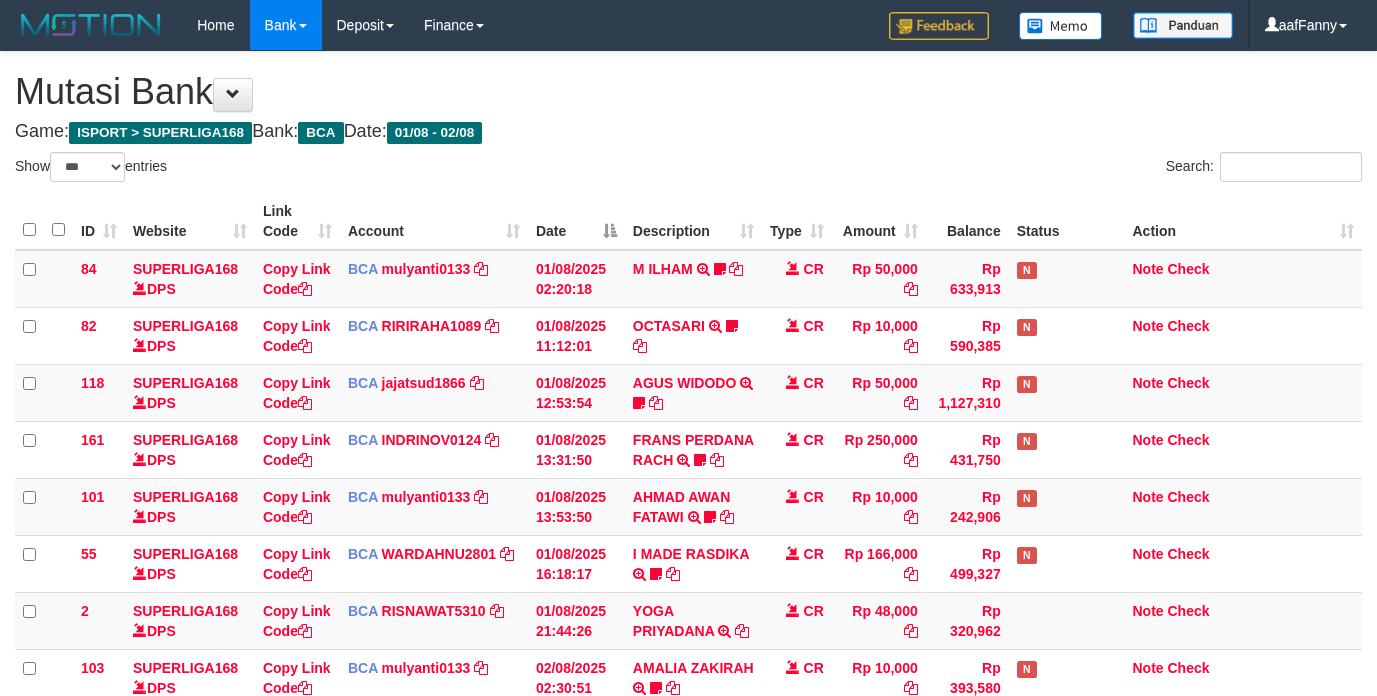 select on "***" 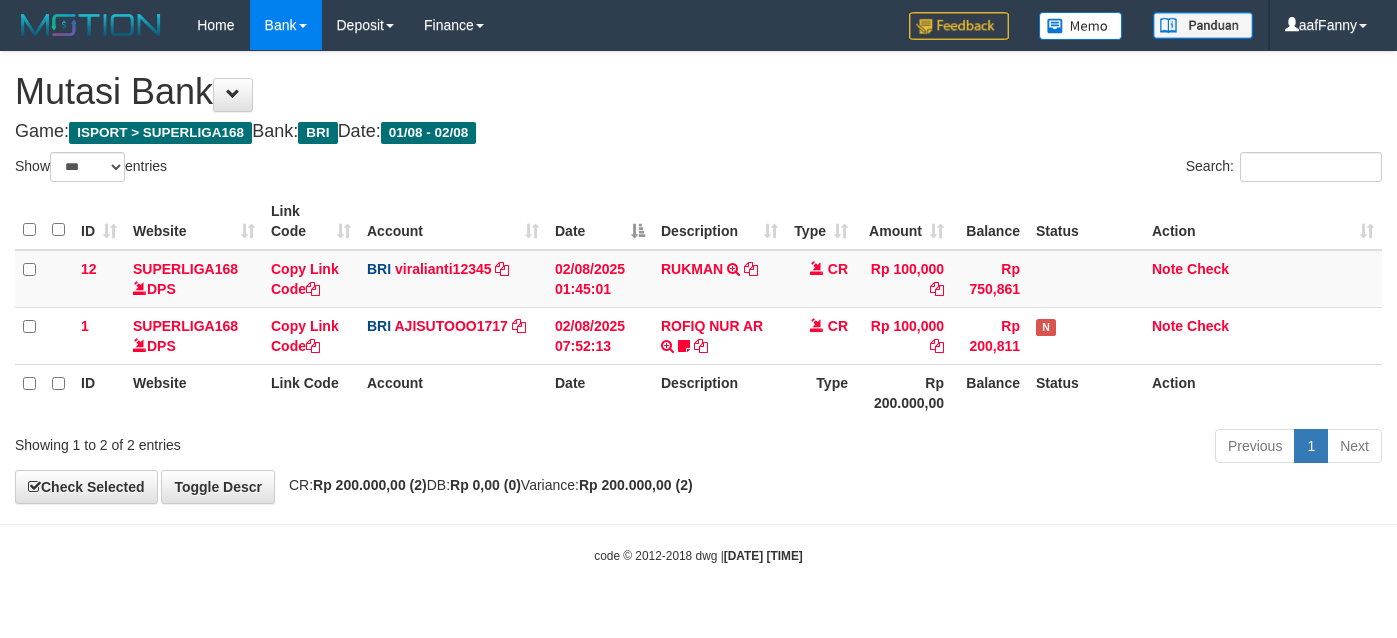 select on "***" 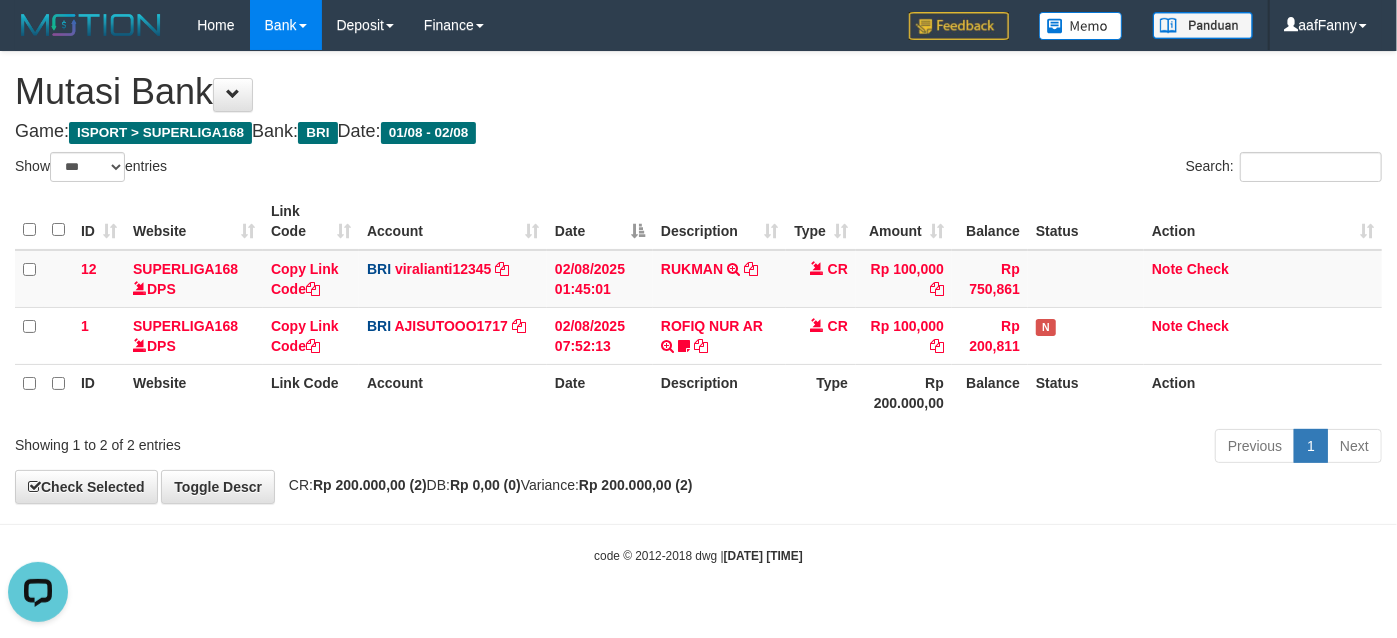 scroll, scrollTop: 0, scrollLeft: 0, axis: both 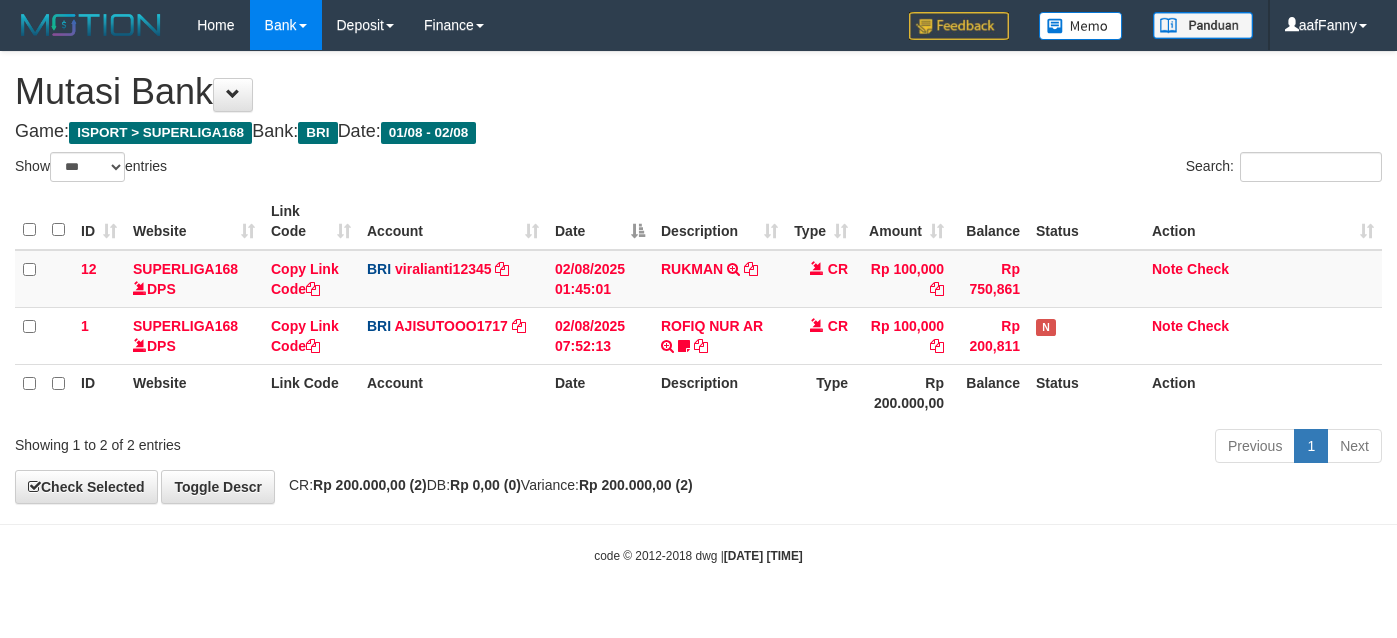 select on "***" 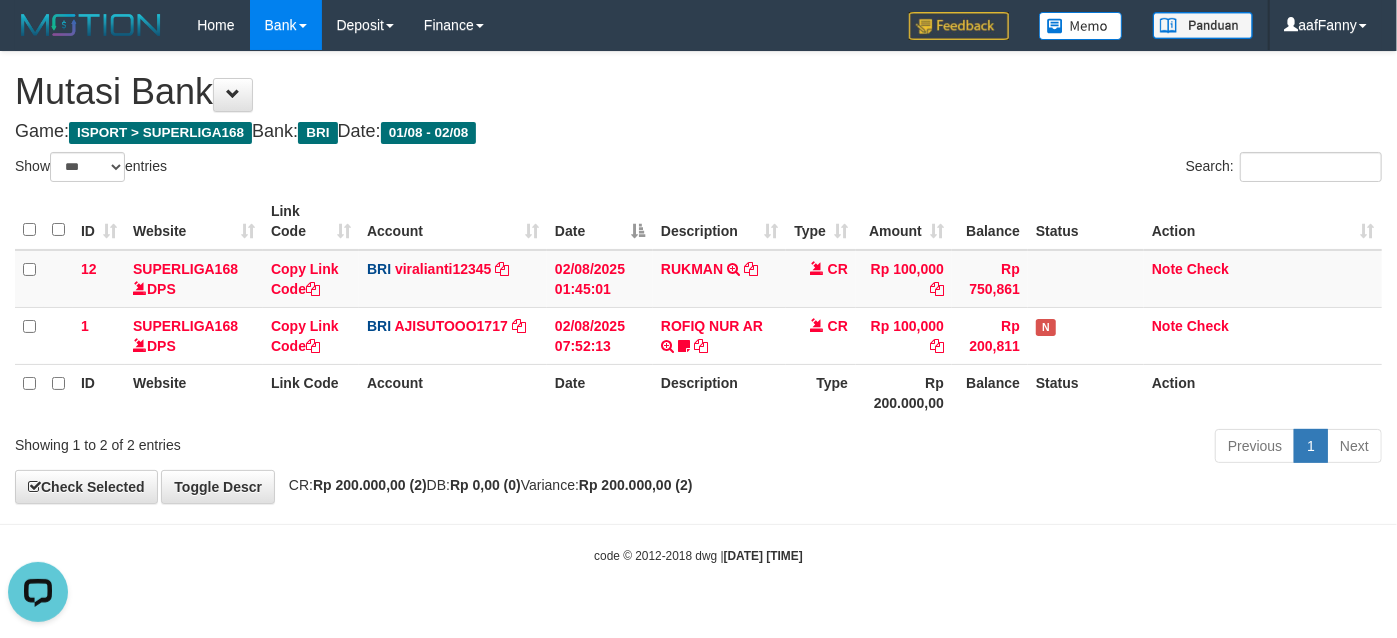 scroll, scrollTop: 0, scrollLeft: 0, axis: both 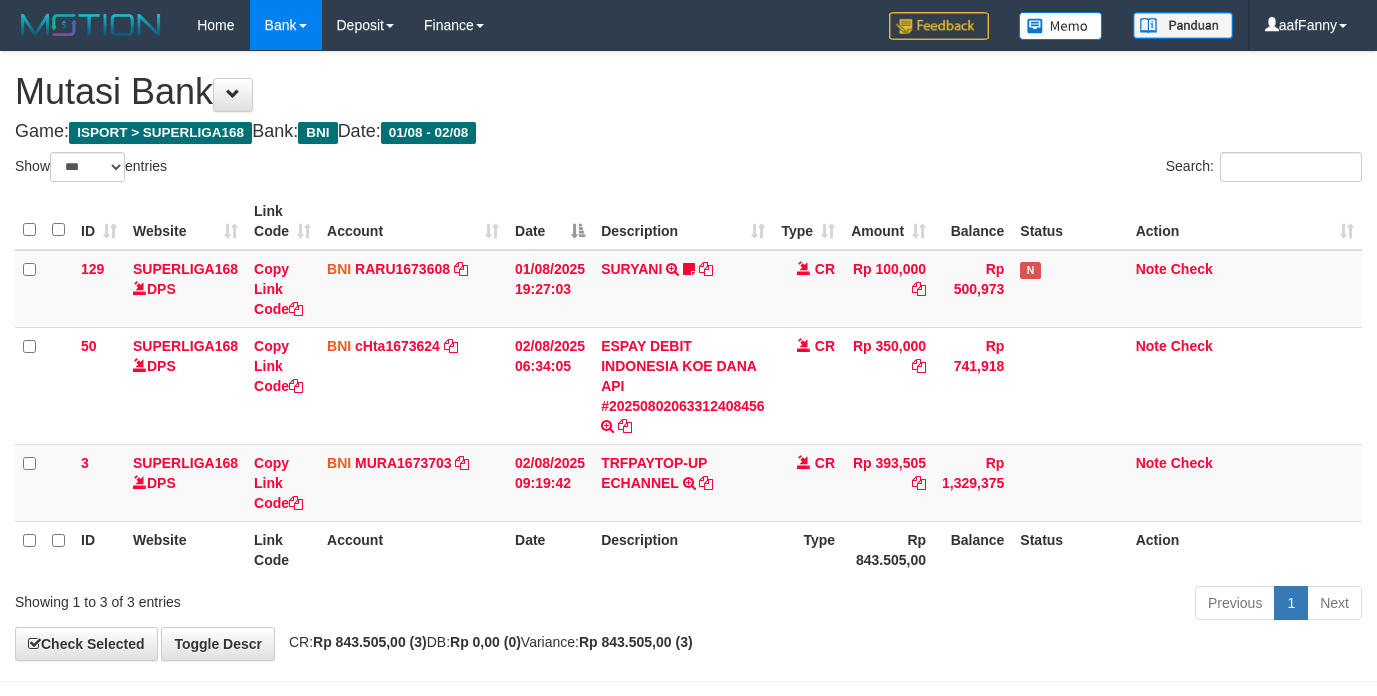 select on "***" 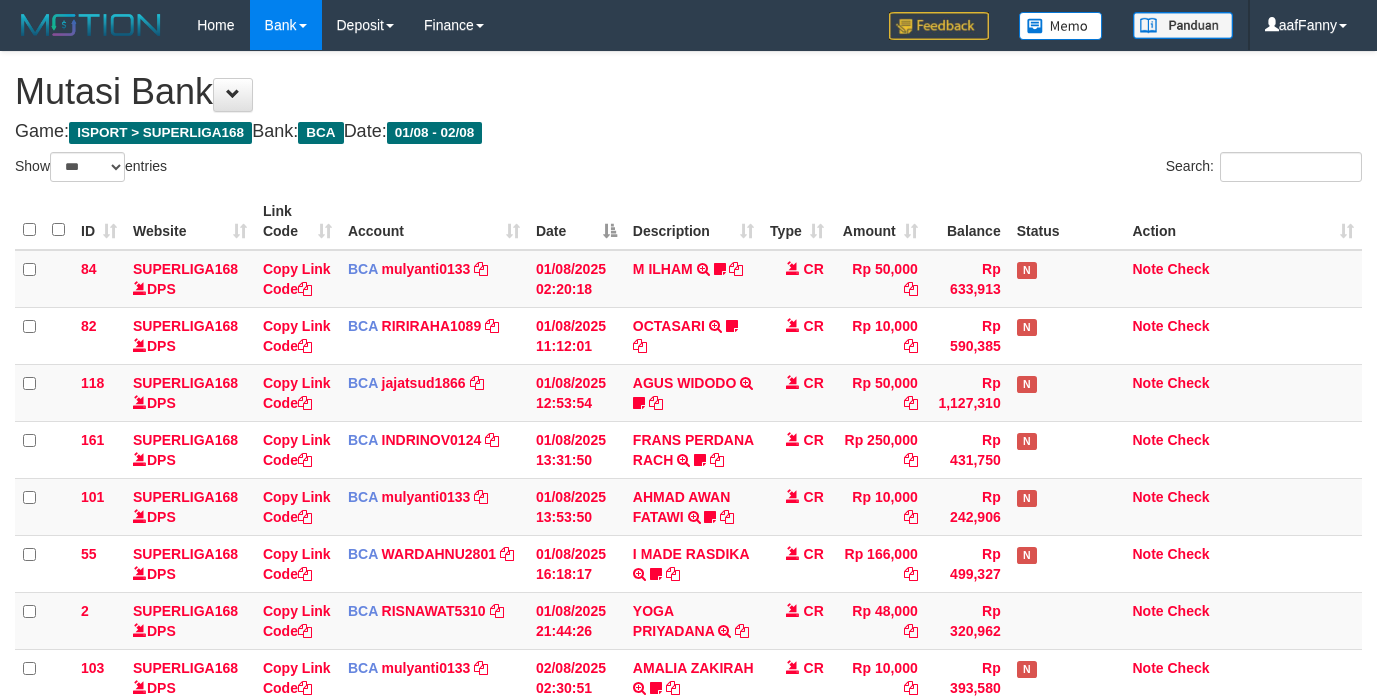select on "***" 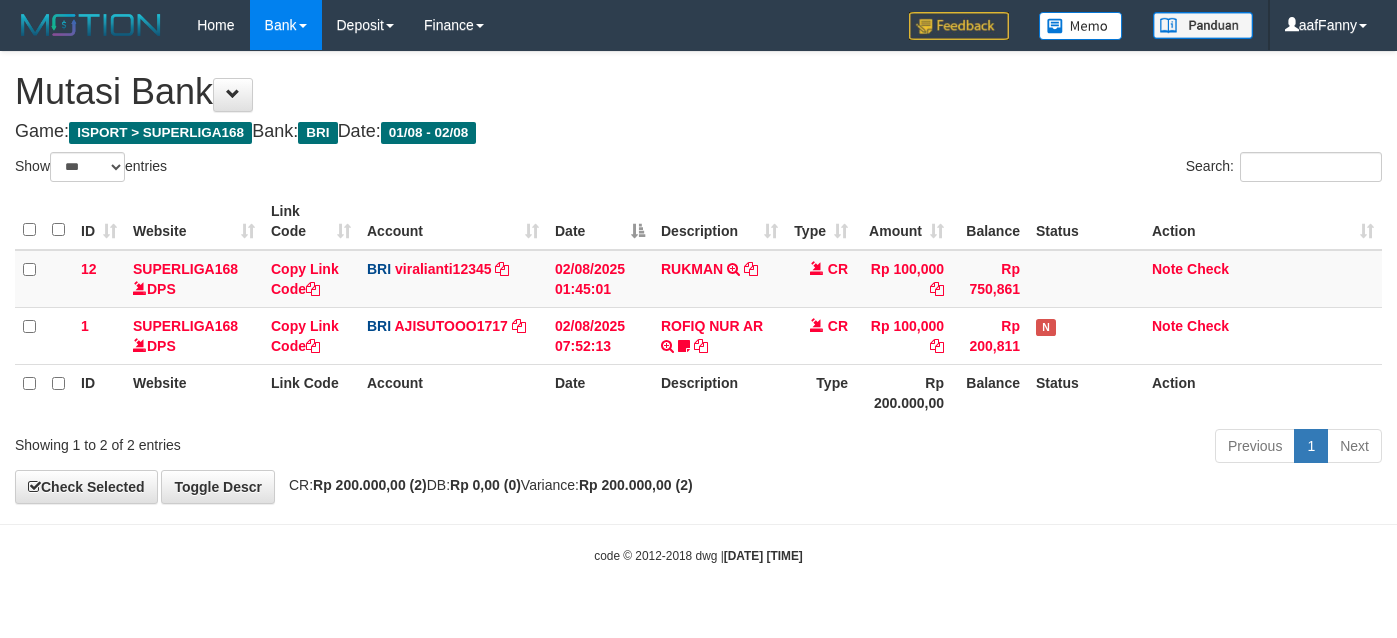 select on "***" 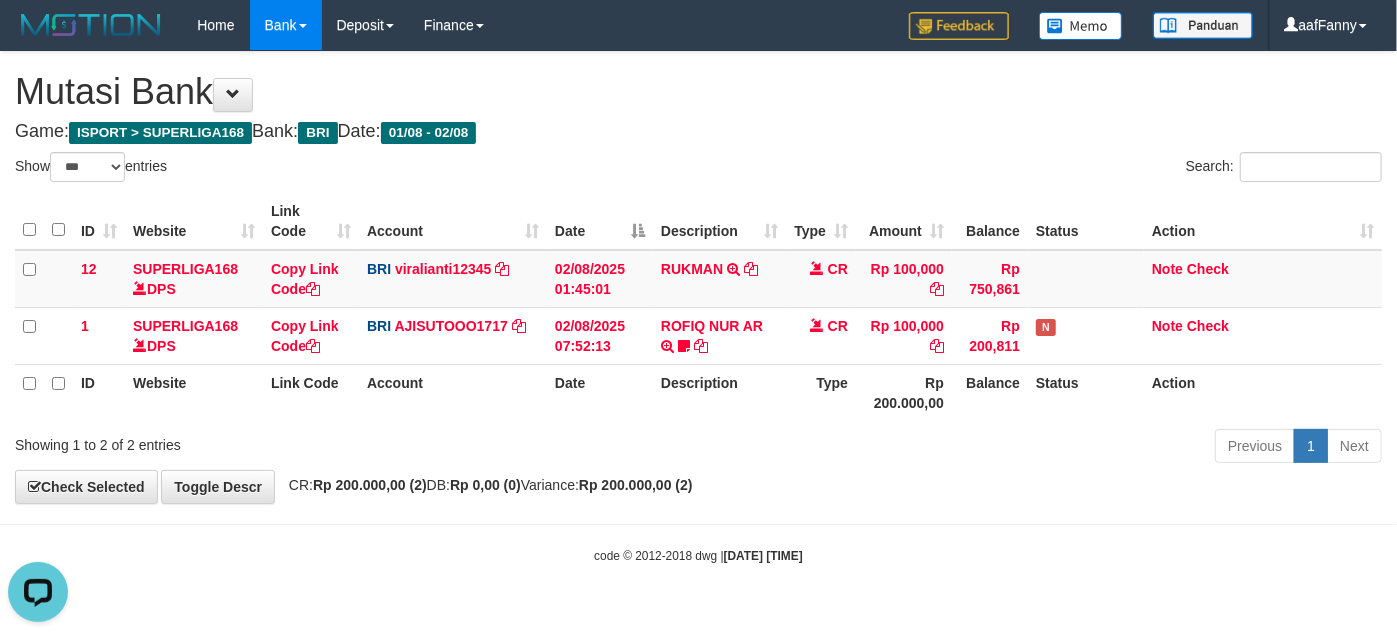 scroll, scrollTop: 0, scrollLeft: 0, axis: both 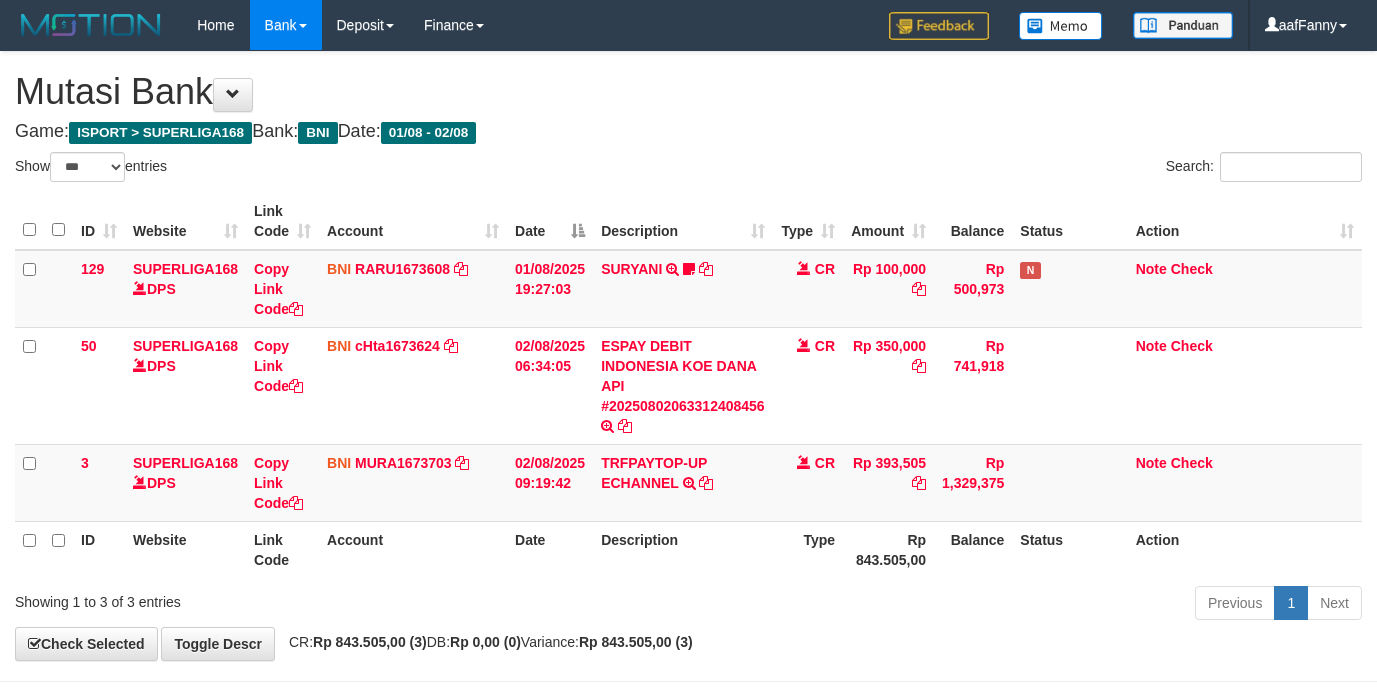 select on "***" 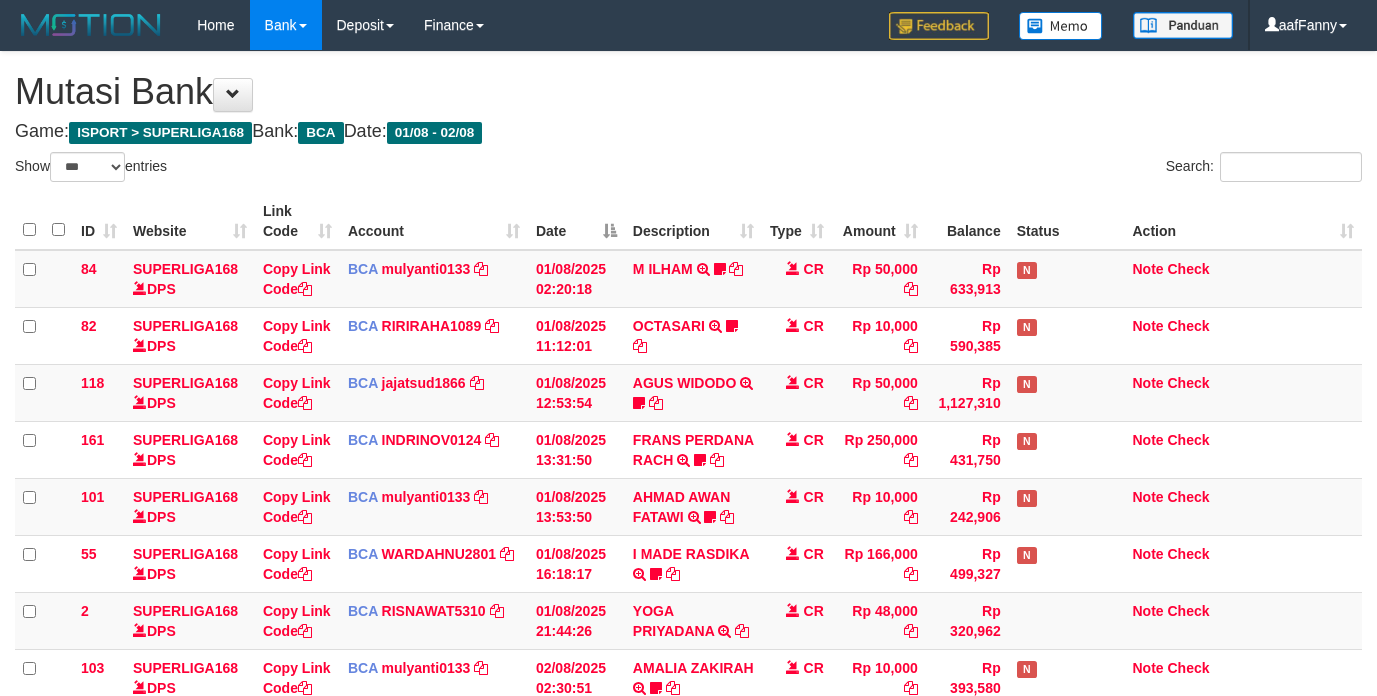 select on "***" 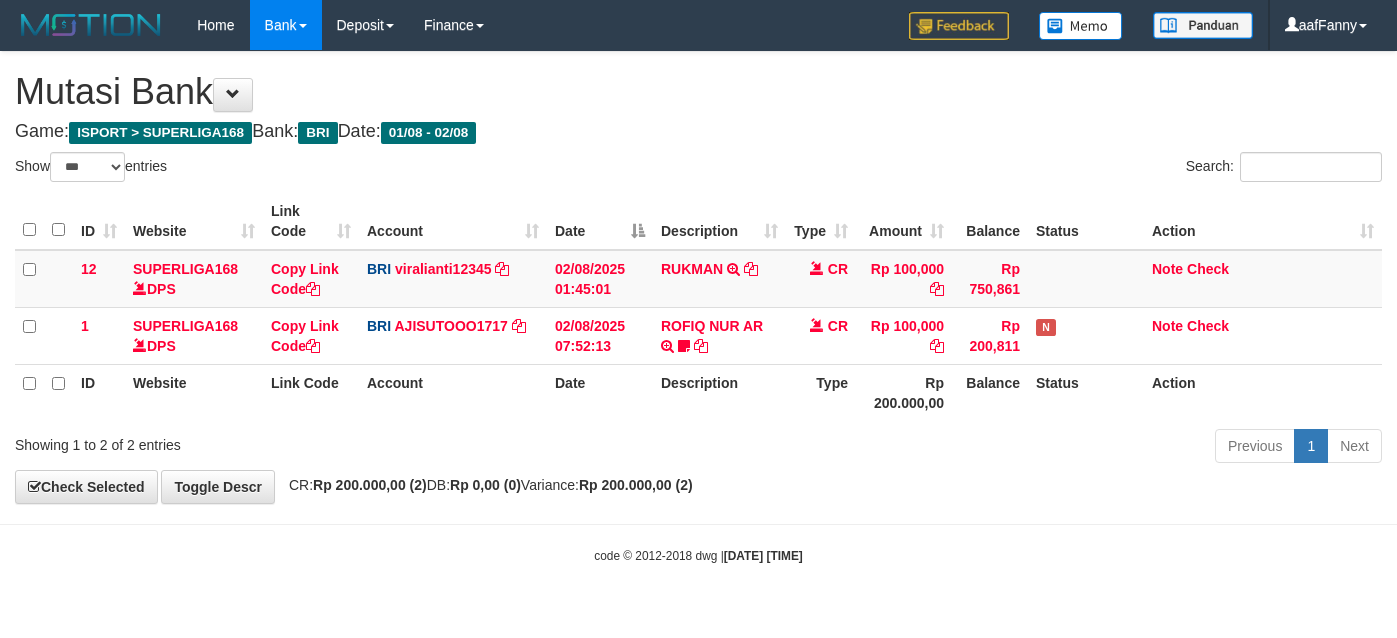 select on "***" 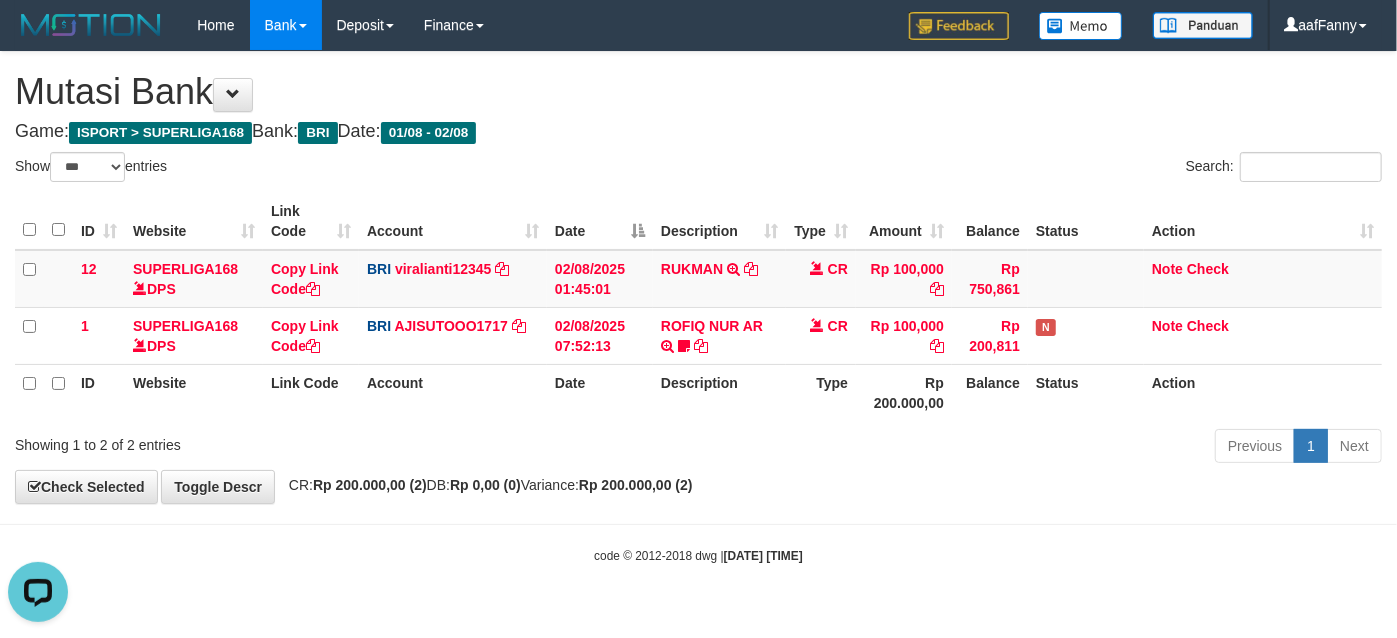 scroll, scrollTop: 0, scrollLeft: 0, axis: both 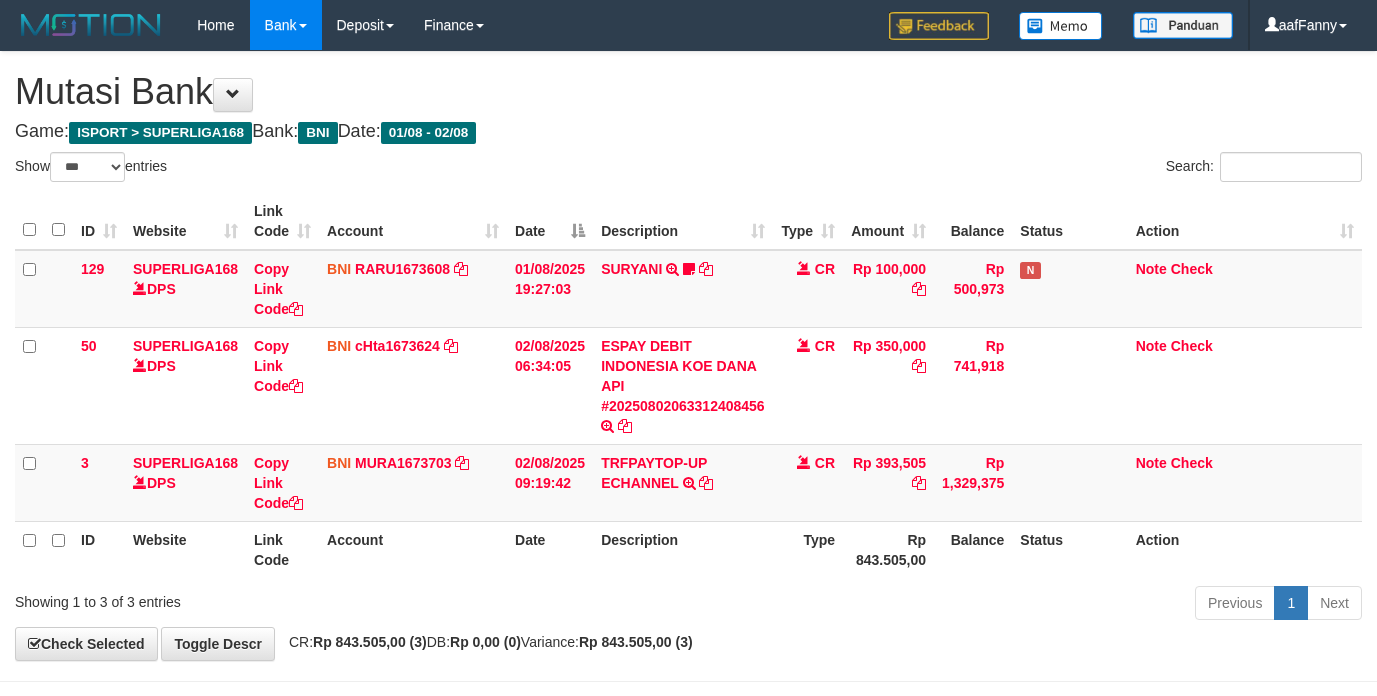 select on "***" 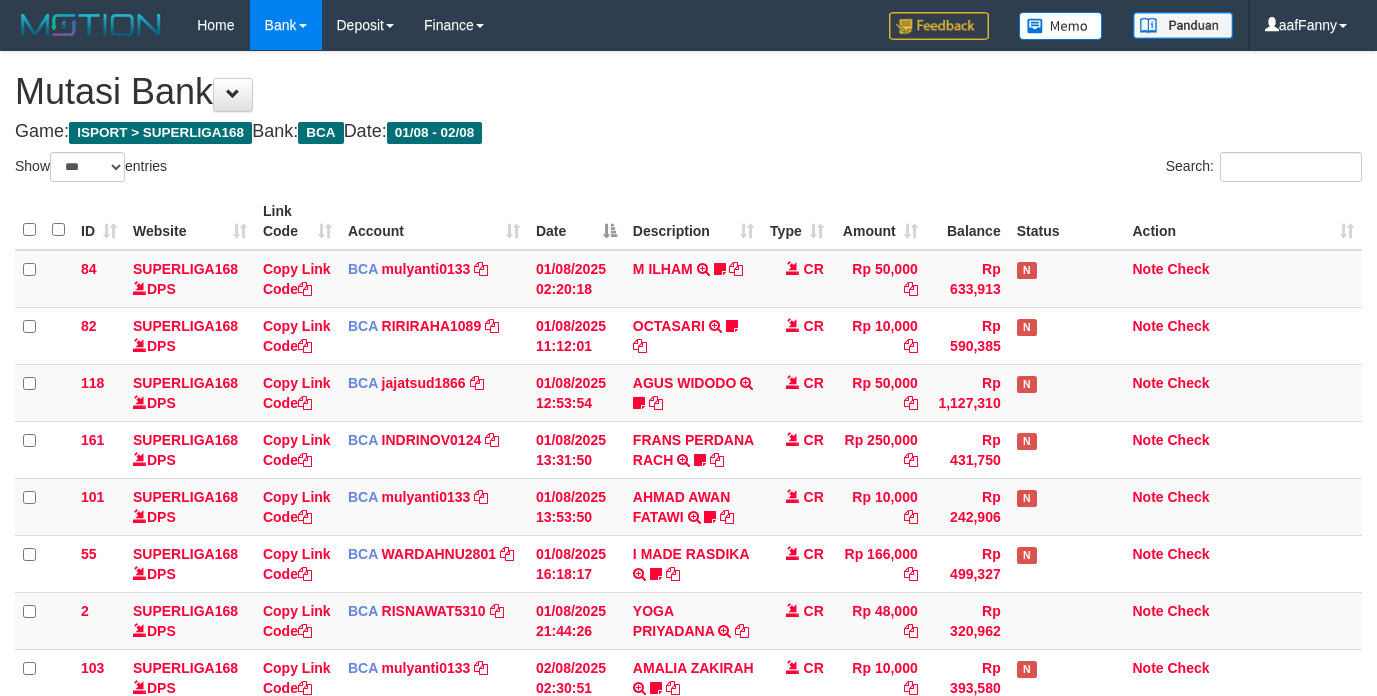select on "***" 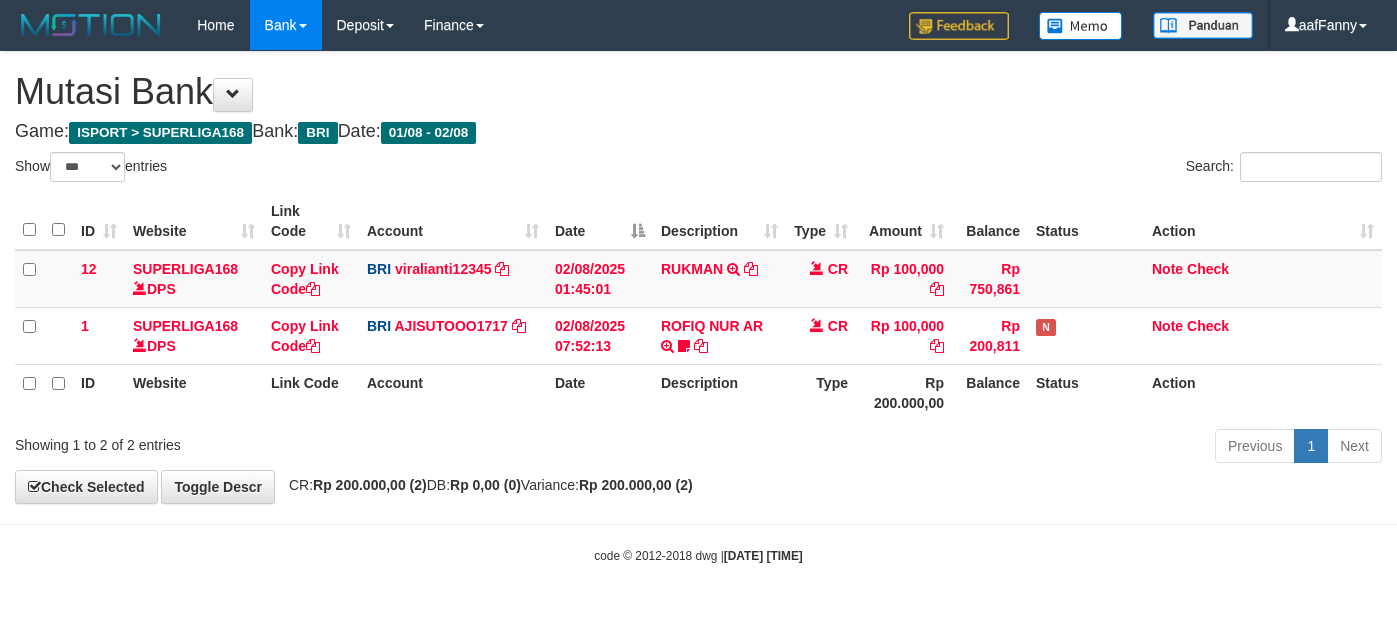 select on "***" 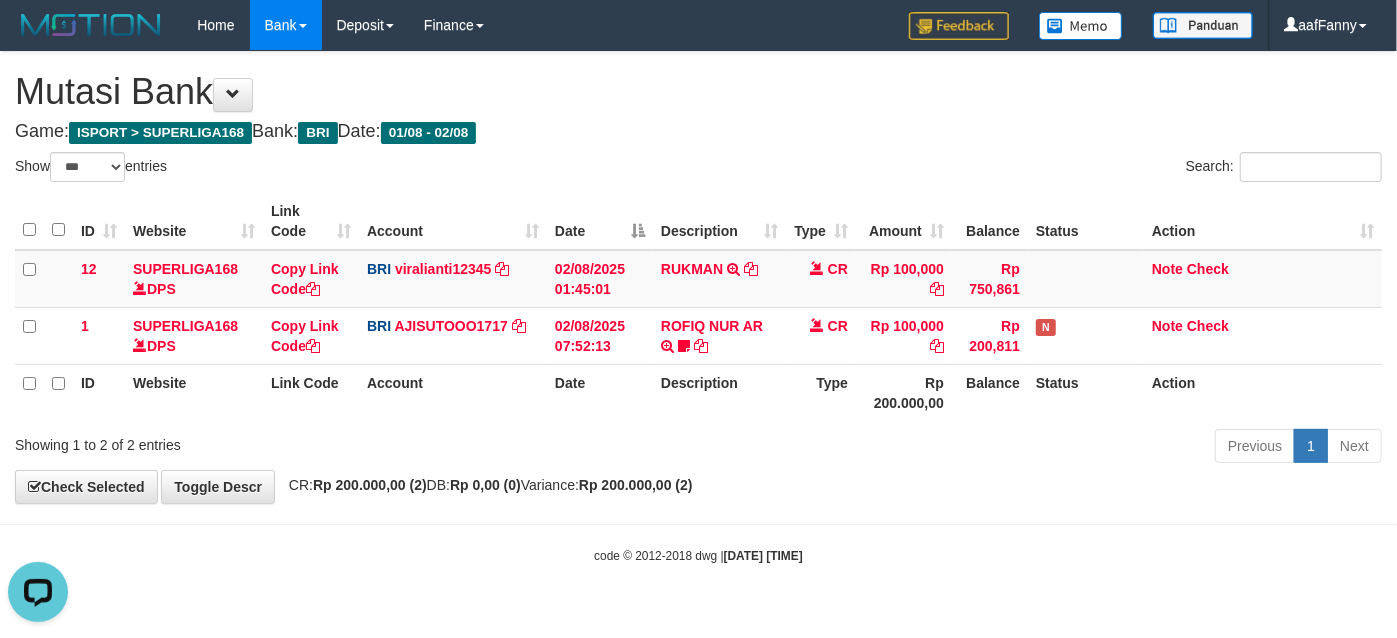 scroll, scrollTop: 0, scrollLeft: 0, axis: both 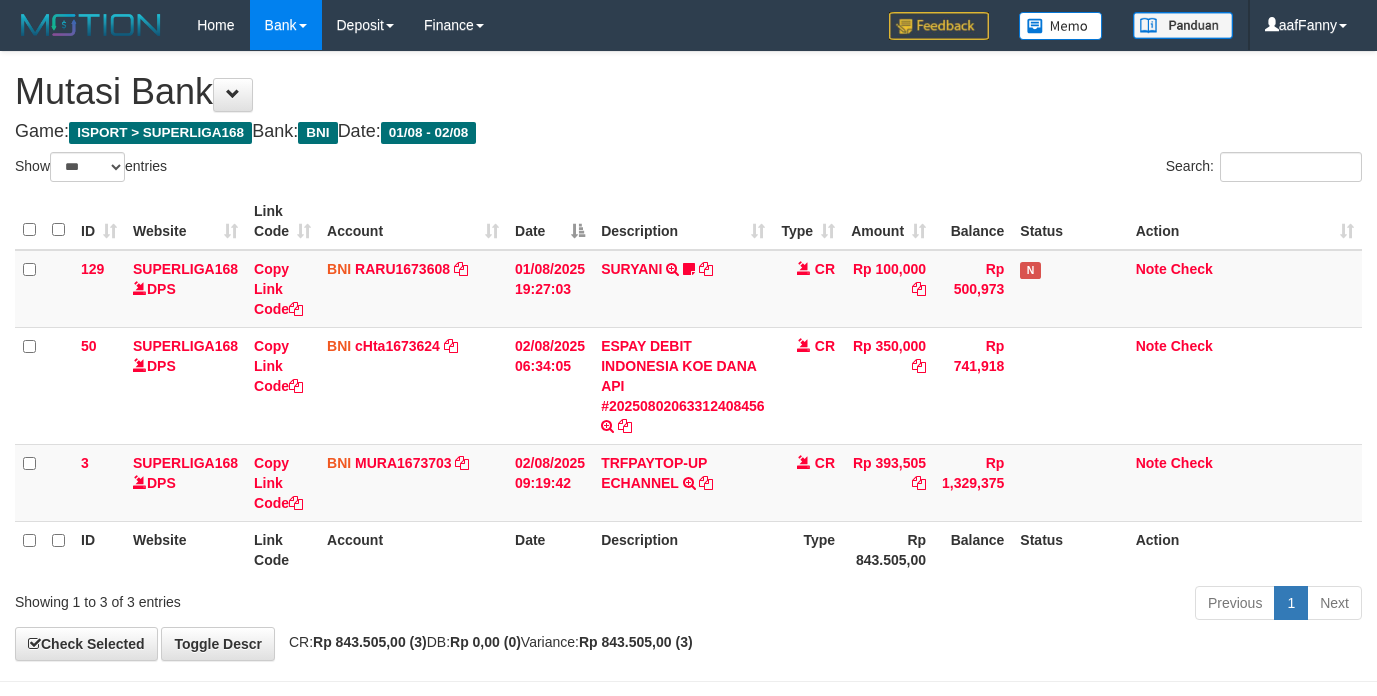 select on "***" 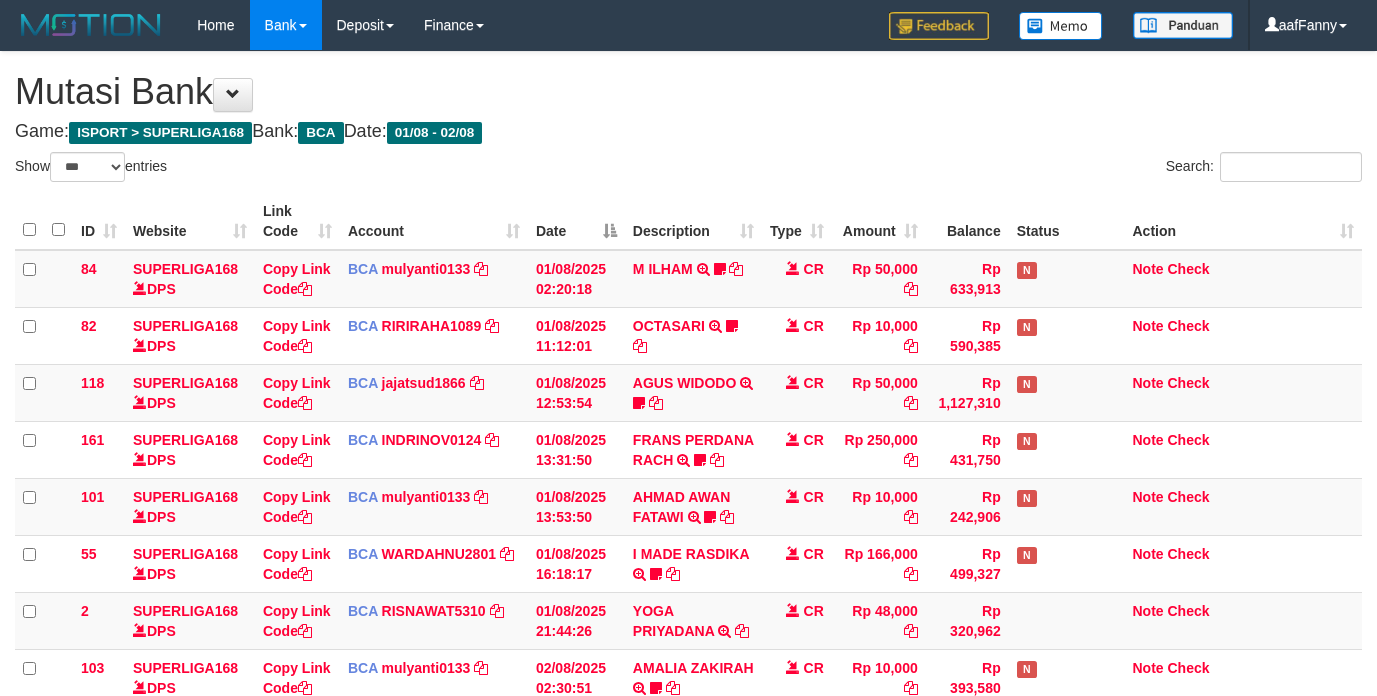 select on "***" 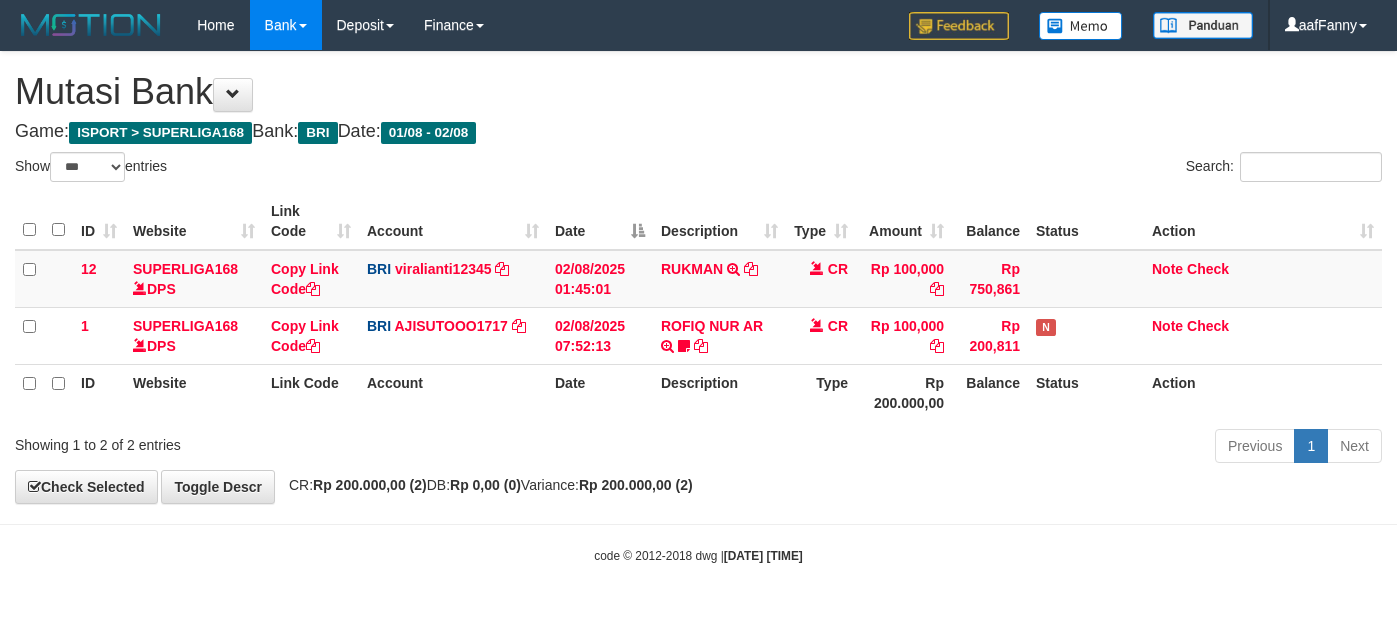 select on "***" 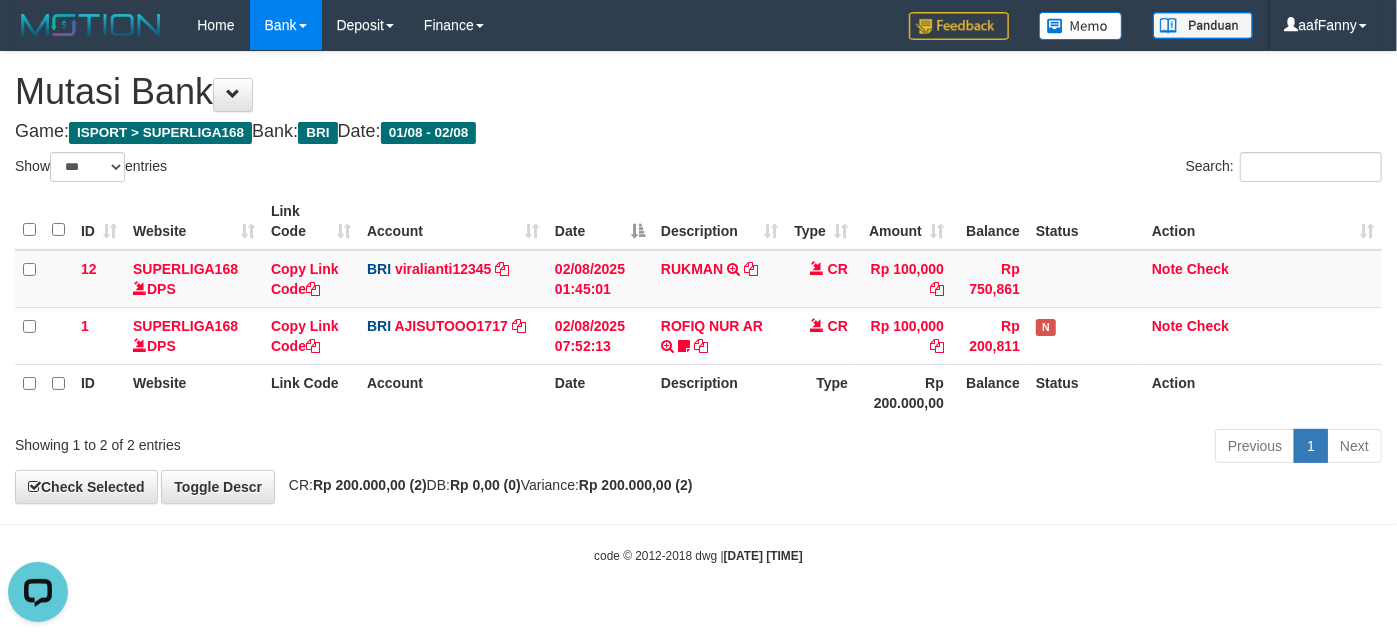 scroll, scrollTop: 0, scrollLeft: 0, axis: both 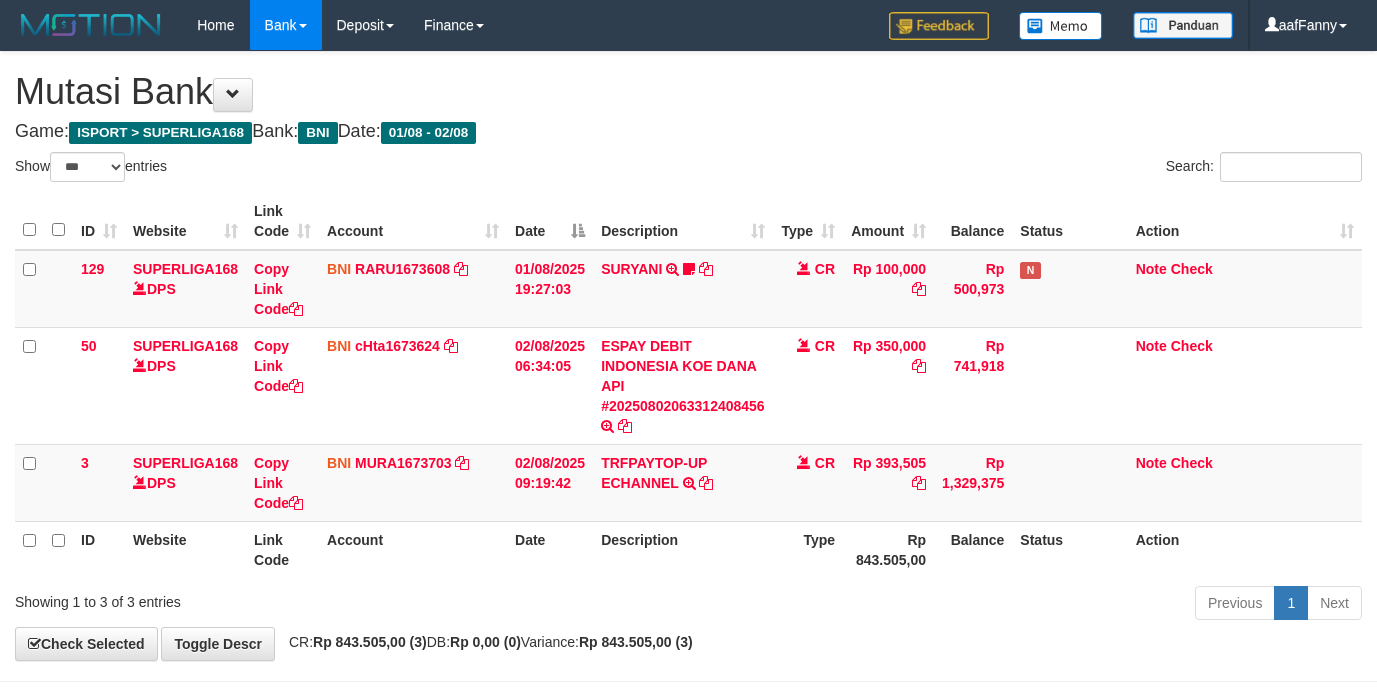 select on "***" 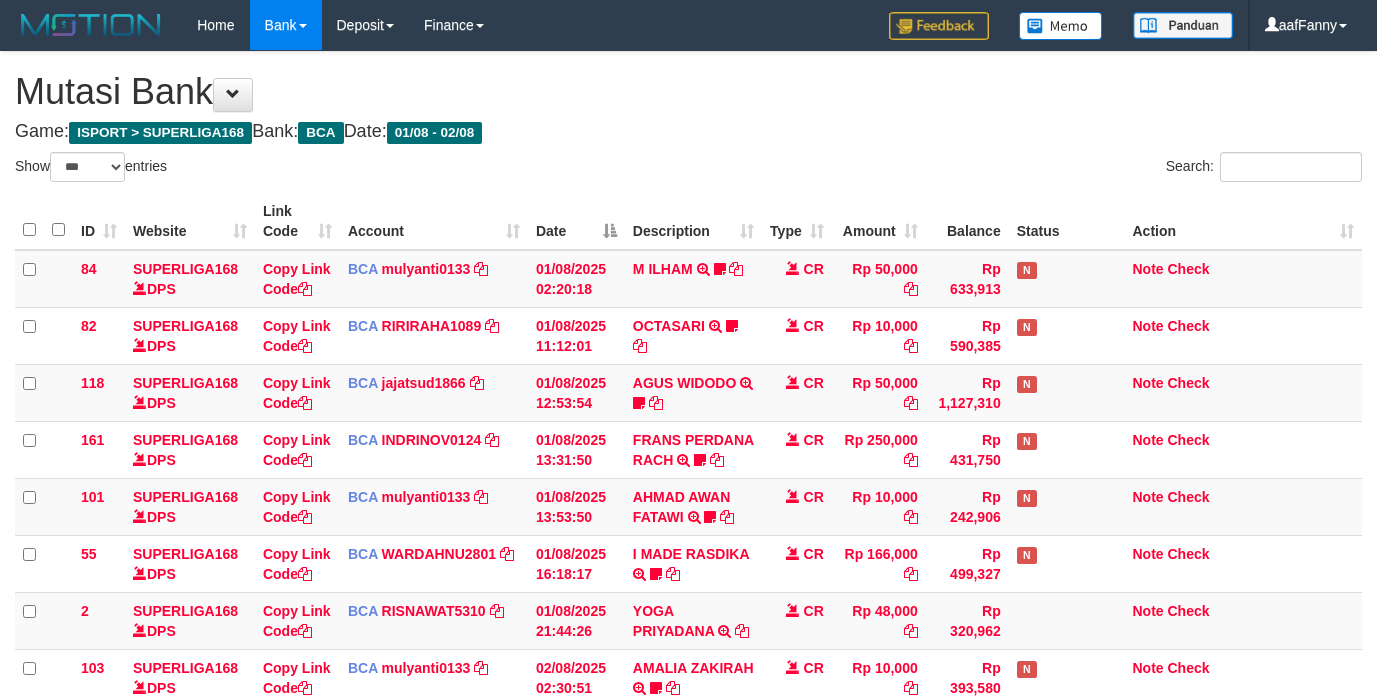 select on "***" 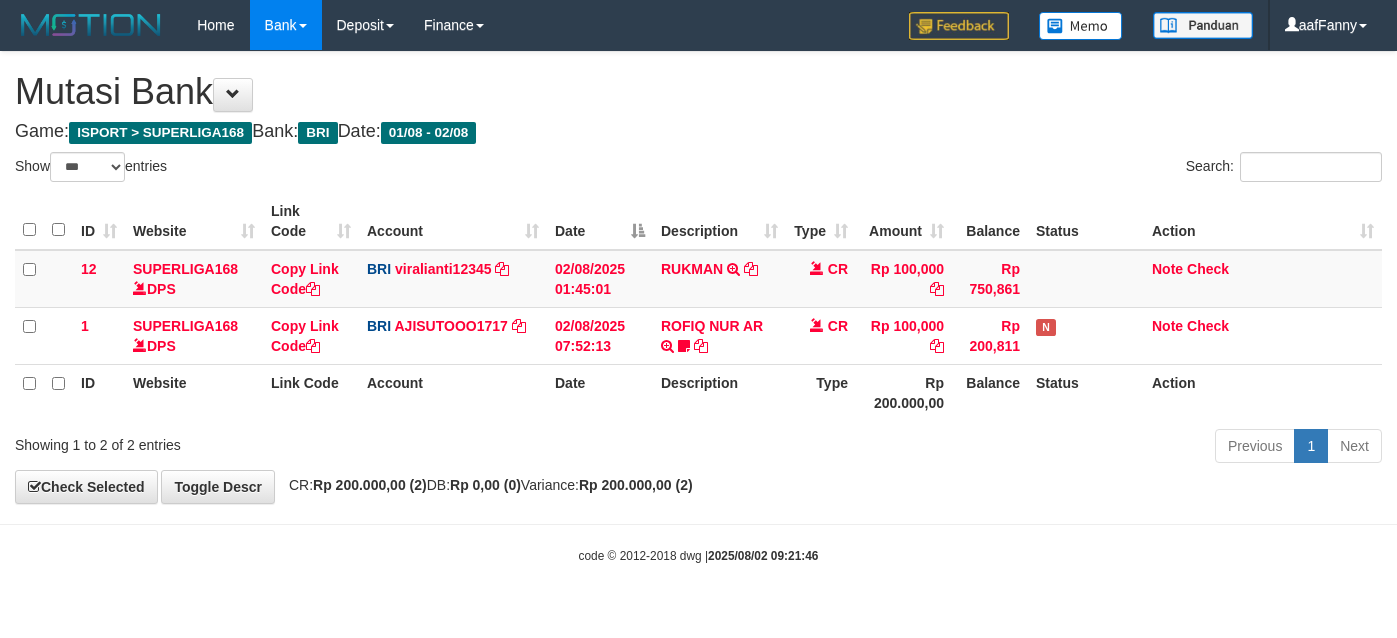 select on "***" 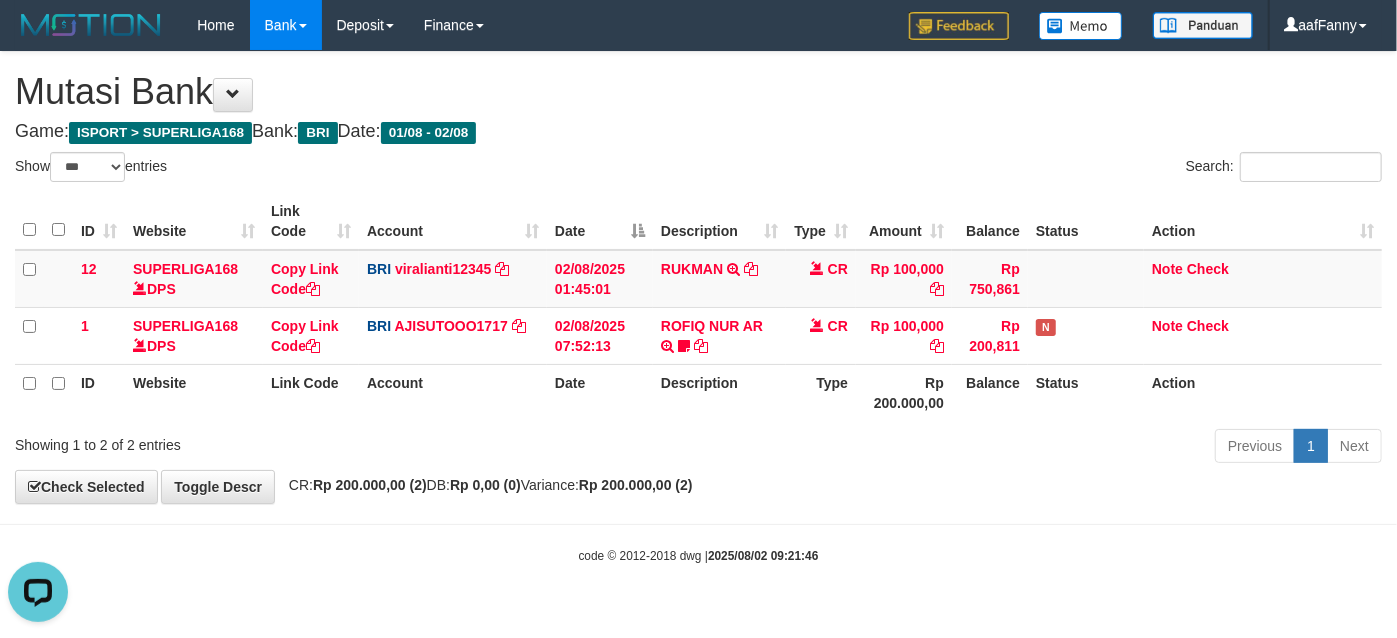 scroll, scrollTop: 0, scrollLeft: 0, axis: both 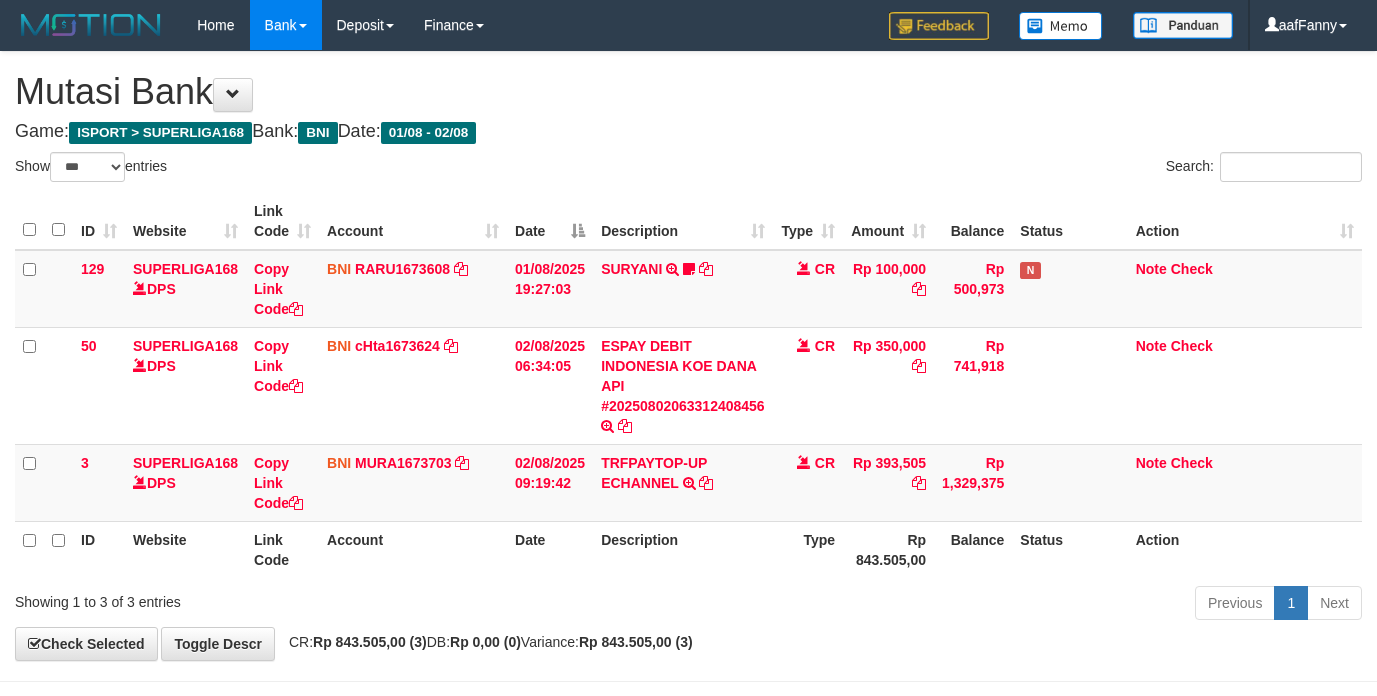 select on "***" 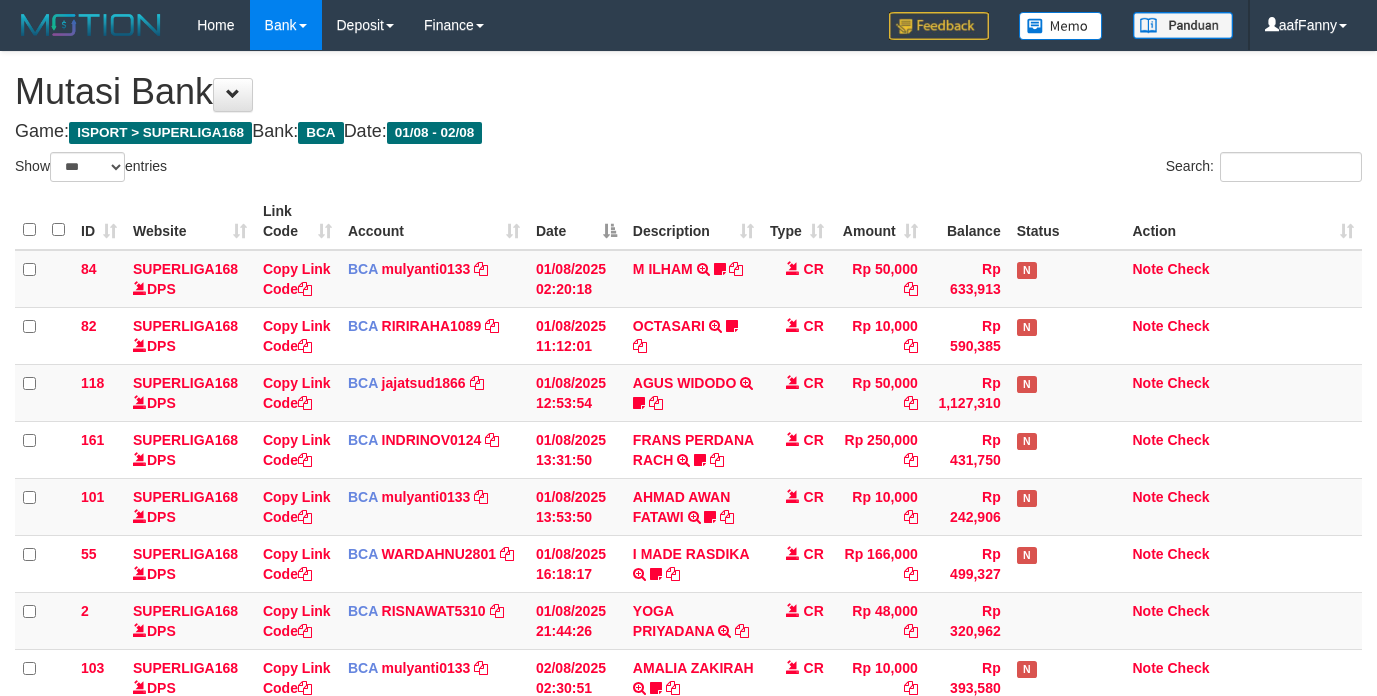select on "***" 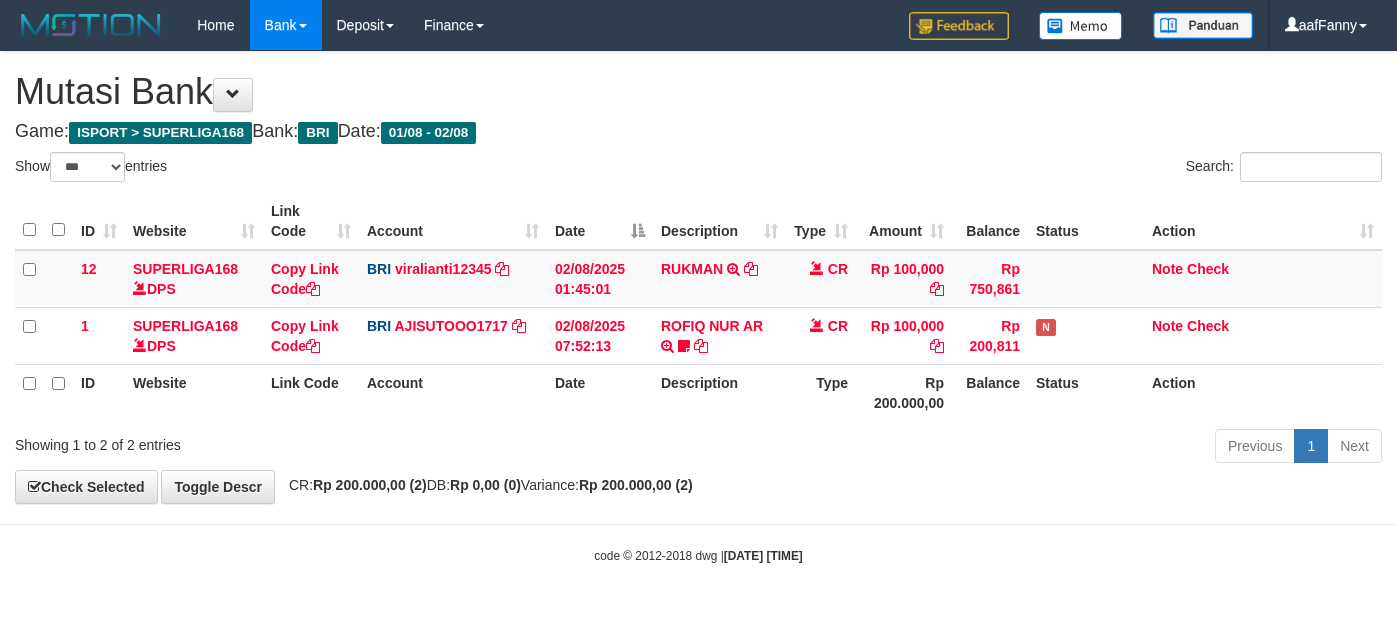 select on "***" 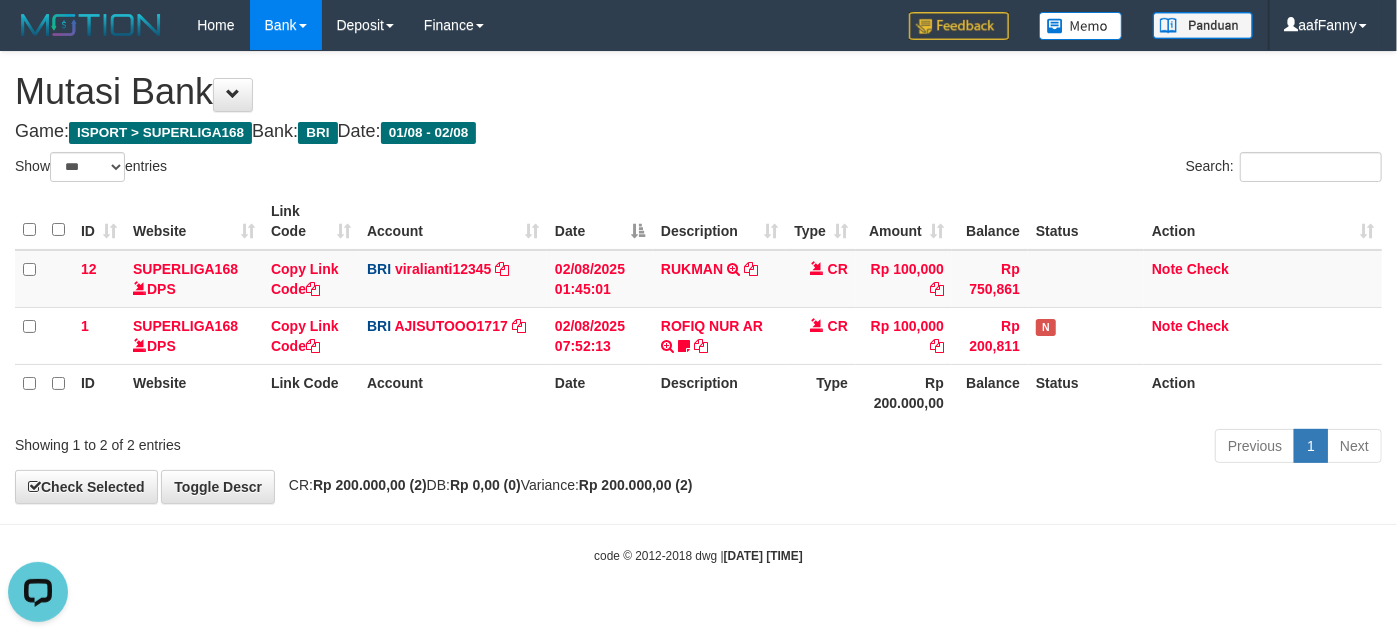 scroll, scrollTop: 0, scrollLeft: 0, axis: both 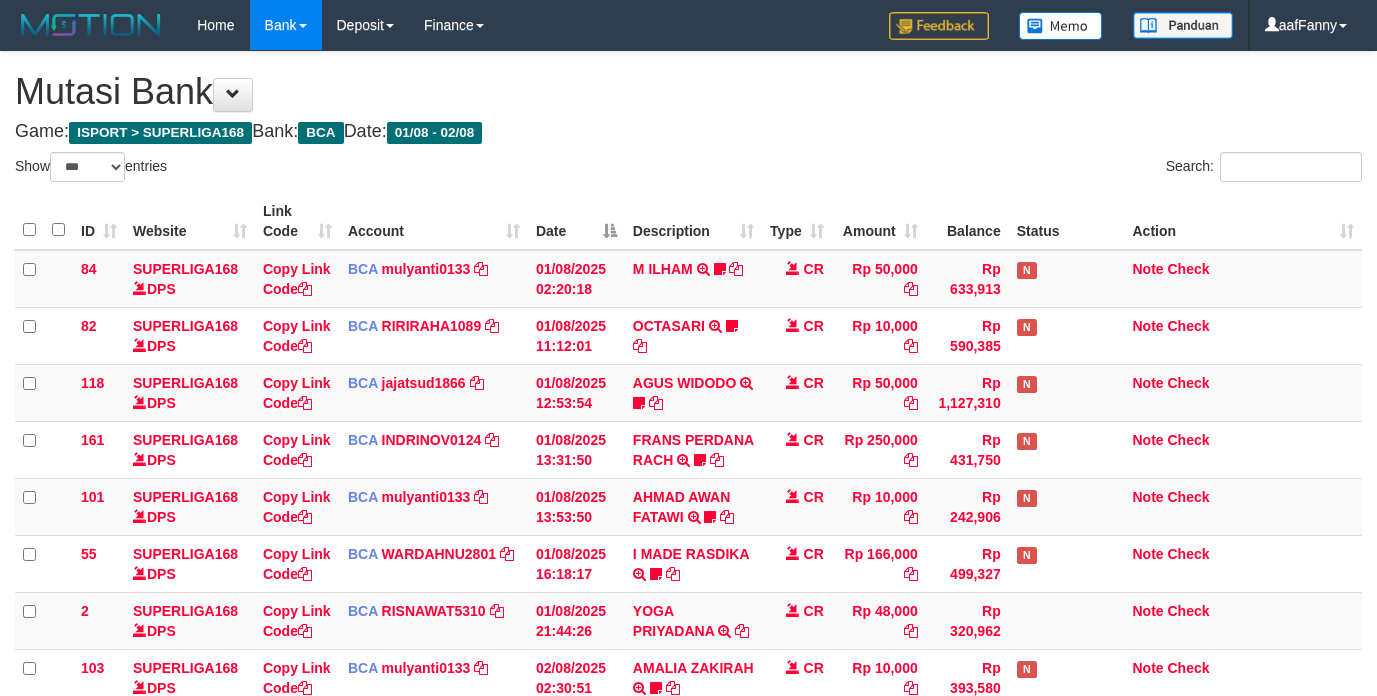 select on "***" 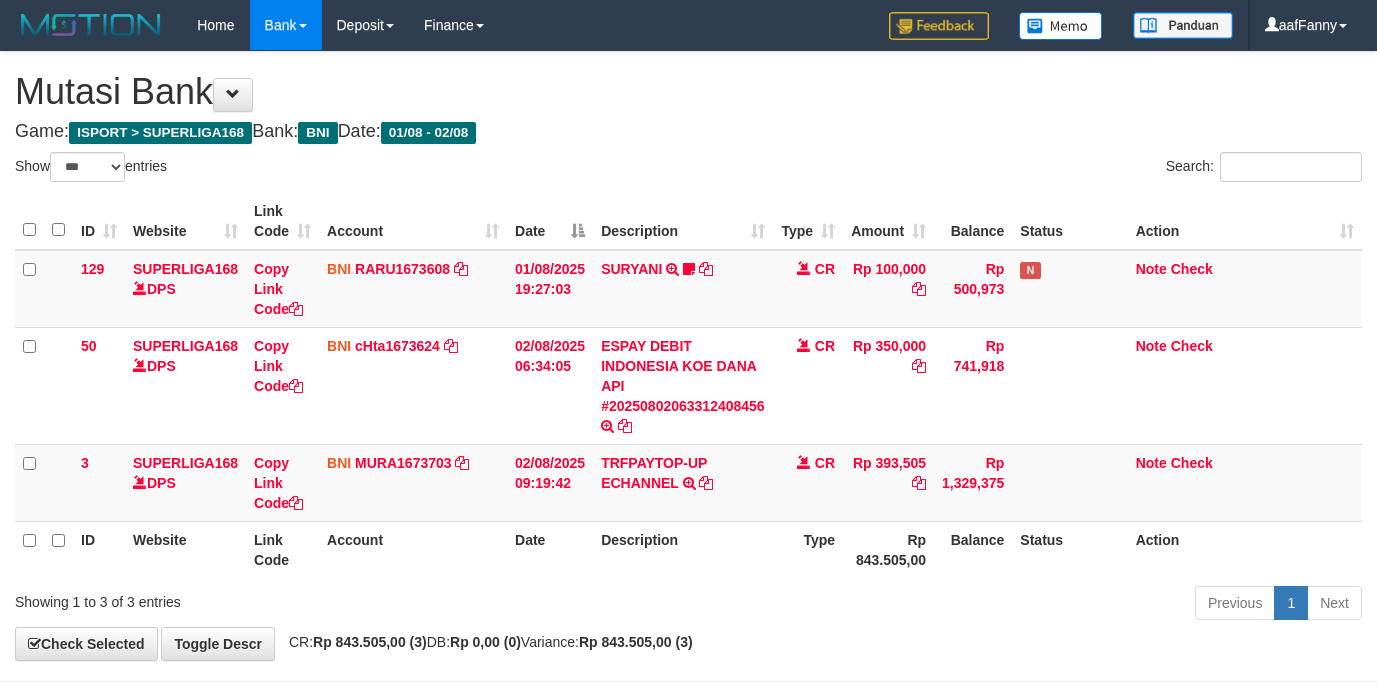 select on "***" 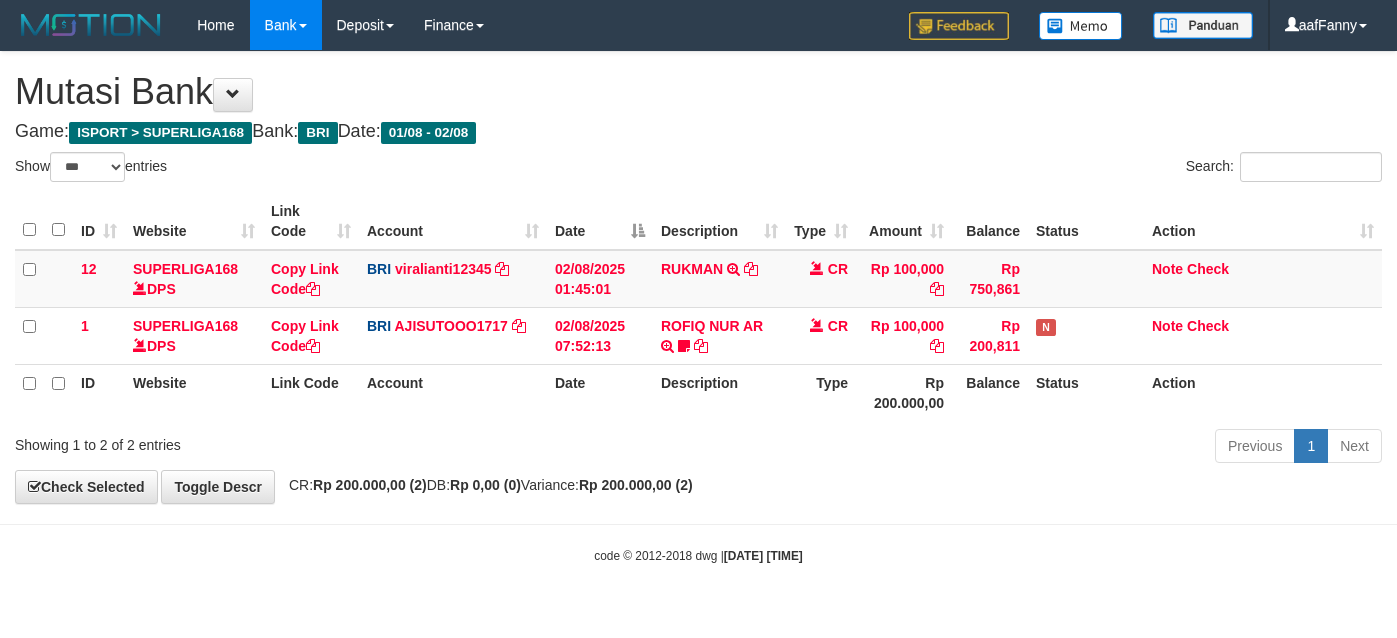 select on "***" 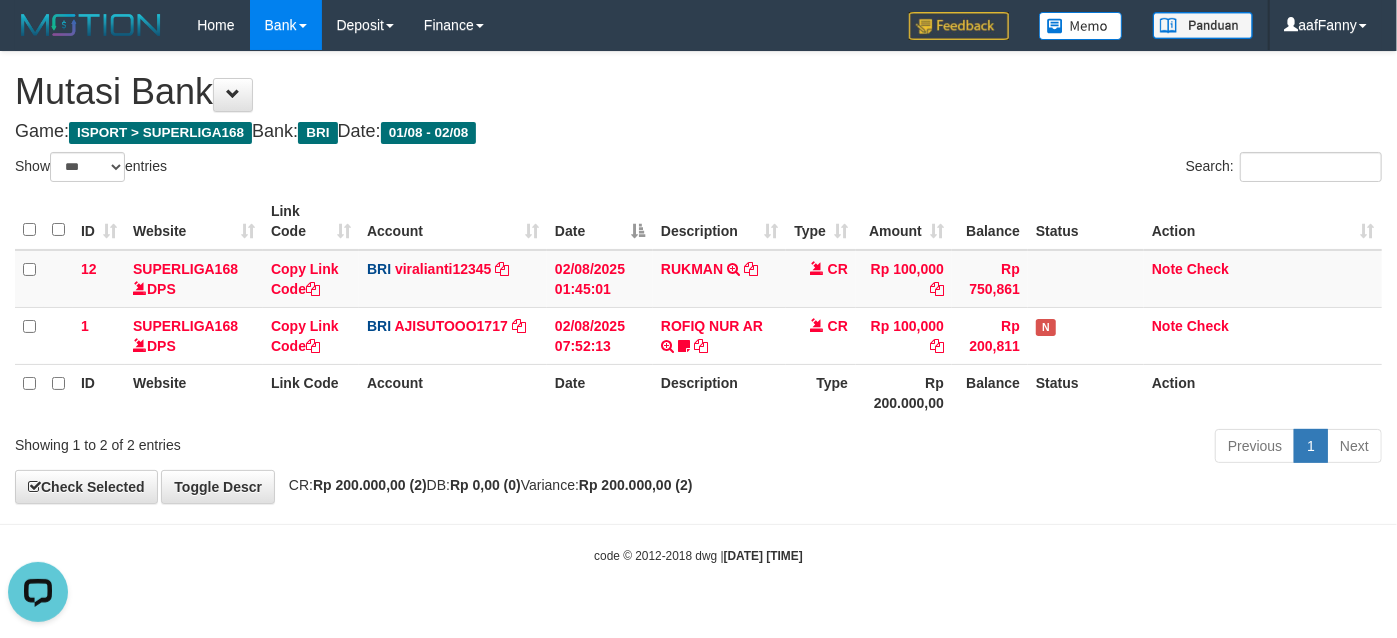 scroll, scrollTop: 0, scrollLeft: 0, axis: both 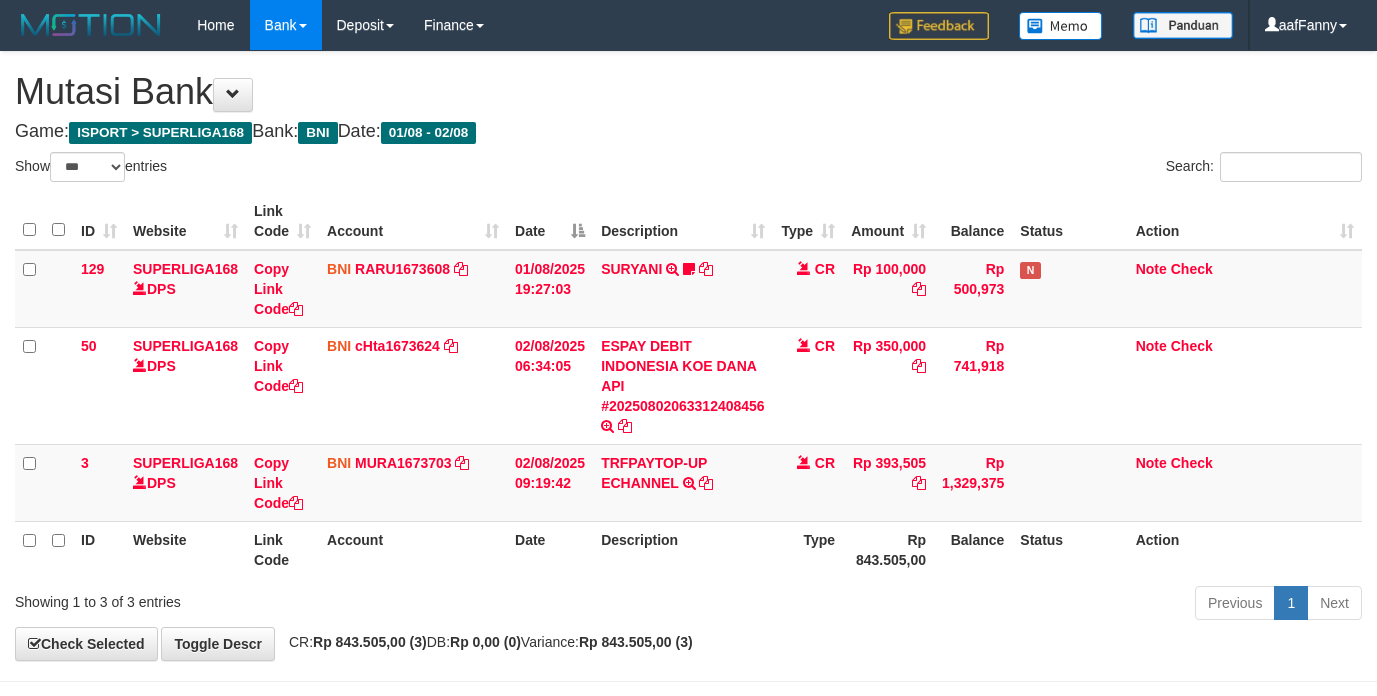 select on "***" 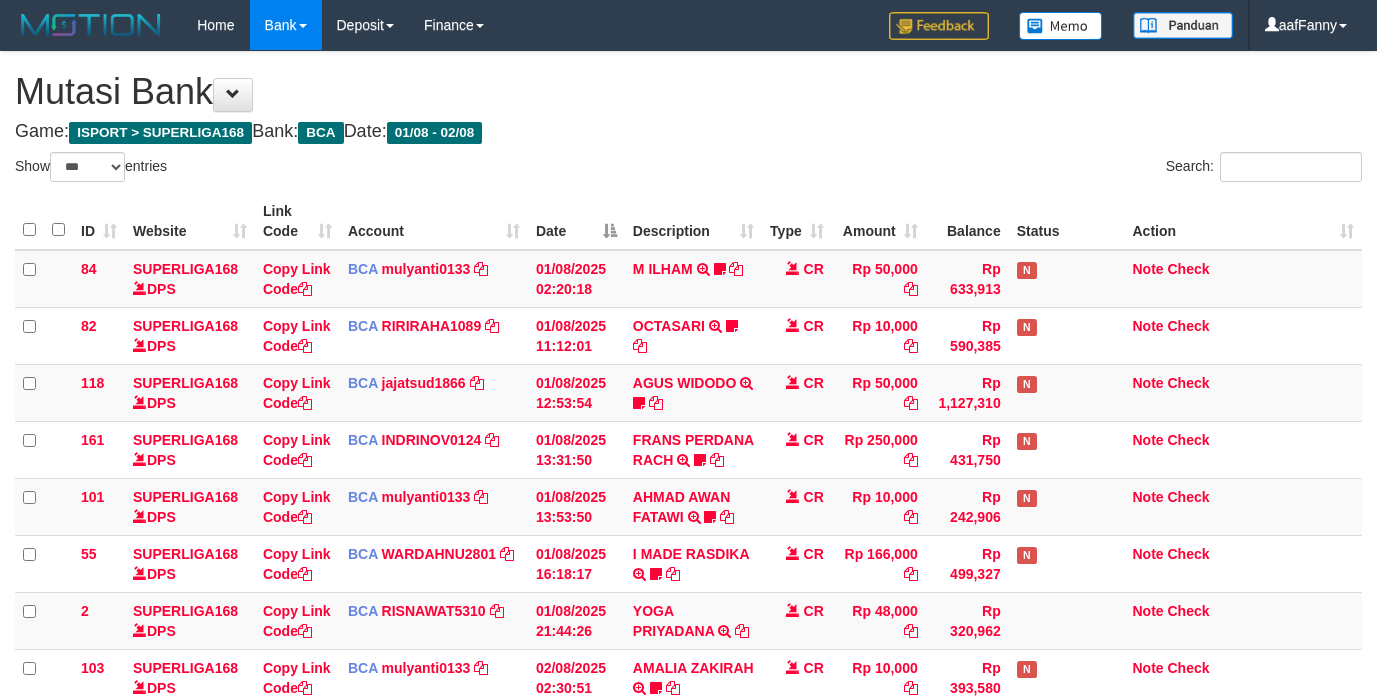 select on "***" 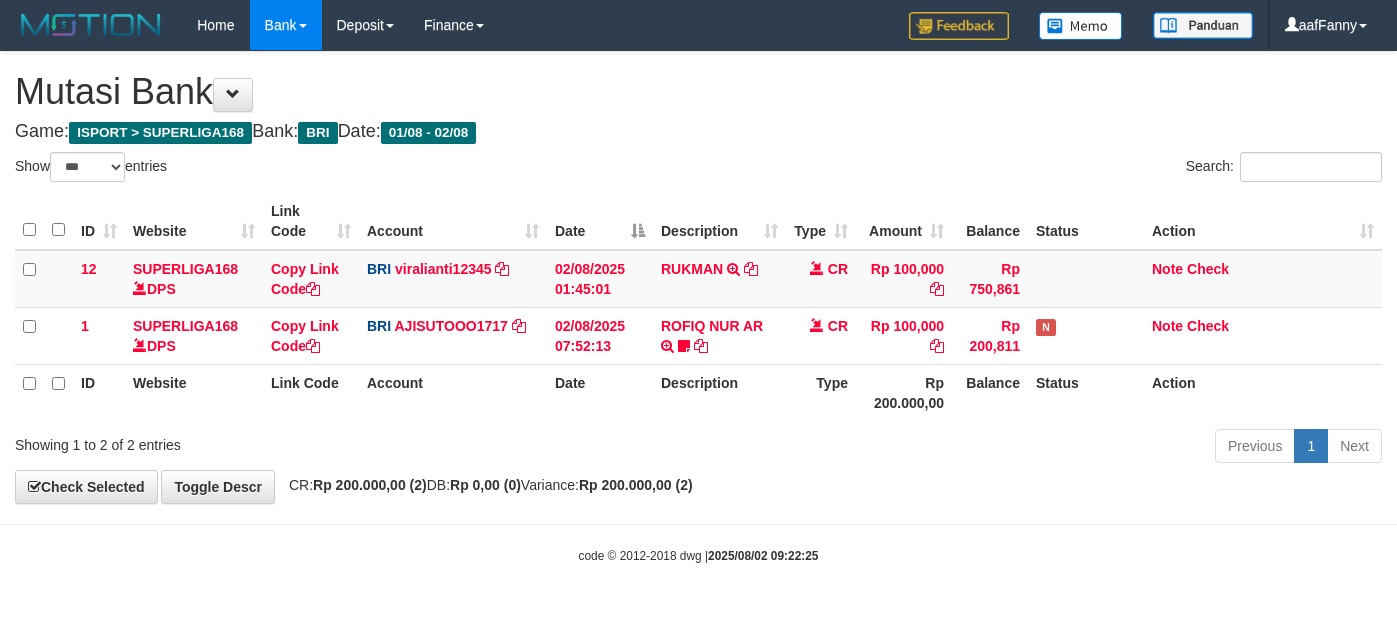 select on "***" 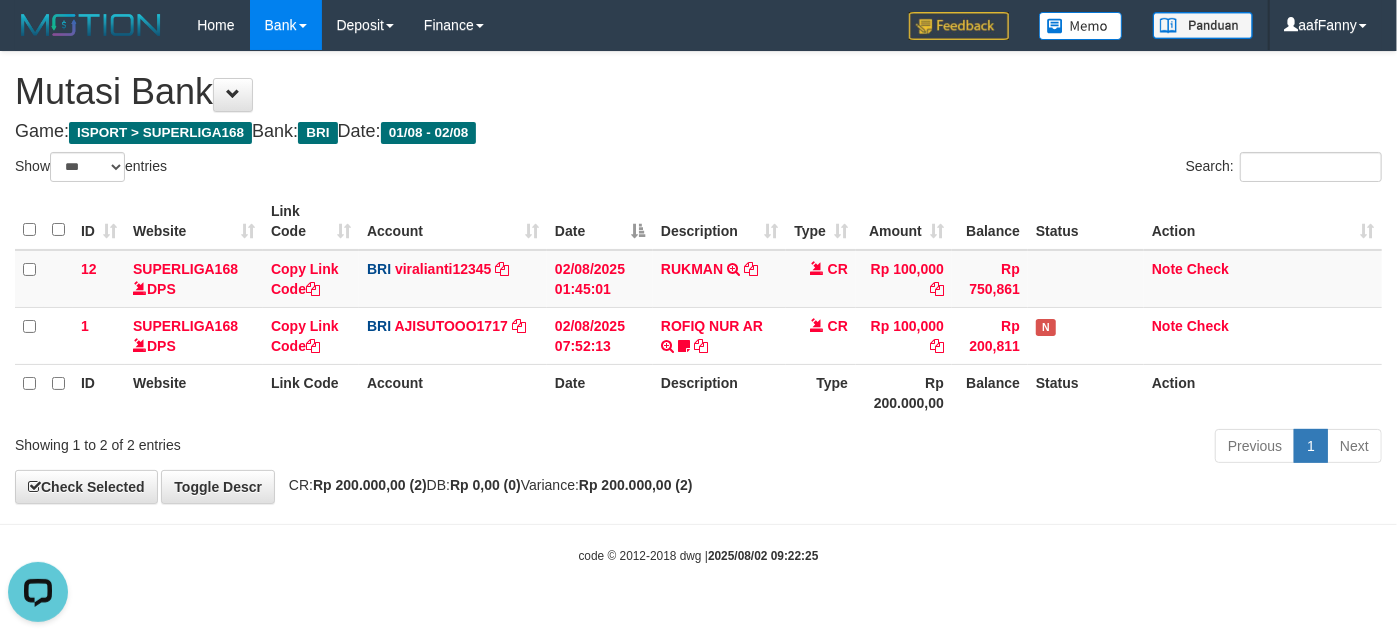 scroll, scrollTop: 0, scrollLeft: 0, axis: both 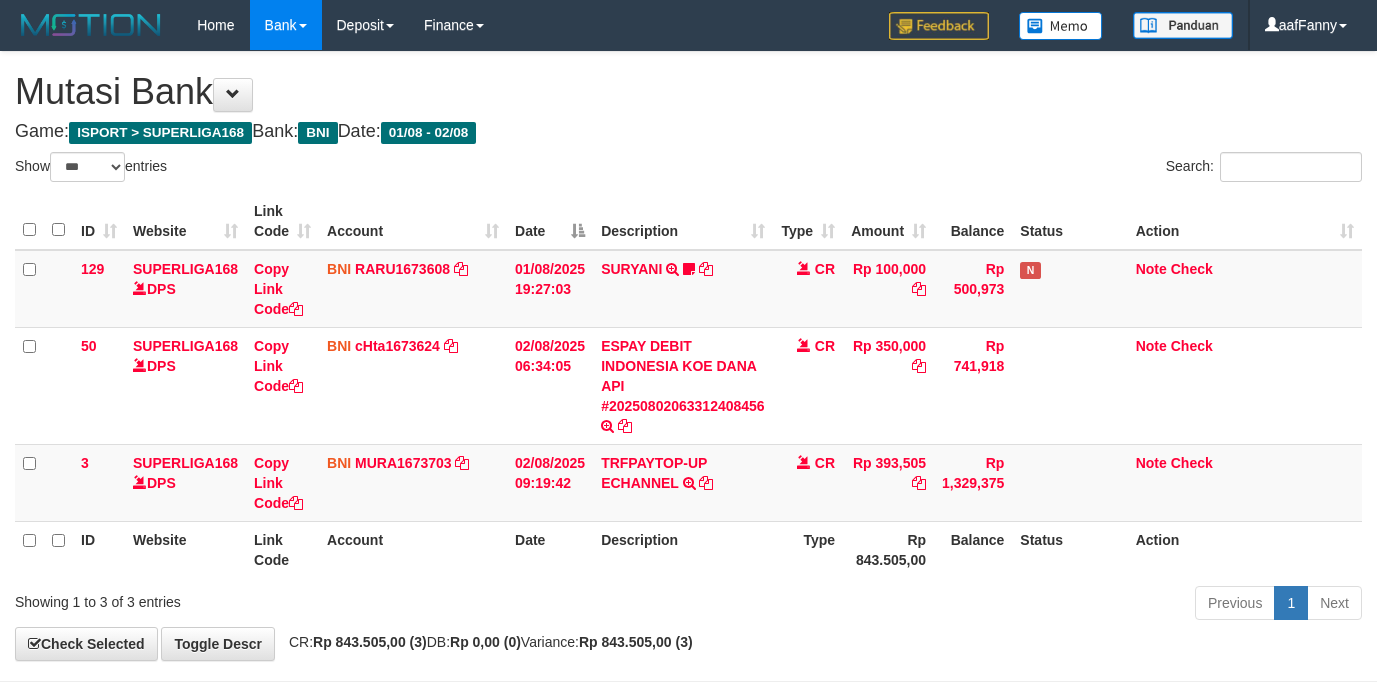 select on "***" 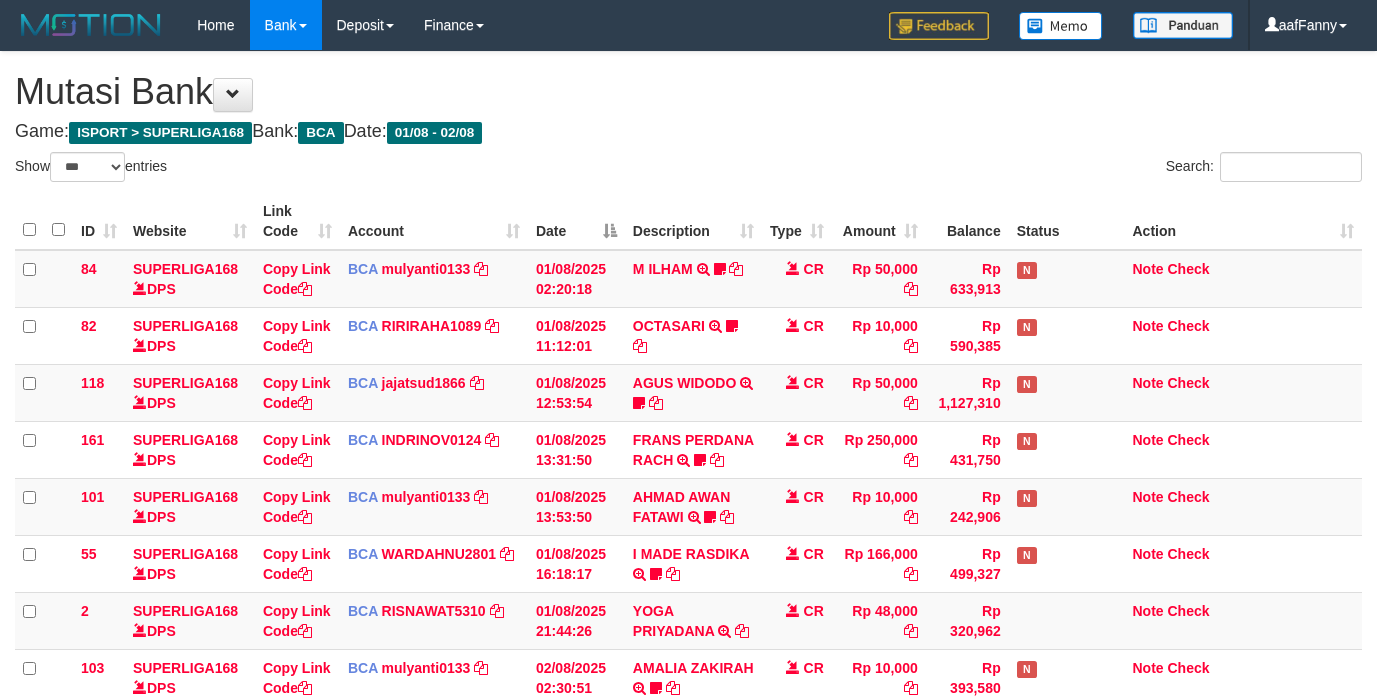 select on "***" 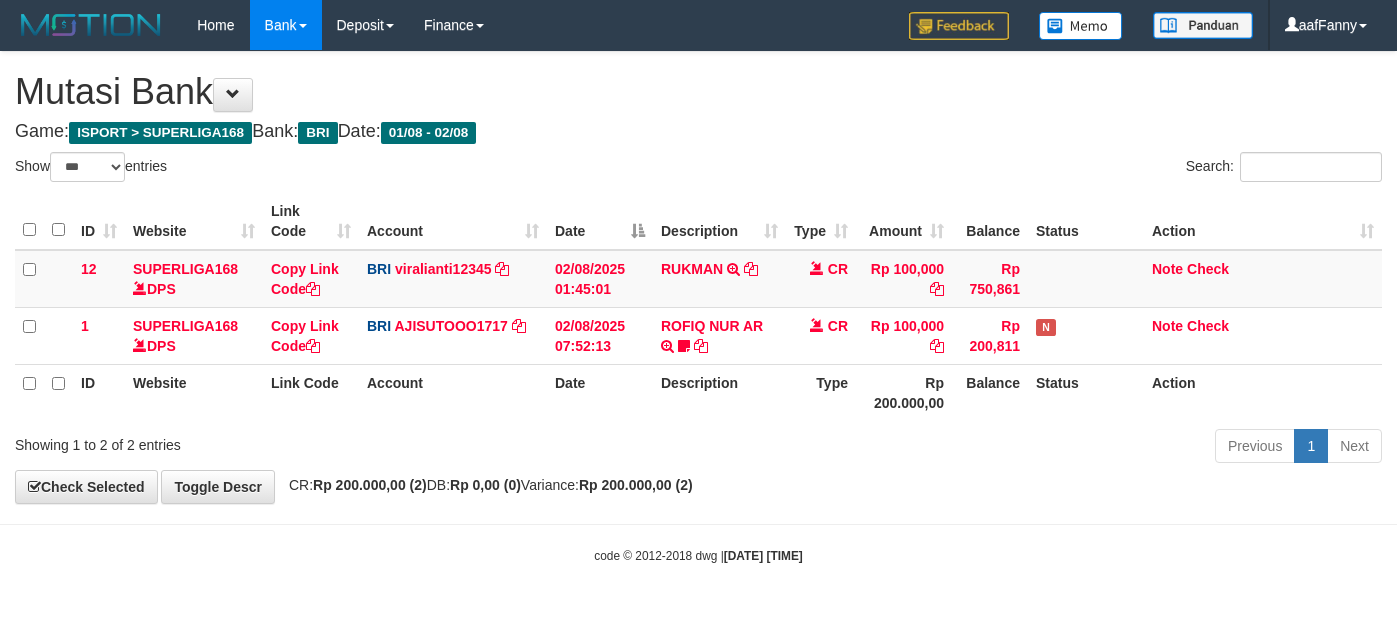 select on "***" 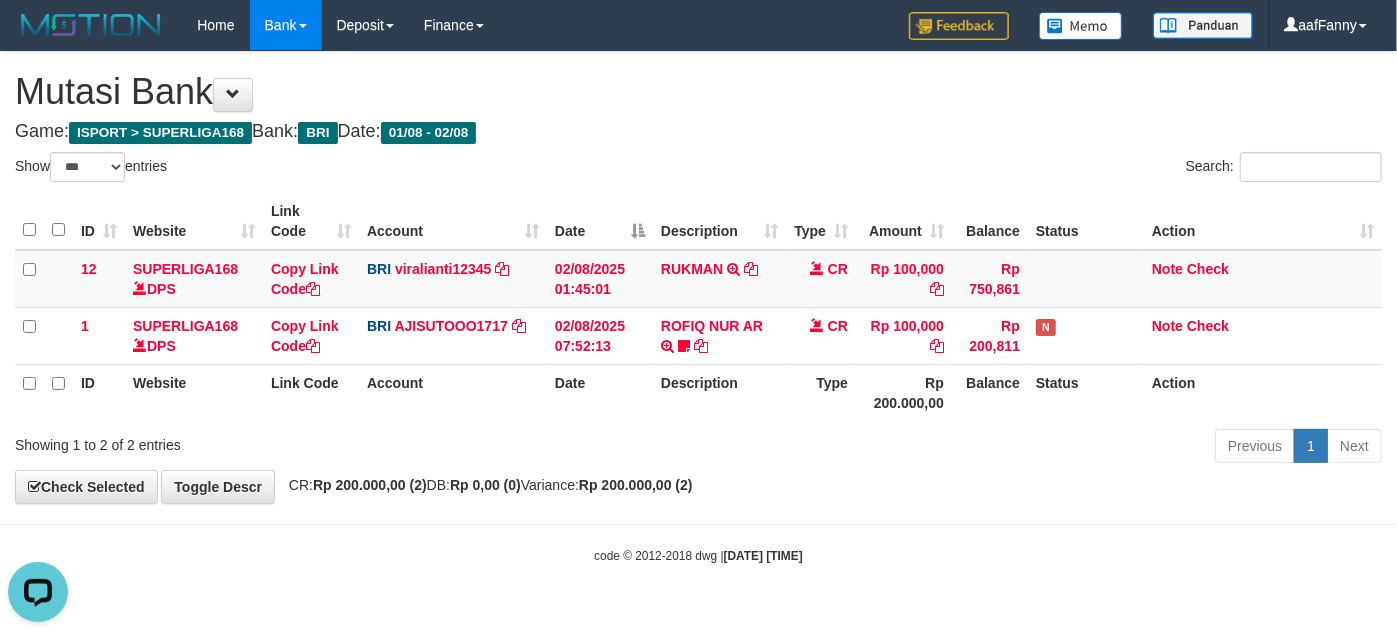 scroll, scrollTop: 0, scrollLeft: 0, axis: both 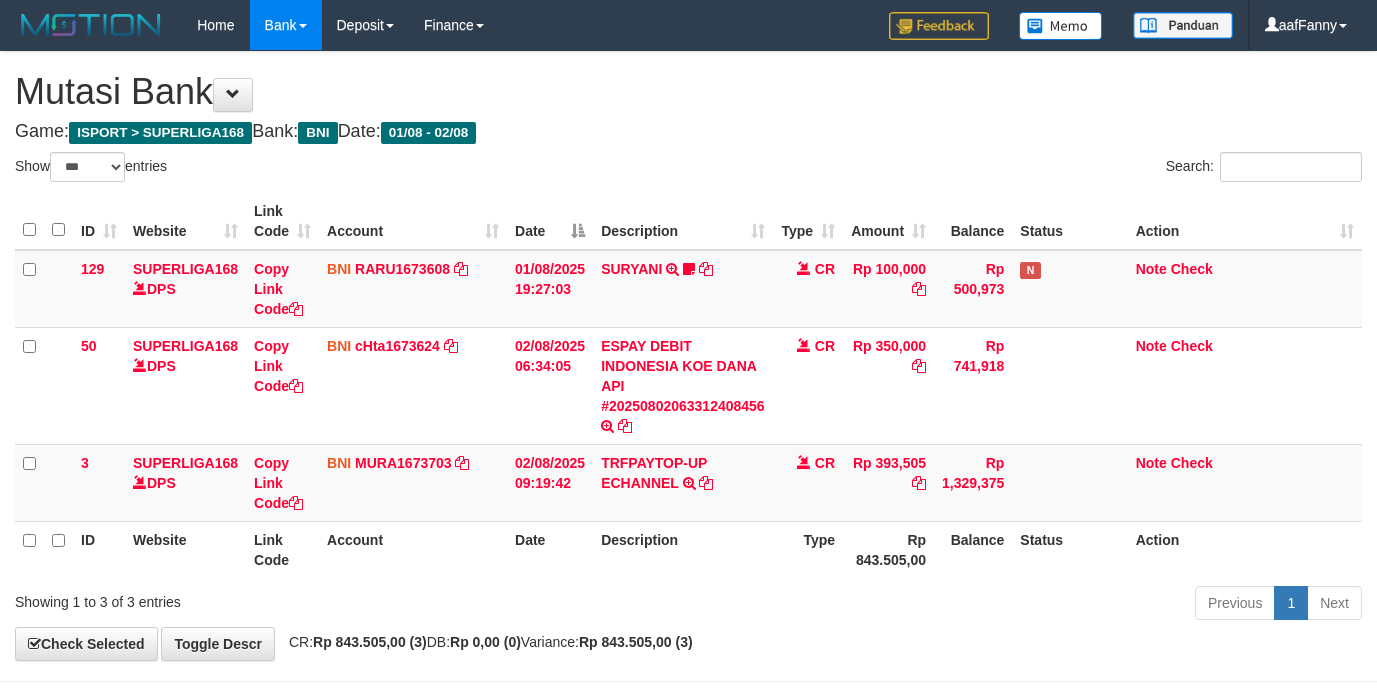 select on "***" 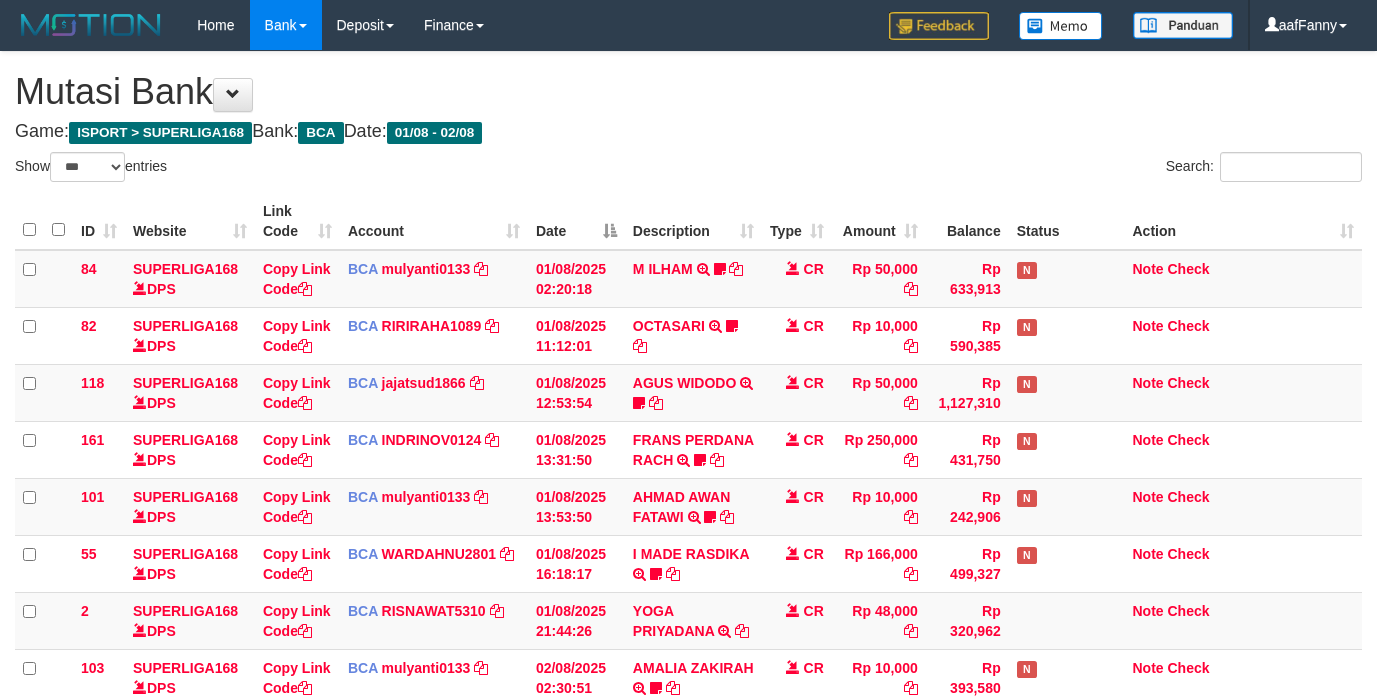 select on "***" 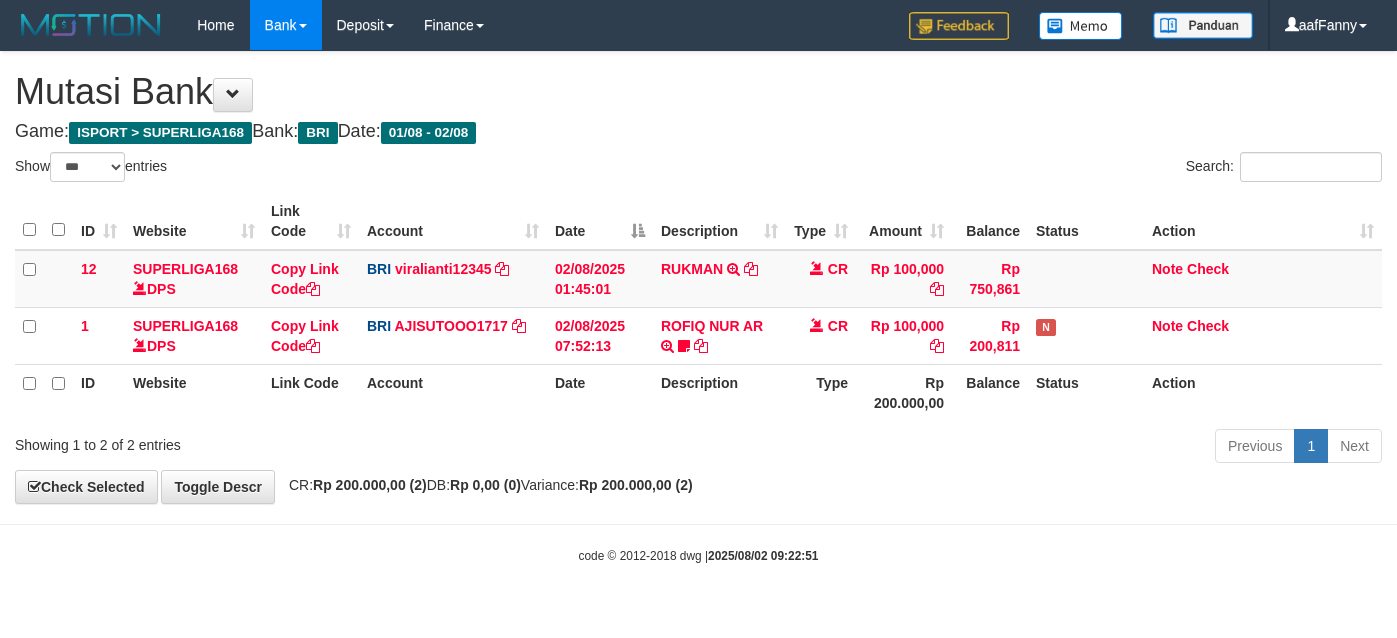 select on "***" 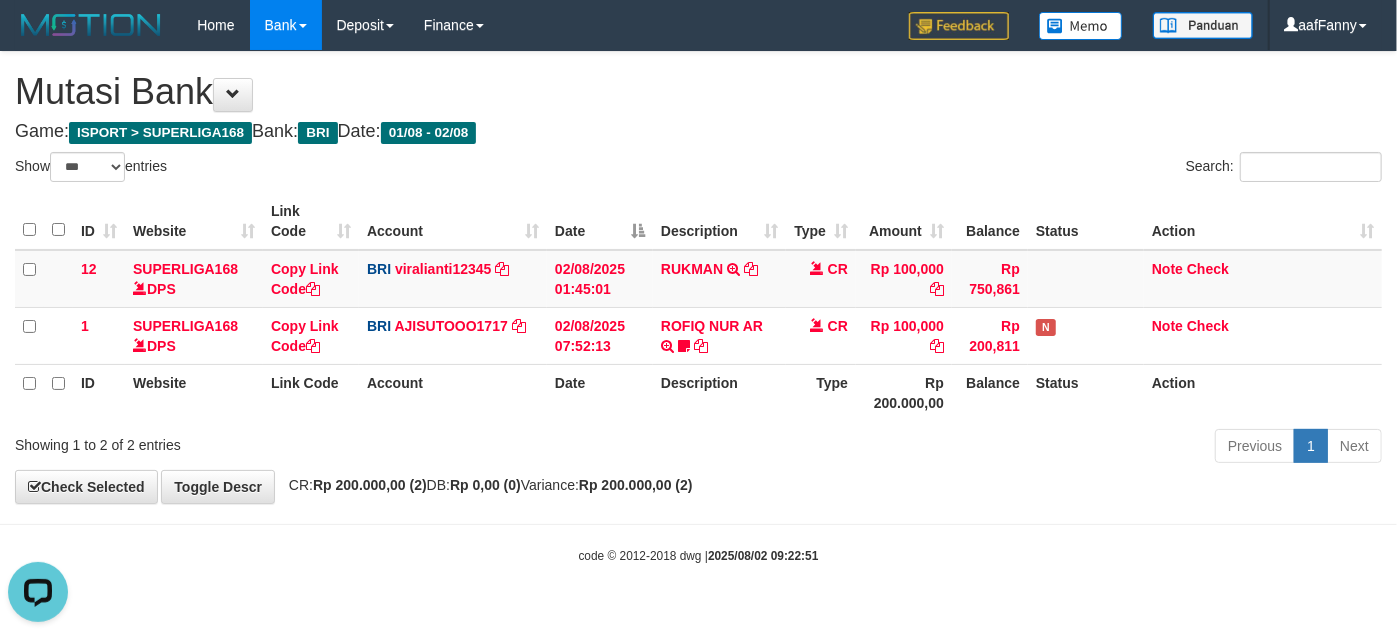 scroll, scrollTop: 0, scrollLeft: 0, axis: both 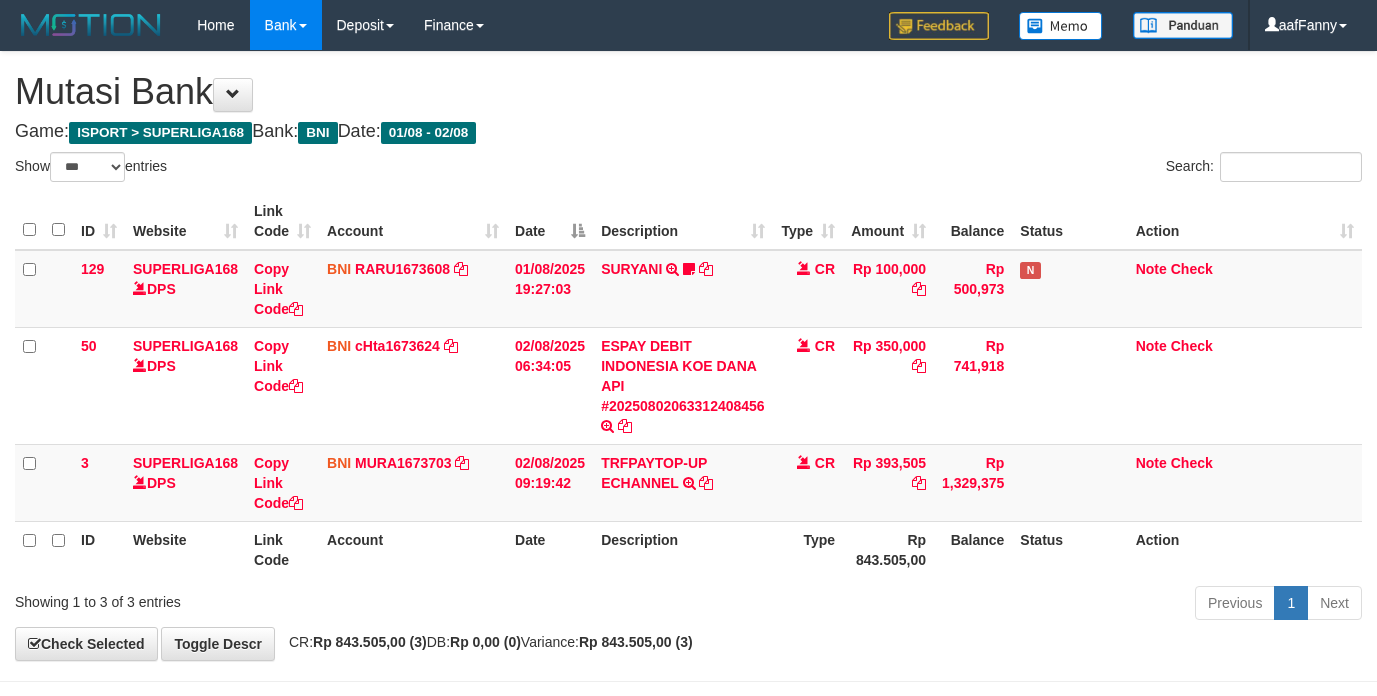 select on "***" 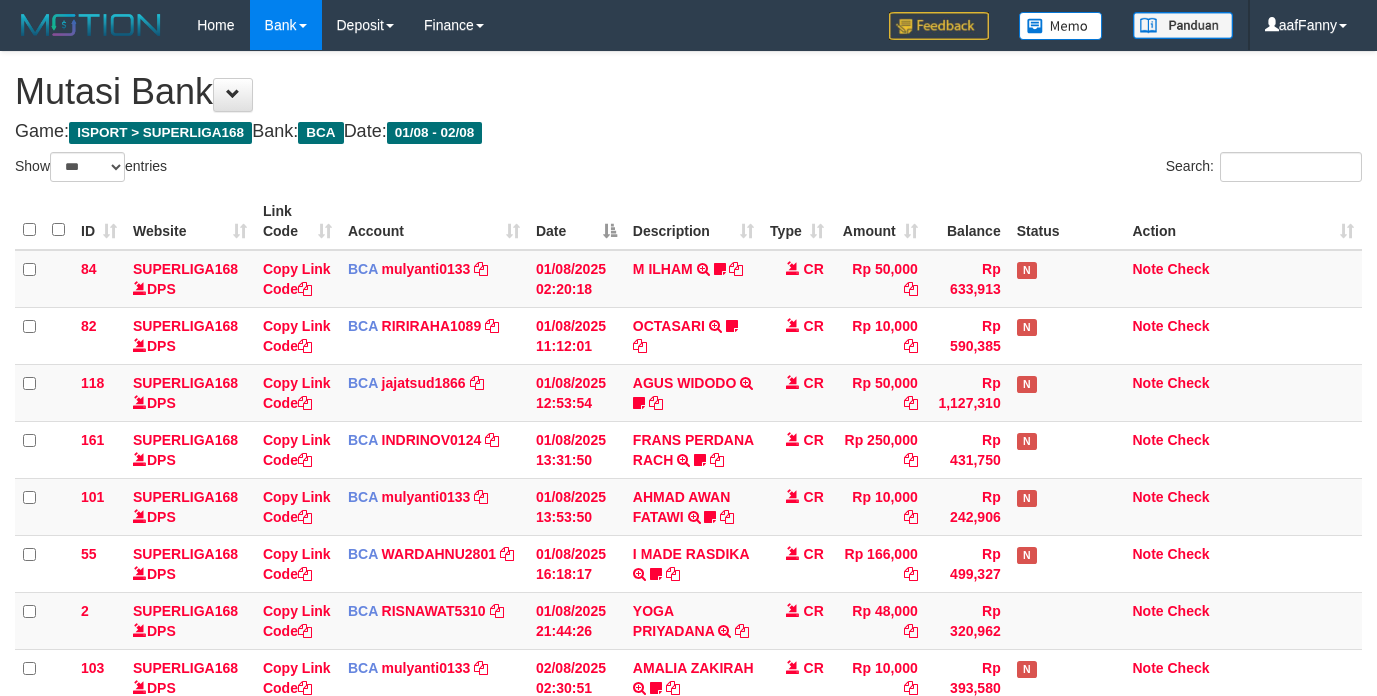 select on "***" 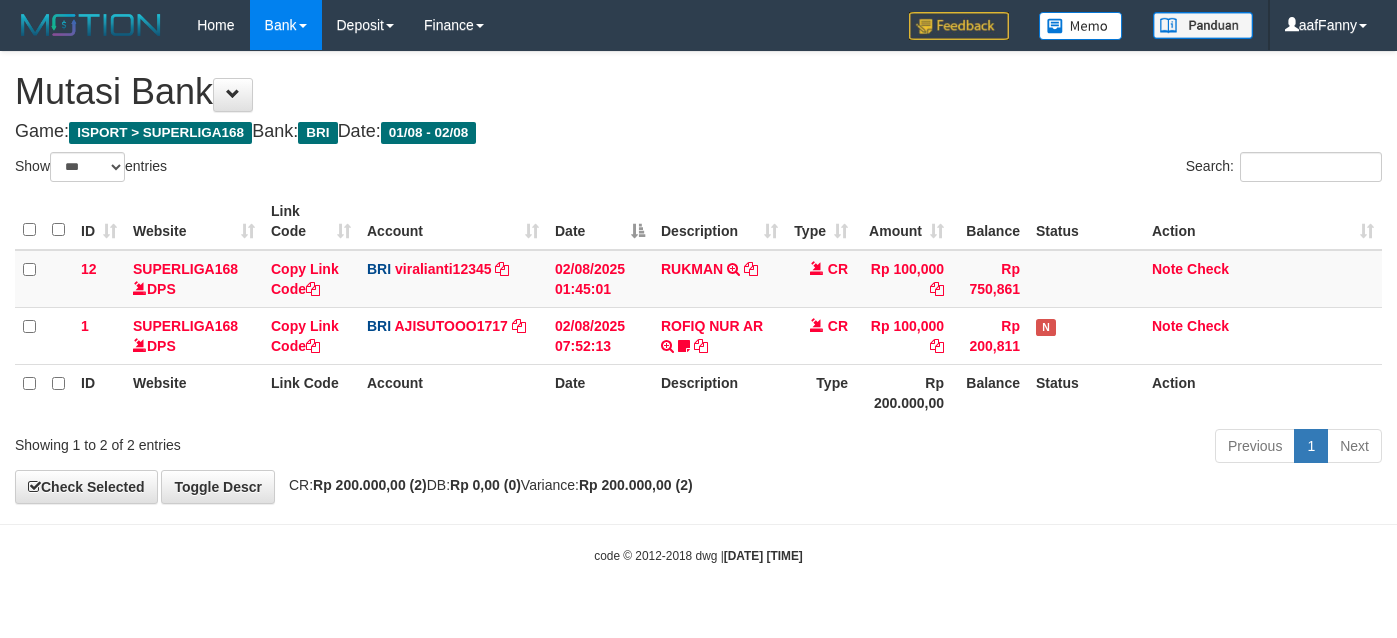 select on "***" 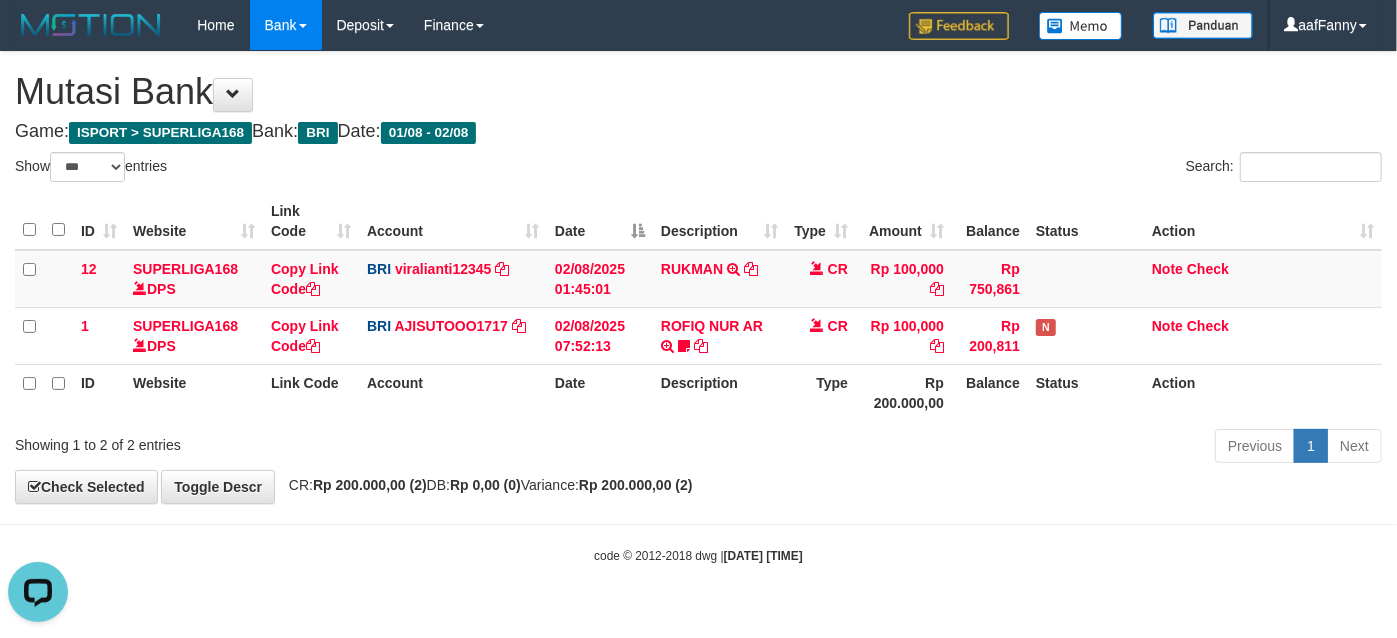 scroll, scrollTop: 0, scrollLeft: 0, axis: both 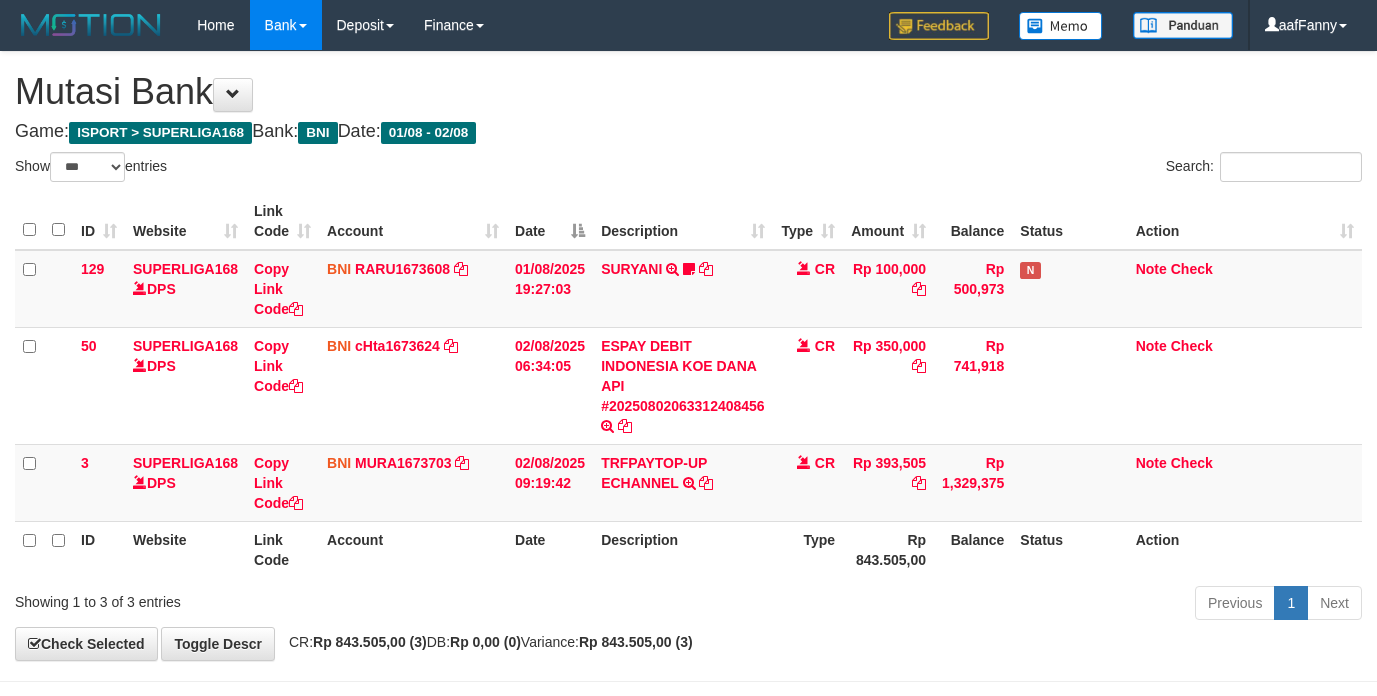 select on "***" 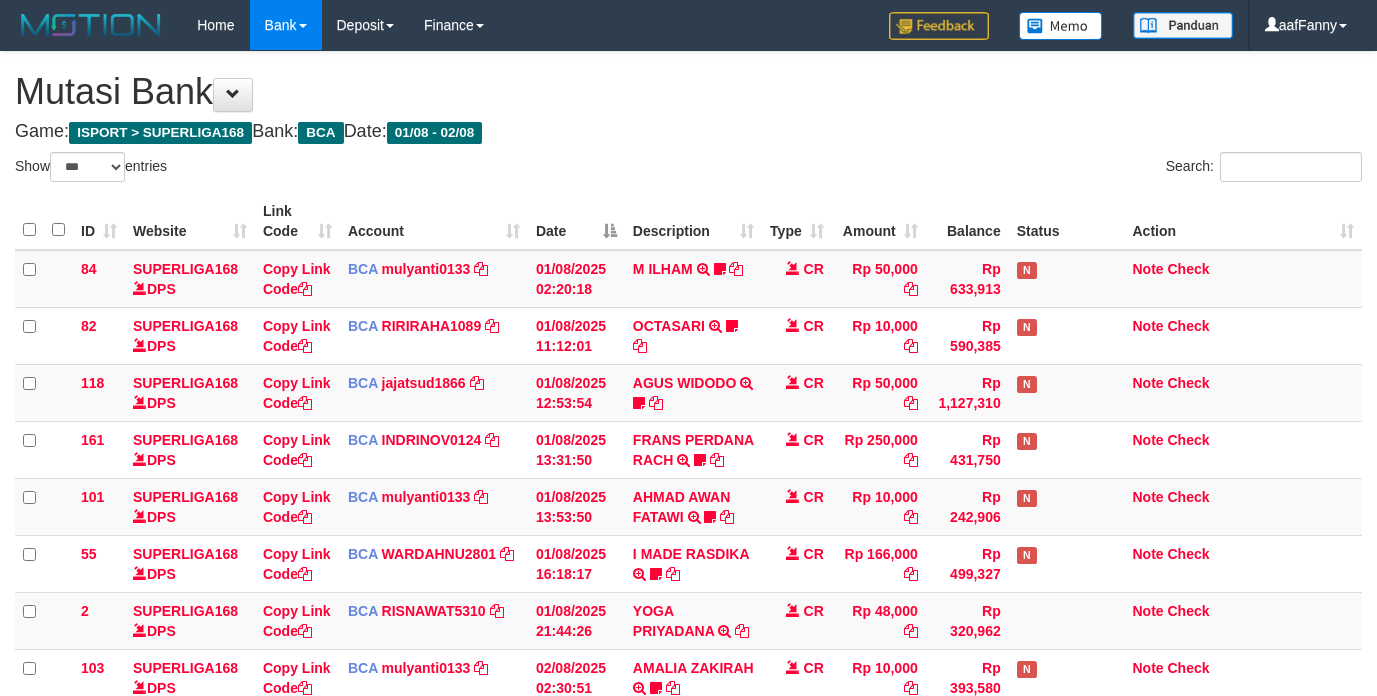 select on "***" 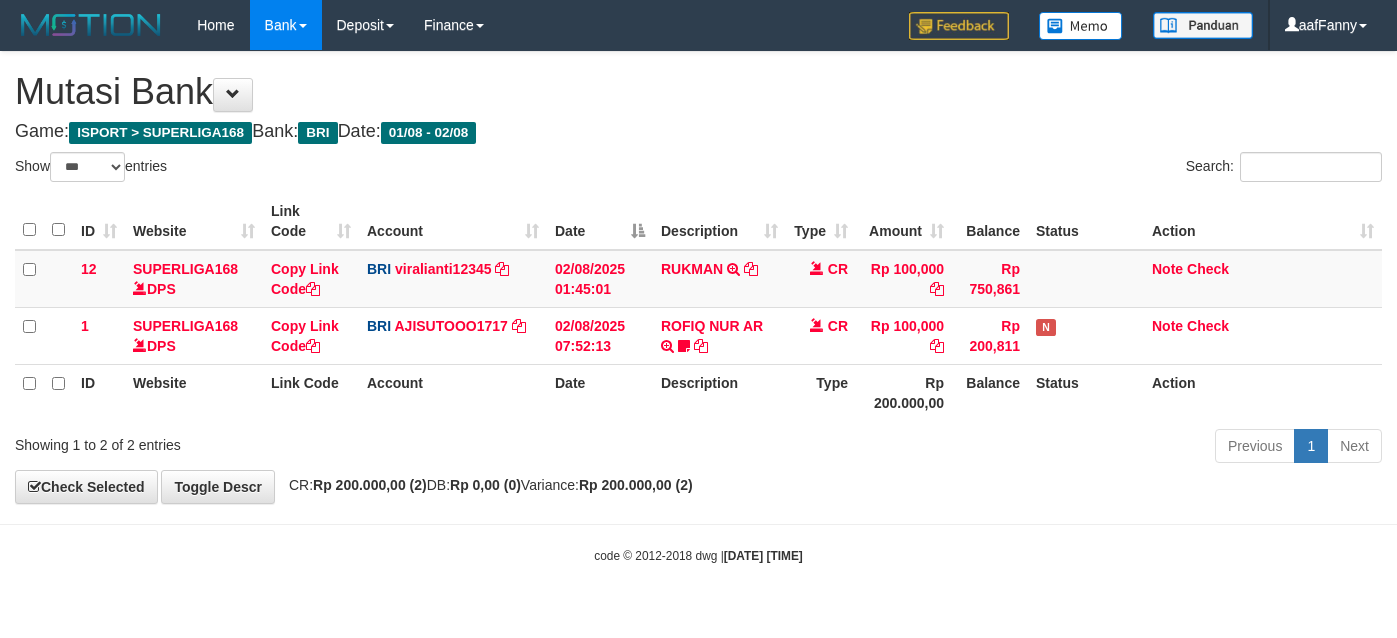 select on "***" 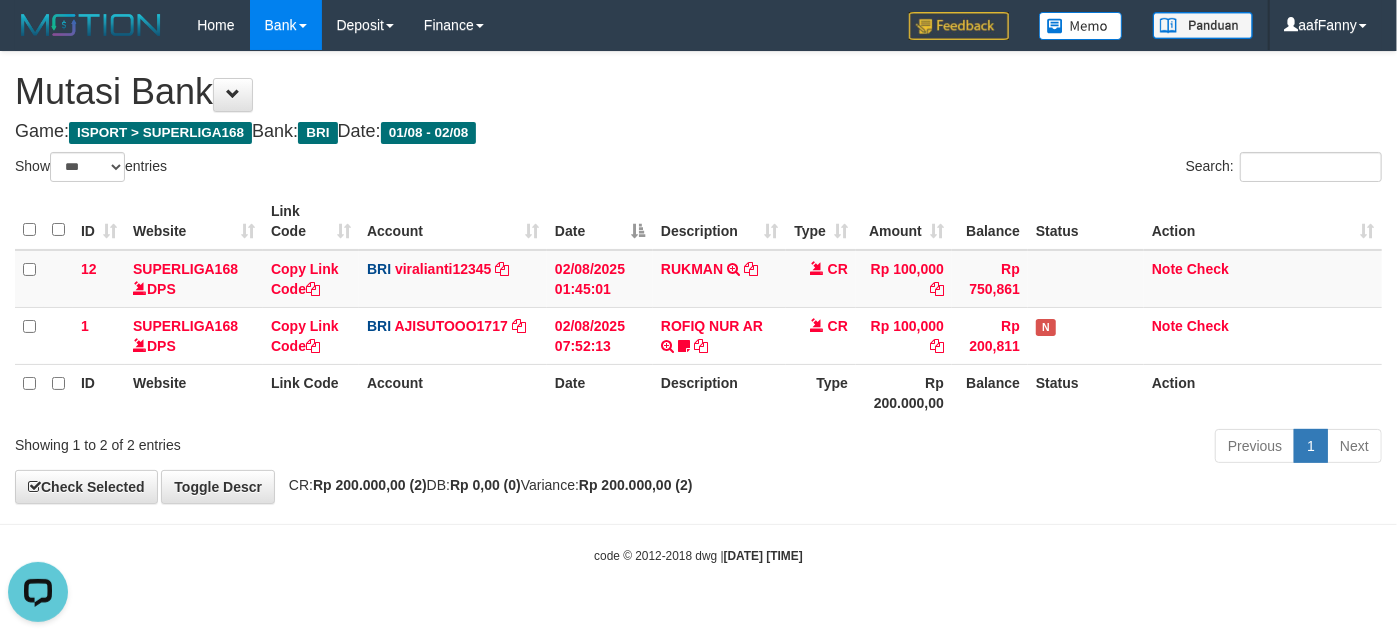 scroll, scrollTop: 0, scrollLeft: 0, axis: both 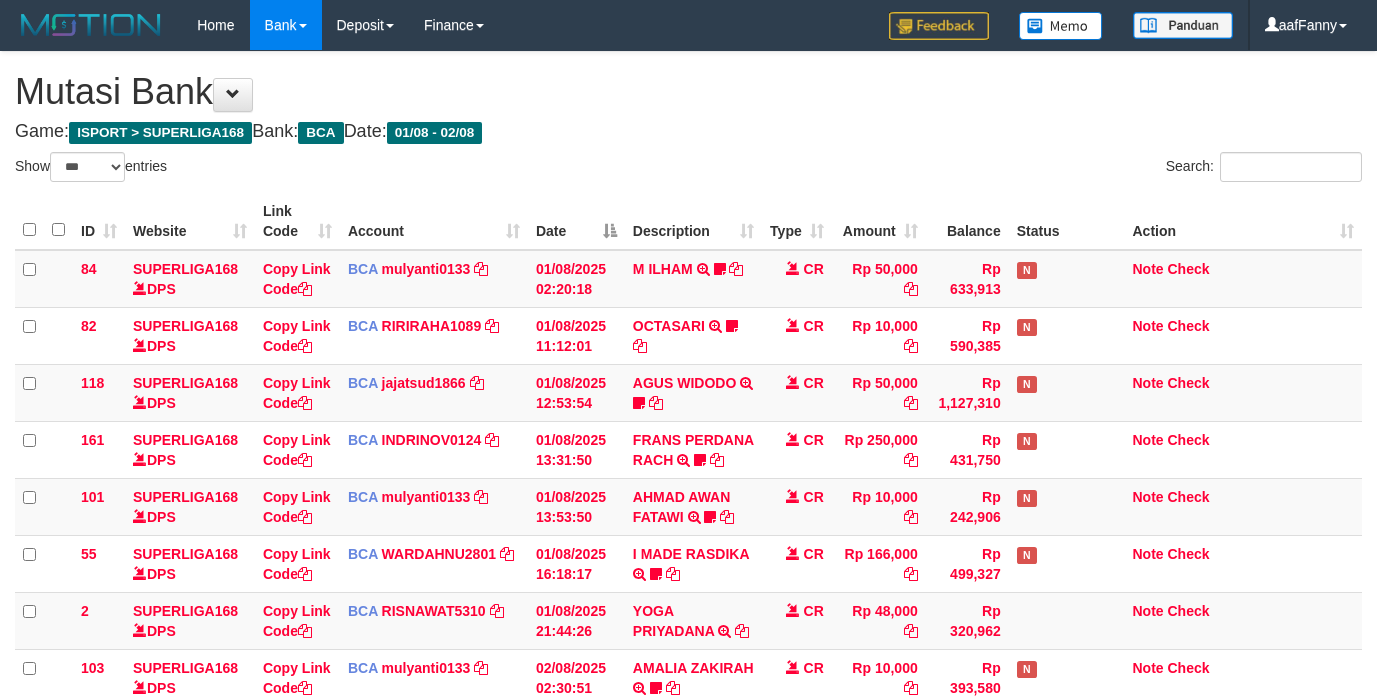 select on "***" 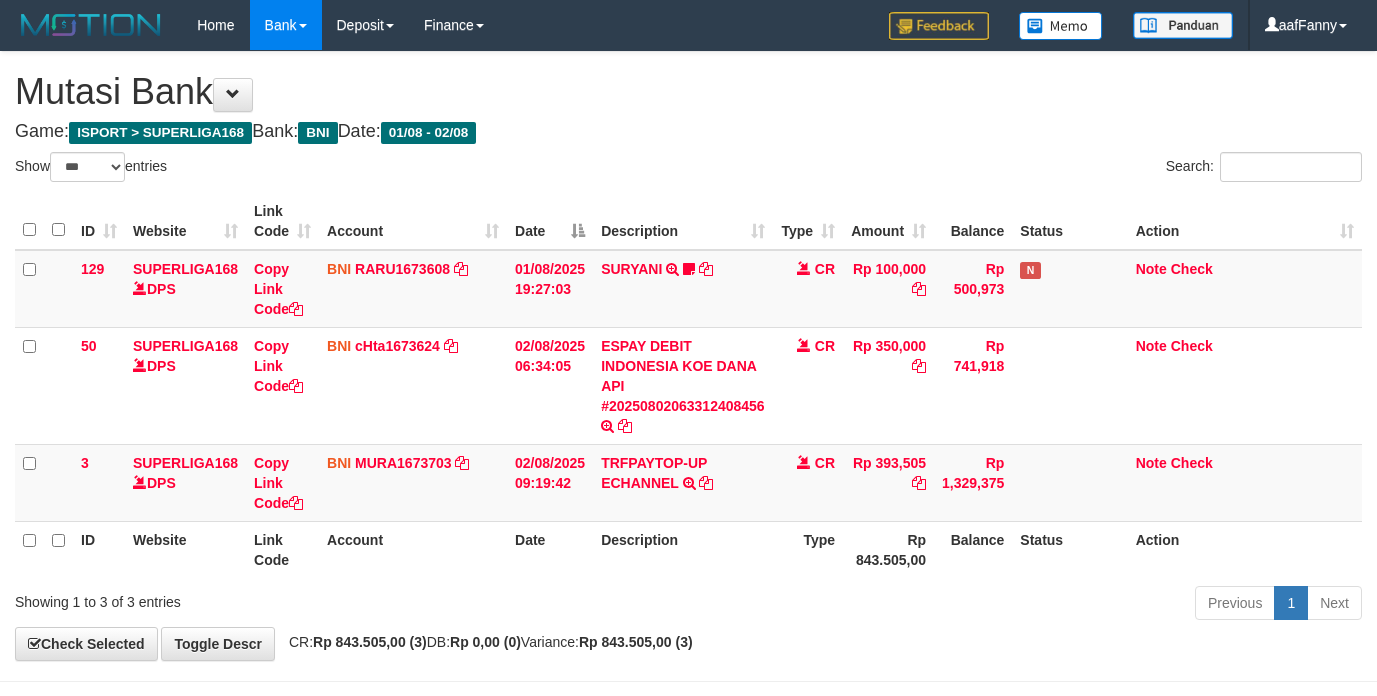 select on "***" 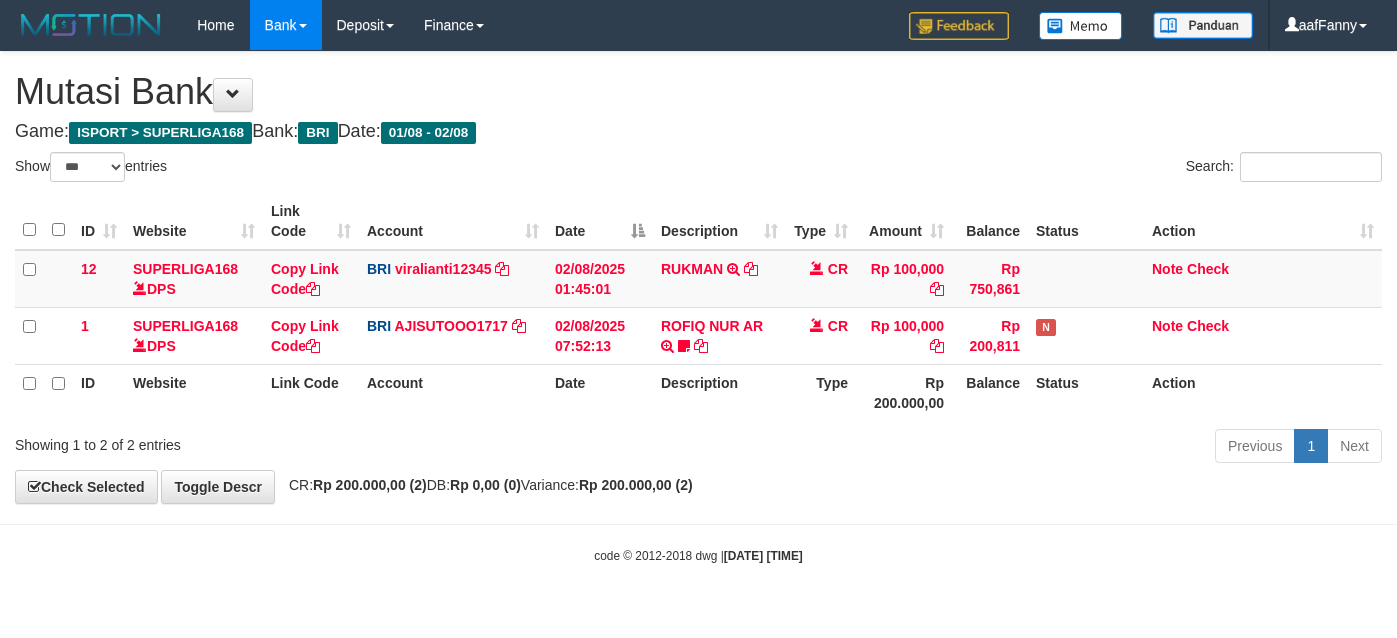 select on "***" 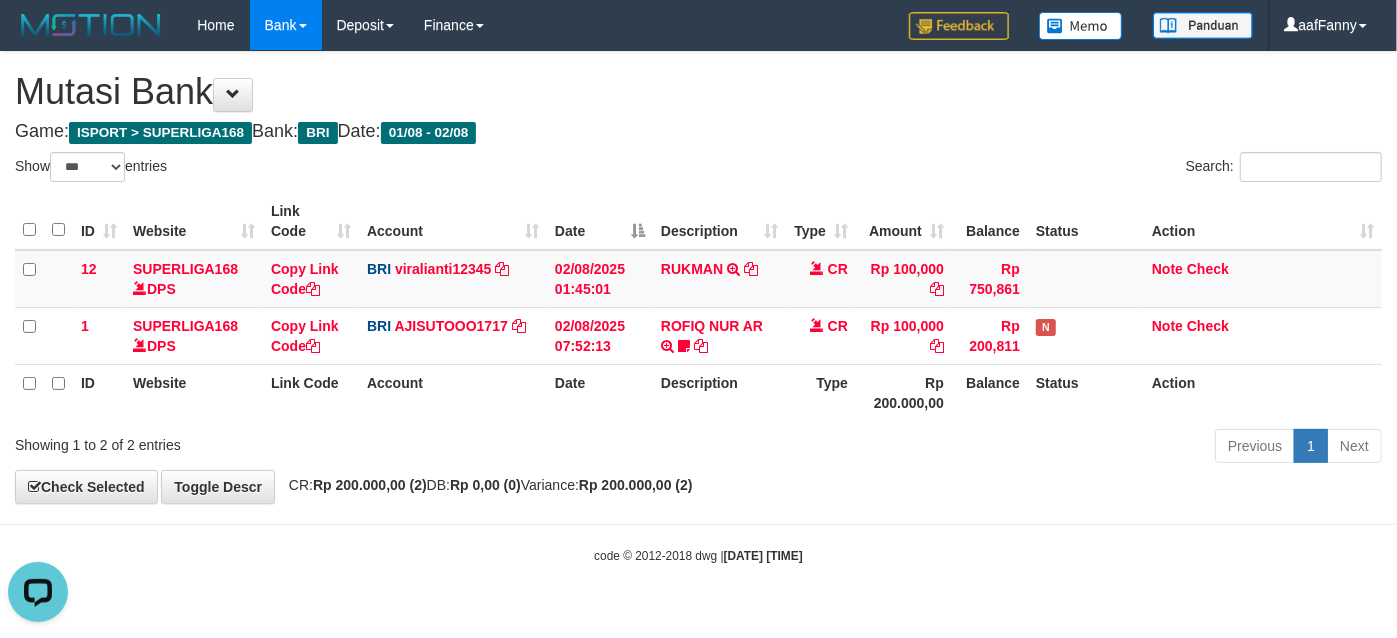 scroll, scrollTop: 0, scrollLeft: 0, axis: both 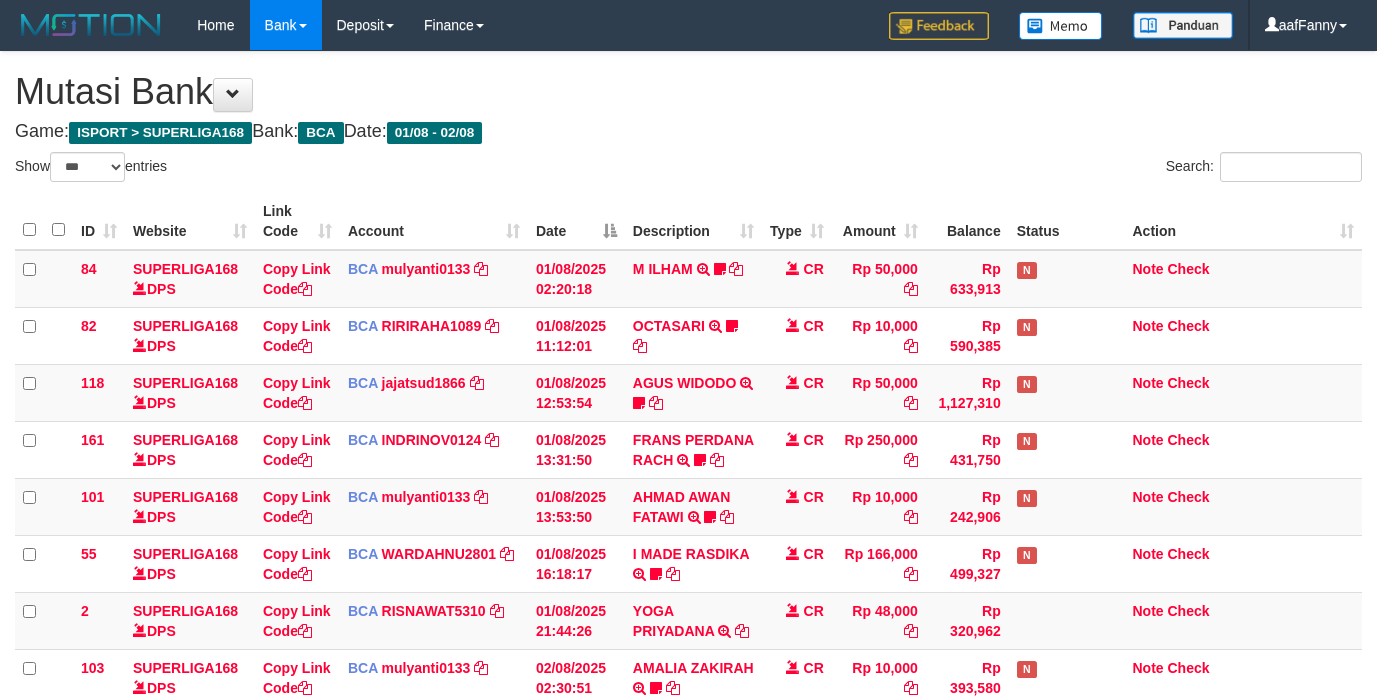 select on "***" 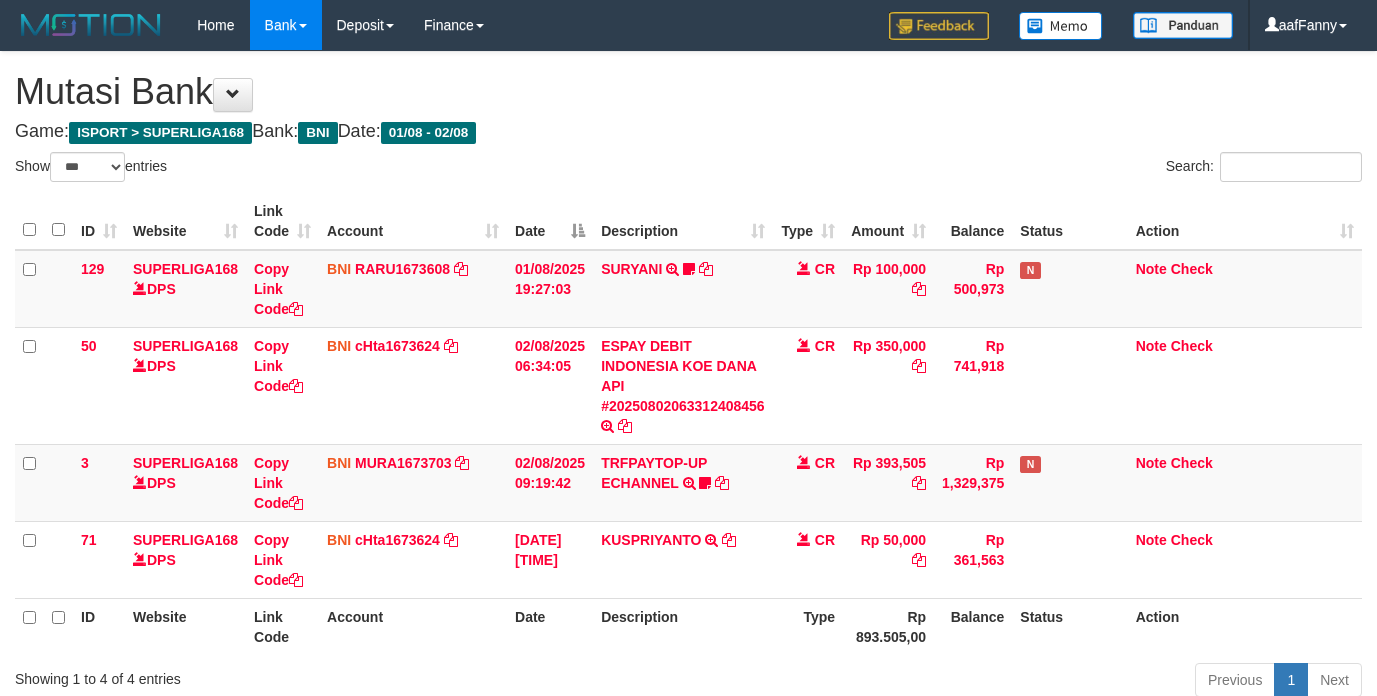 select on "***" 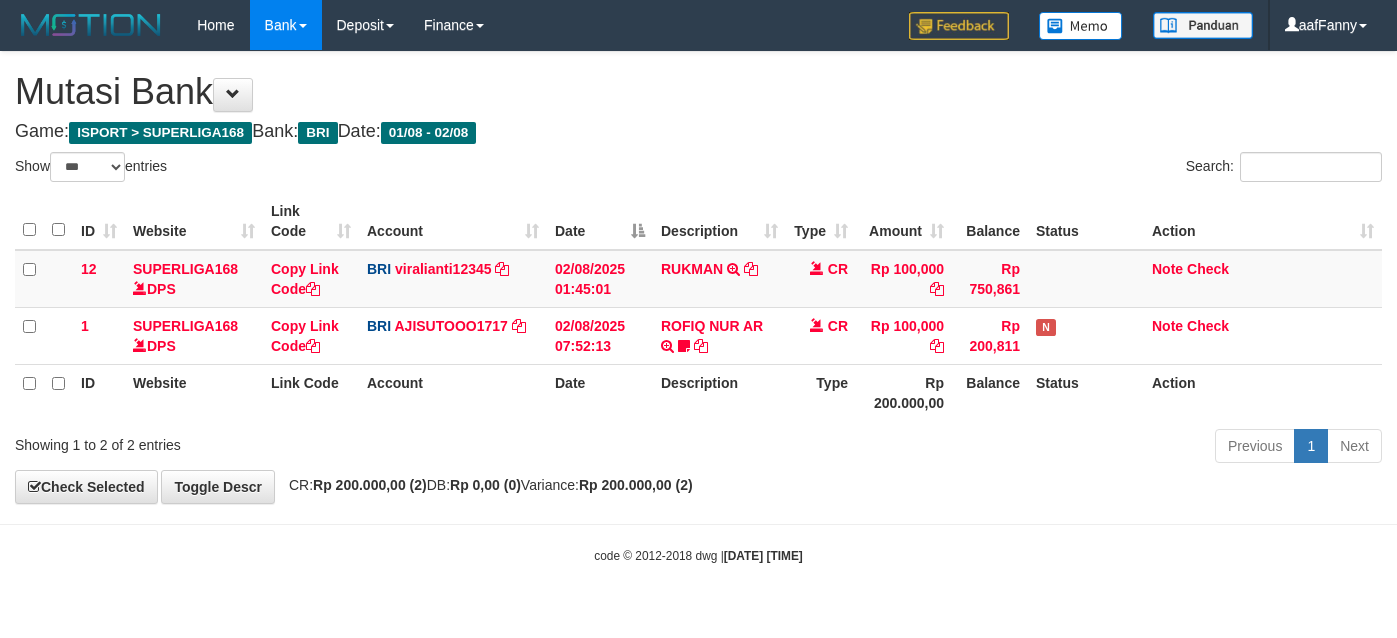 select on "***" 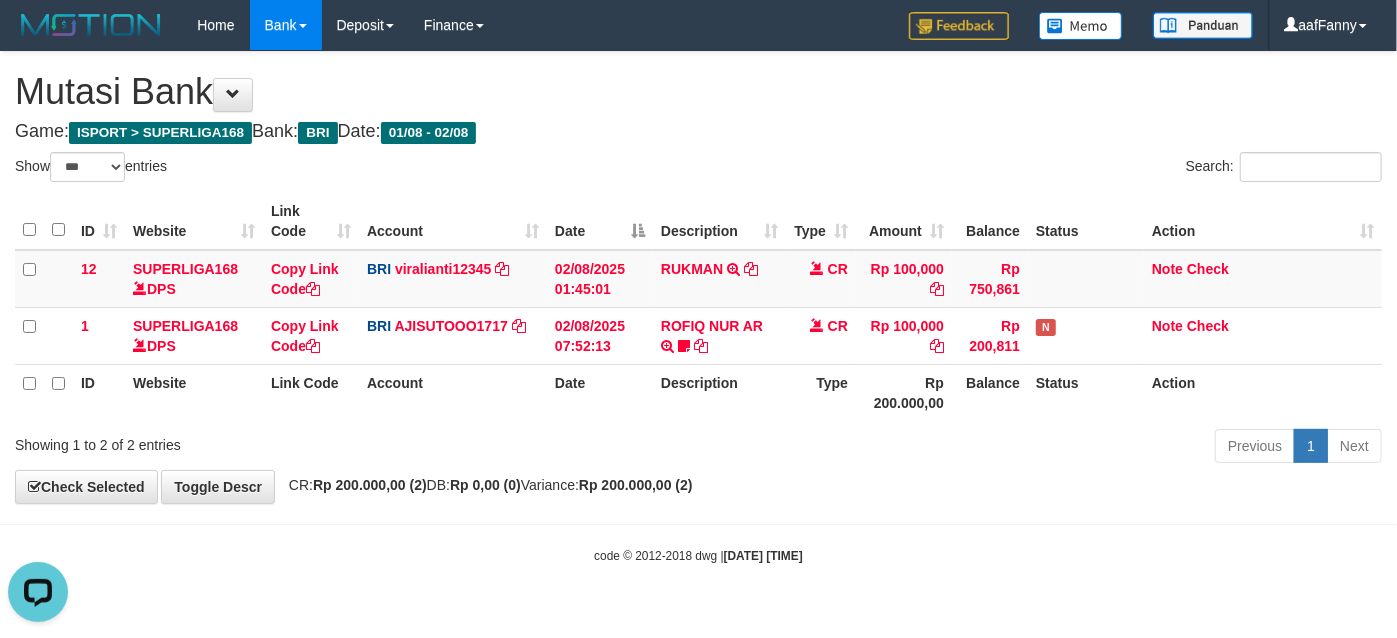 scroll, scrollTop: 0, scrollLeft: 0, axis: both 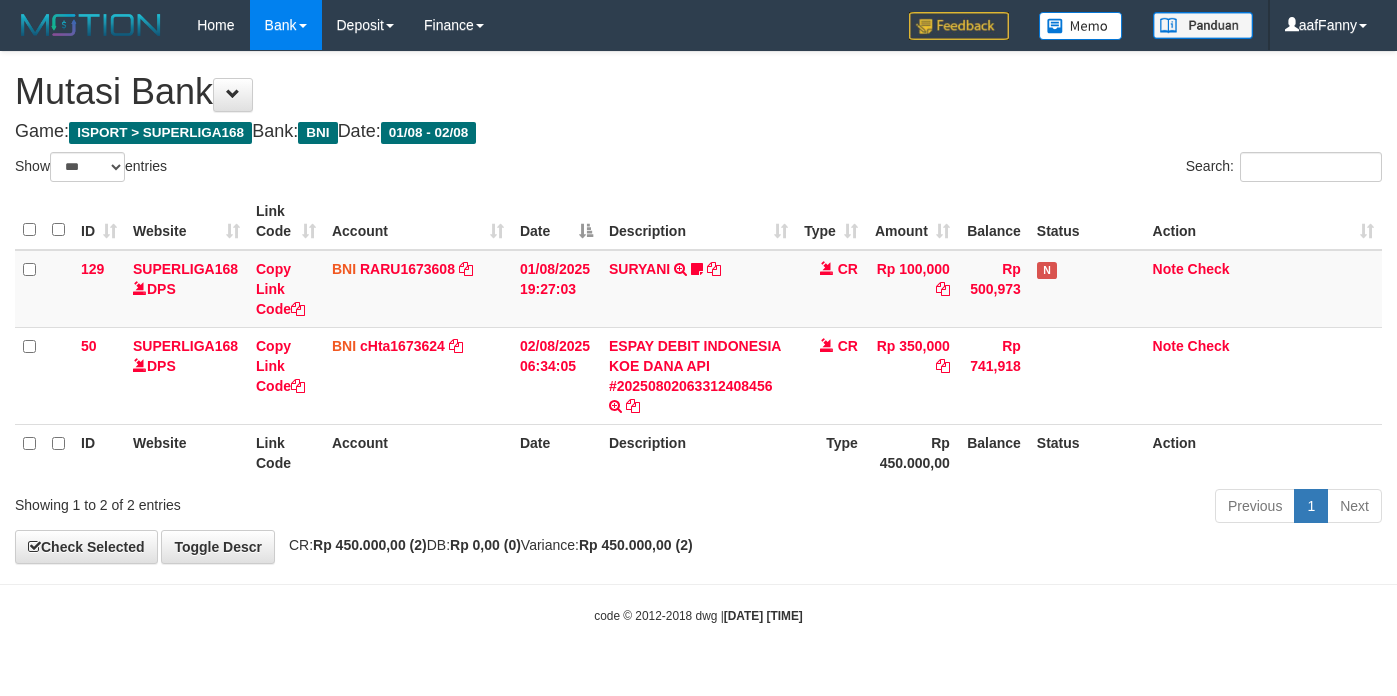 select on "***" 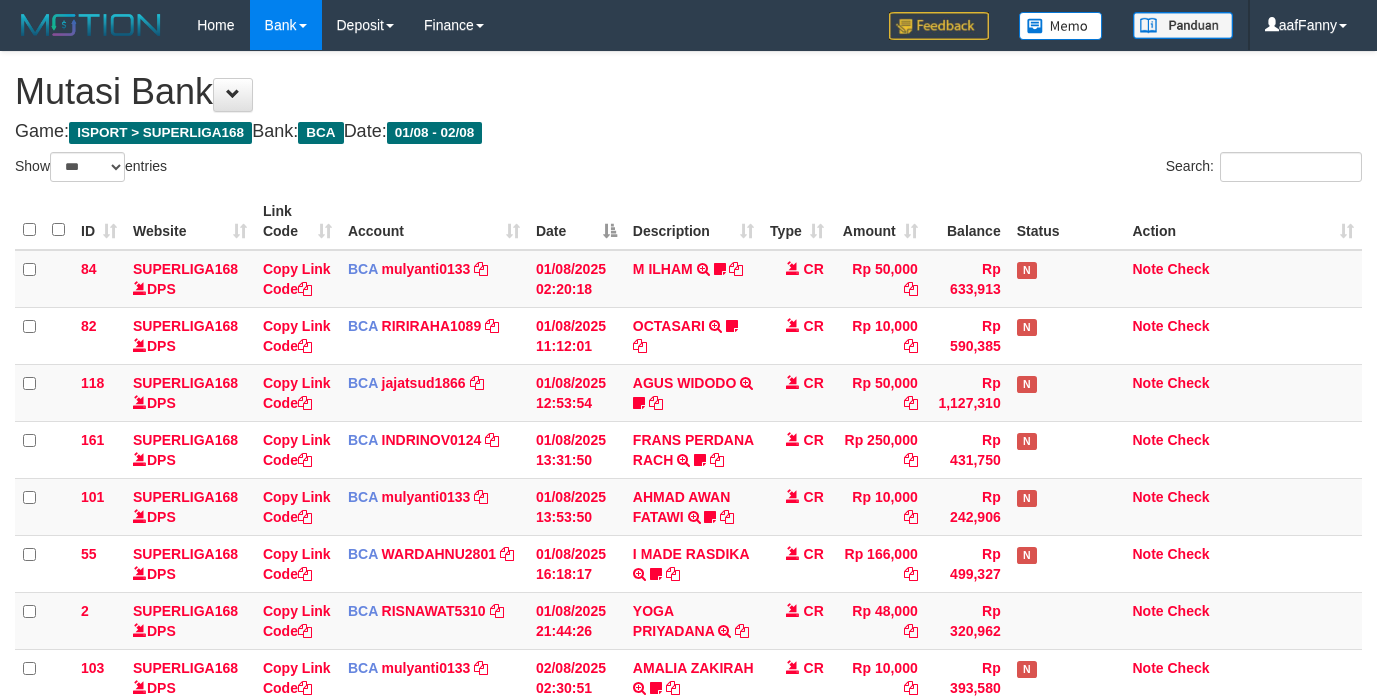 select on "***" 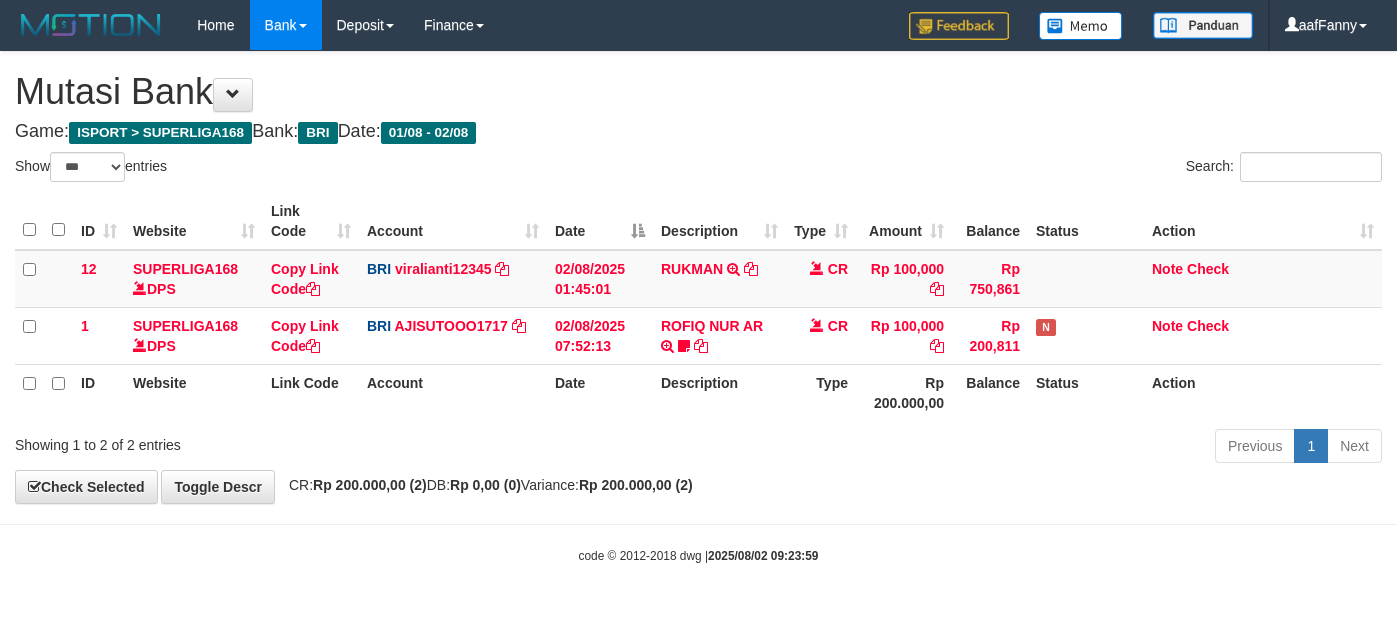 select on "***" 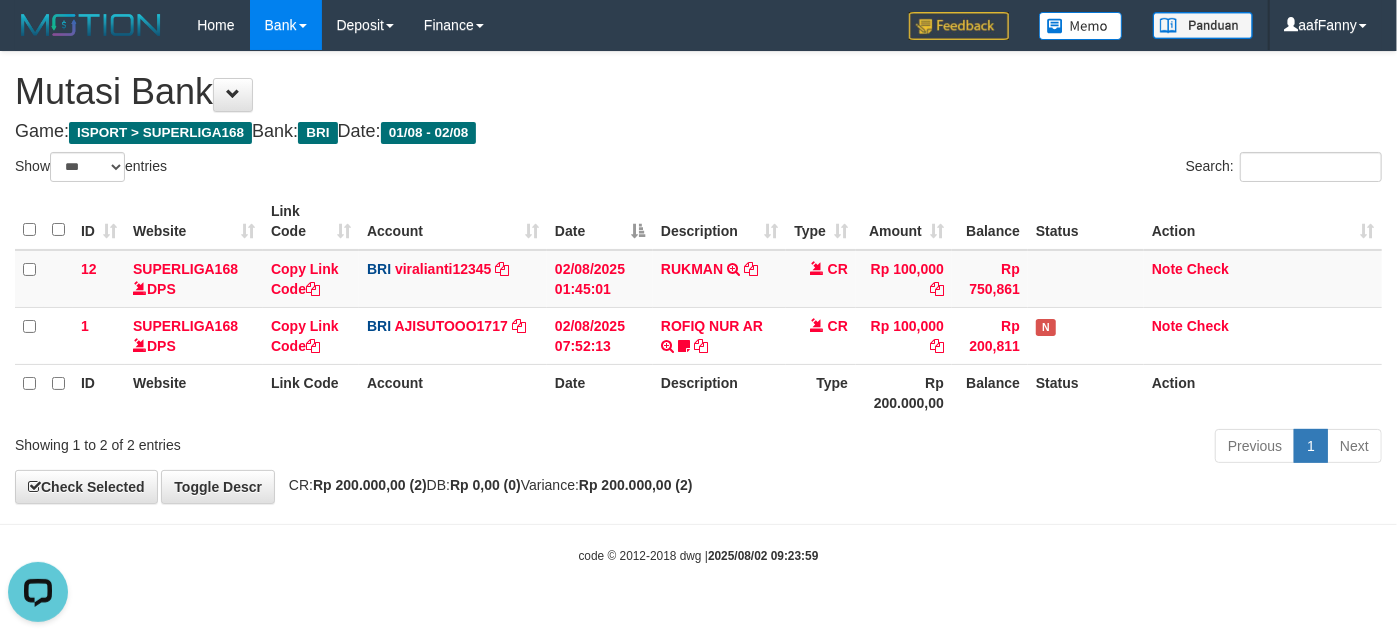 scroll, scrollTop: 0, scrollLeft: 0, axis: both 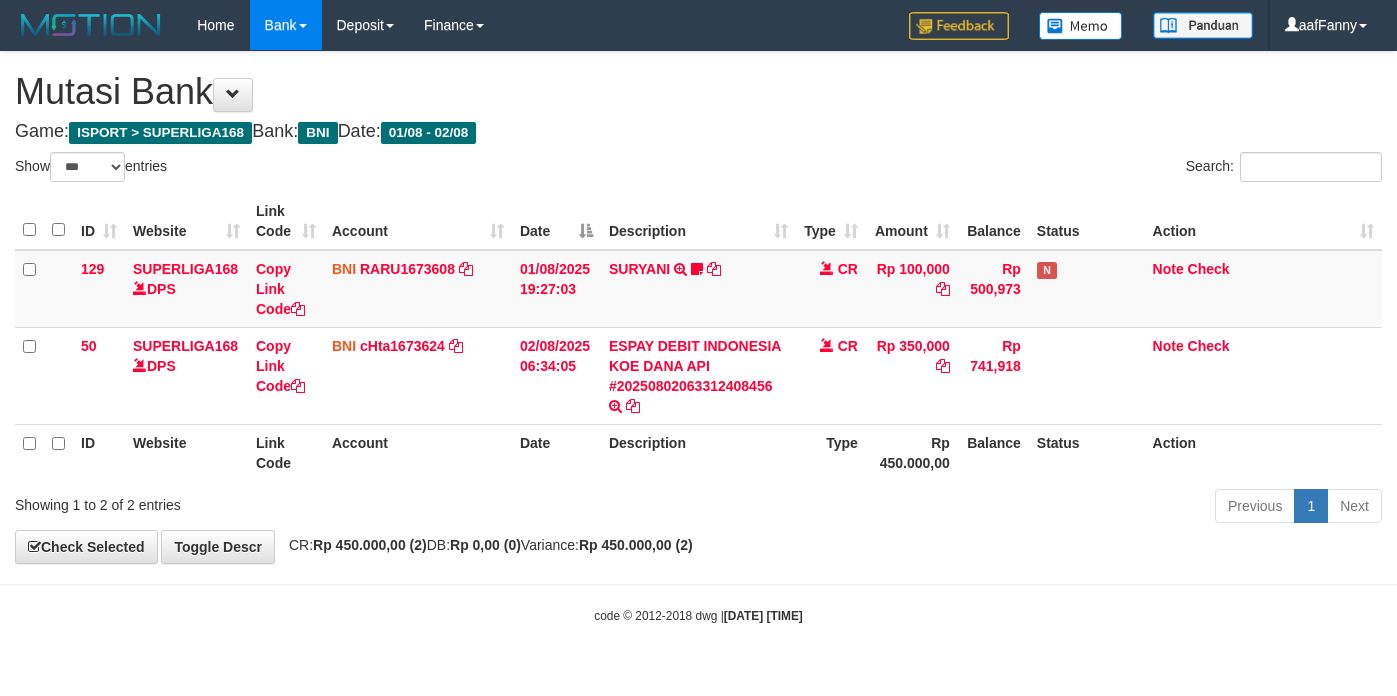 select on "***" 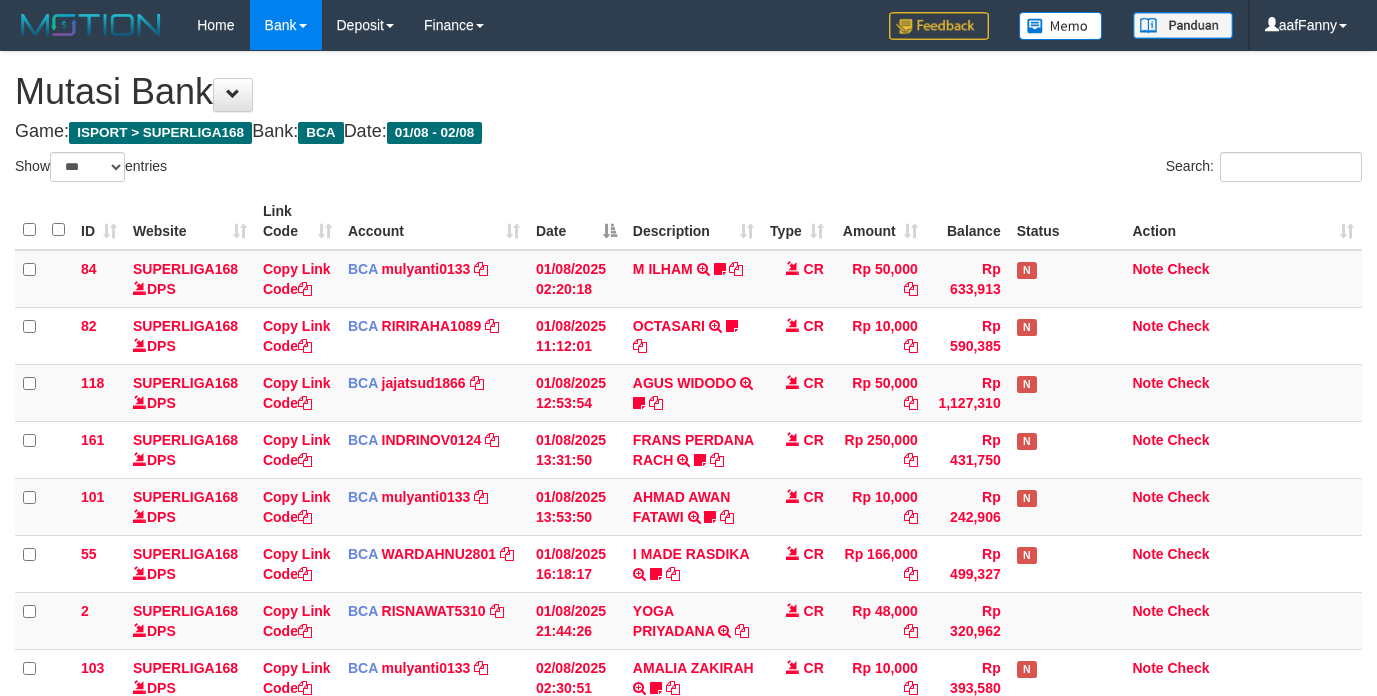 select on "***" 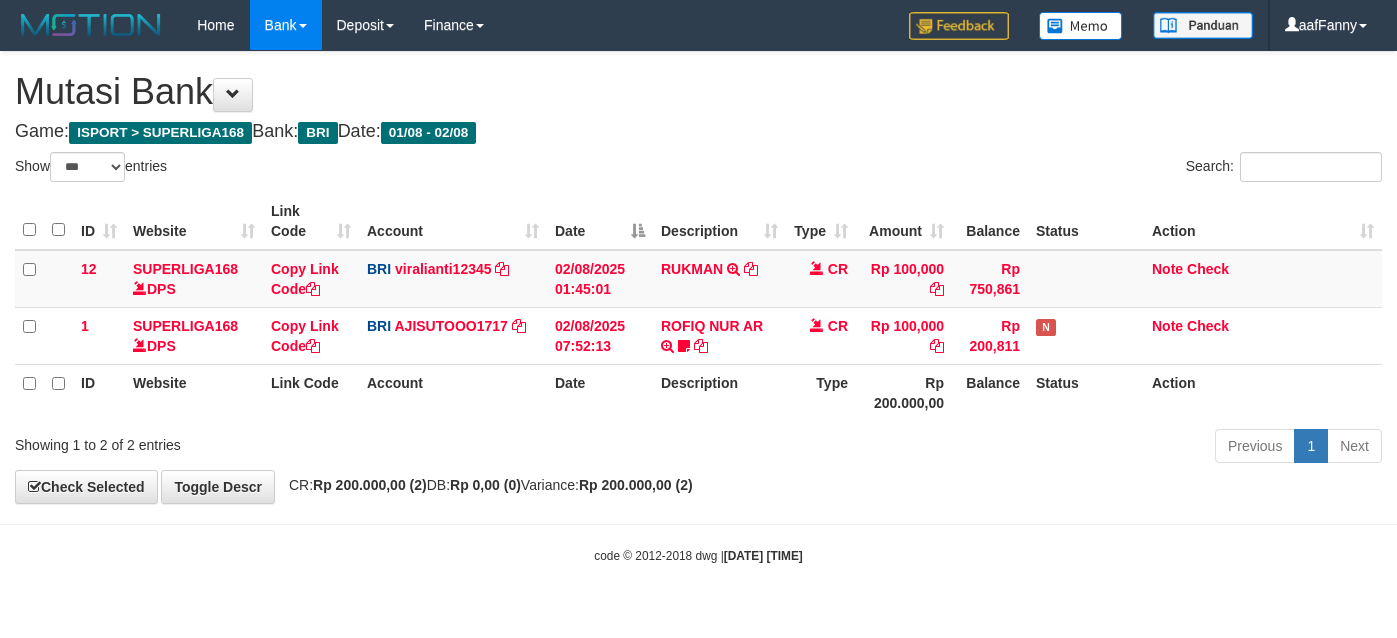 select on "***" 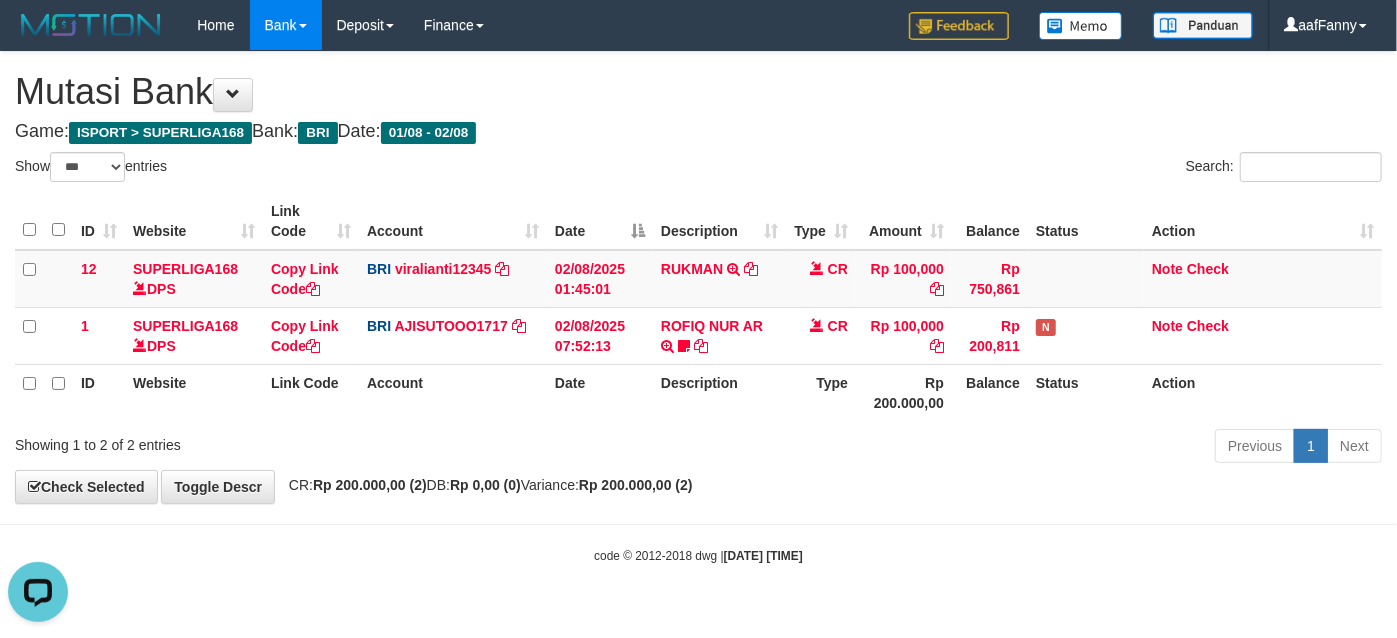 scroll, scrollTop: 0, scrollLeft: 0, axis: both 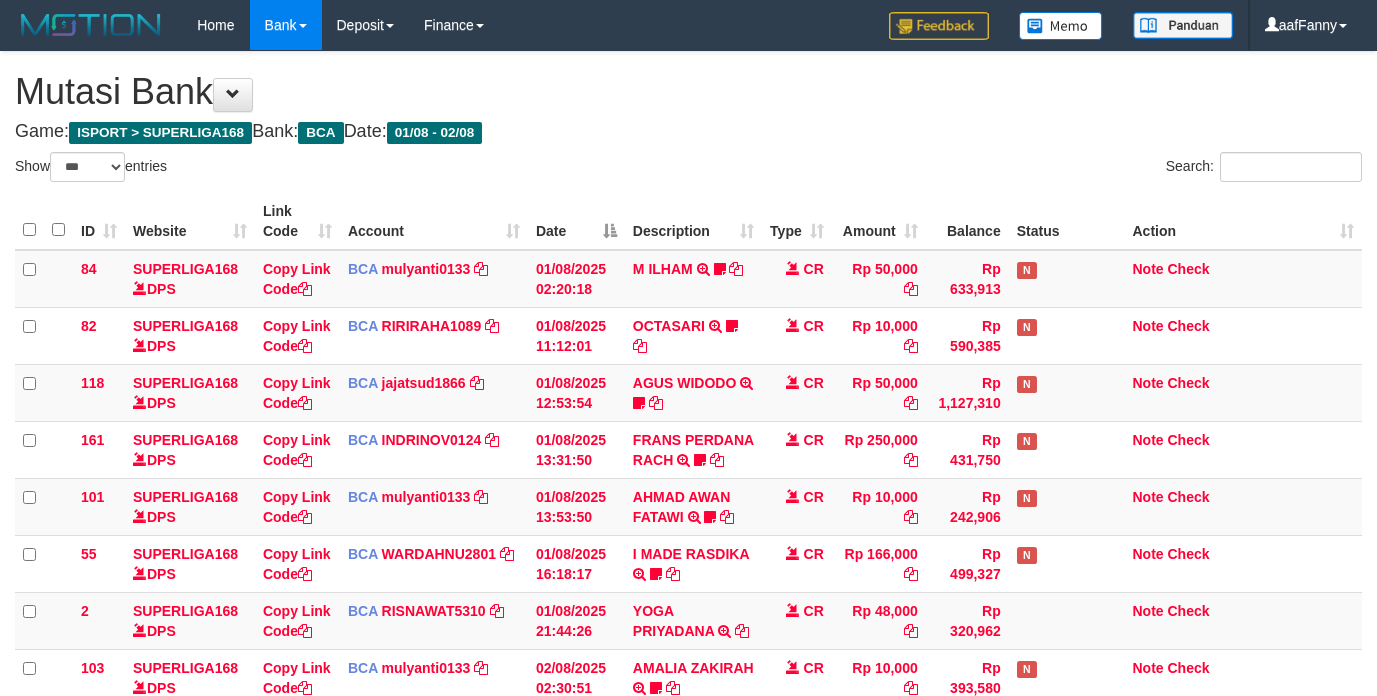 select on "***" 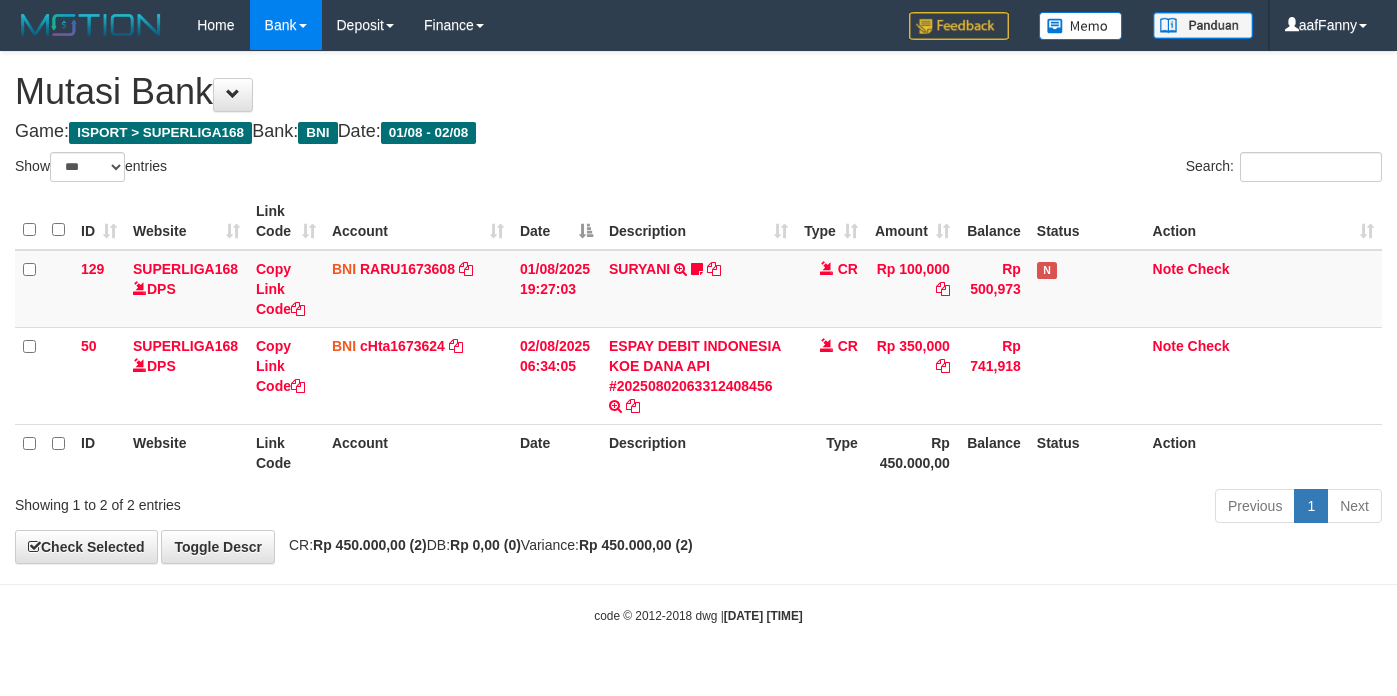 select on "***" 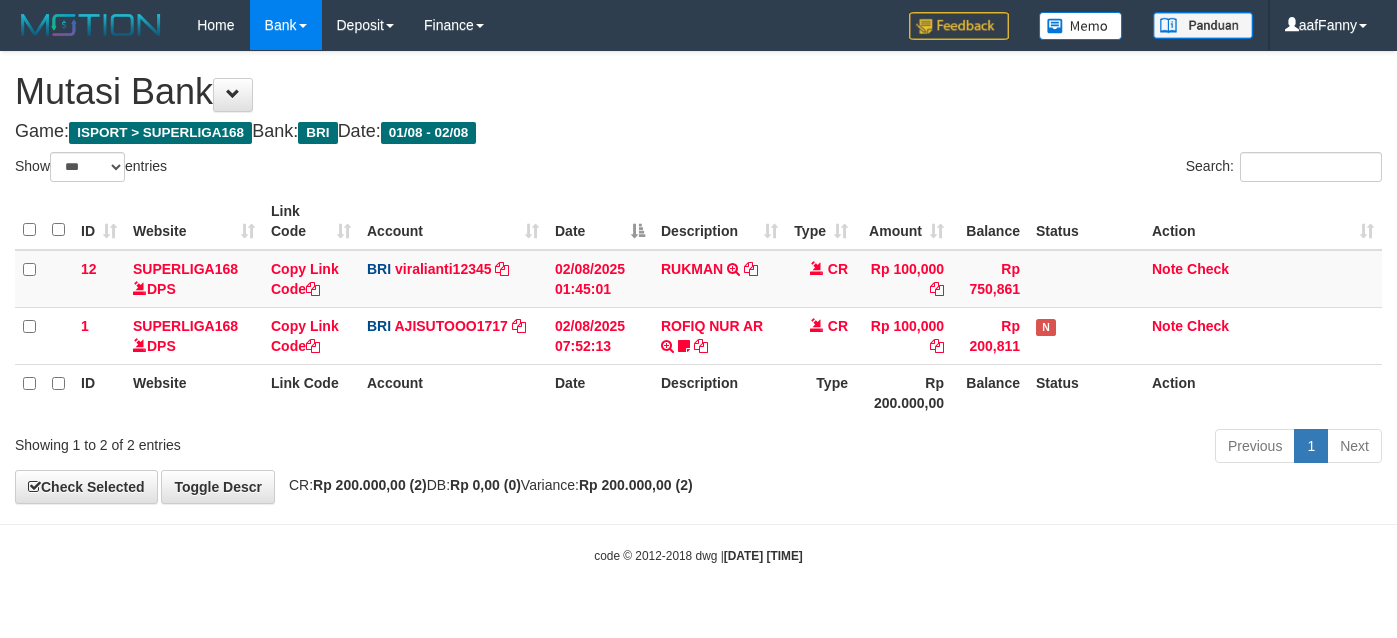 select on "***" 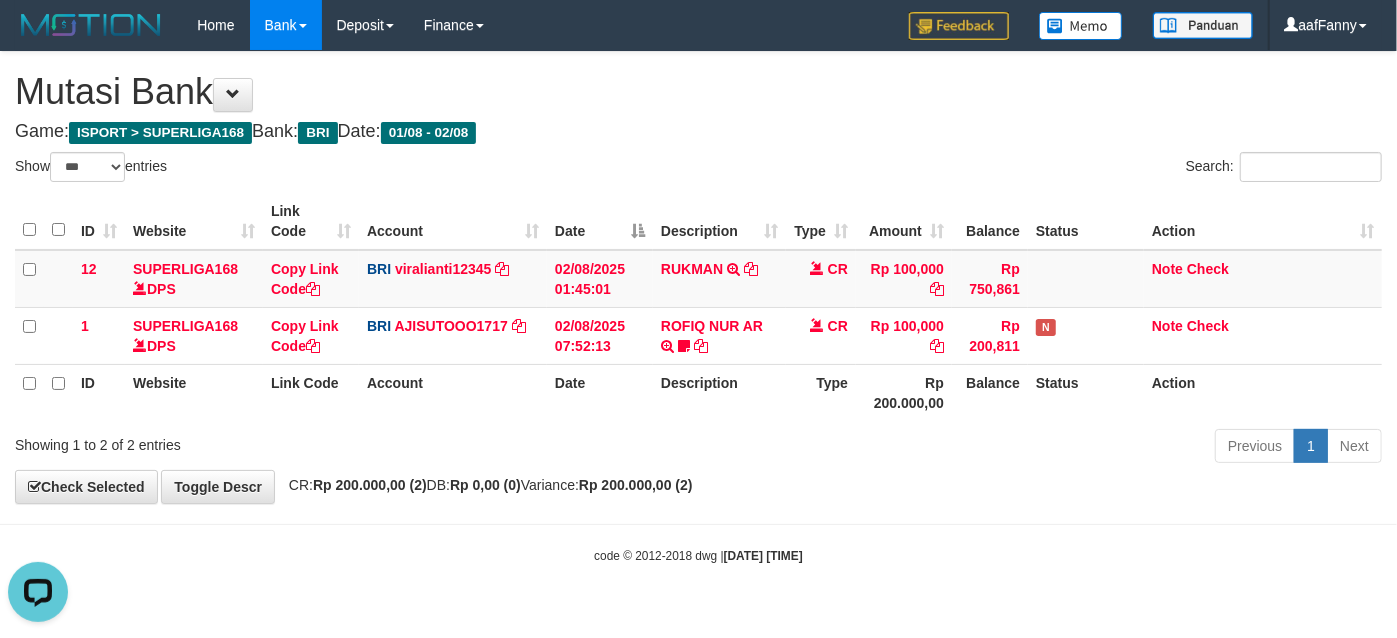 scroll, scrollTop: 0, scrollLeft: 0, axis: both 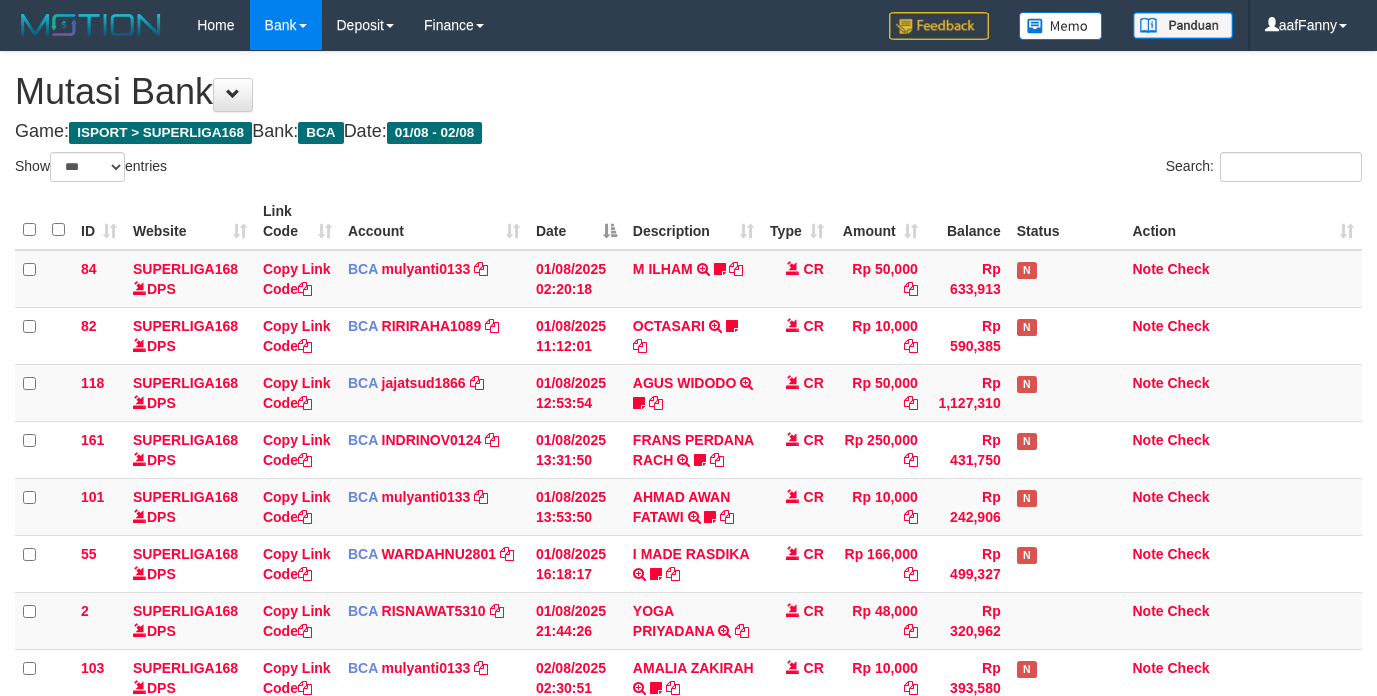 select on "***" 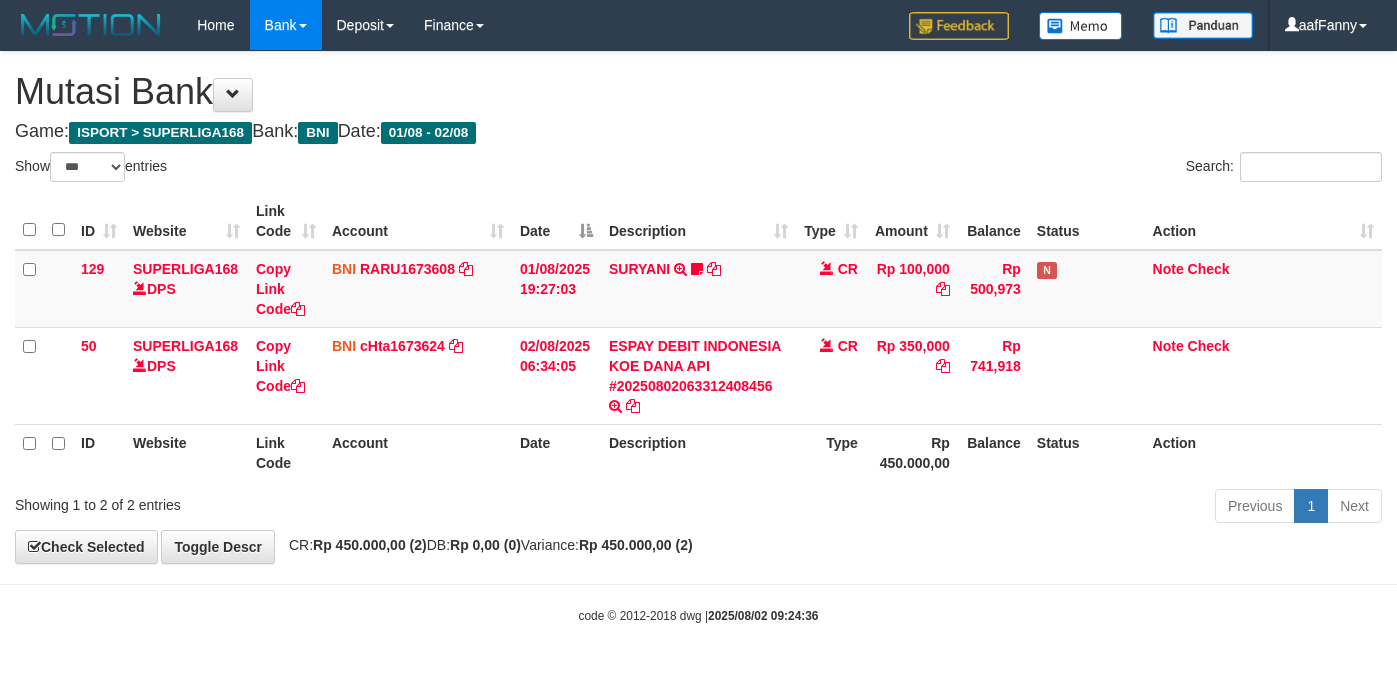 select on "***" 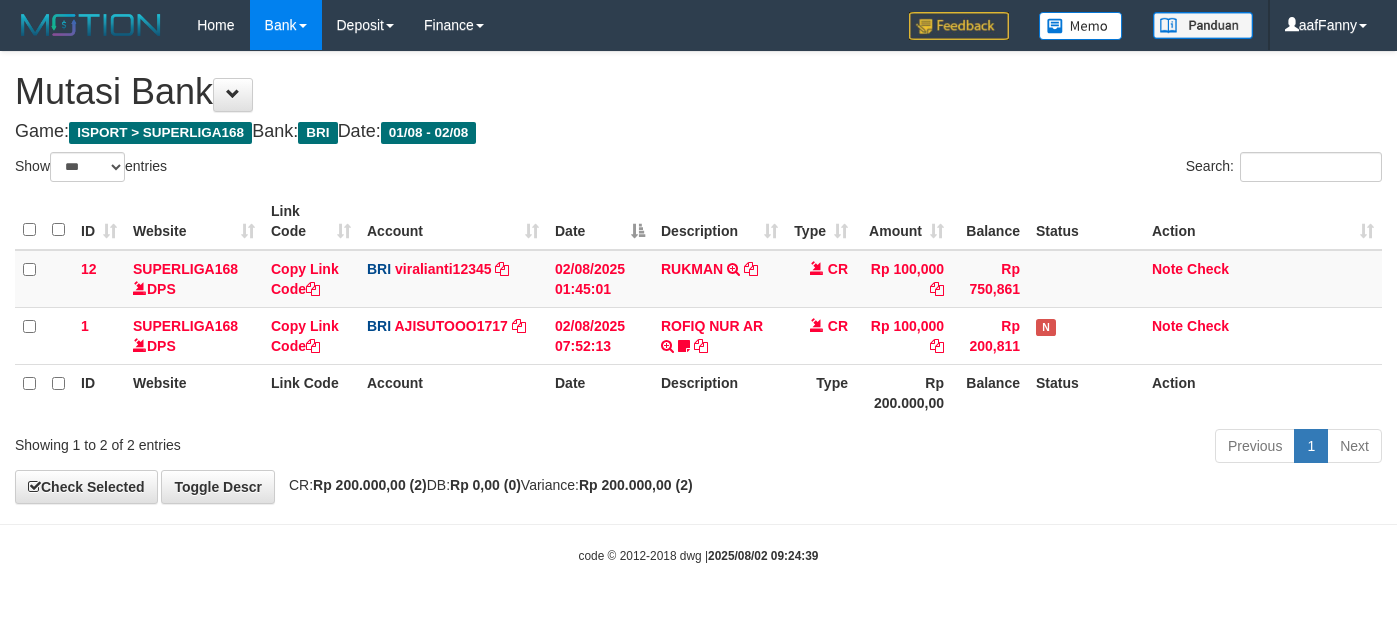 select on "***" 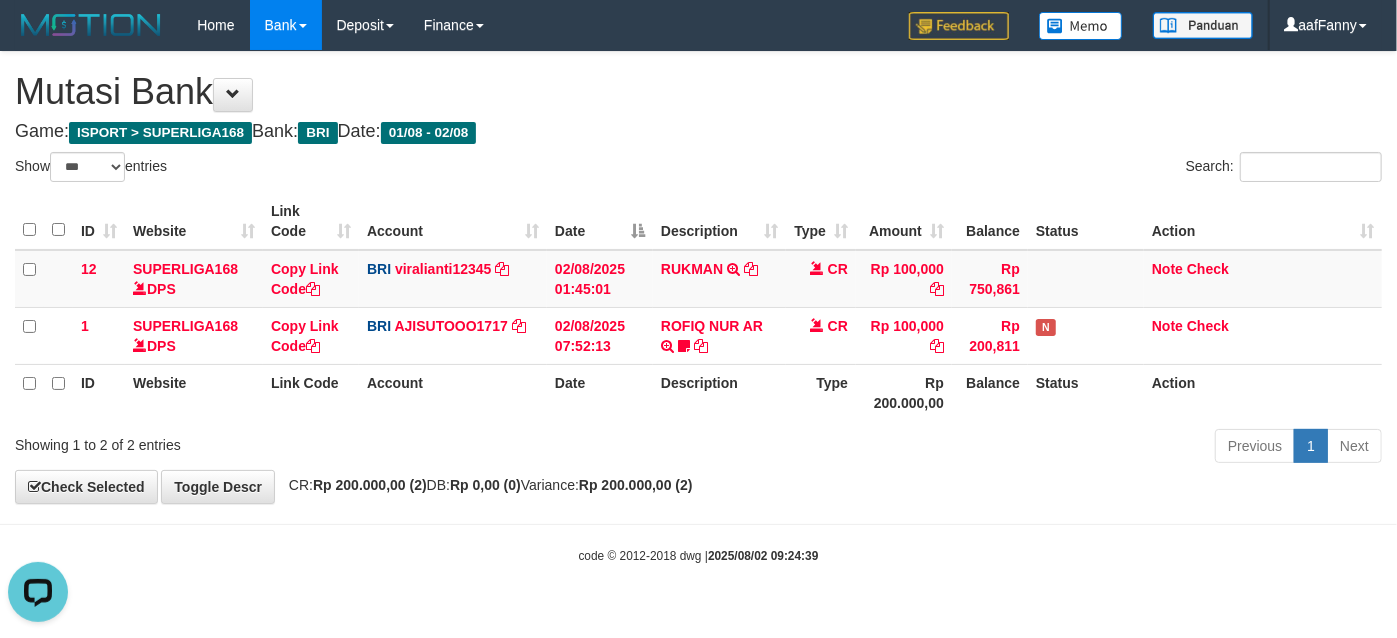scroll, scrollTop: 0, scrollLeft: 0, axis: both 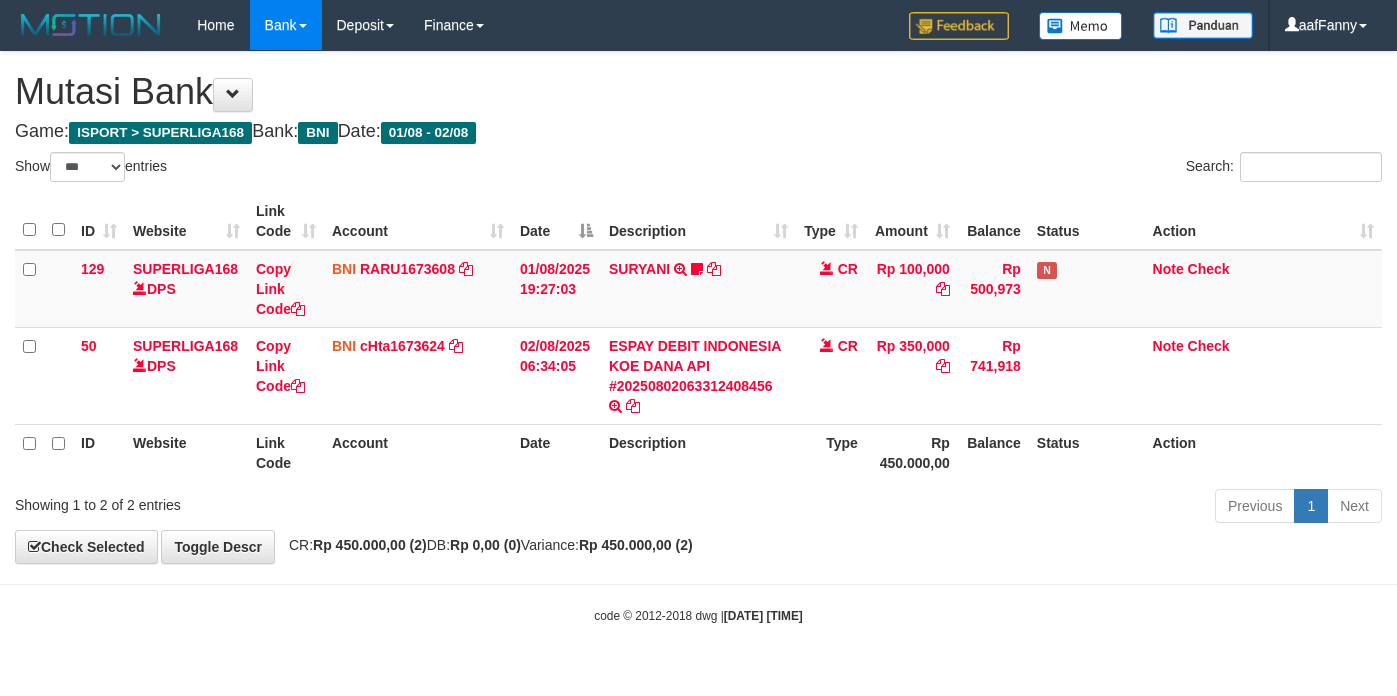 select on "***" 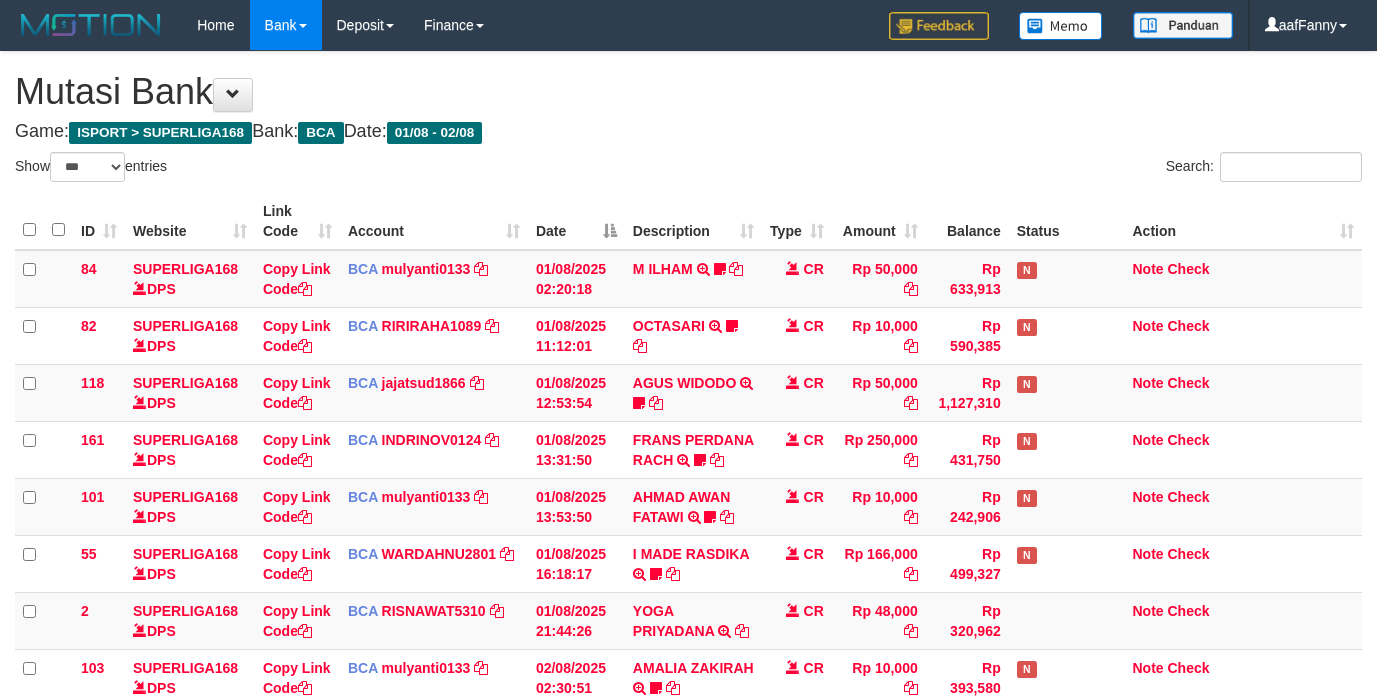 select on "***" 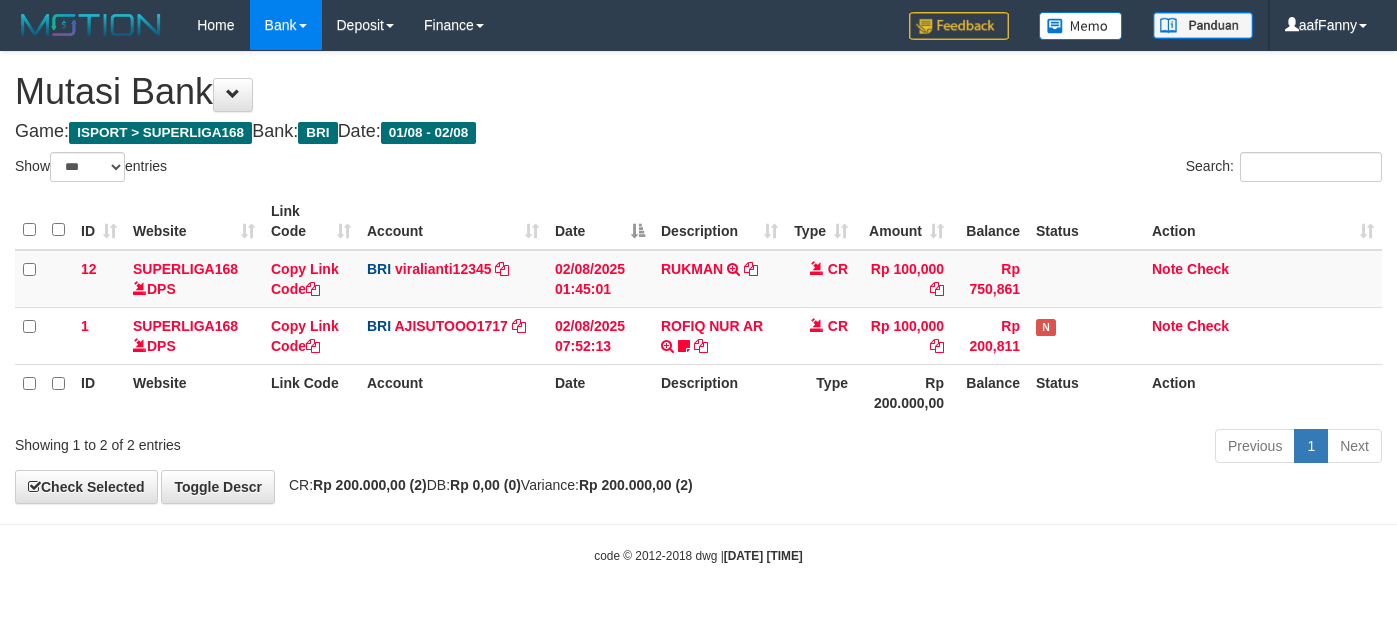 select on "***" 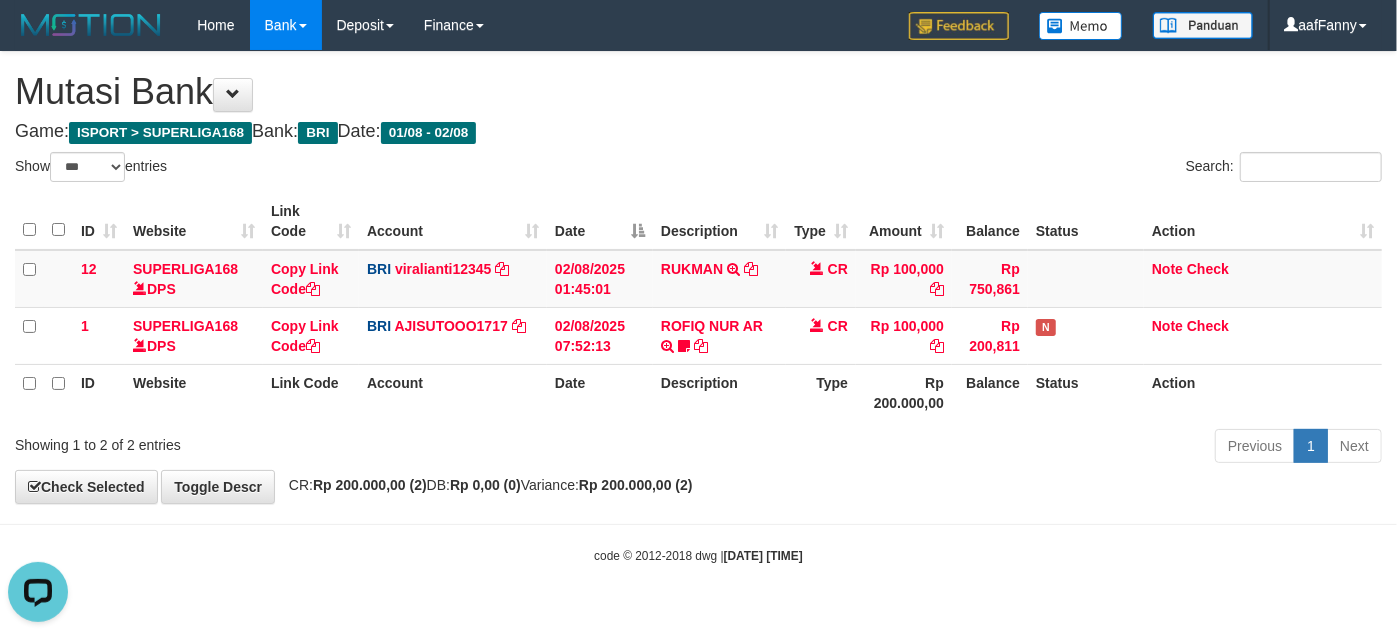 scroll, scrollTop: 0, scrollLeft: 0, axis: both 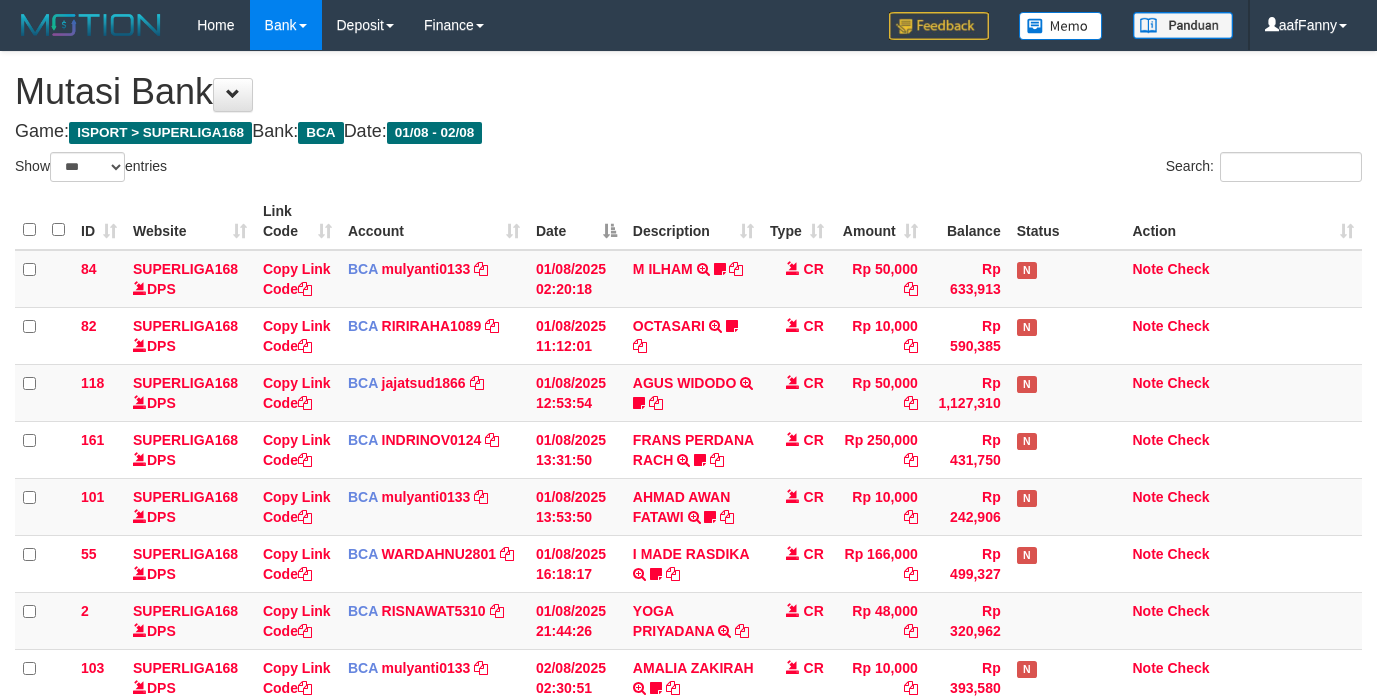 select on "***" 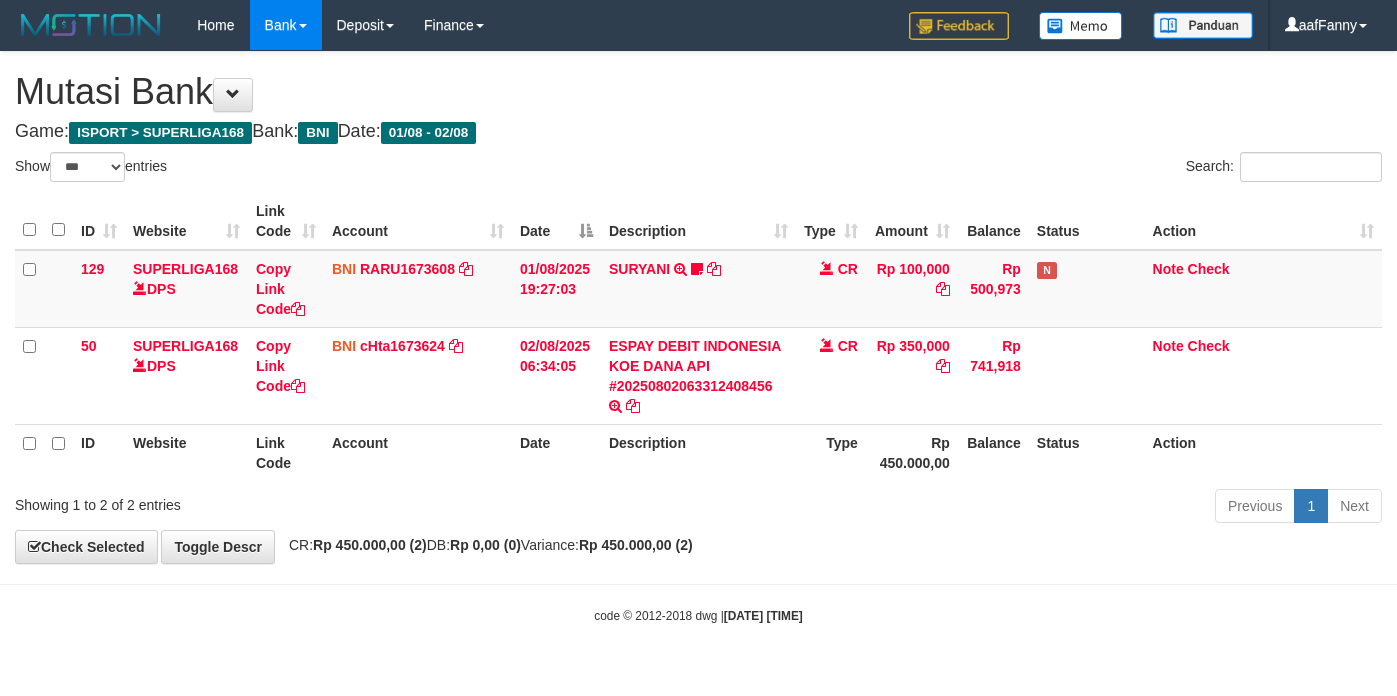 select on "***" 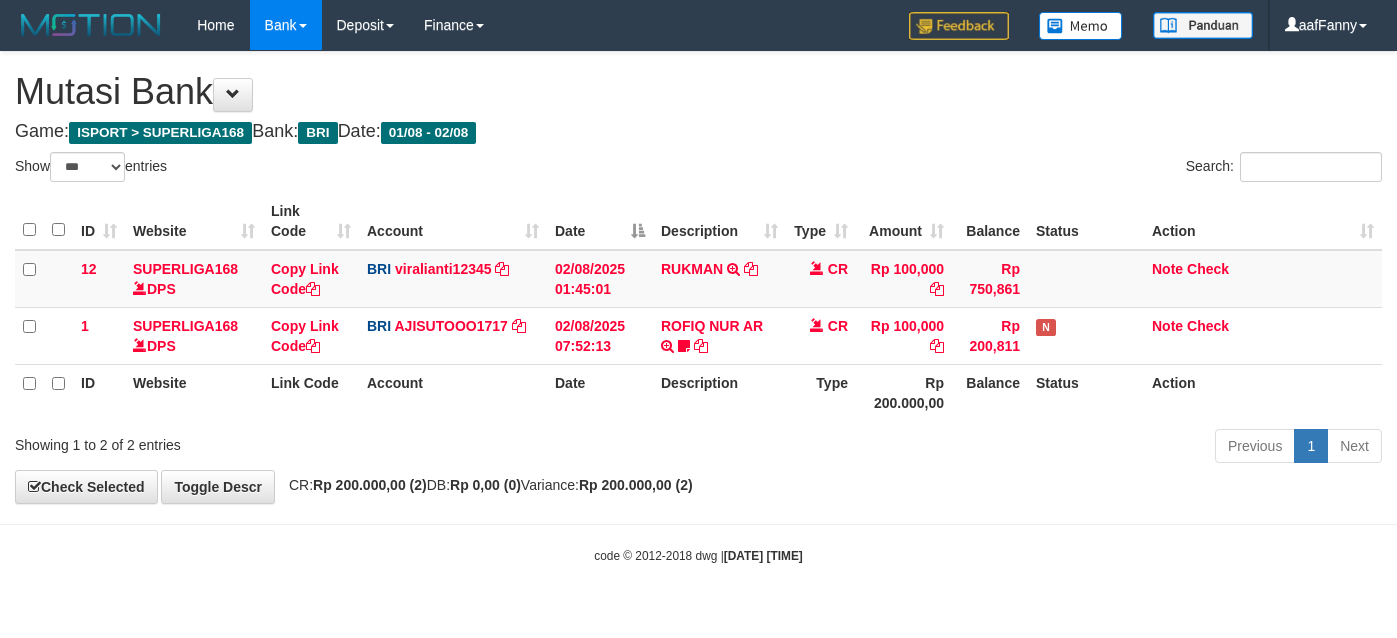 select on "***" 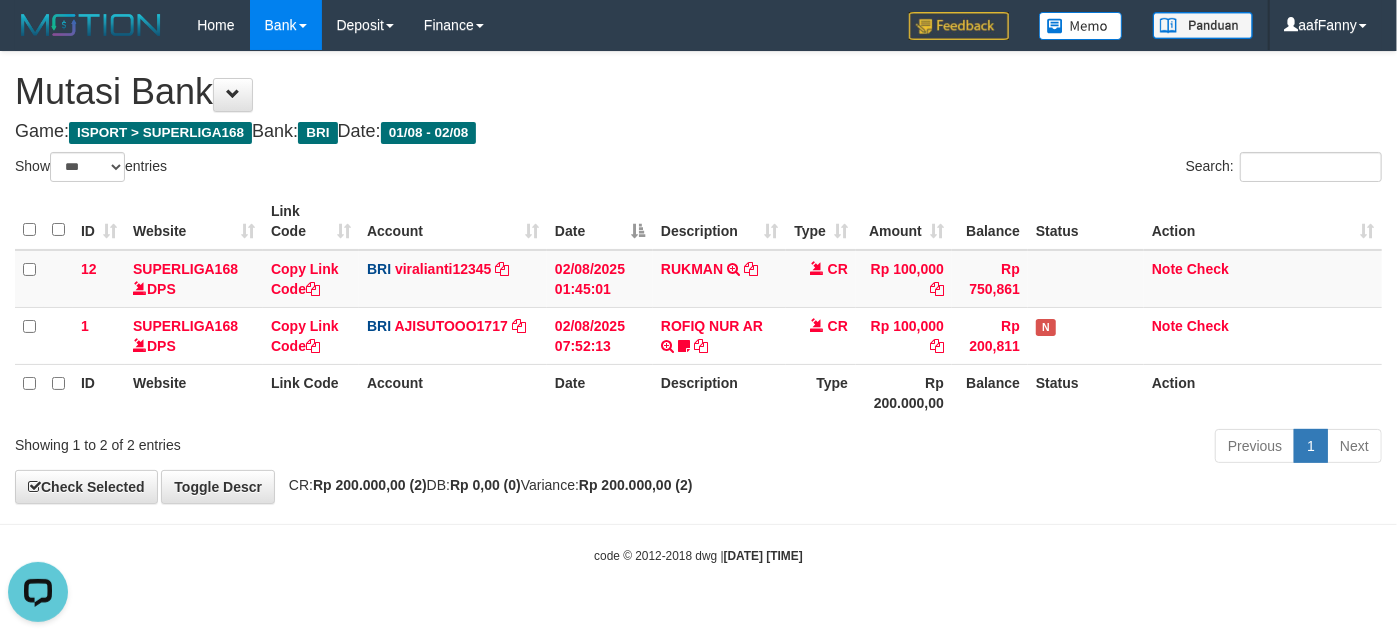 scroll, scrollTop: 0, scrollLeft: 0, axis: both 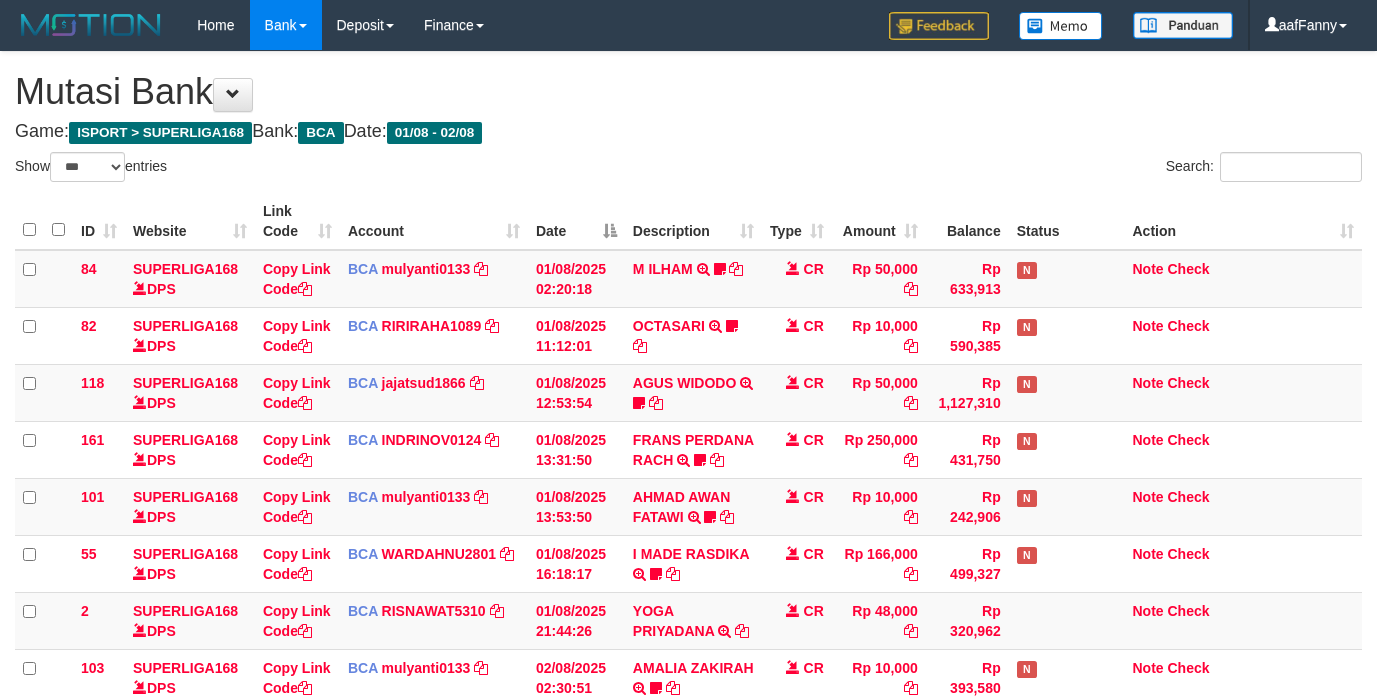 select on "***" 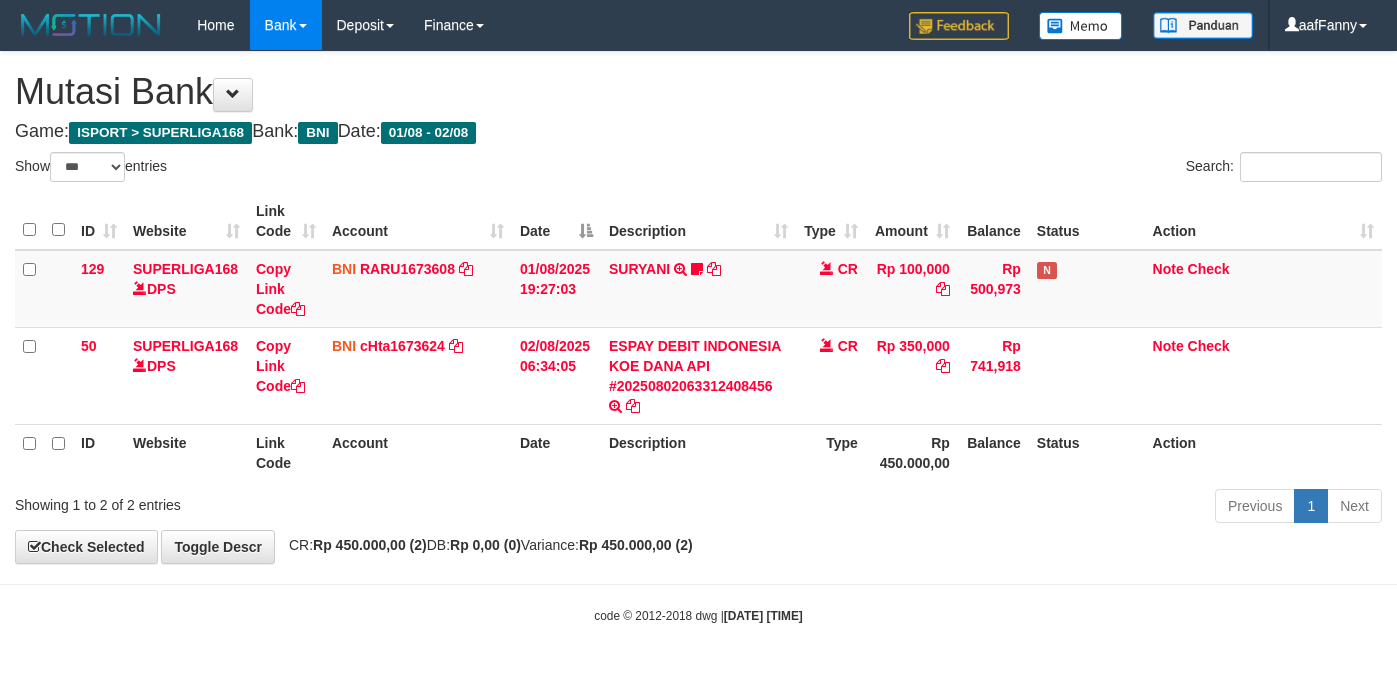 select on "***" 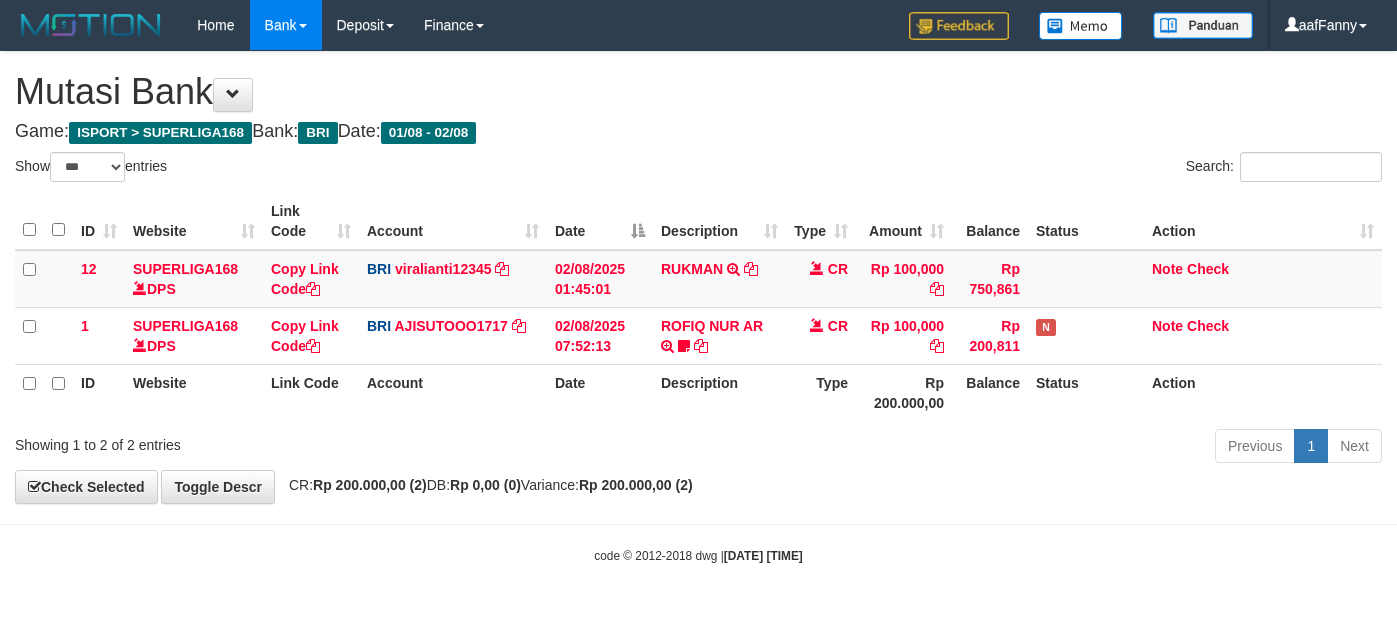 select on "***" 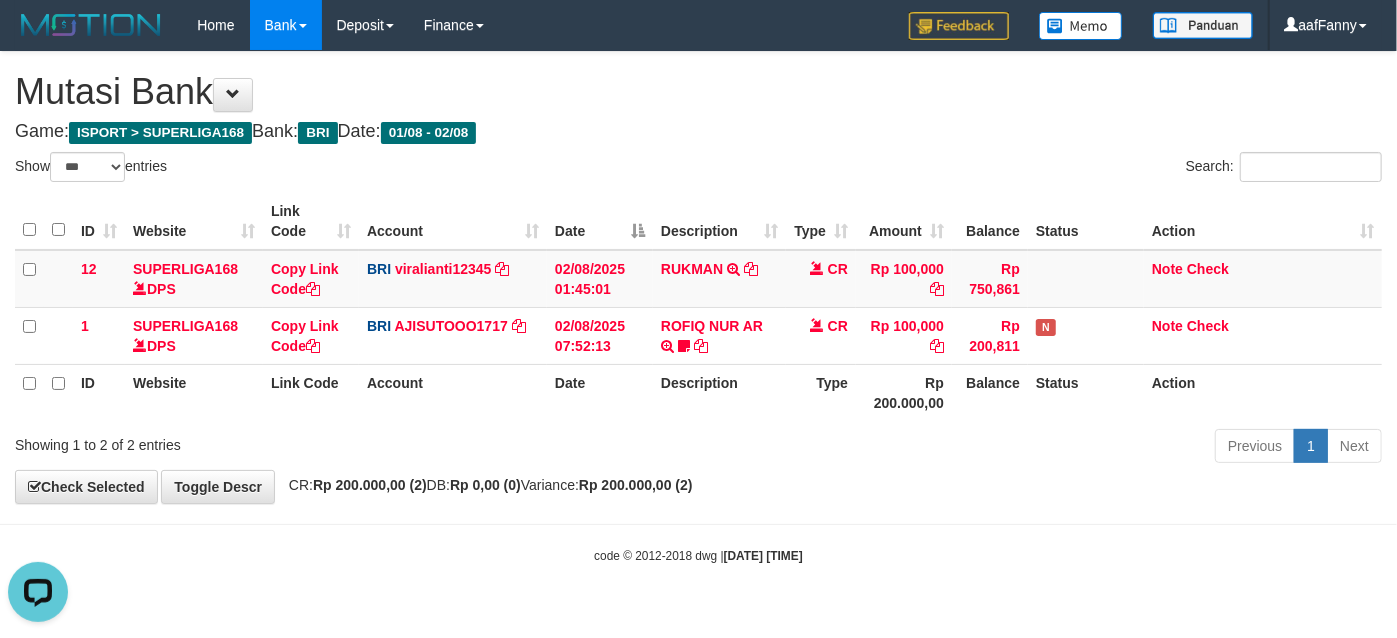 scroll, scrollTop: 0, scrollLeft: 0, axis: both 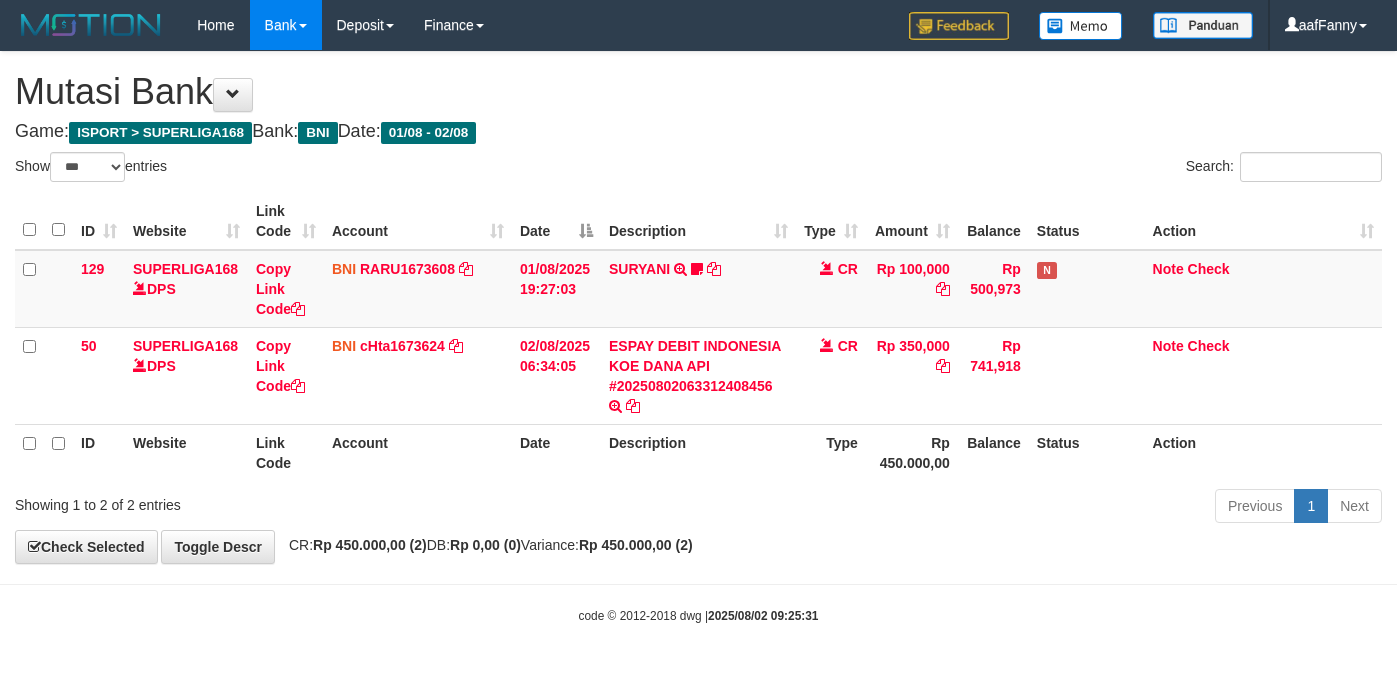 select on "***" 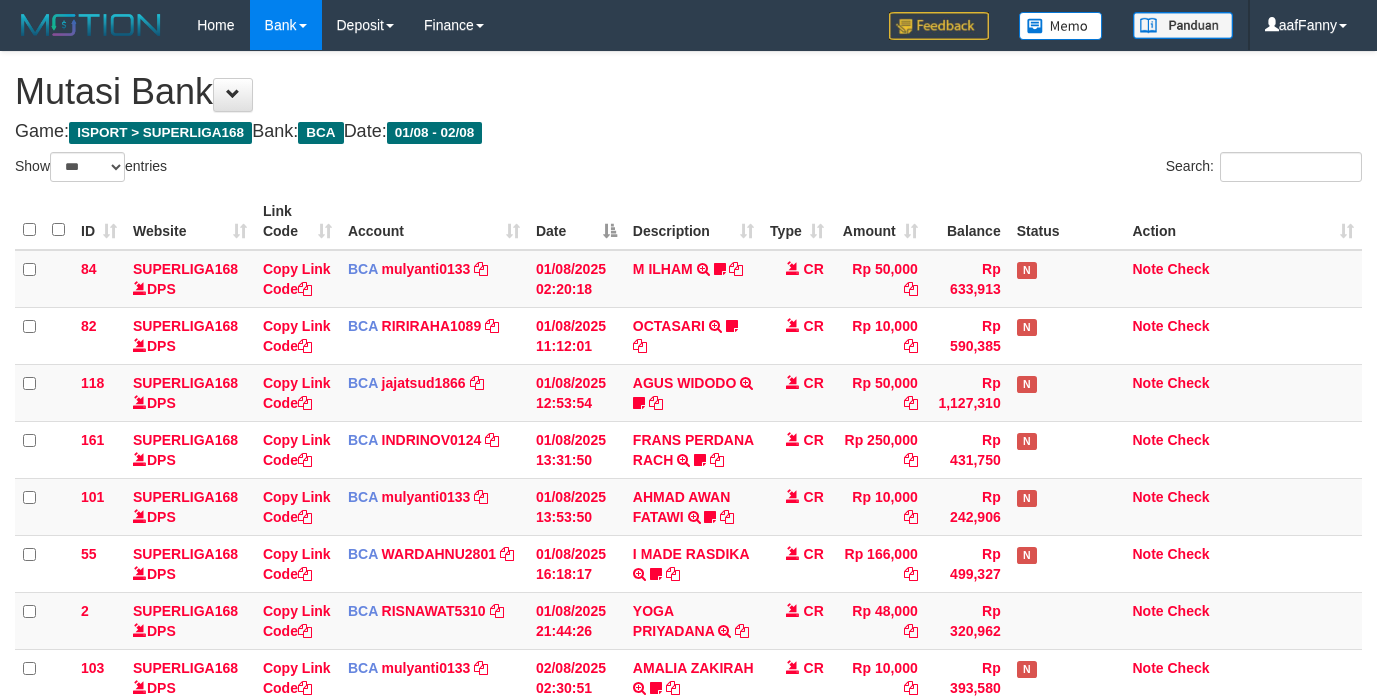 select on "***" 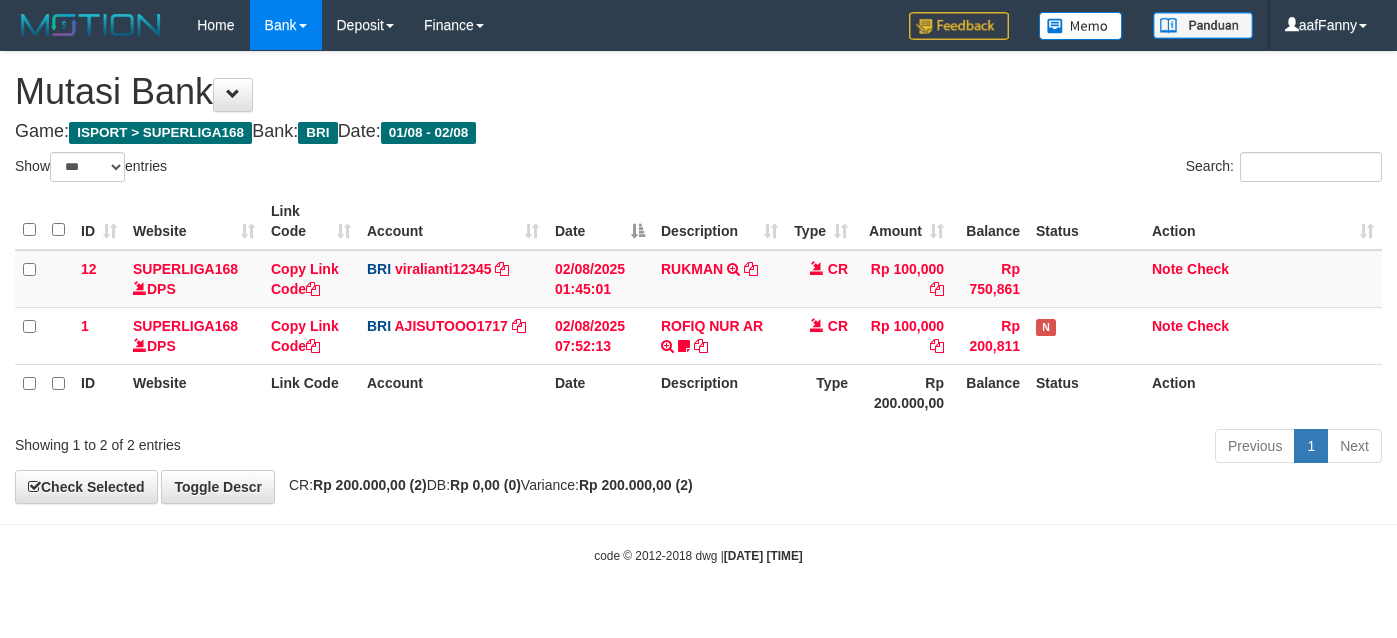 select on "***" 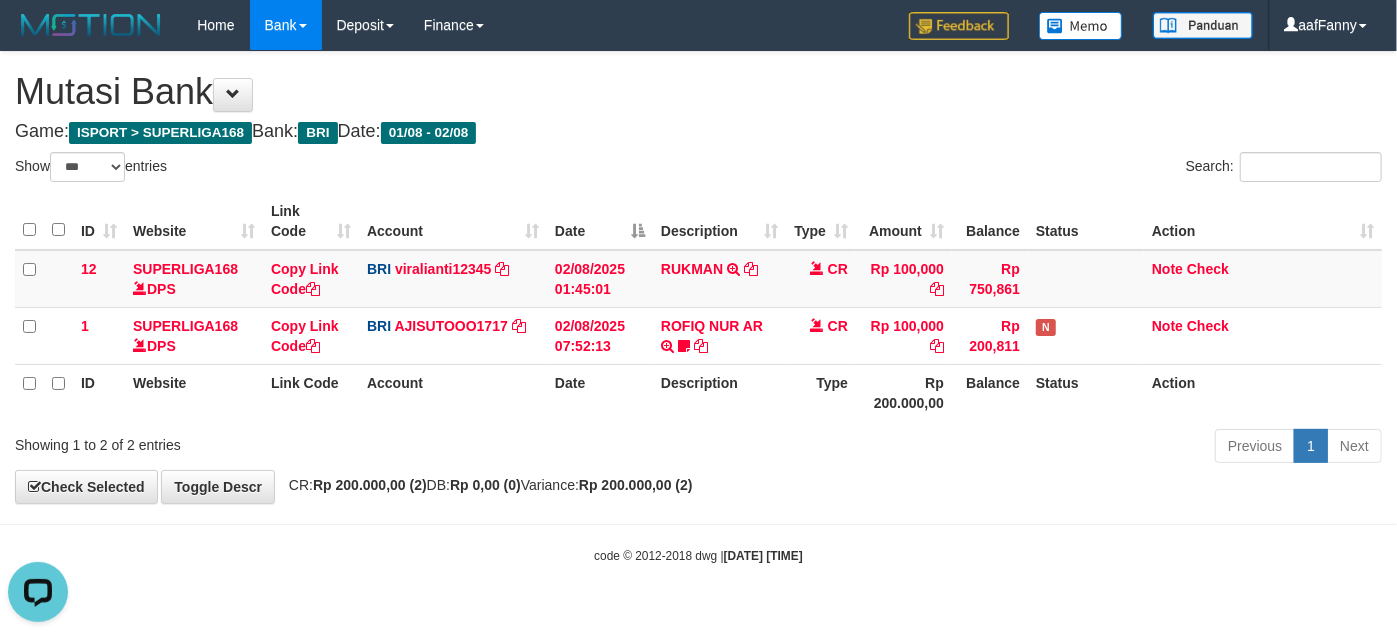 scroll, scrollTop: 0, scrollLeft: 0, axis: both 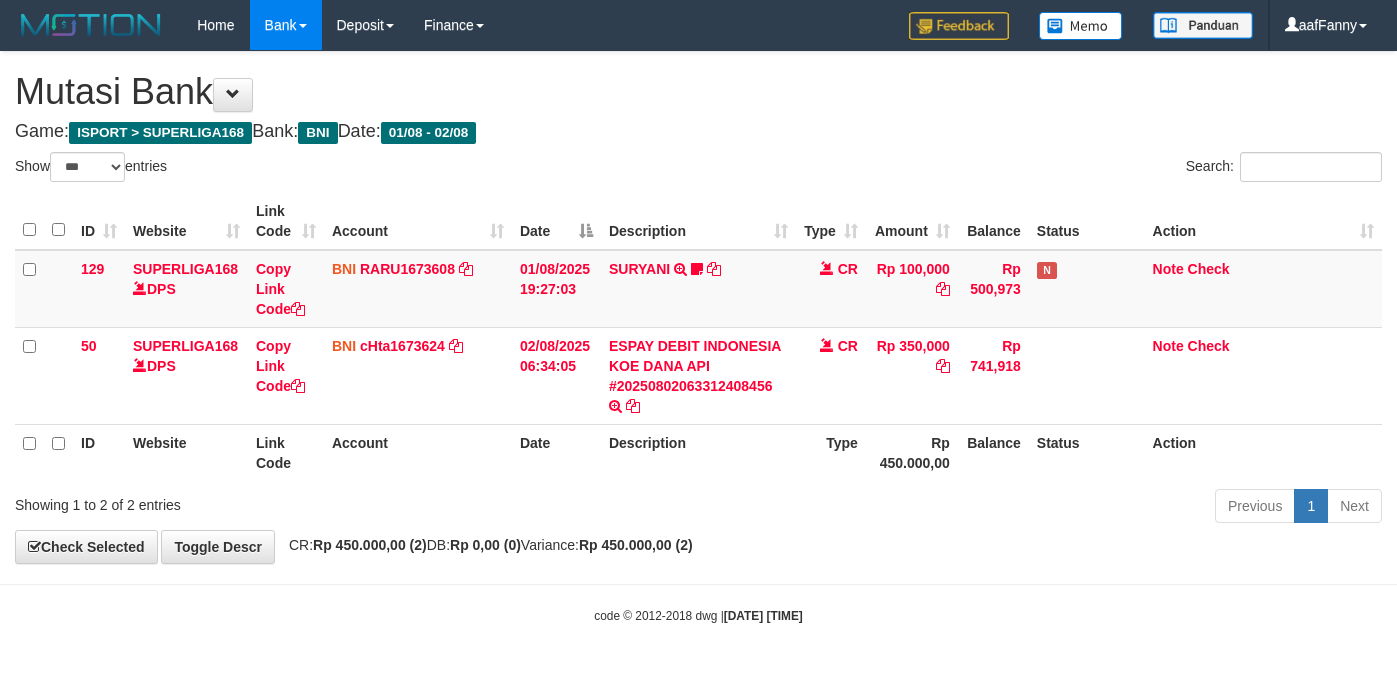 select on "***" 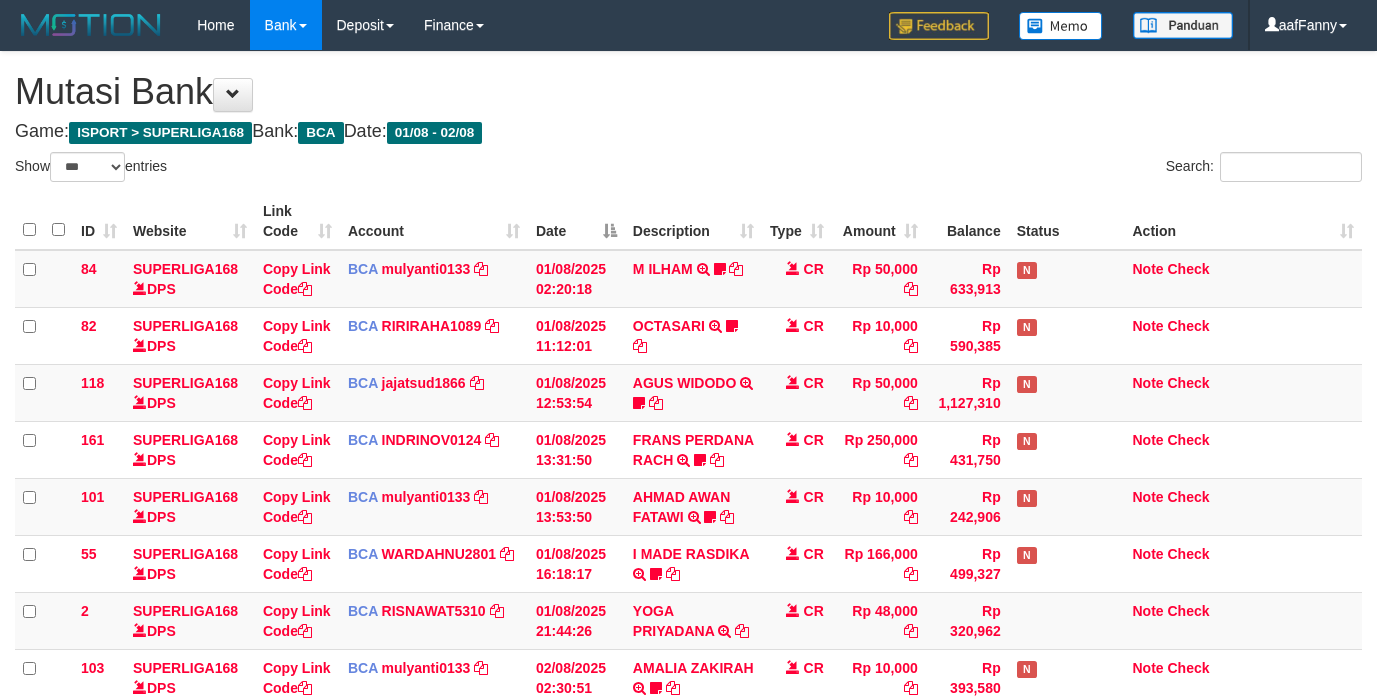 select on "***" 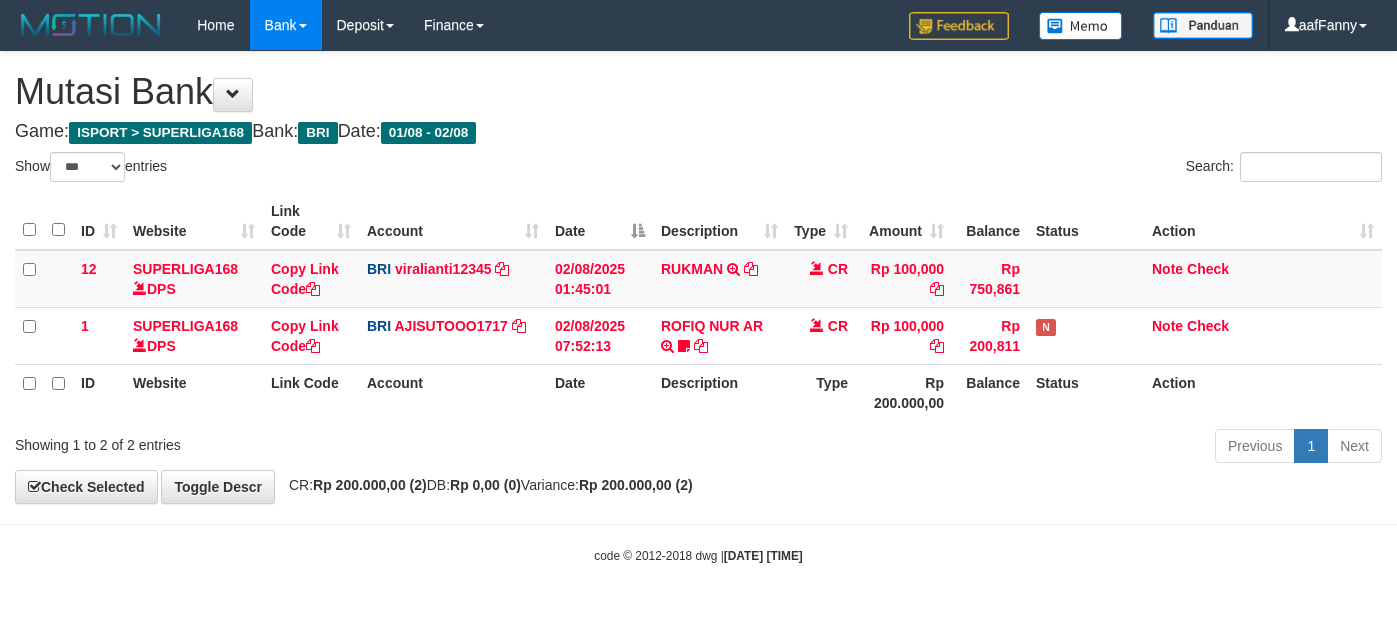 select on "***" 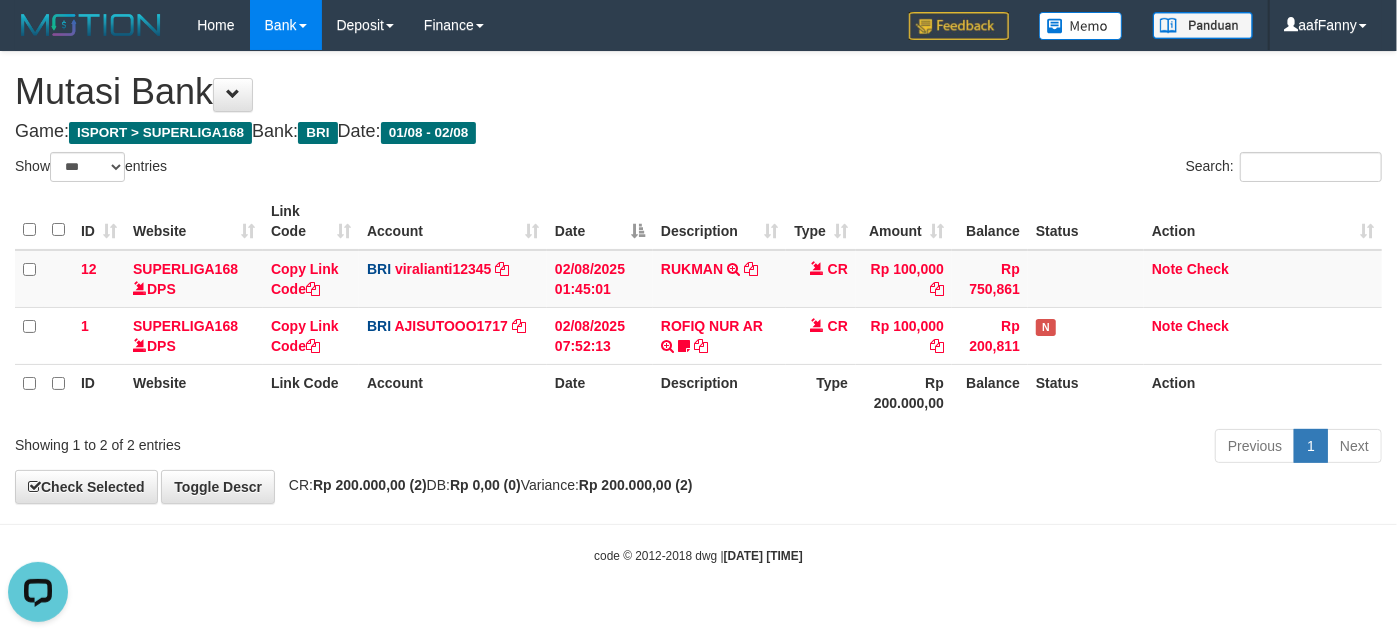 scroll, scrollTop: 0, scrollLeft: 0, axis: both 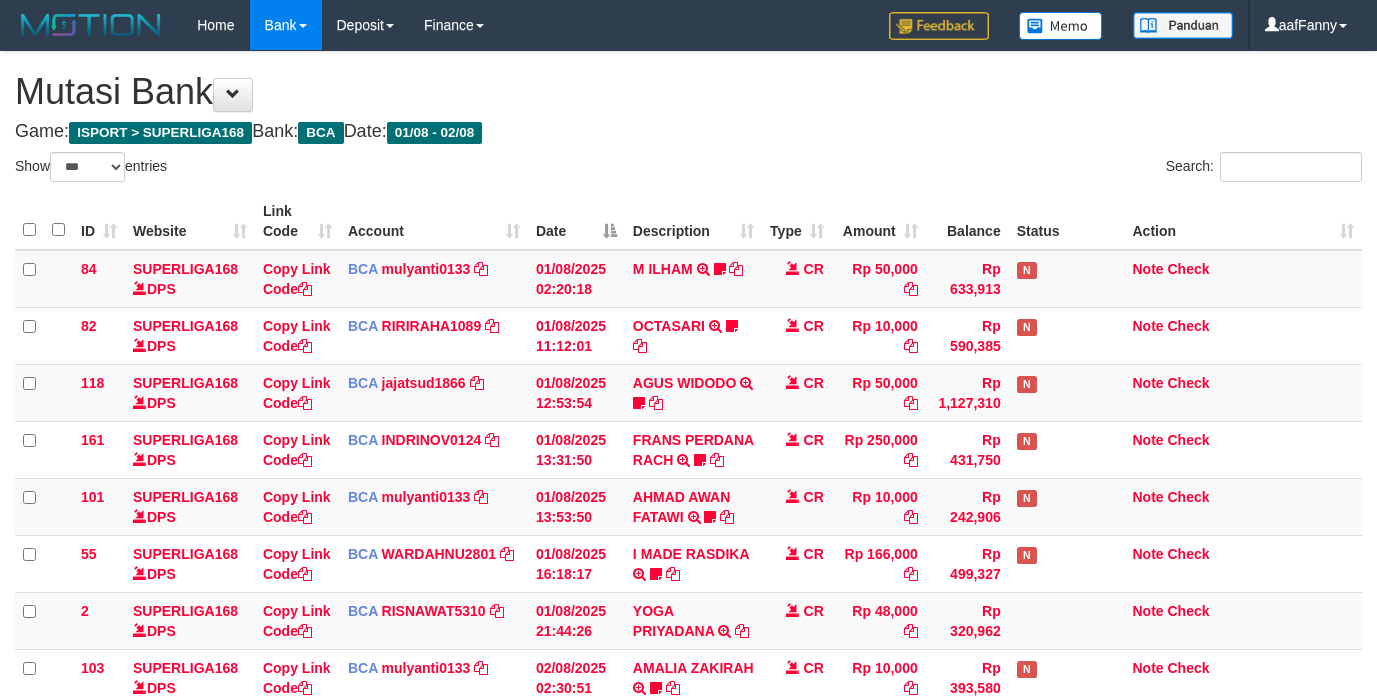 select on "***" 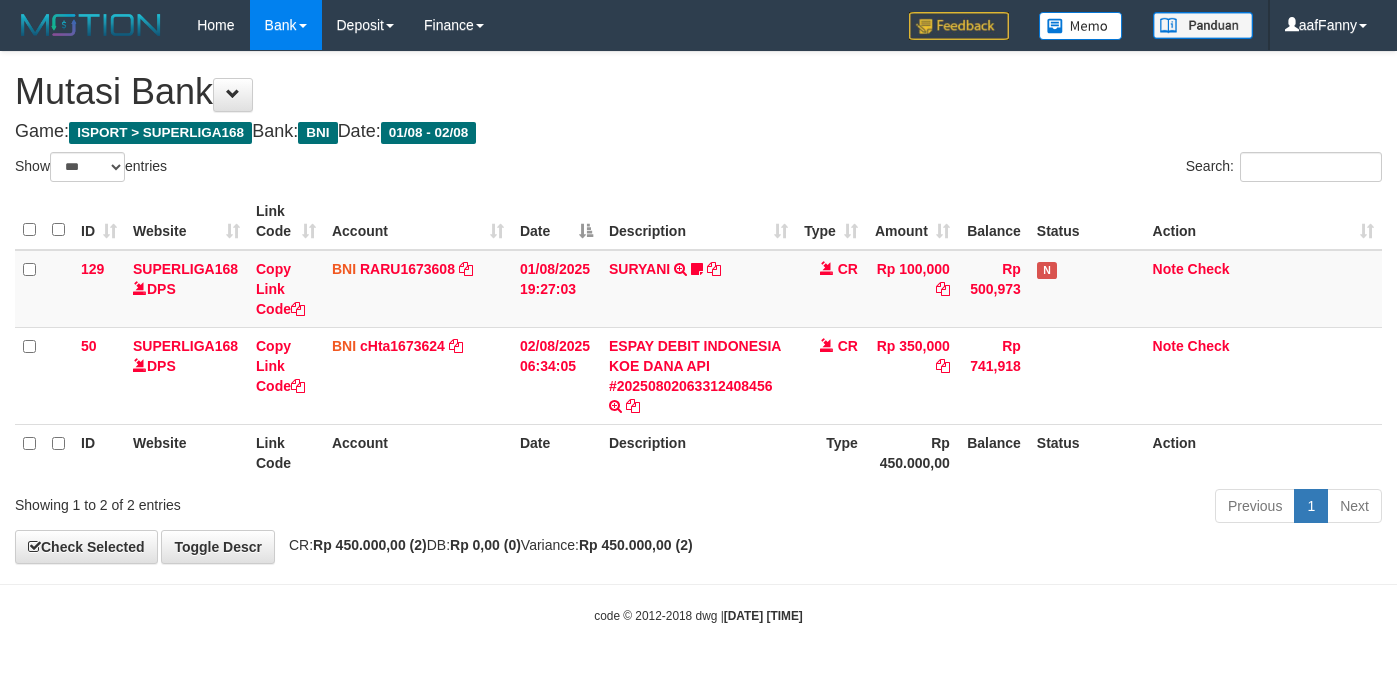select on "***" 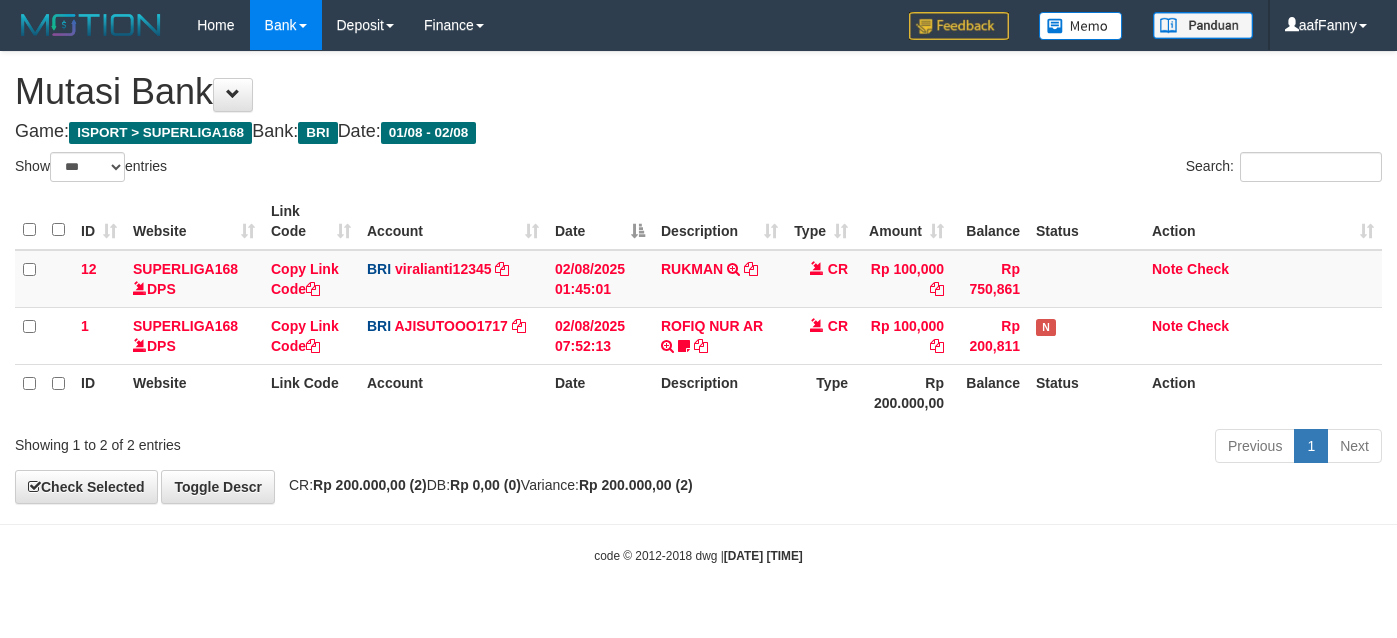 select on "***" 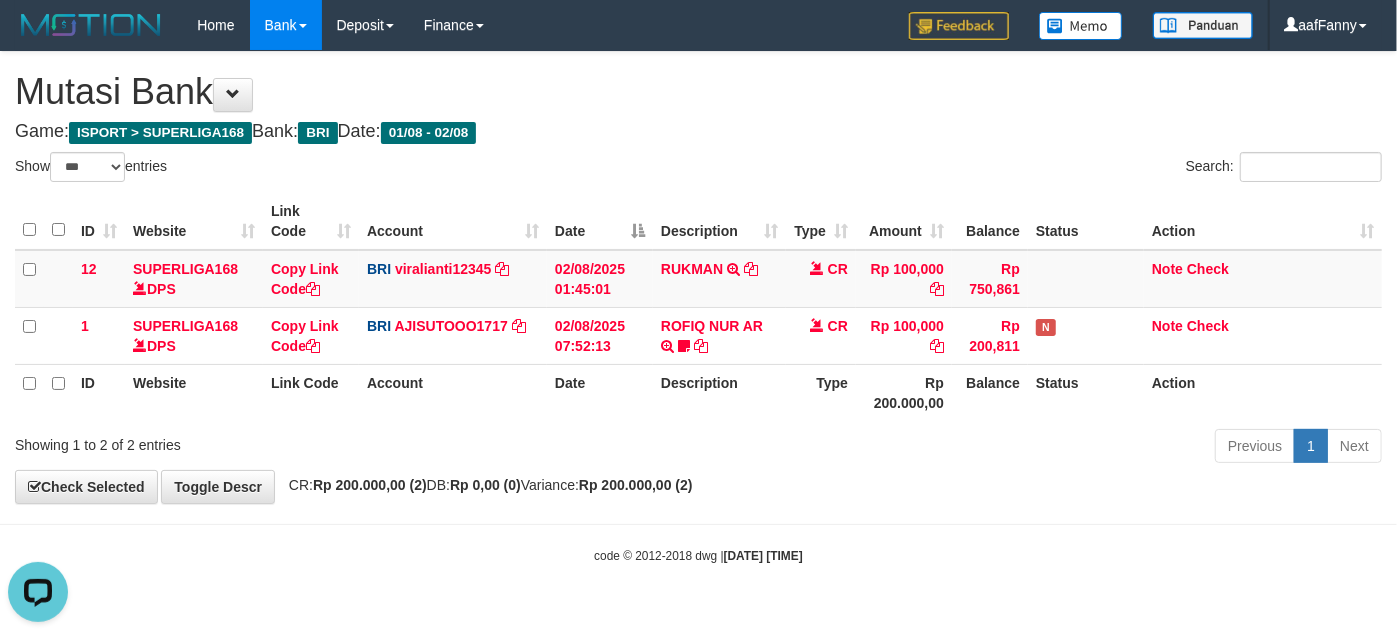 scroll, scrollTop: 0, scrollLeft: 0, axis: both 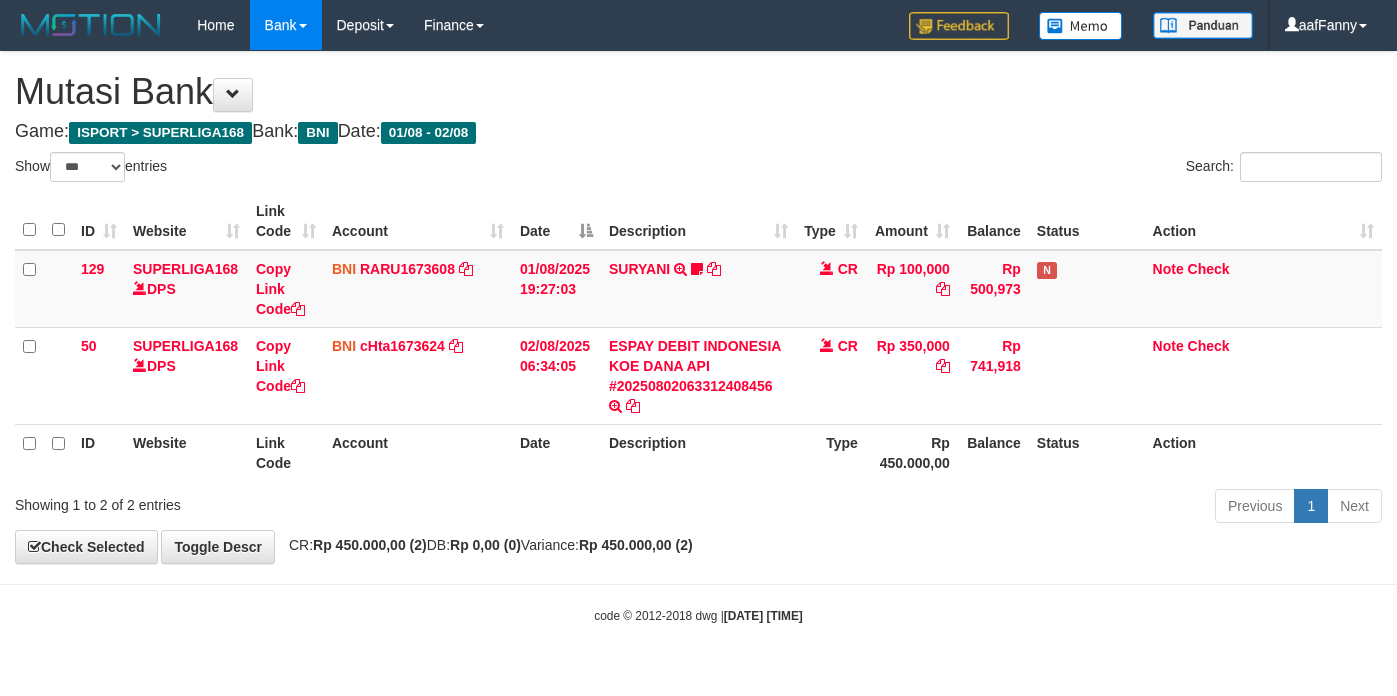 select on "***" 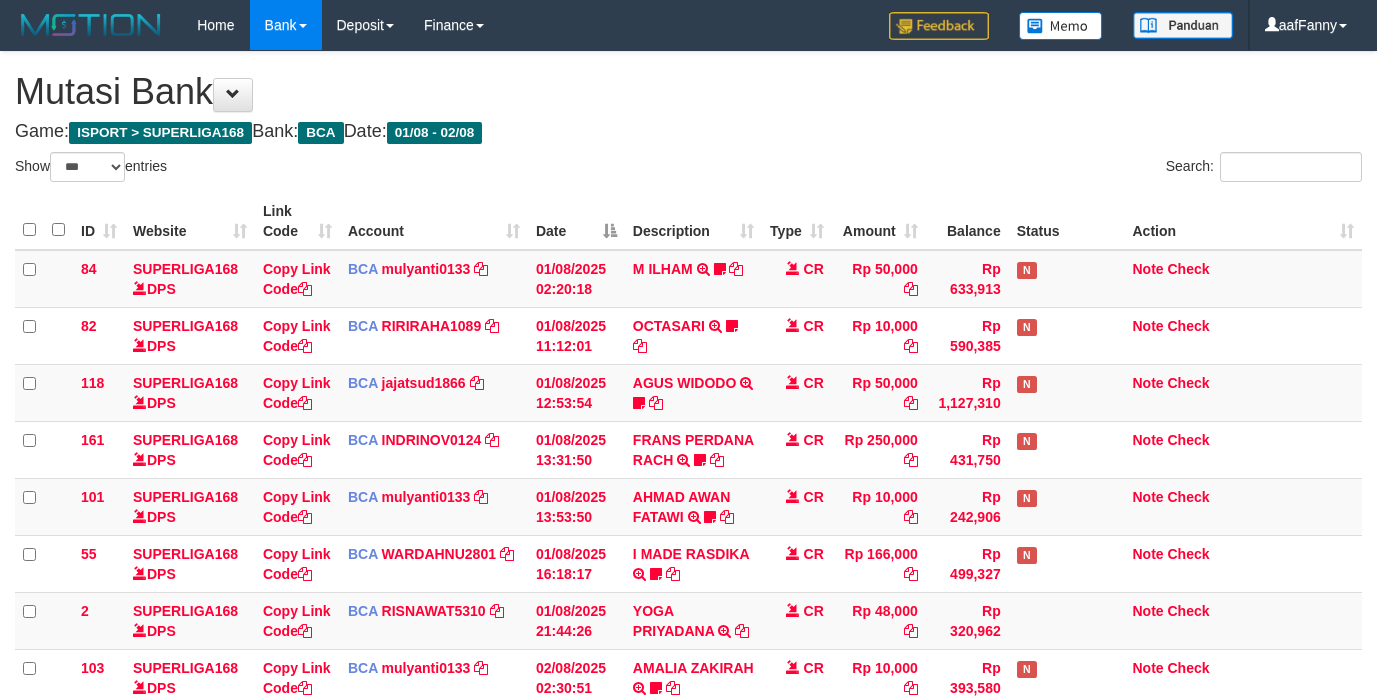 select on "***" 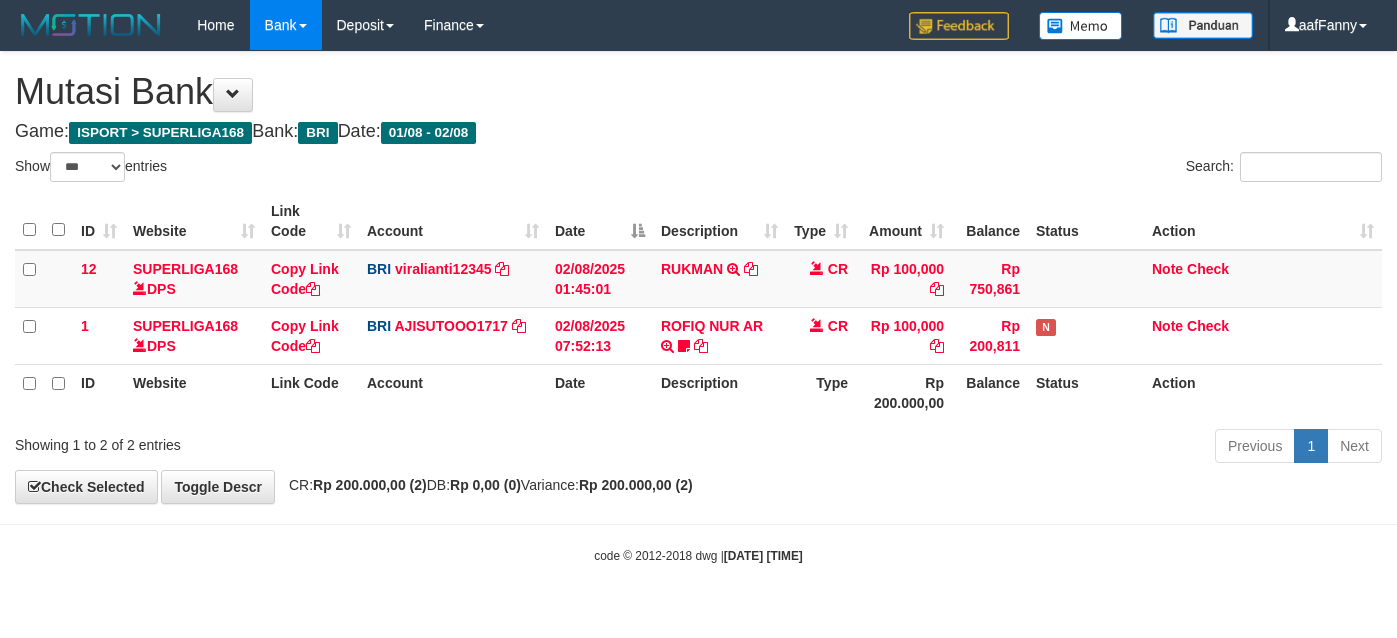 select on "***" 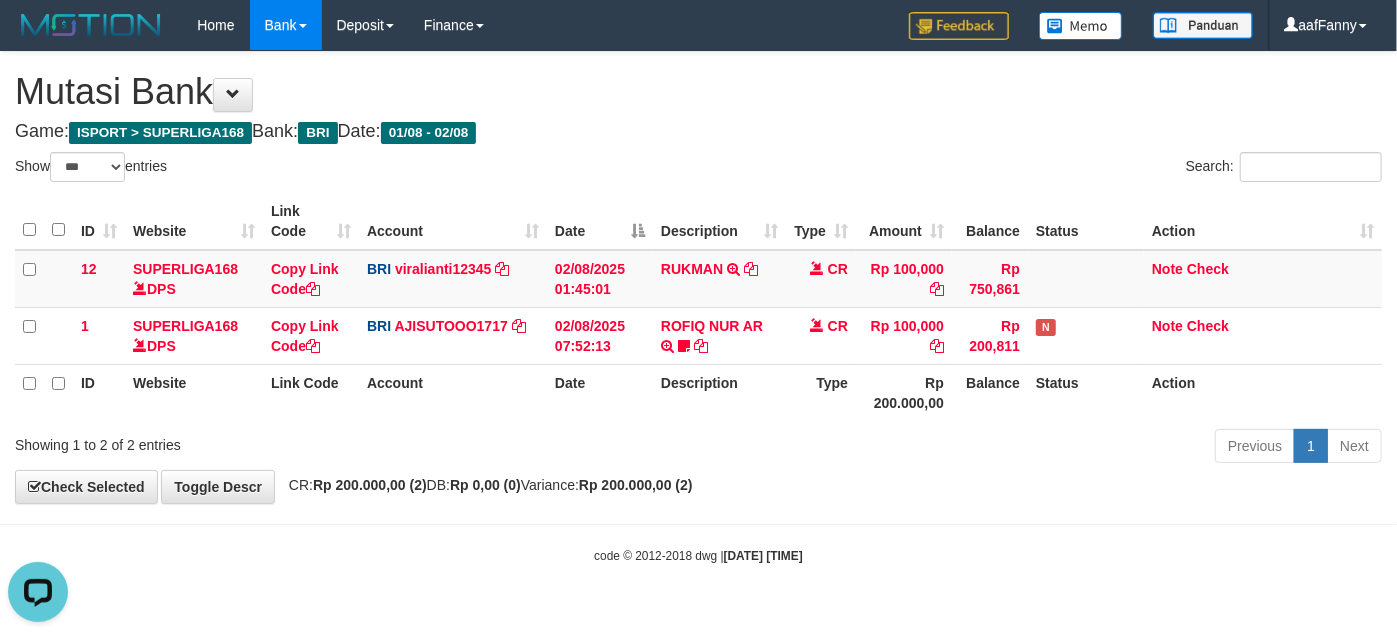 scroll, scrollTop: 0, scrollLeft: 0, axis: both 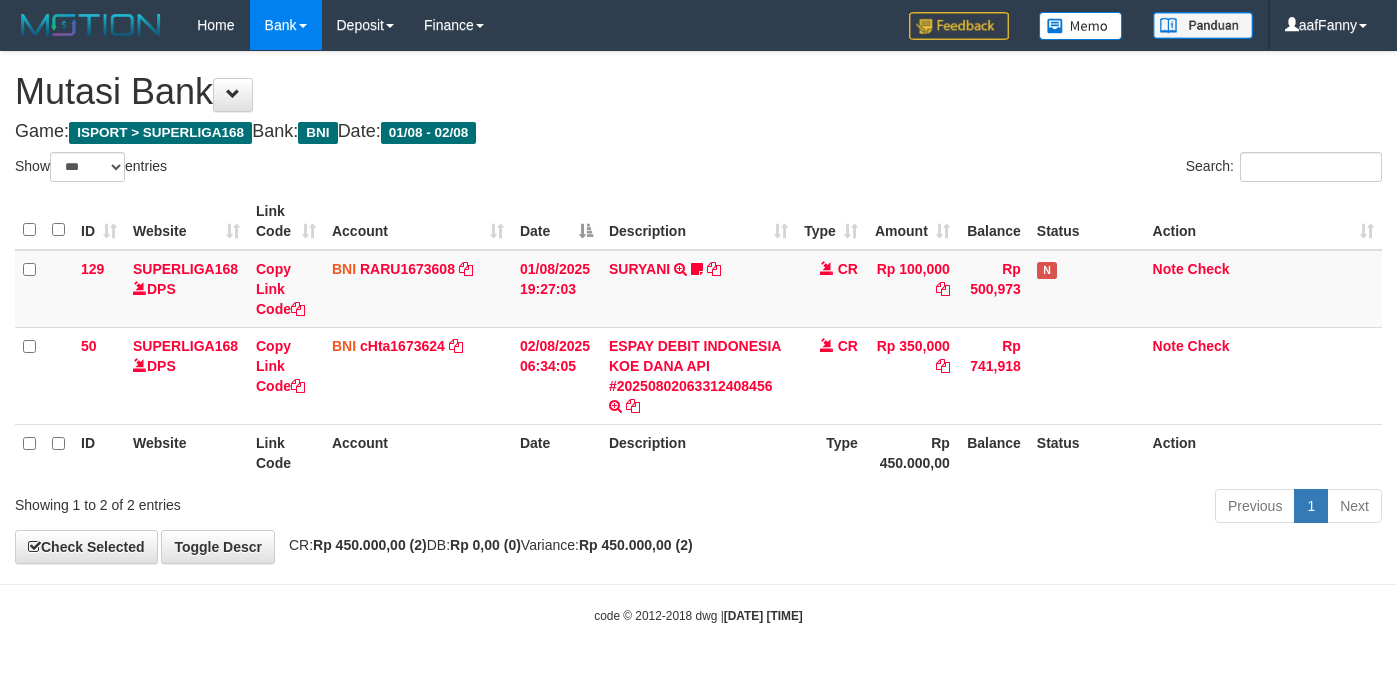 select on "***" 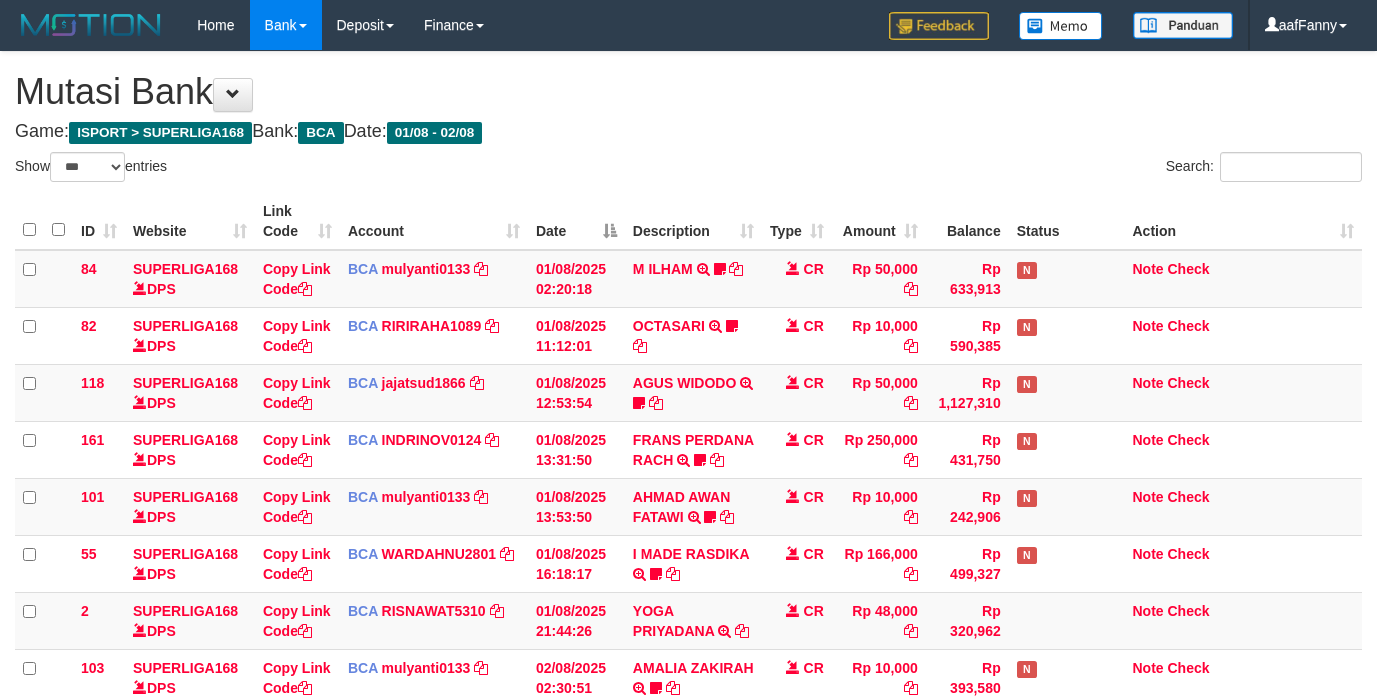 select on "***" 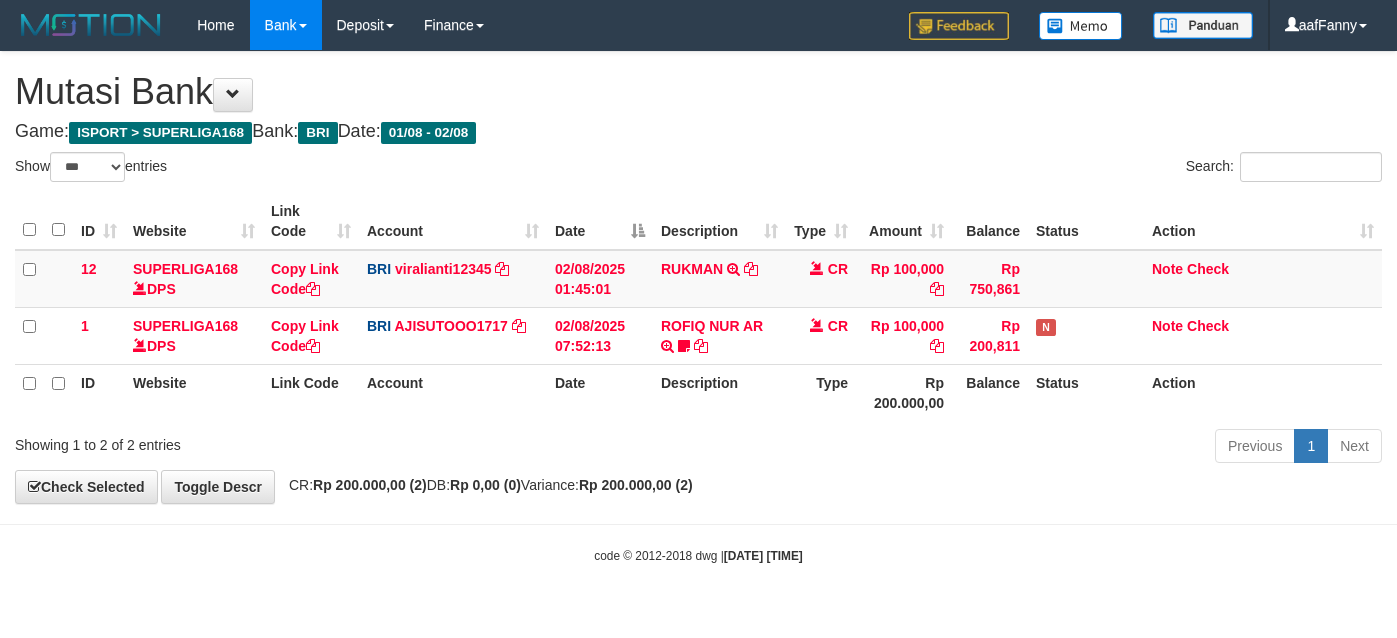 select on "***" 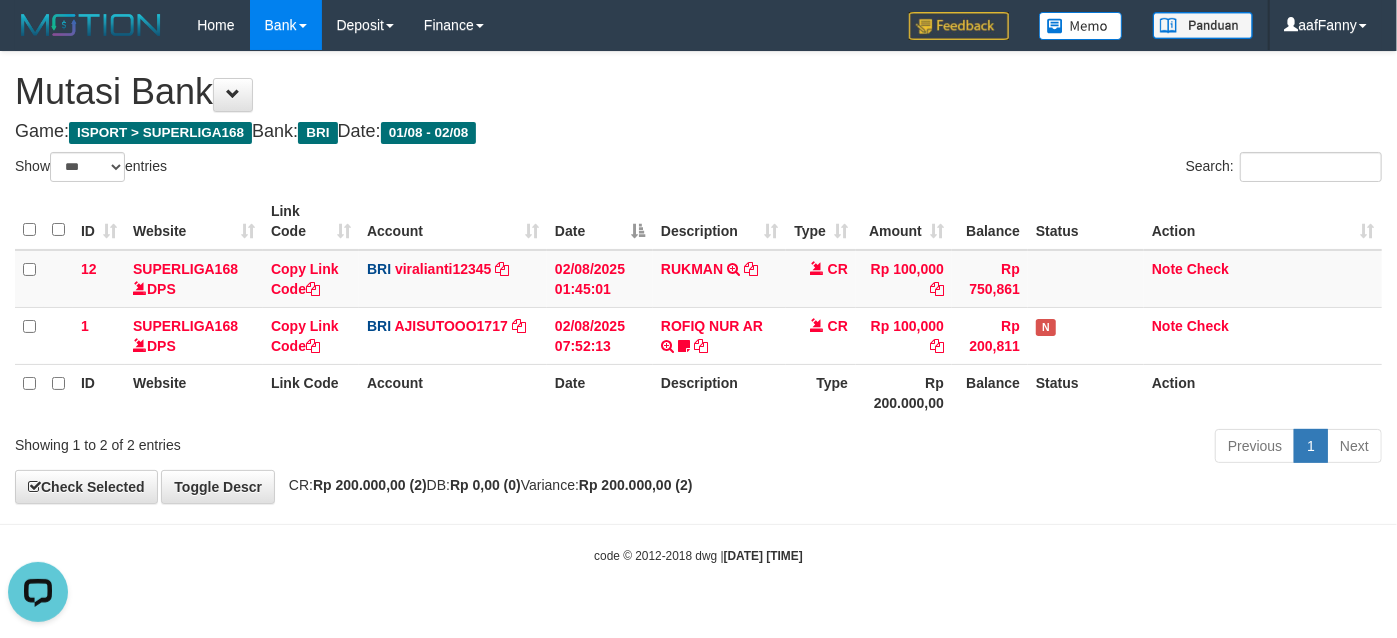 scroll, scrollTop: 0, scrollLeft: 0, axis: both 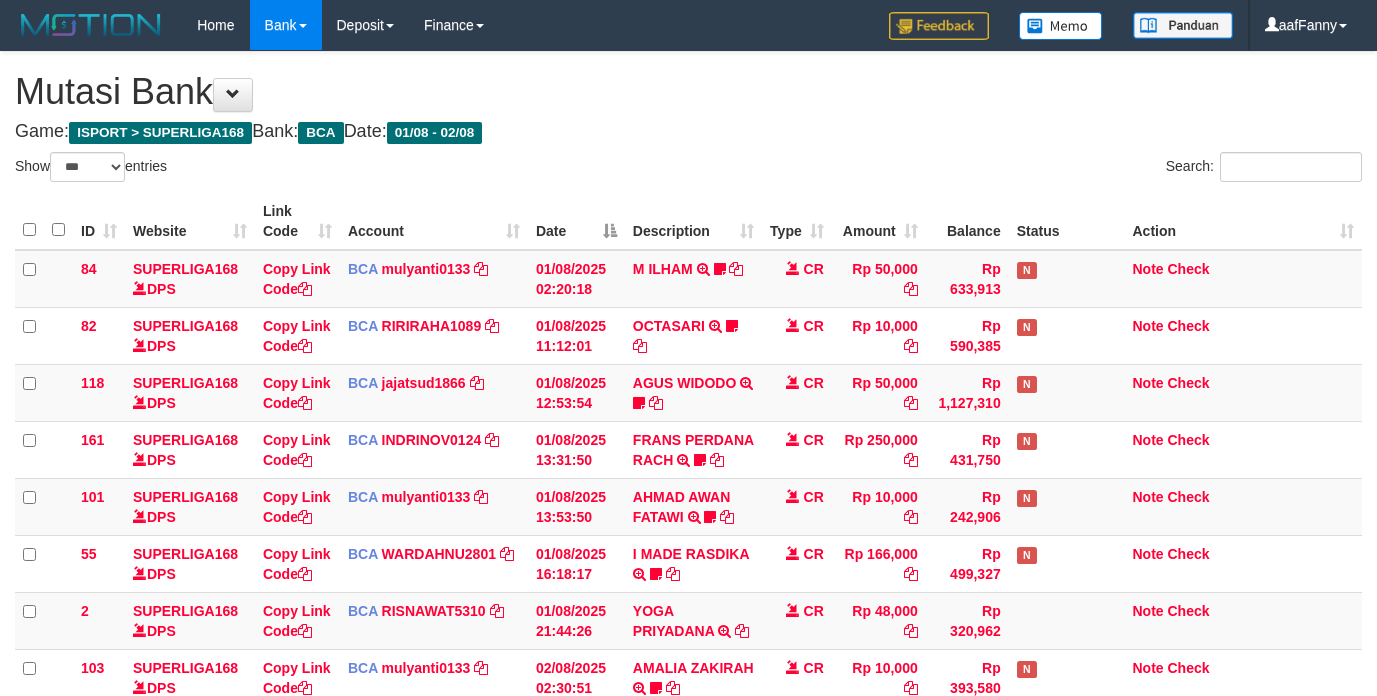select on "***" 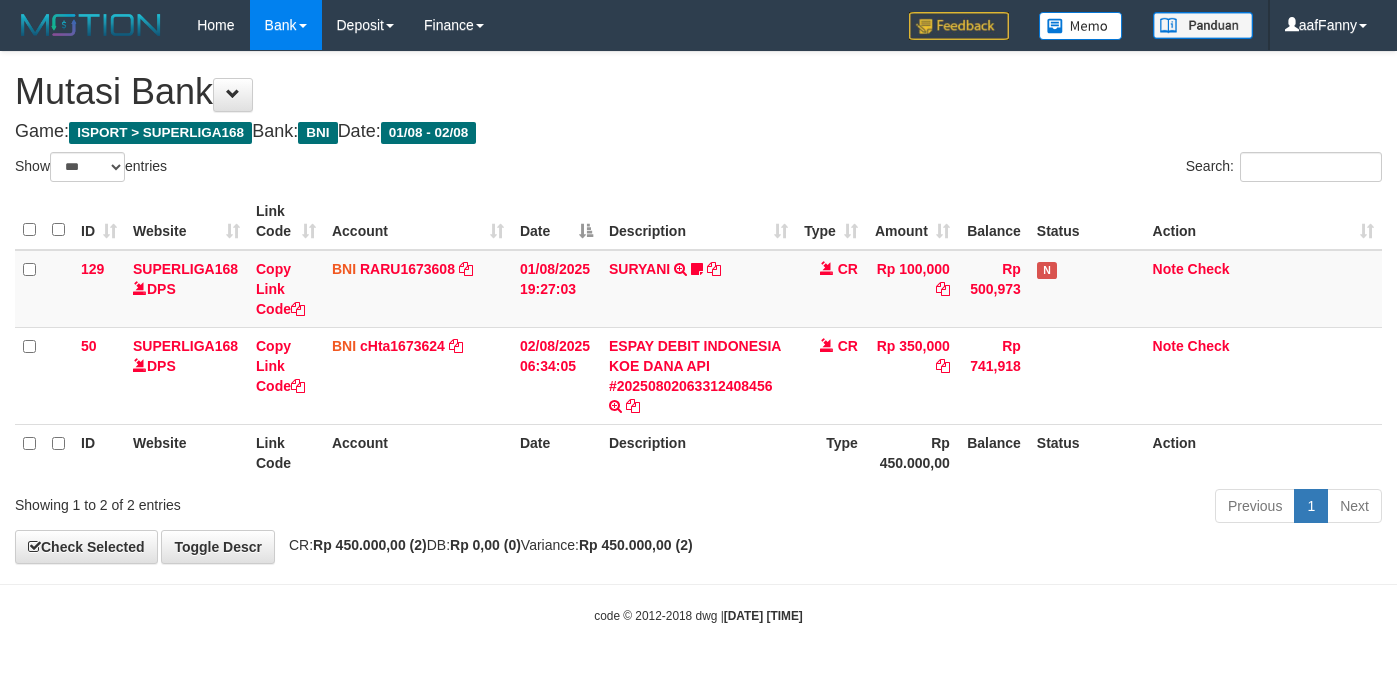 select on "***" 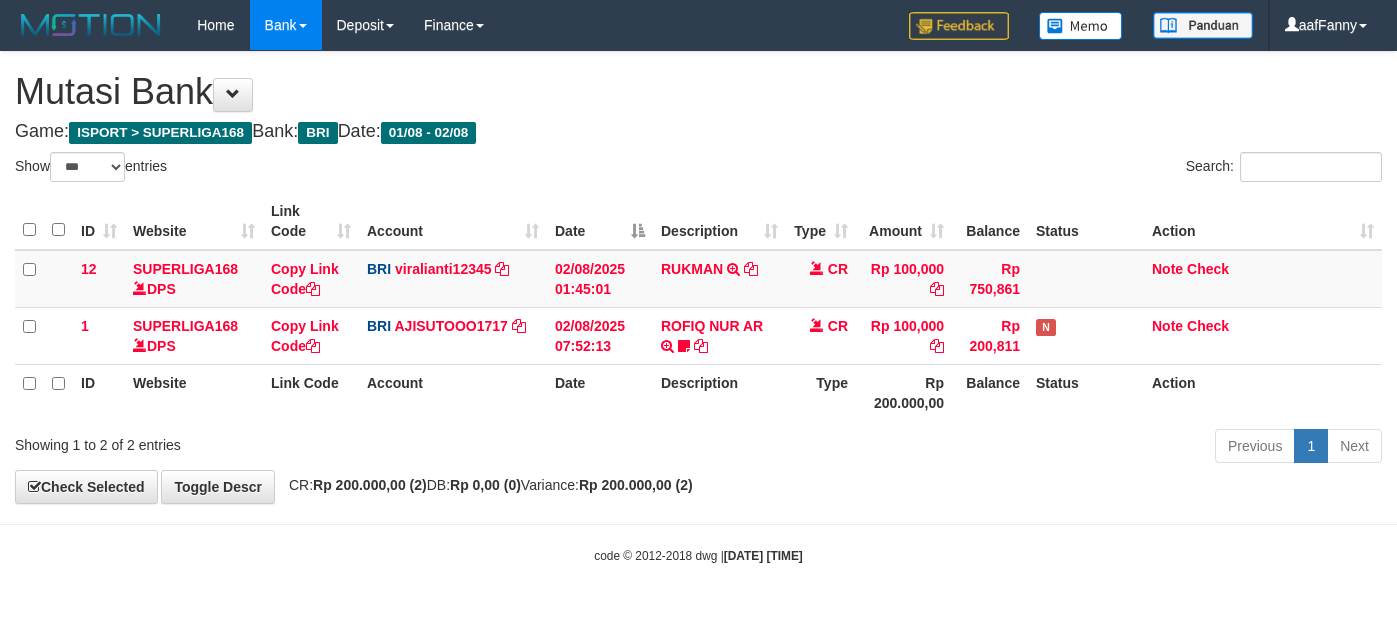 select on "***" 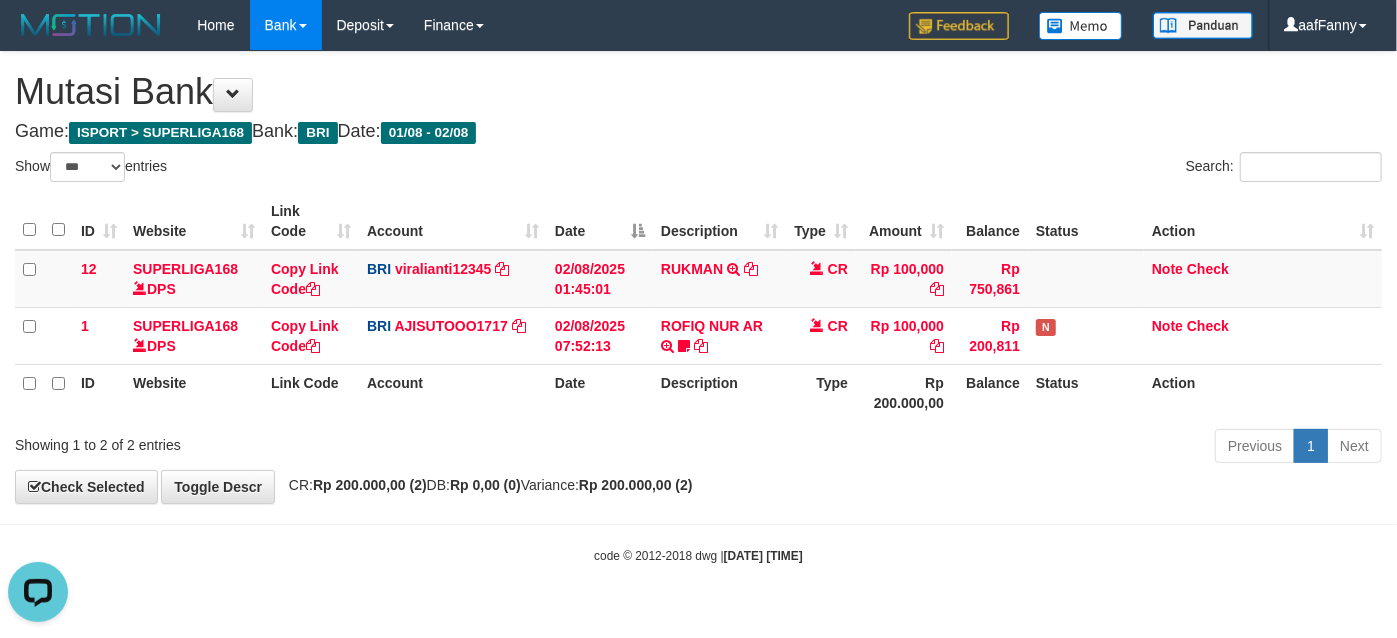 scroll, scrollTop: 0, scrollLeft: 0, axis: both 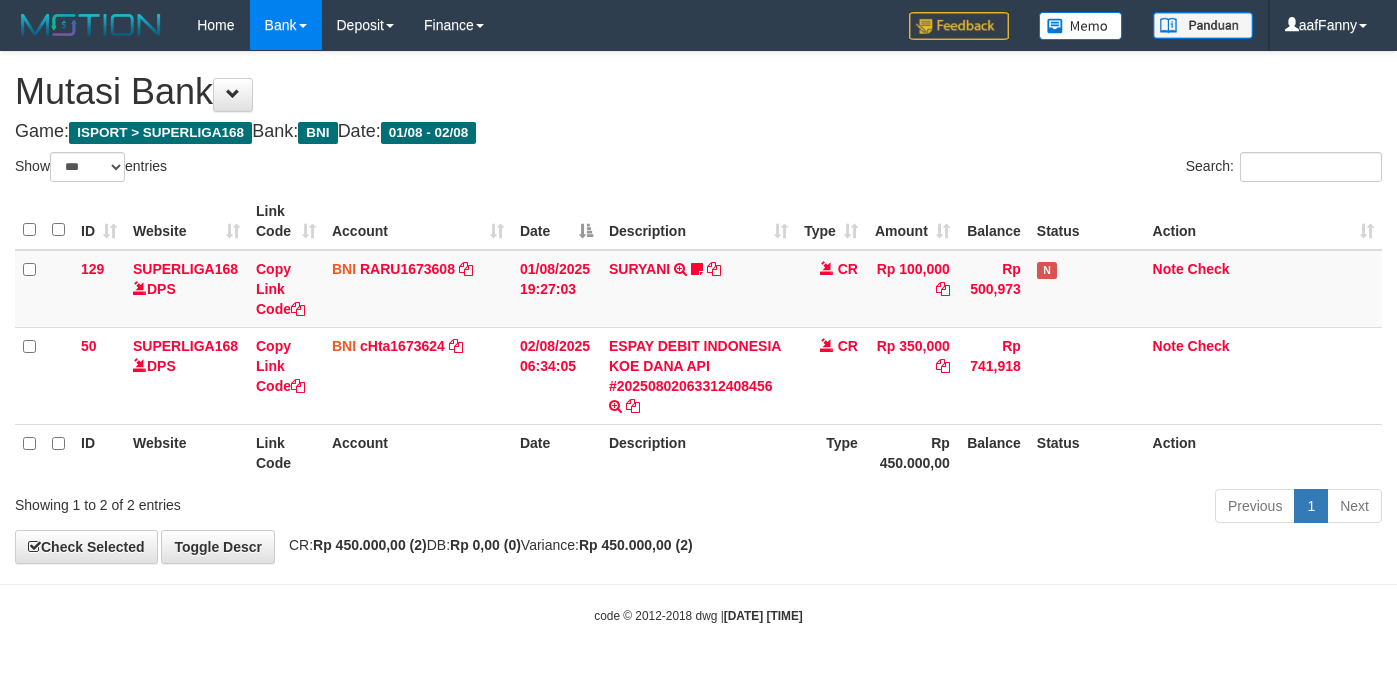 select on "***" 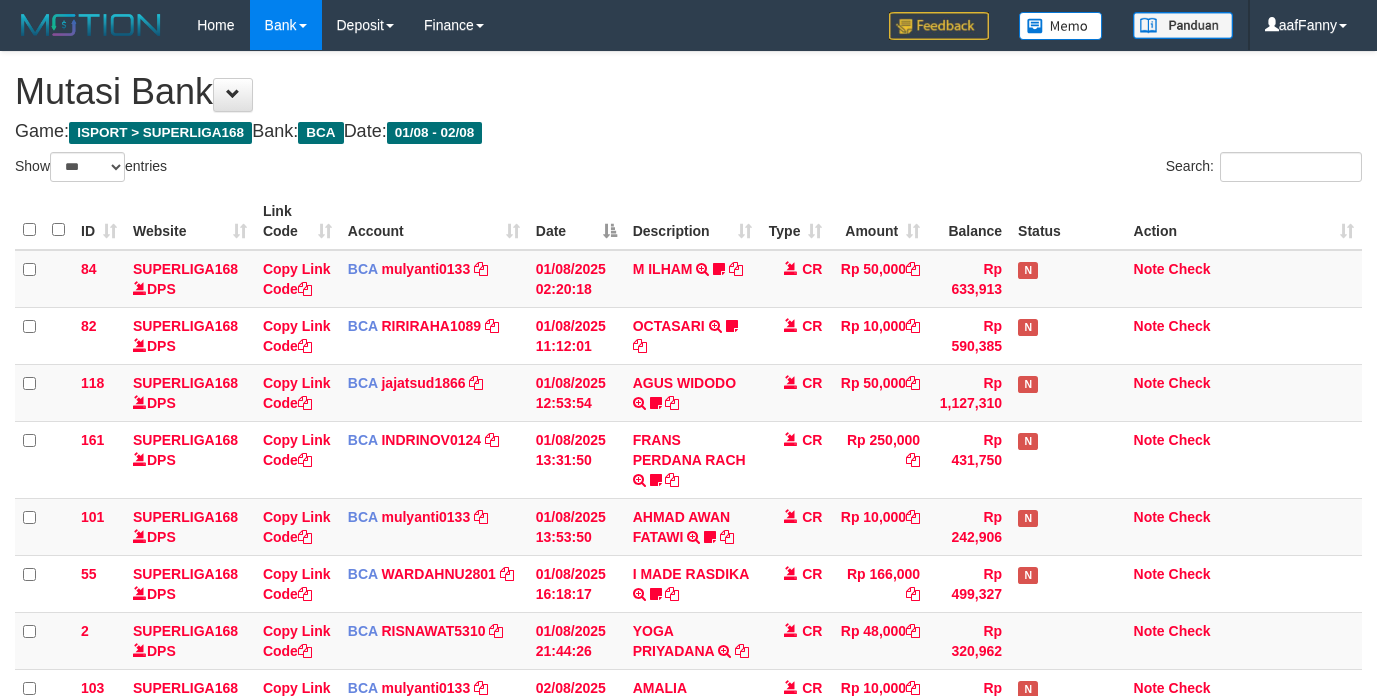 select on "***" 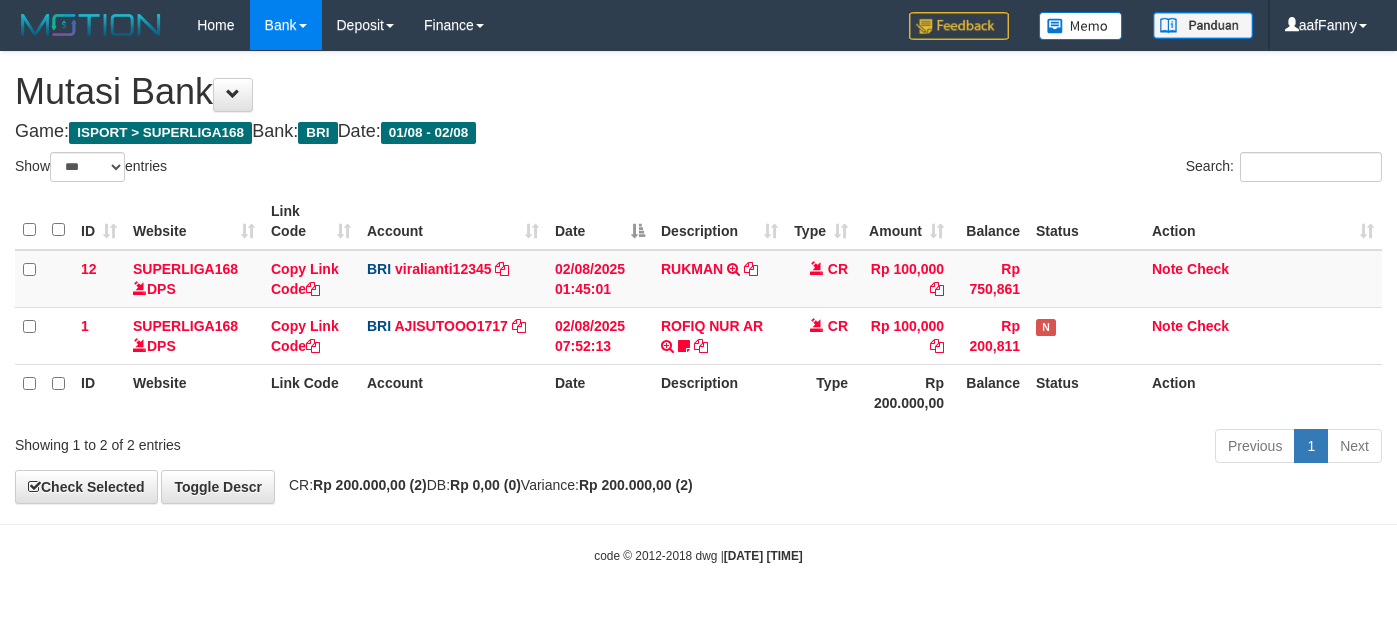 select on "***" 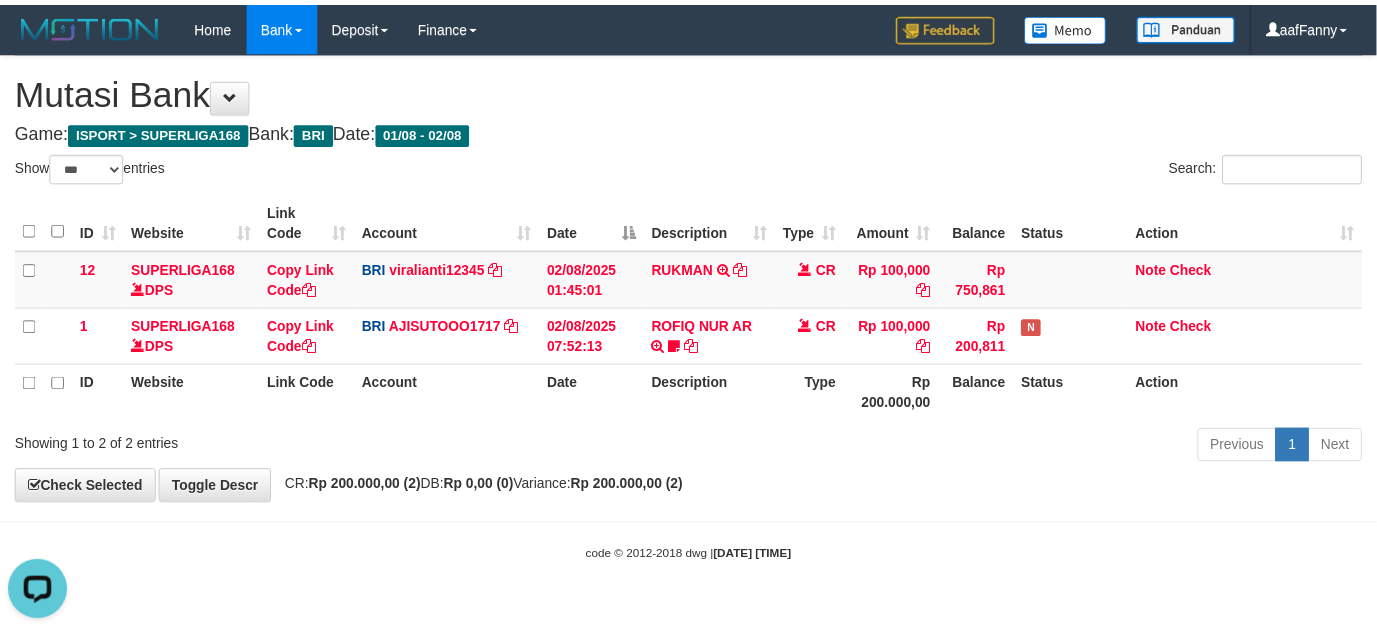 scroll, scrollTop: 0, scrollLeft: 0, axis: both 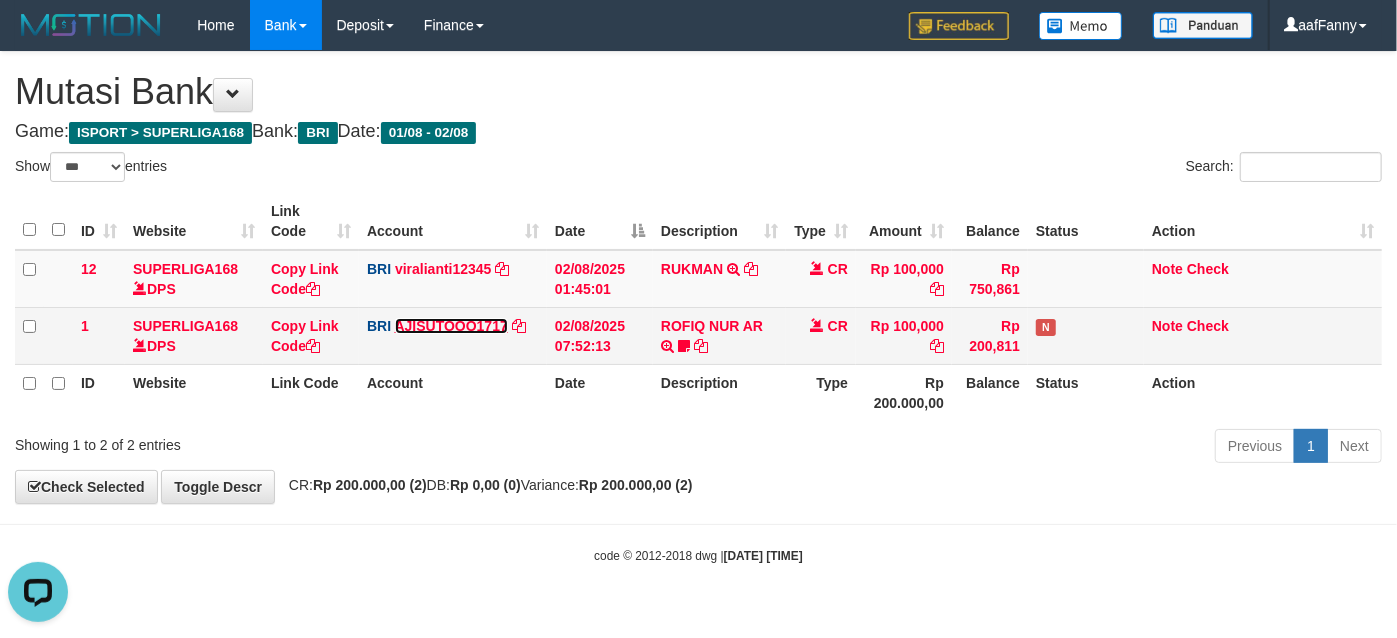 click on "AJISUTOOO1717" at bounding box center [451, 326] 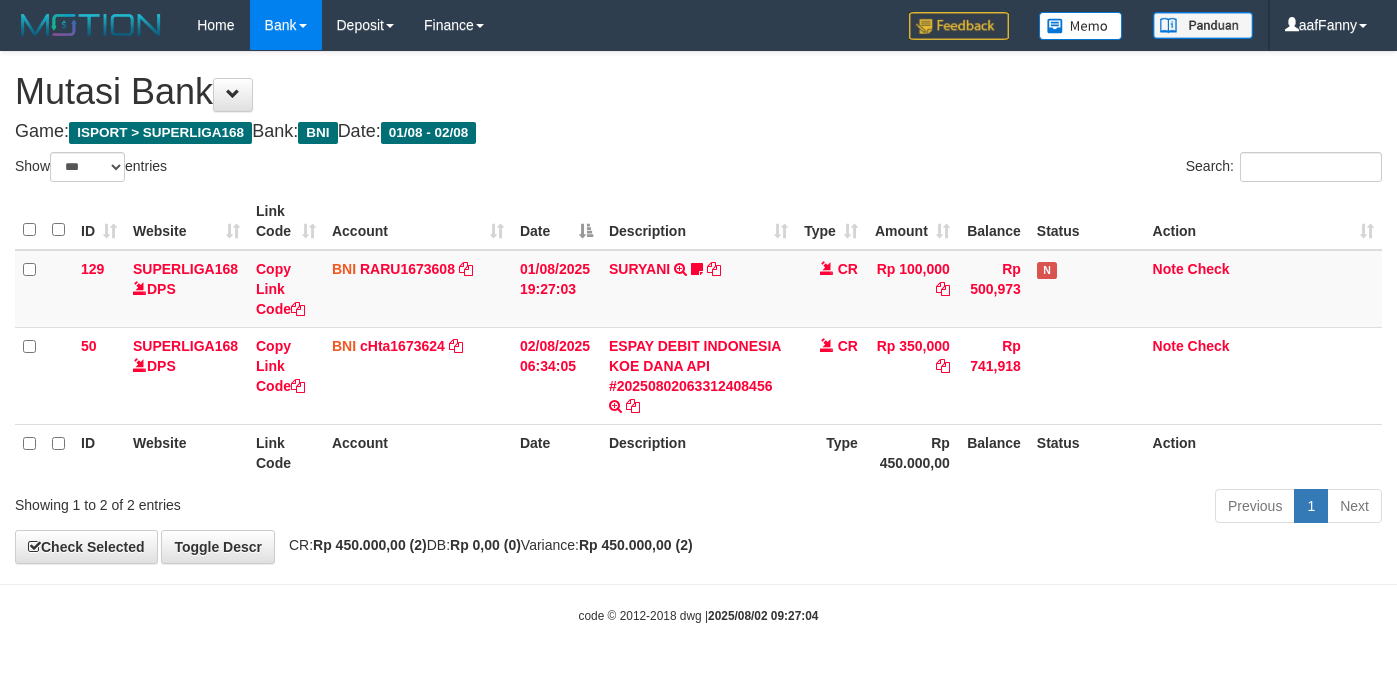 select on "***" 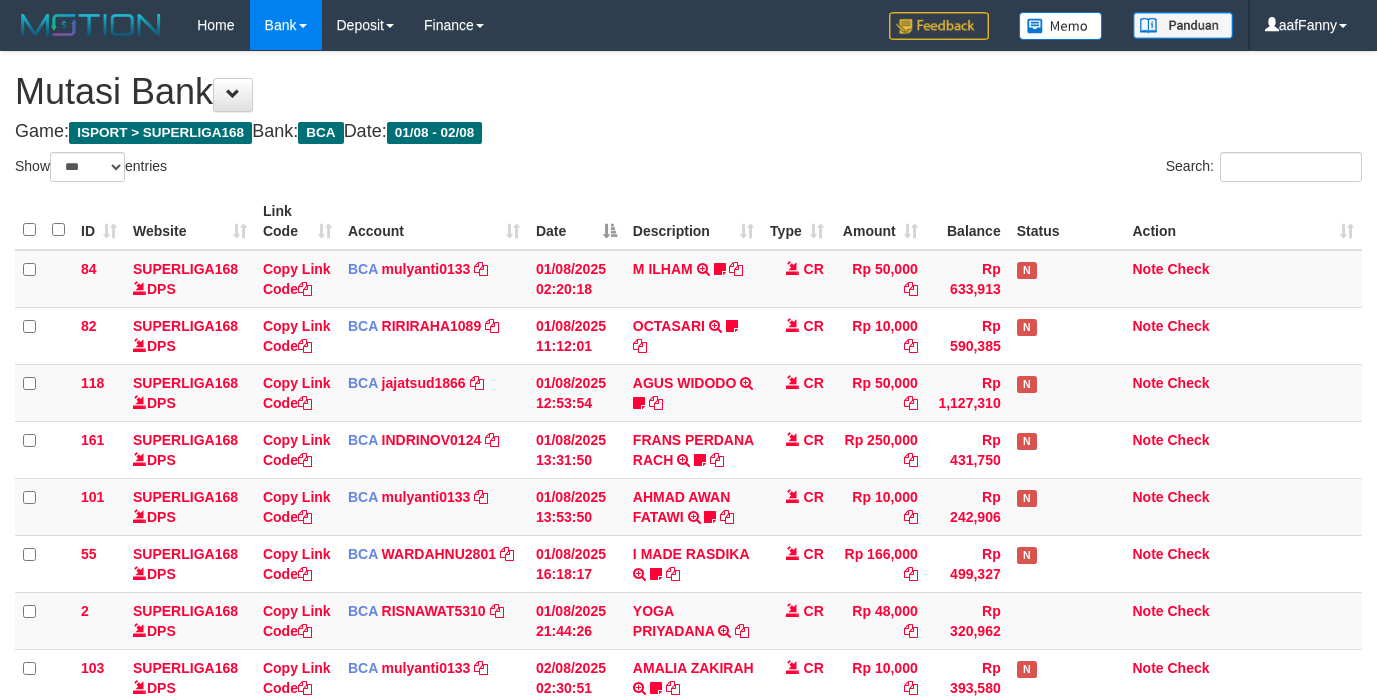 select on "***" 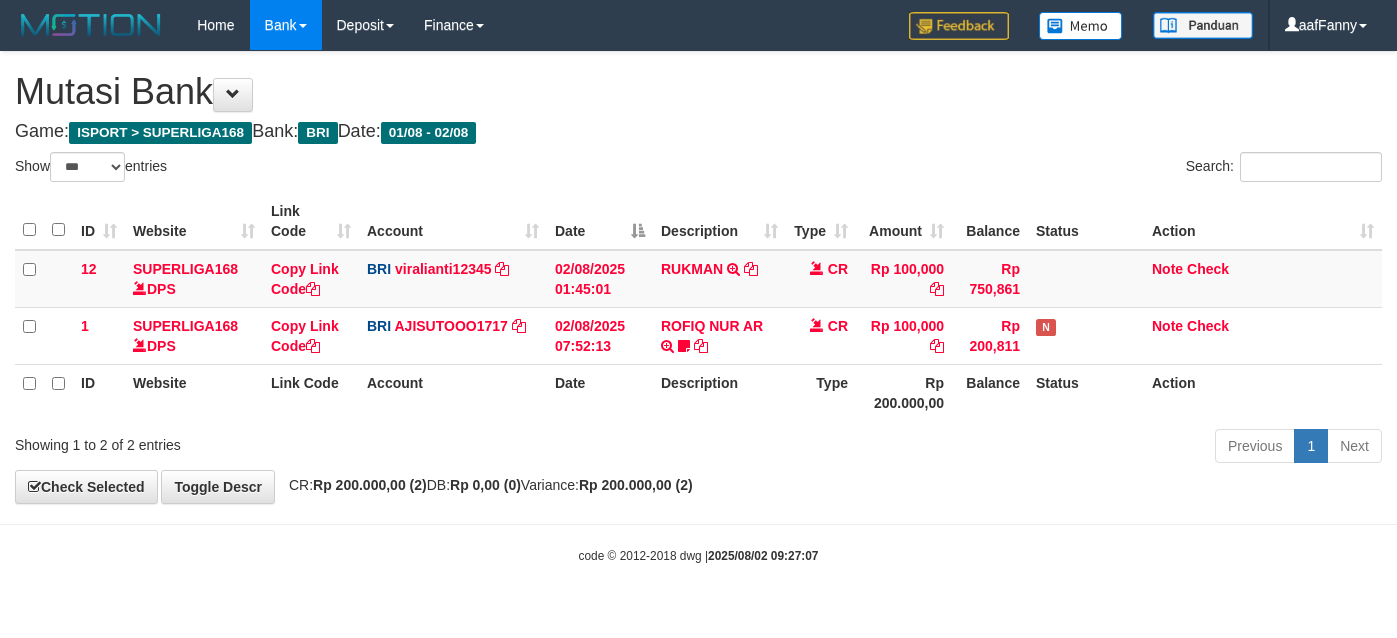 select on "***" 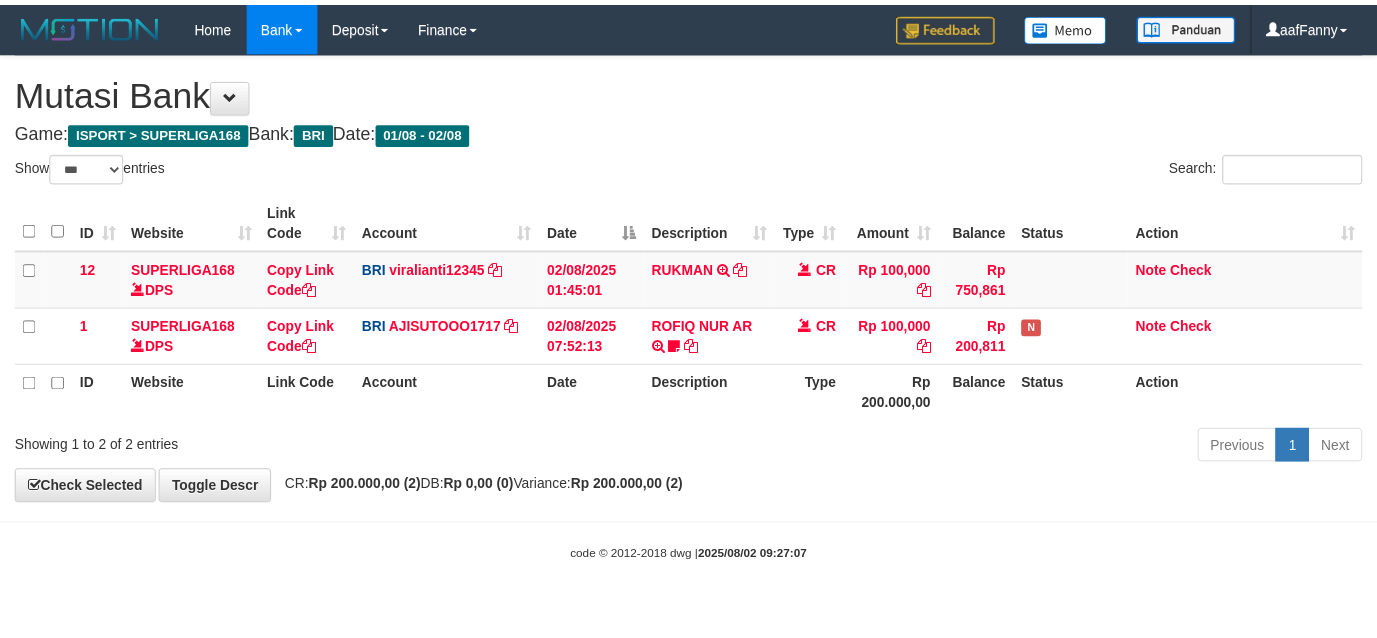 scroll, scrollTop: 0, scrollLeft: 0, axis: both 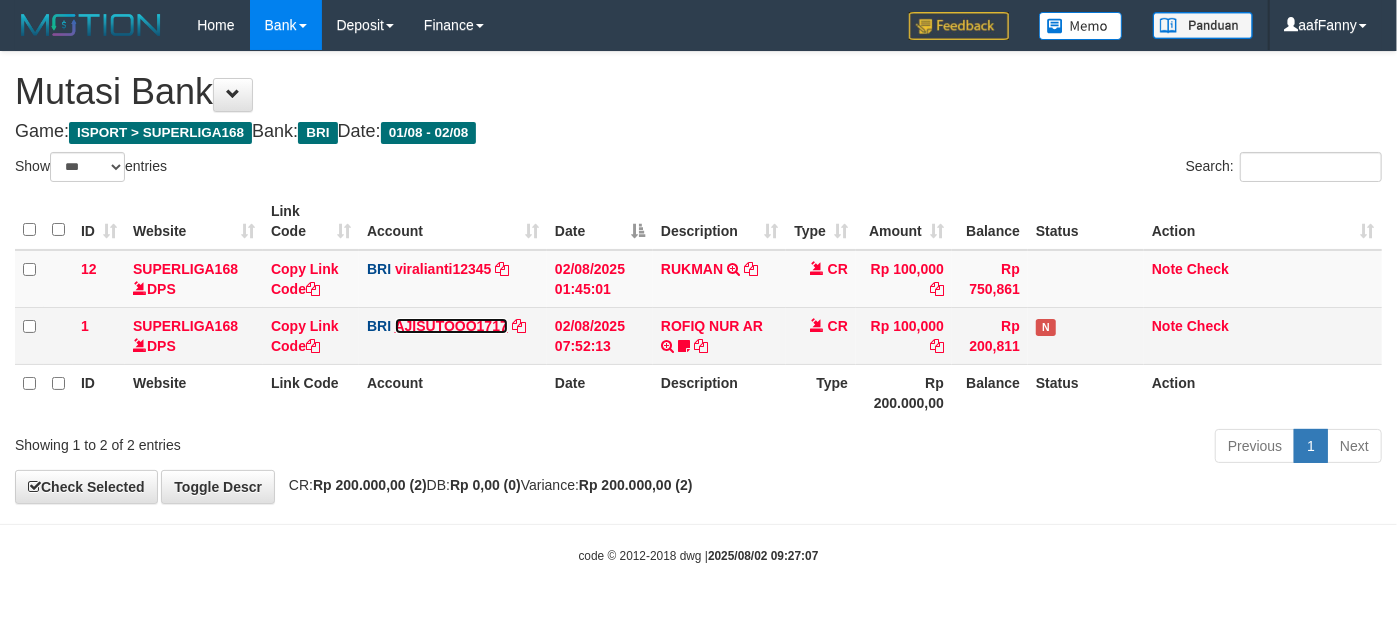 click on "AJISUTOOO1717" at bounding box center (451, 326) 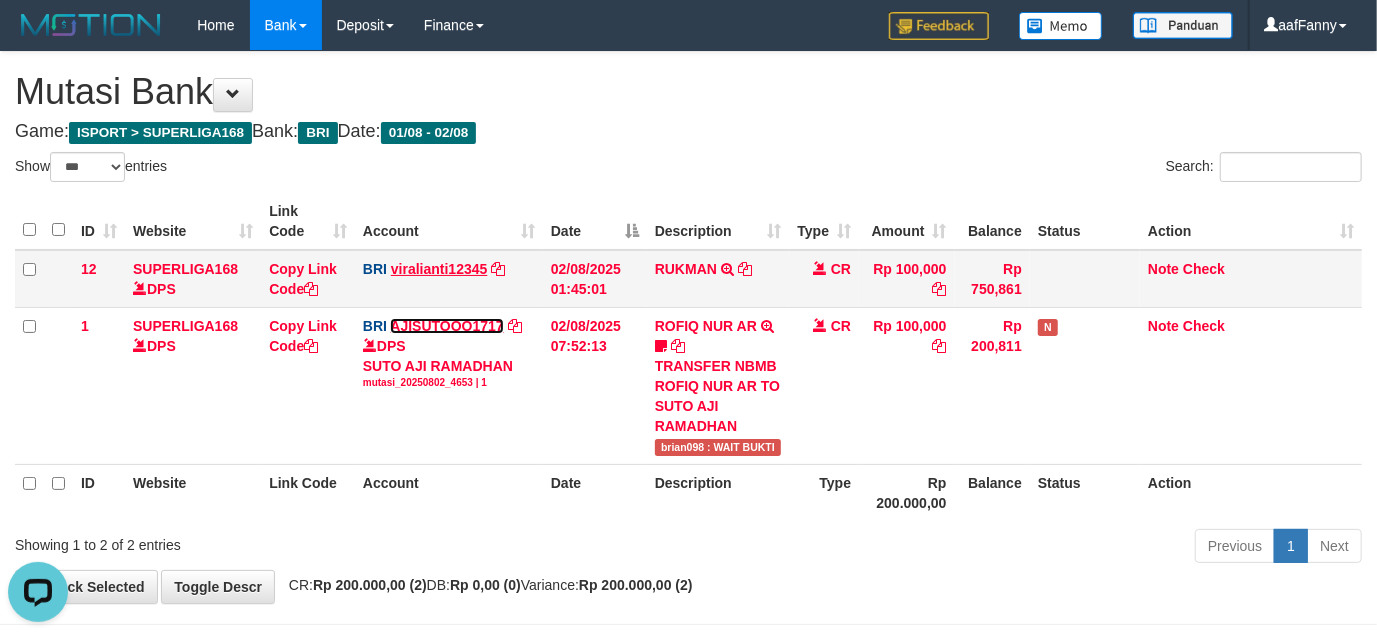 scroll, scrollTop: 0, scrollLeft: 0, axis: both 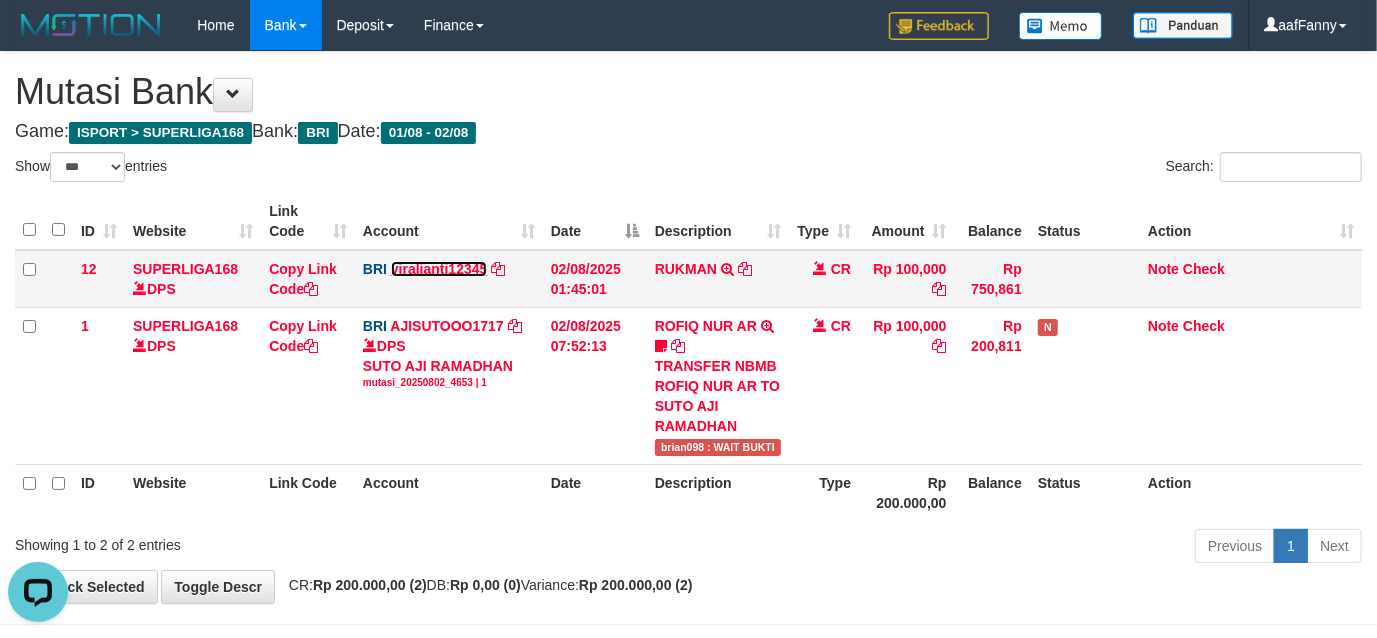 click on "viralianti12345" at bounding box center [439, 269] 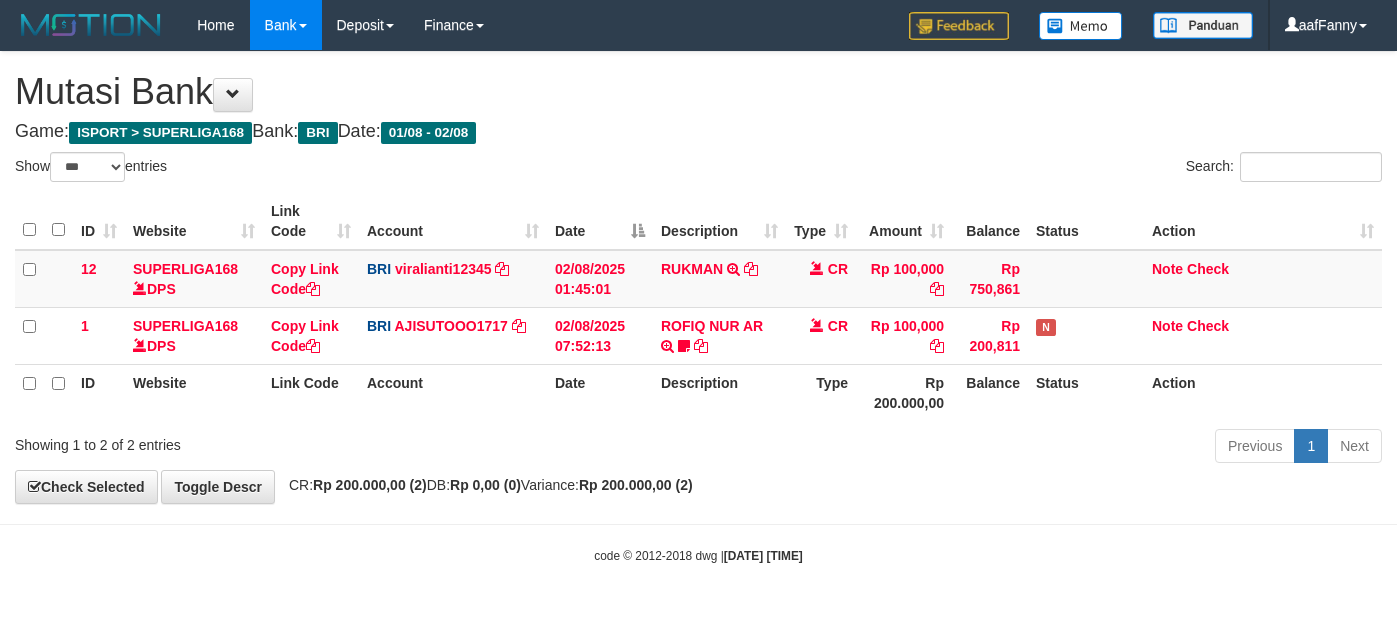 select on "***" 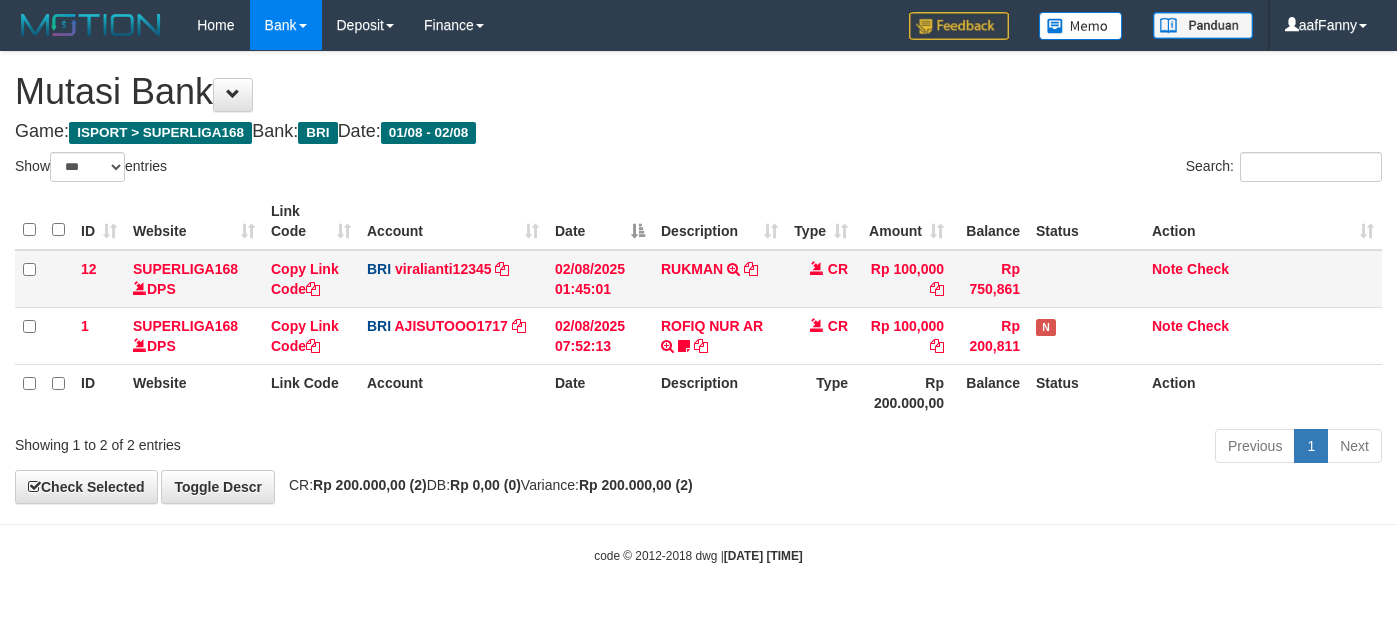 scroll, scrollTop: 0, scrollLeft: 0, axis: both 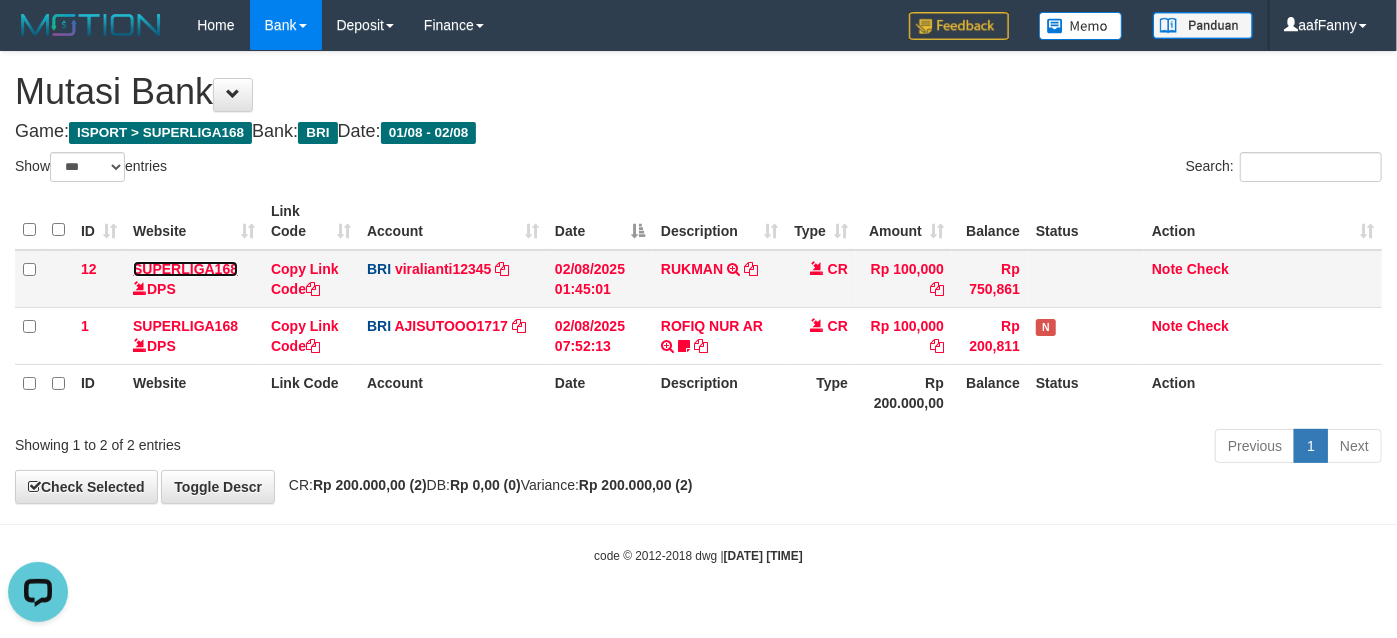 click on "SUPERLIGA168" at bounding box center (185, 269) 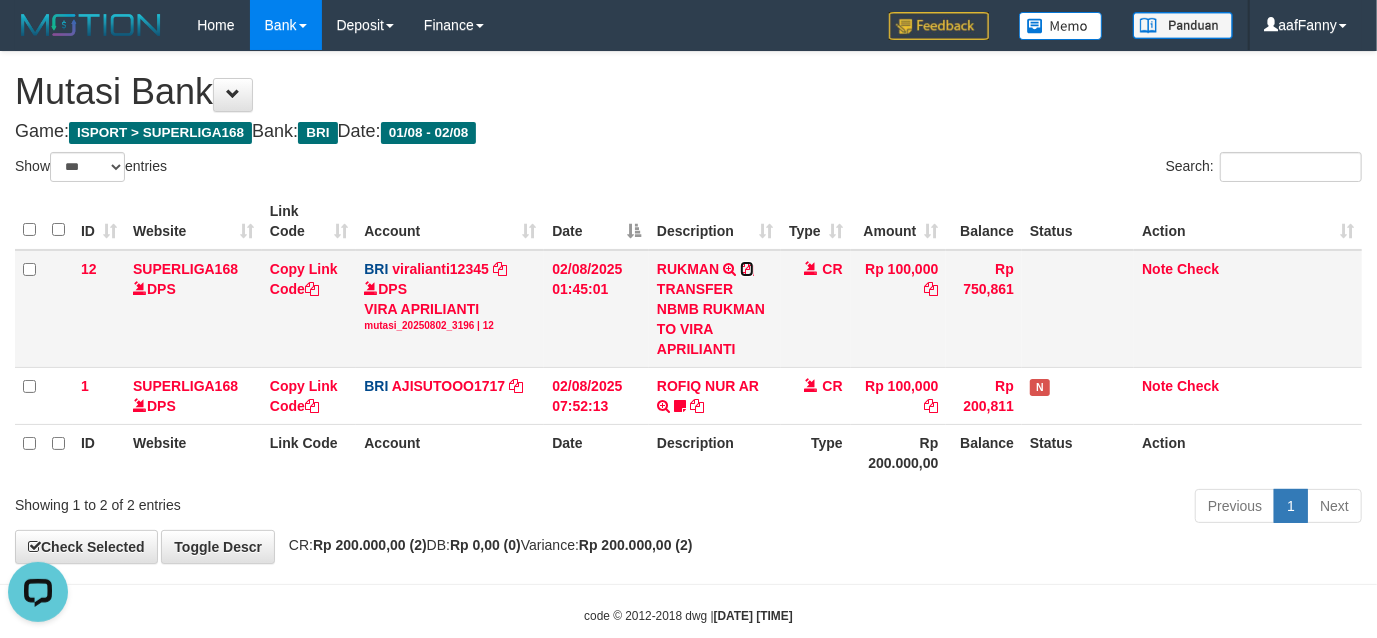 click at bounding box center [747, 269] 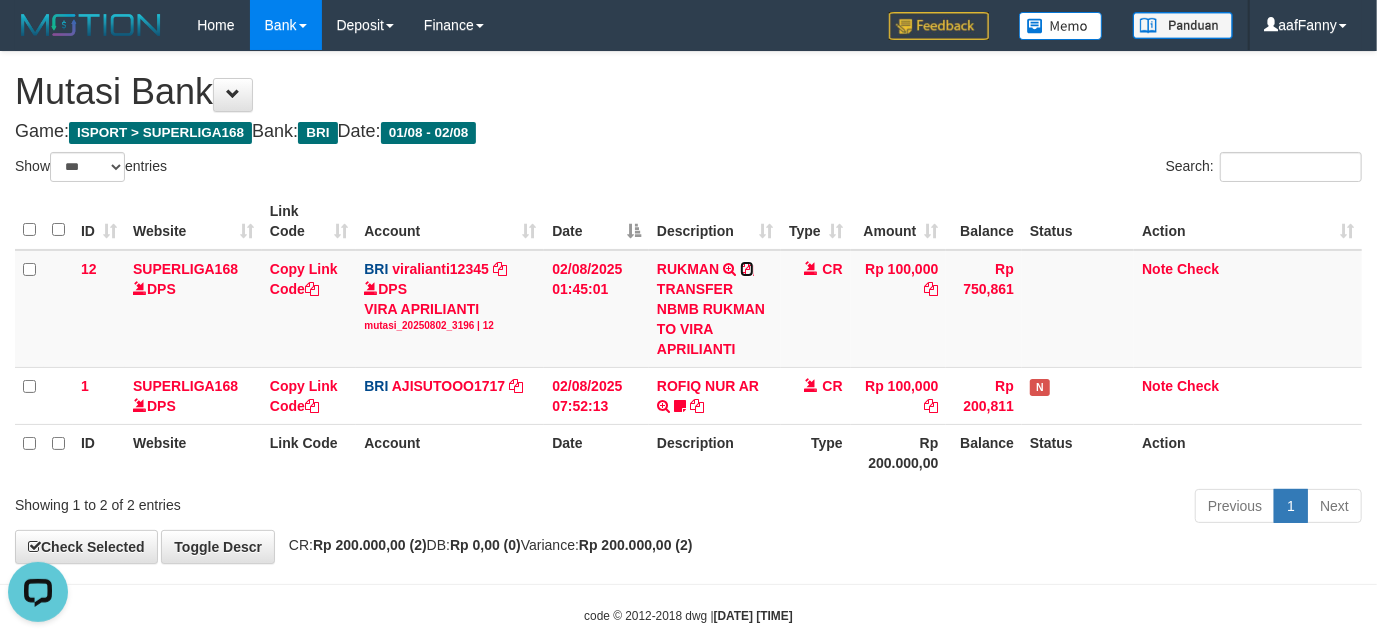 drag, startPoint x: 746, startPoint y: 264, endPoint x: 62, endPoint y: 148, distance: 693.76654 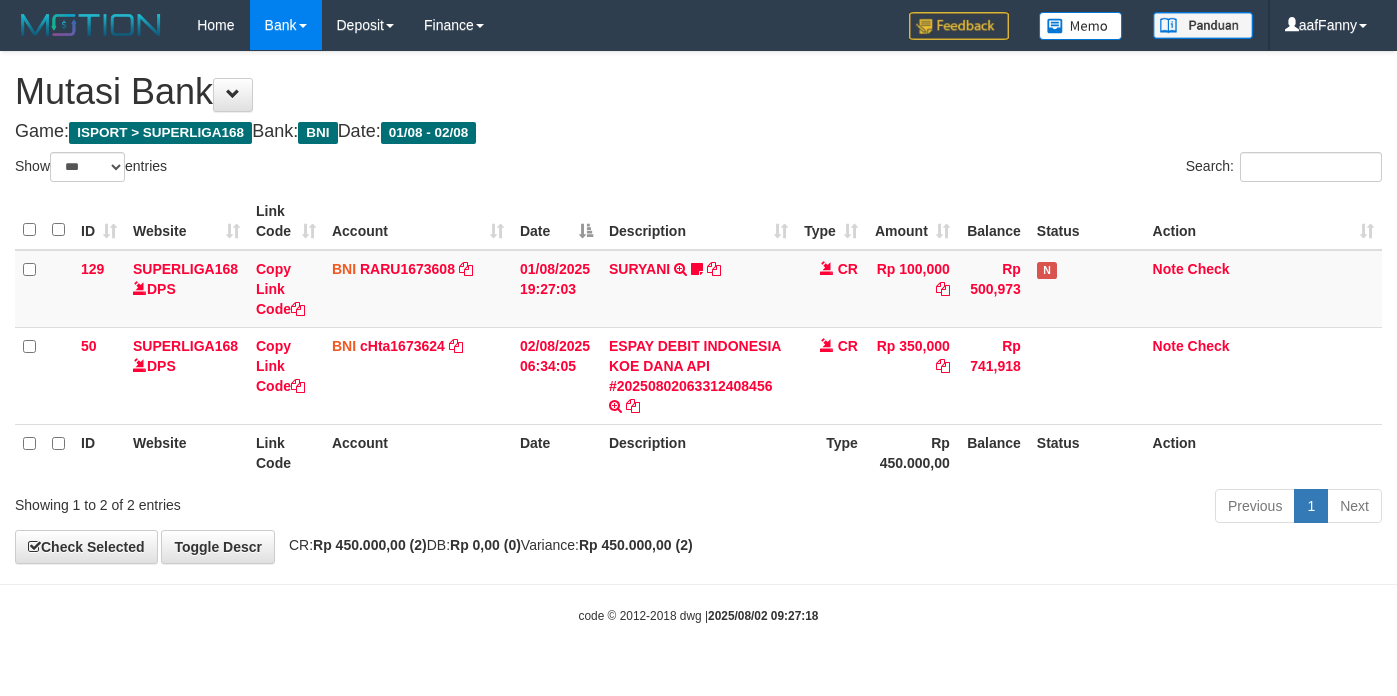select on "***" 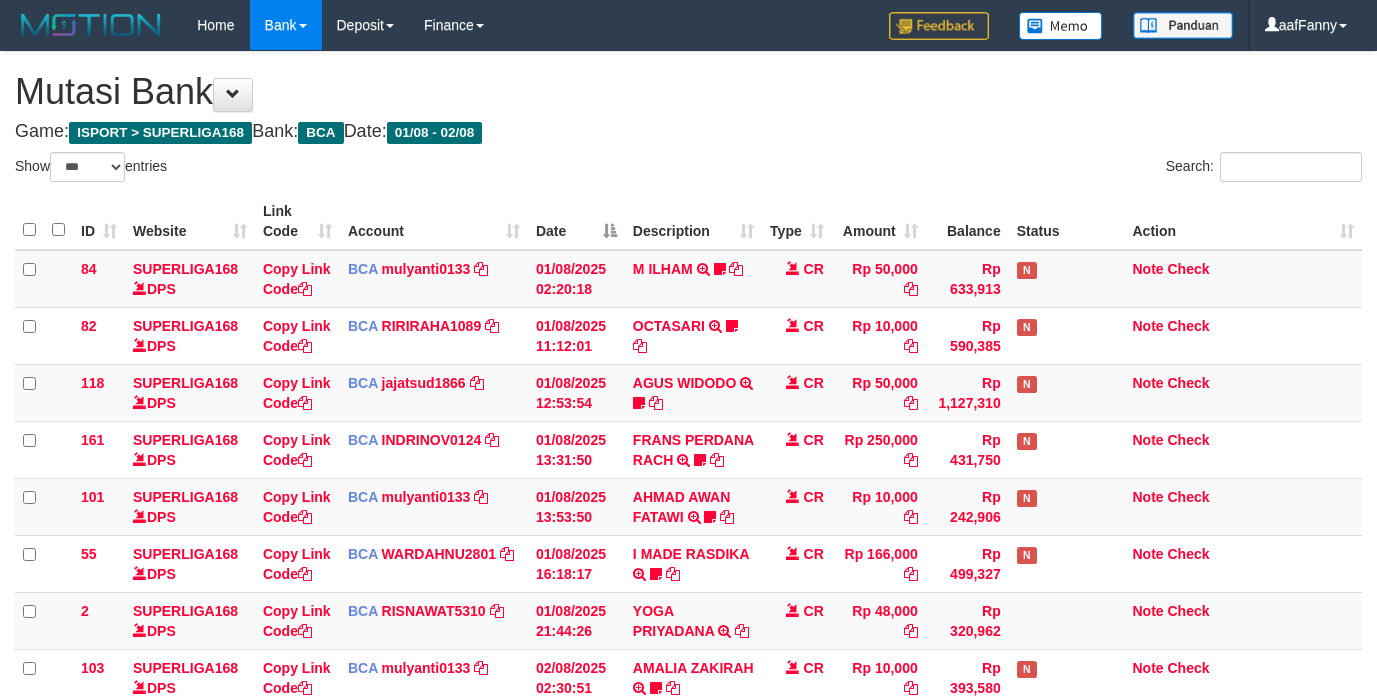select on "***" 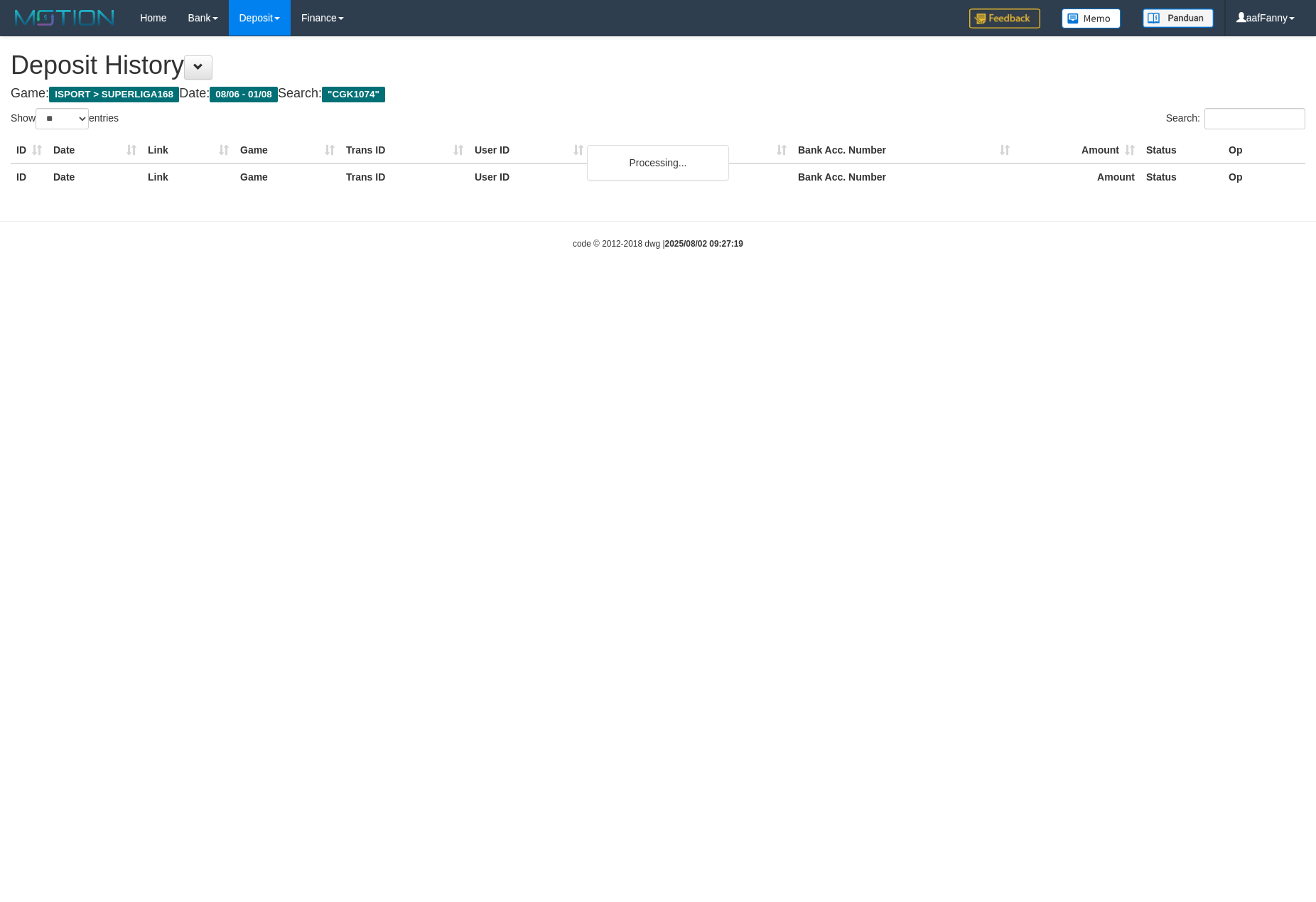 select on "**" 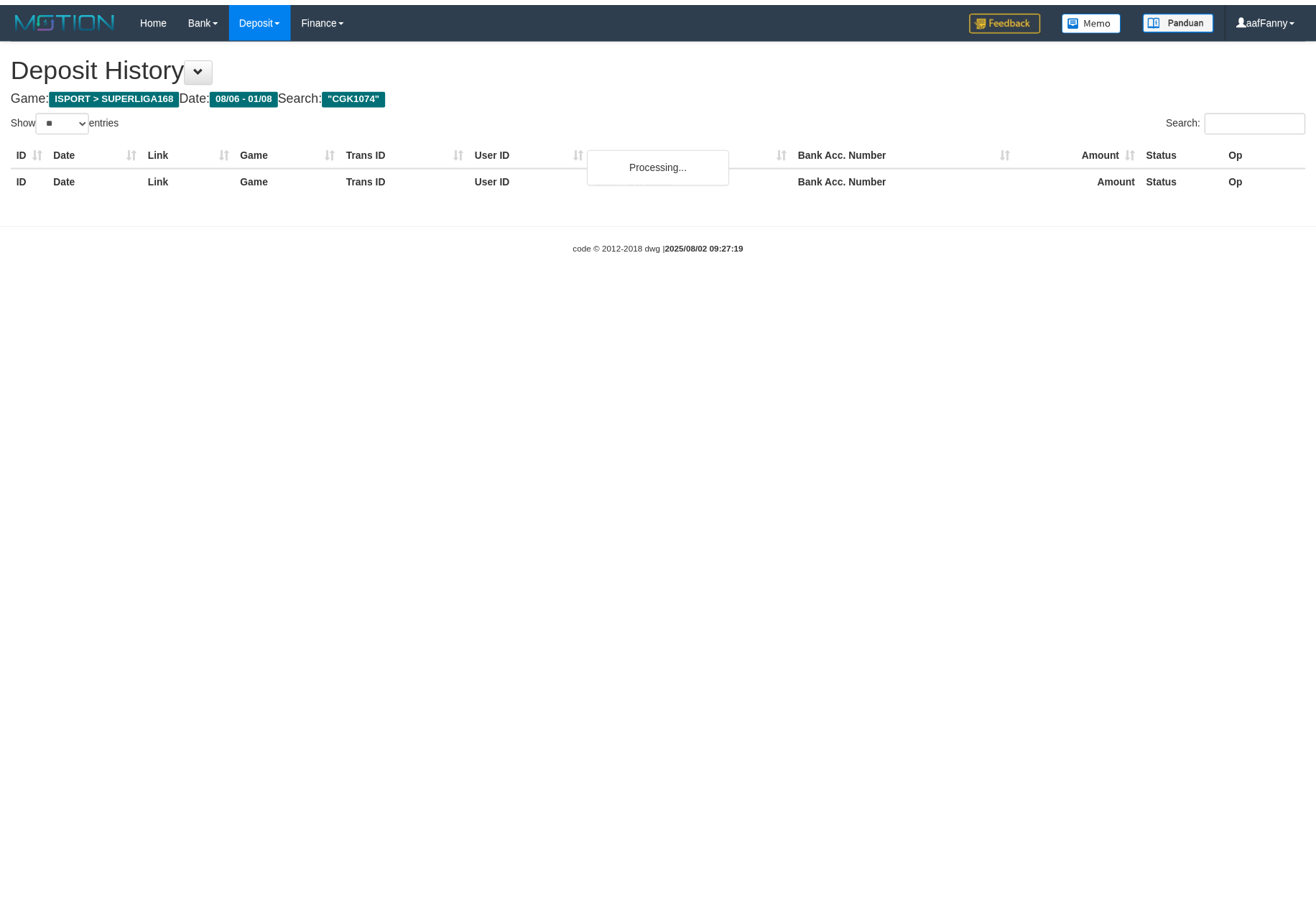 scroll, scrollTop: 0, scrollLeft: 0, axis: both 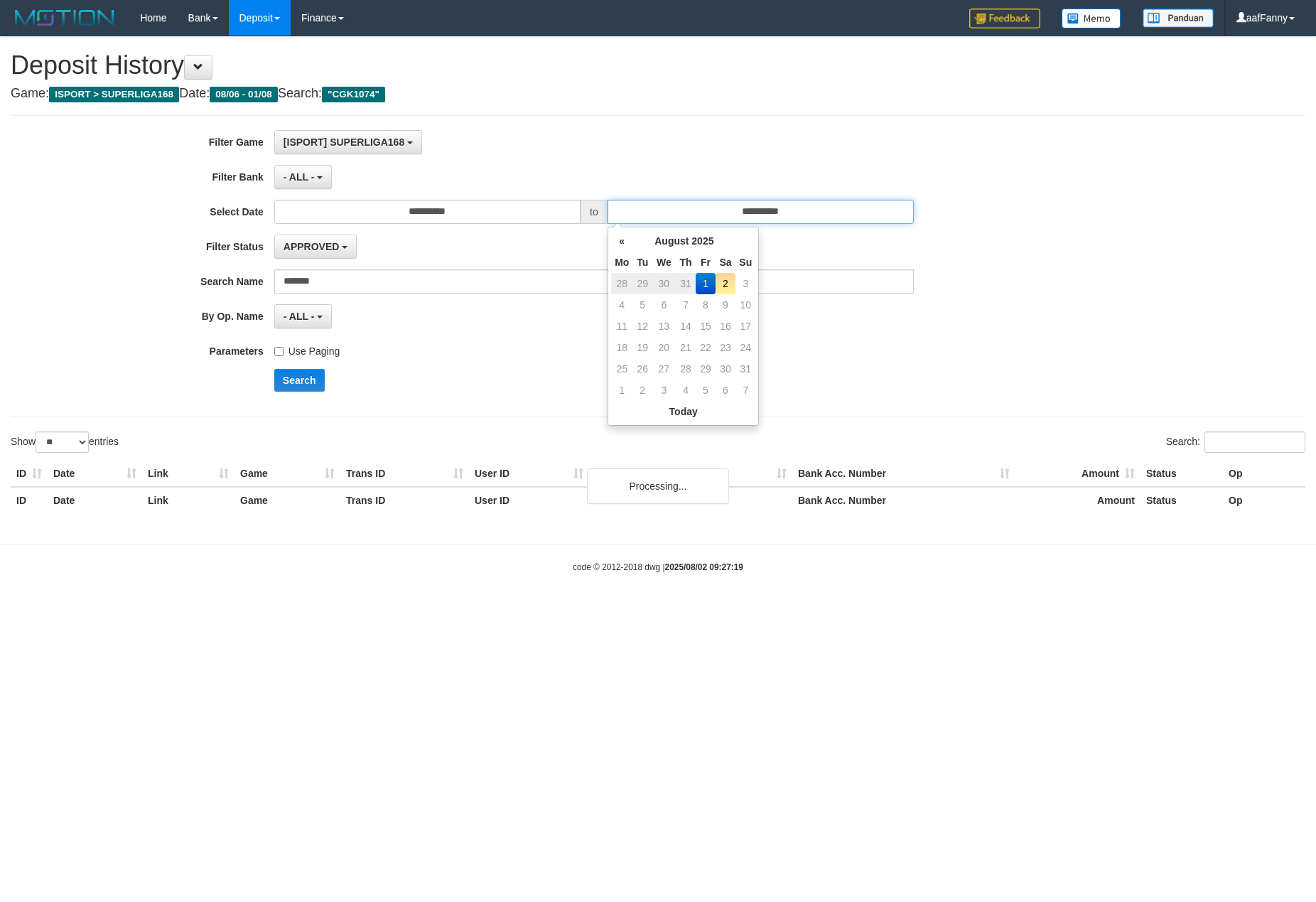 click on "**********" at bounding box center (760, 212) 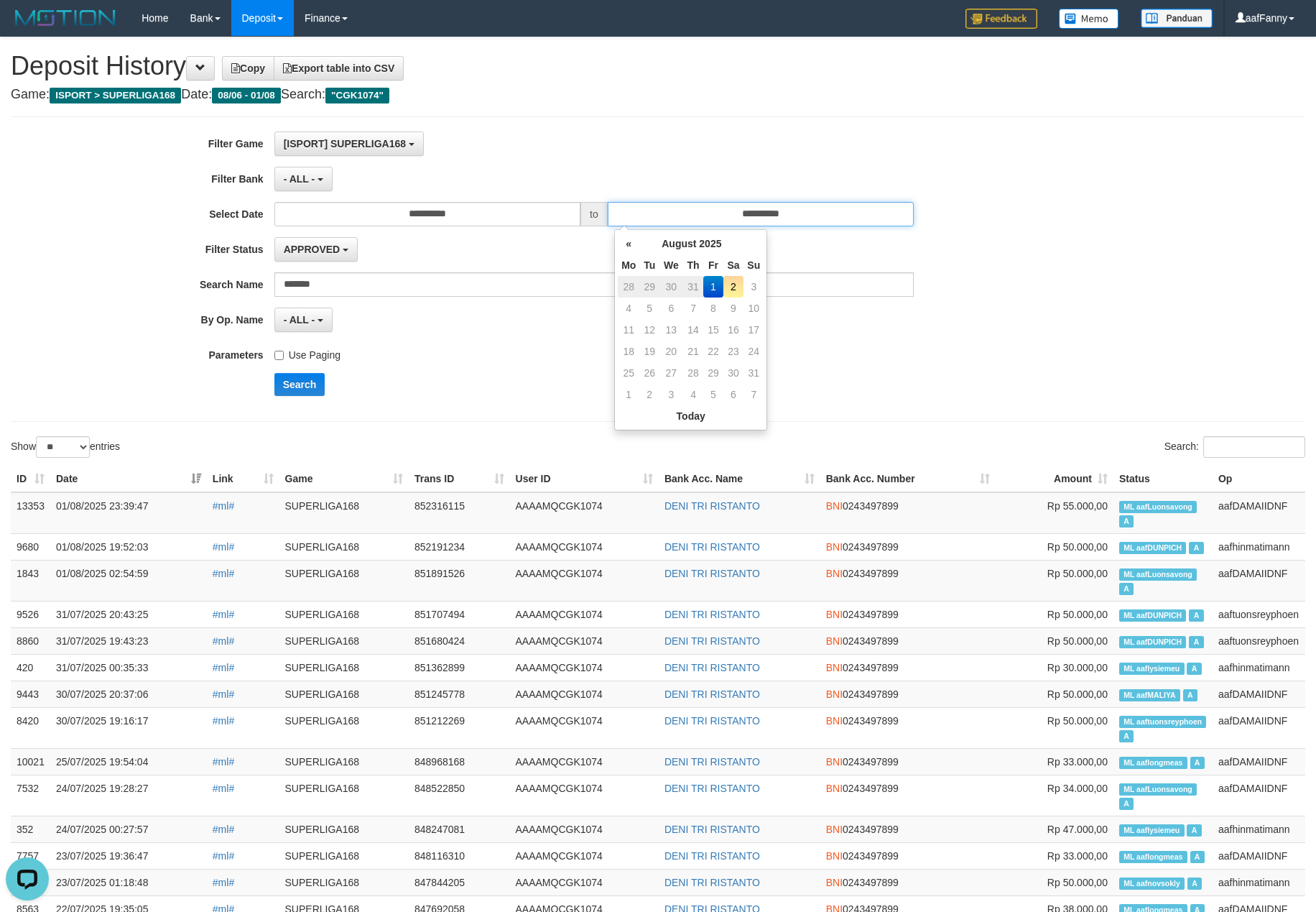 scroll, scrollTop: 0, scrollLeft: 0, axis: both 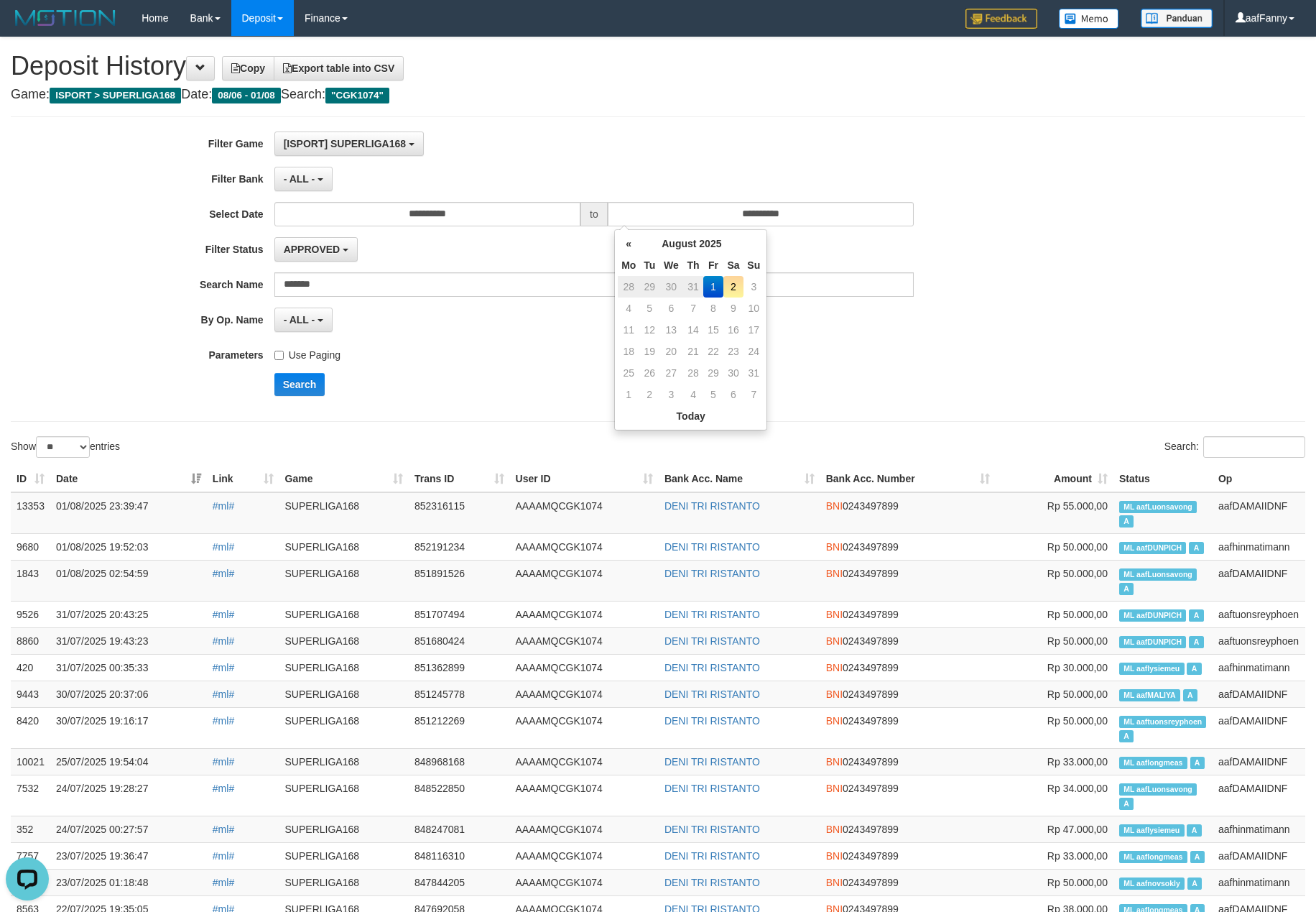 click on "2" at bounding box center [733, 287] 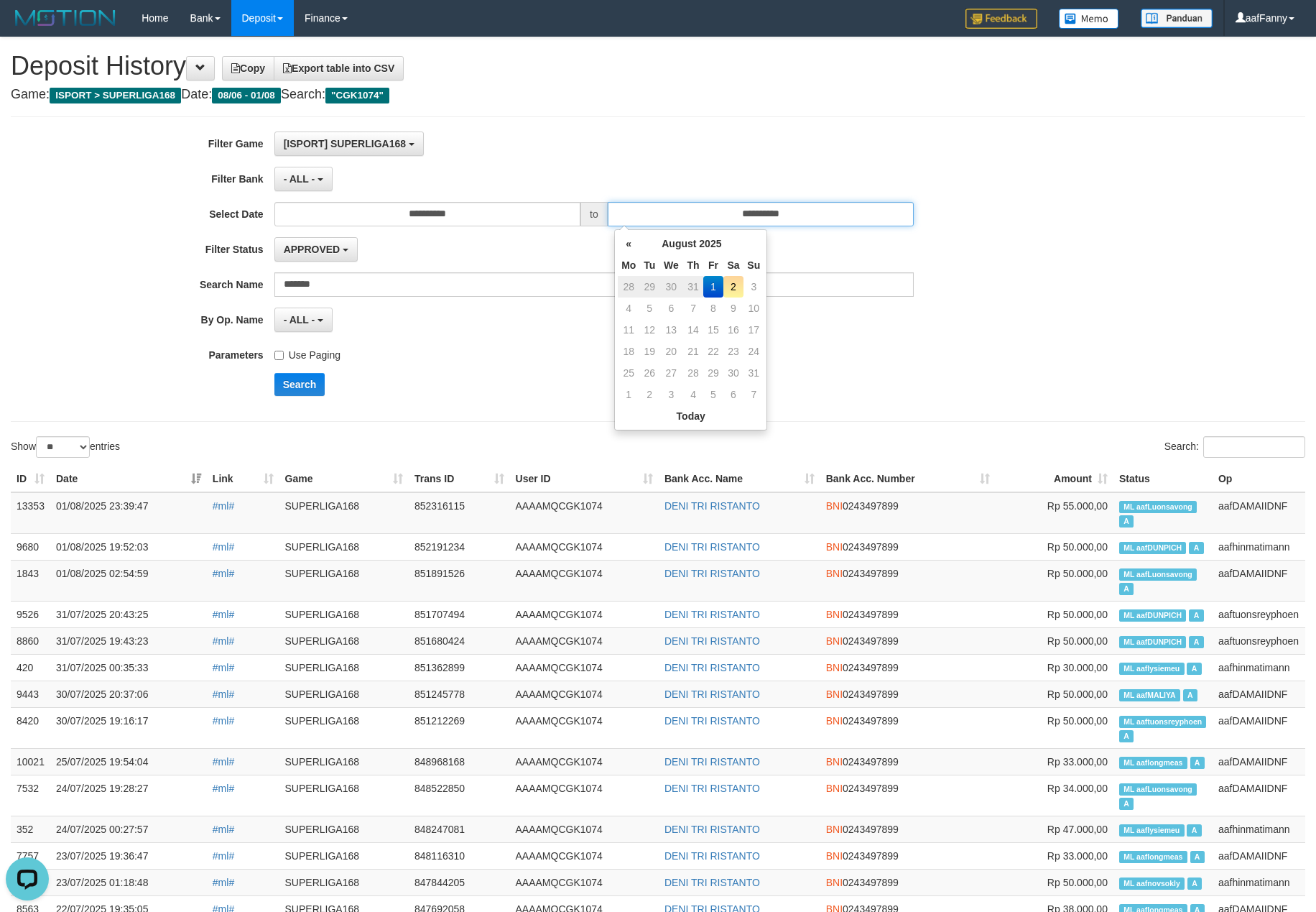type on "**********" 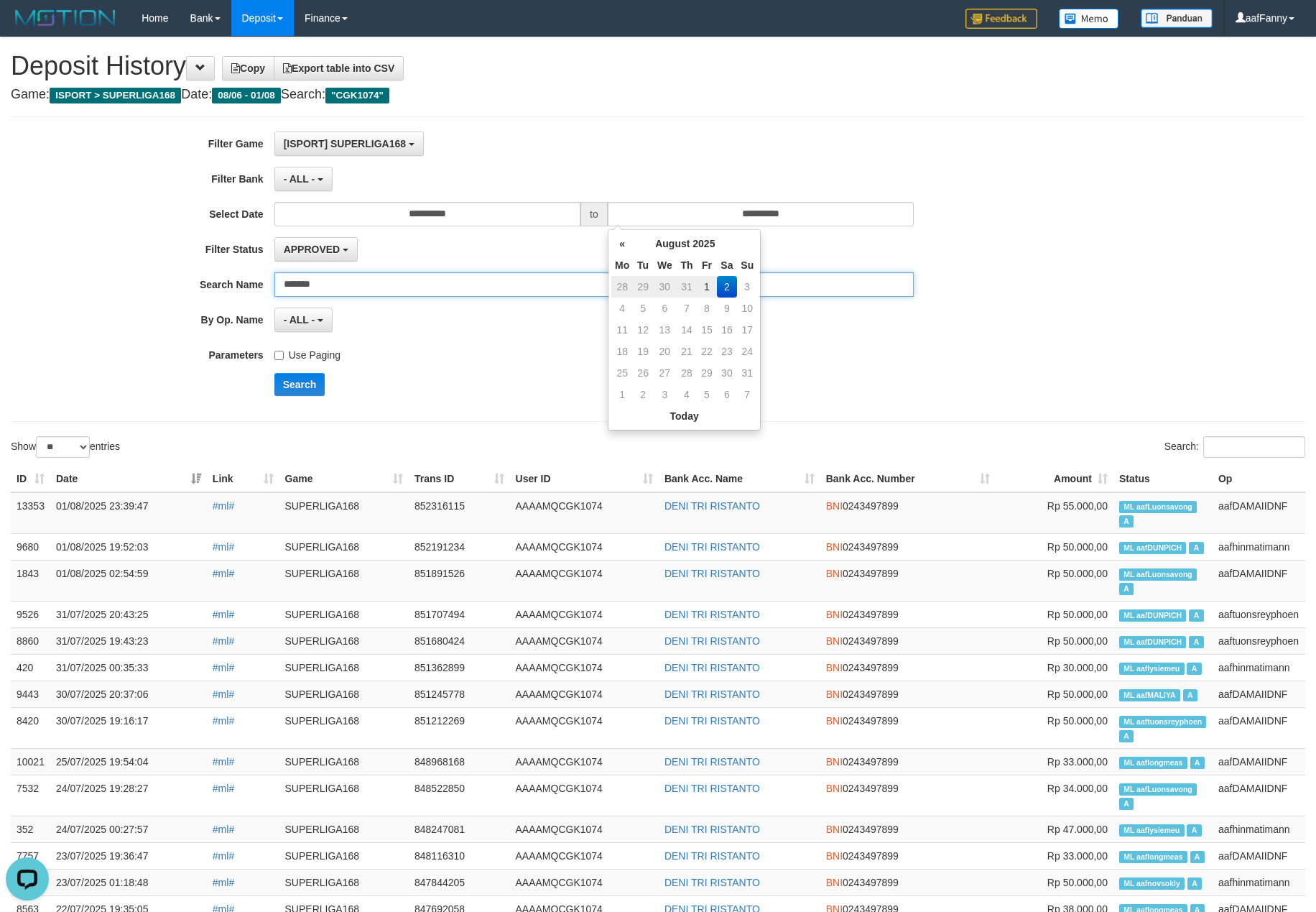click on "*******" at bounding box center (594, 285) 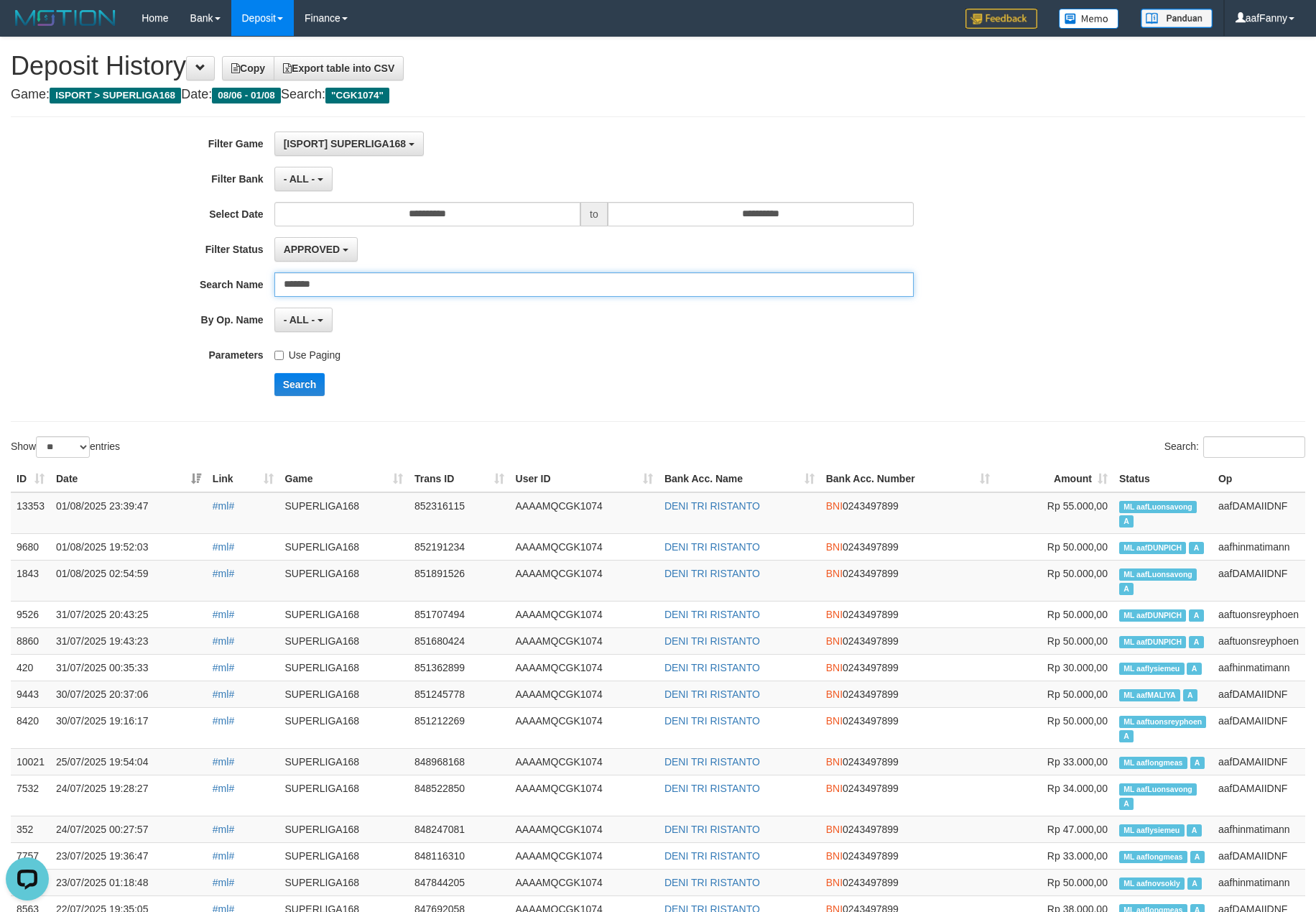click on "*******" at bounding box center [594, 285] 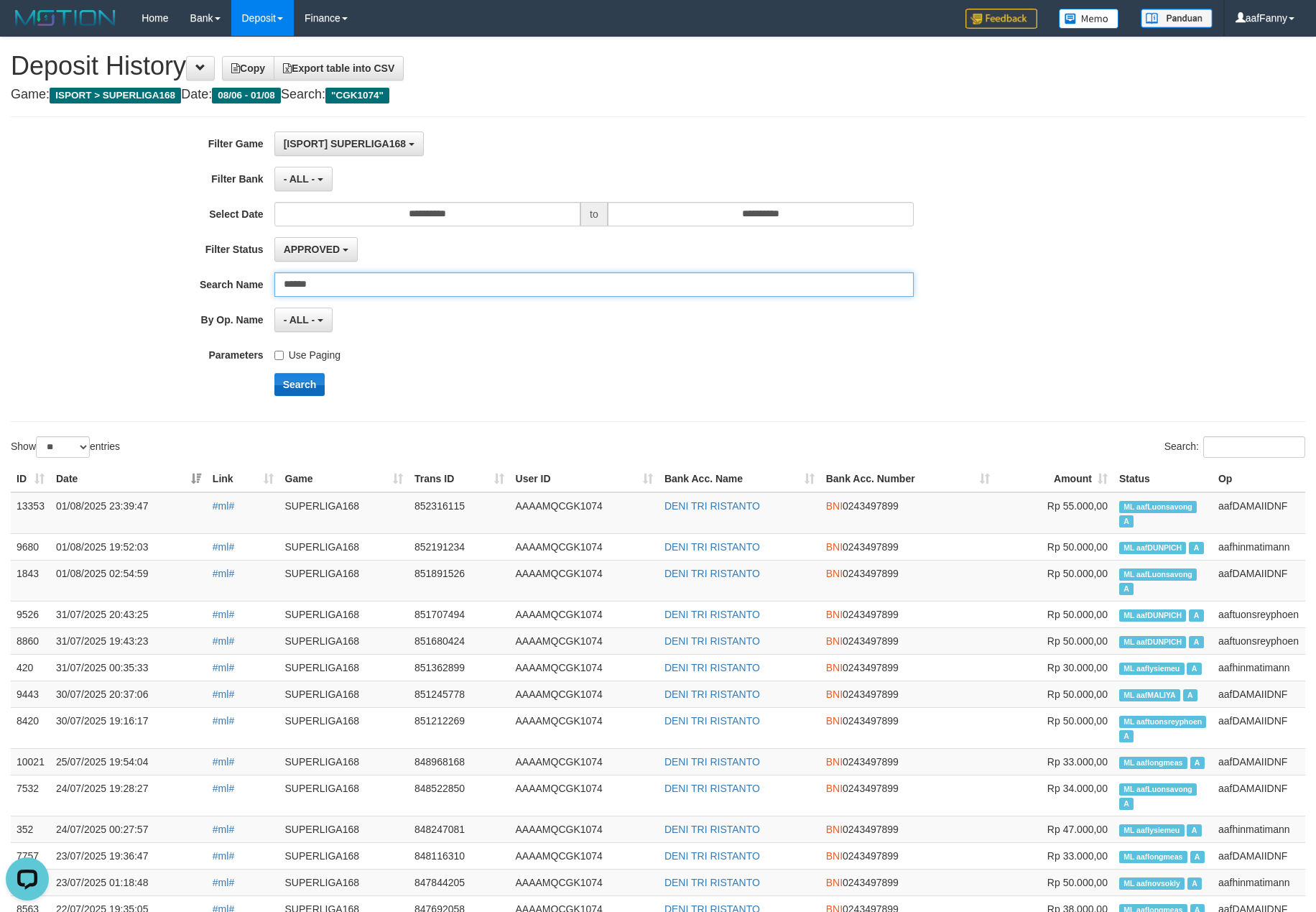 type on "******" 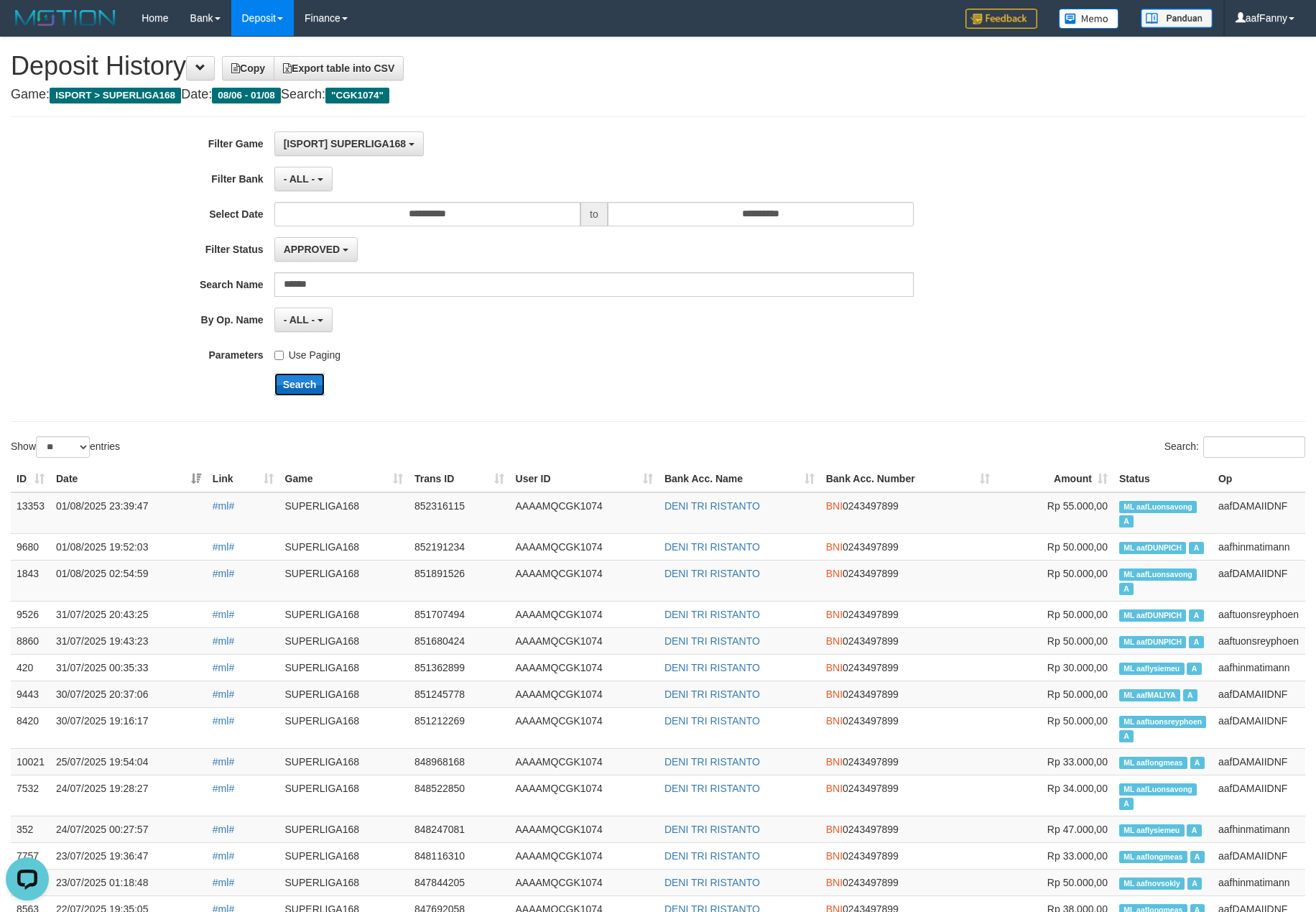 click on "Search" at bounding box center (300, 384) 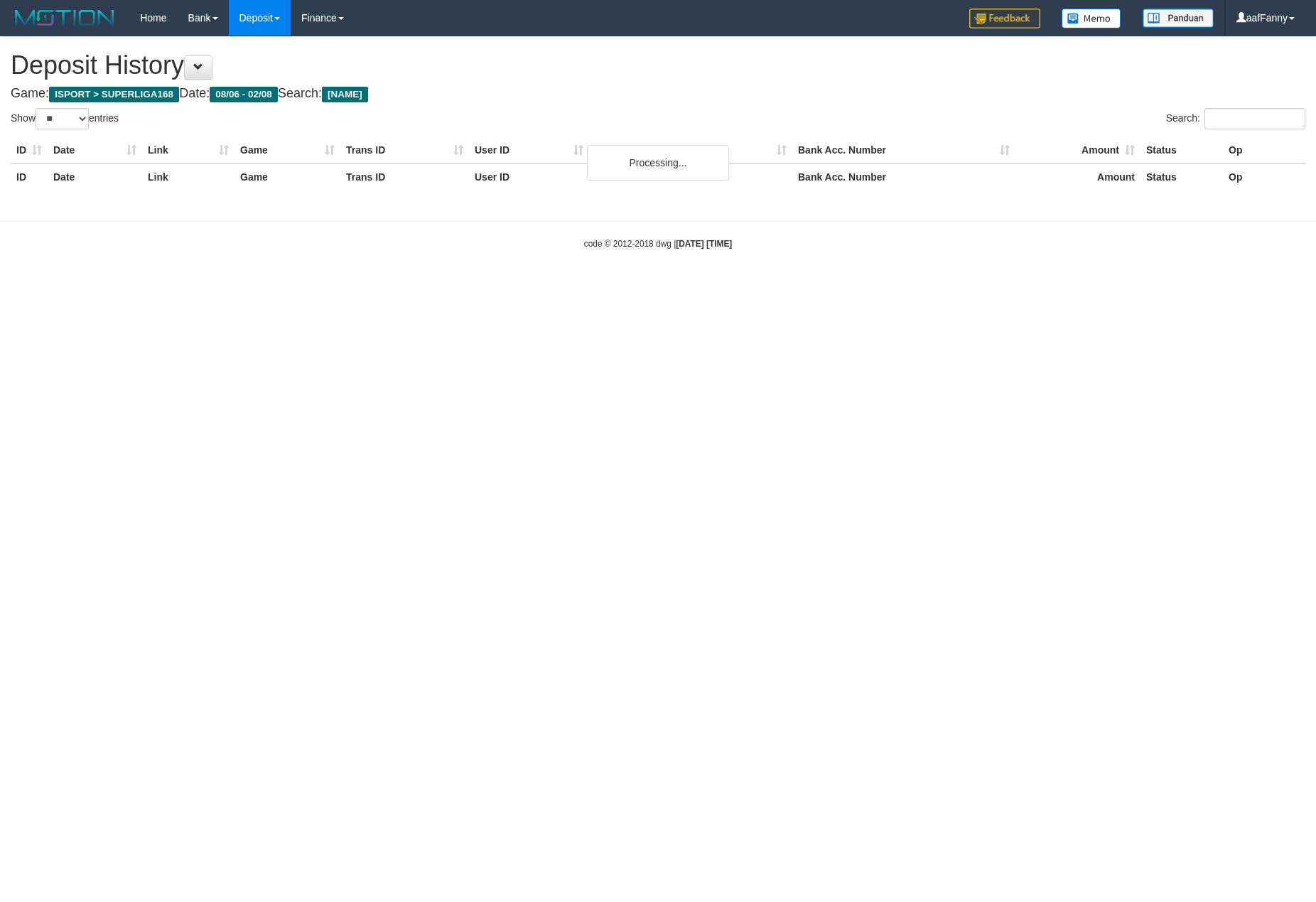 select on "**" 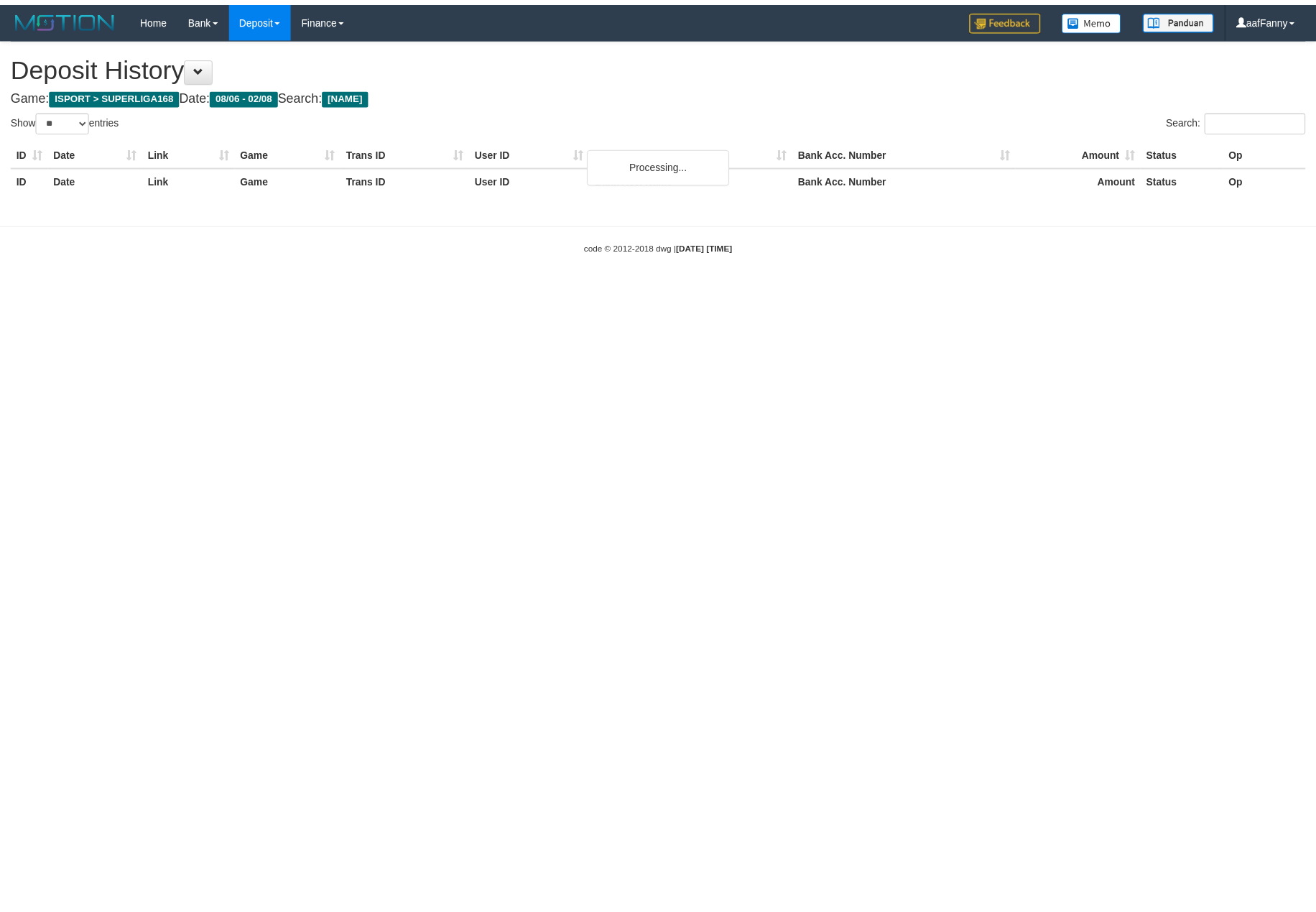 scroll, scrollTop: 0, scrollLeft: 0, axis: both 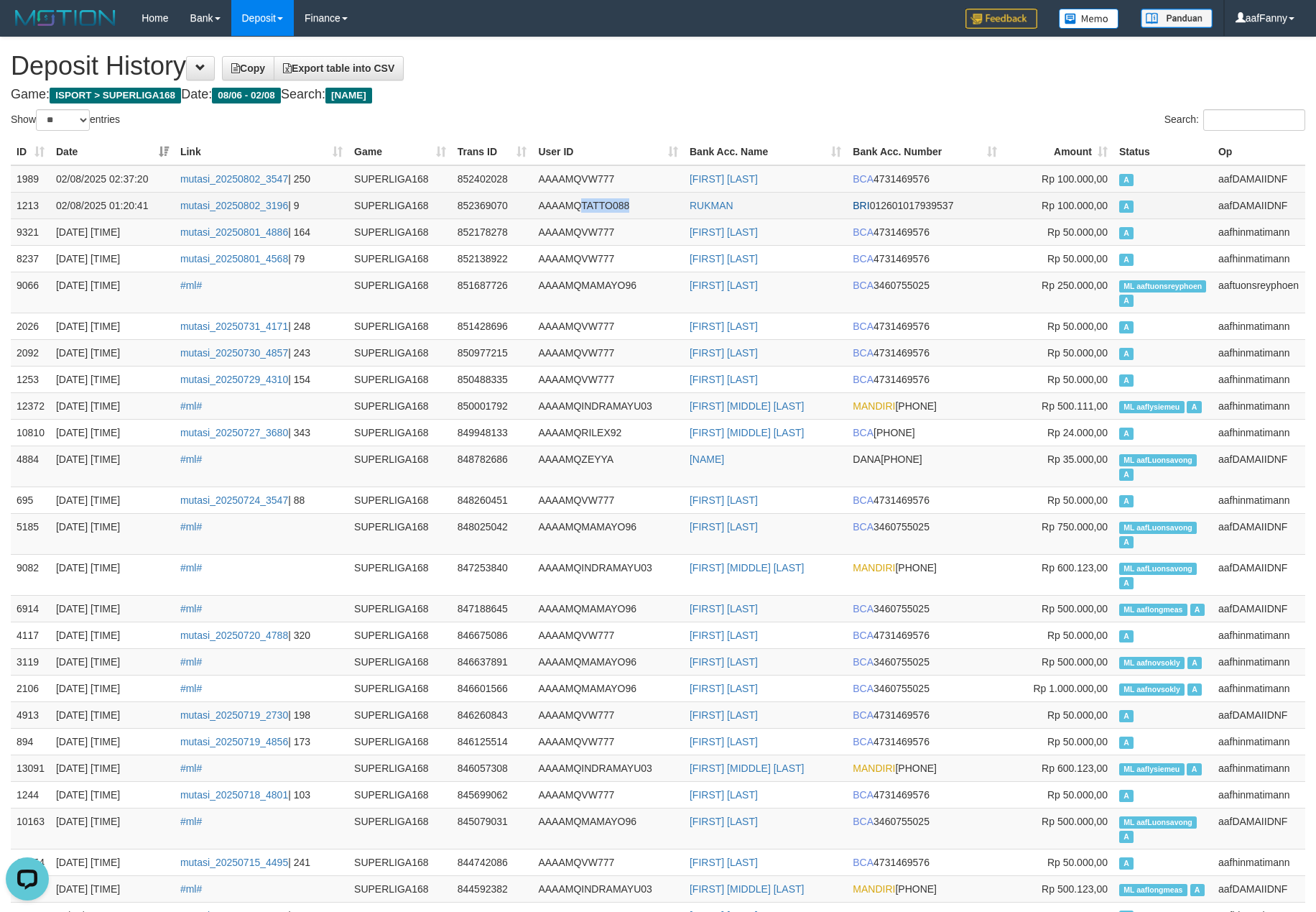 drag, startPoint x: 580, startPoint y: 203, endPoint x: 664, endPoint y: 206, distance: 84.05355 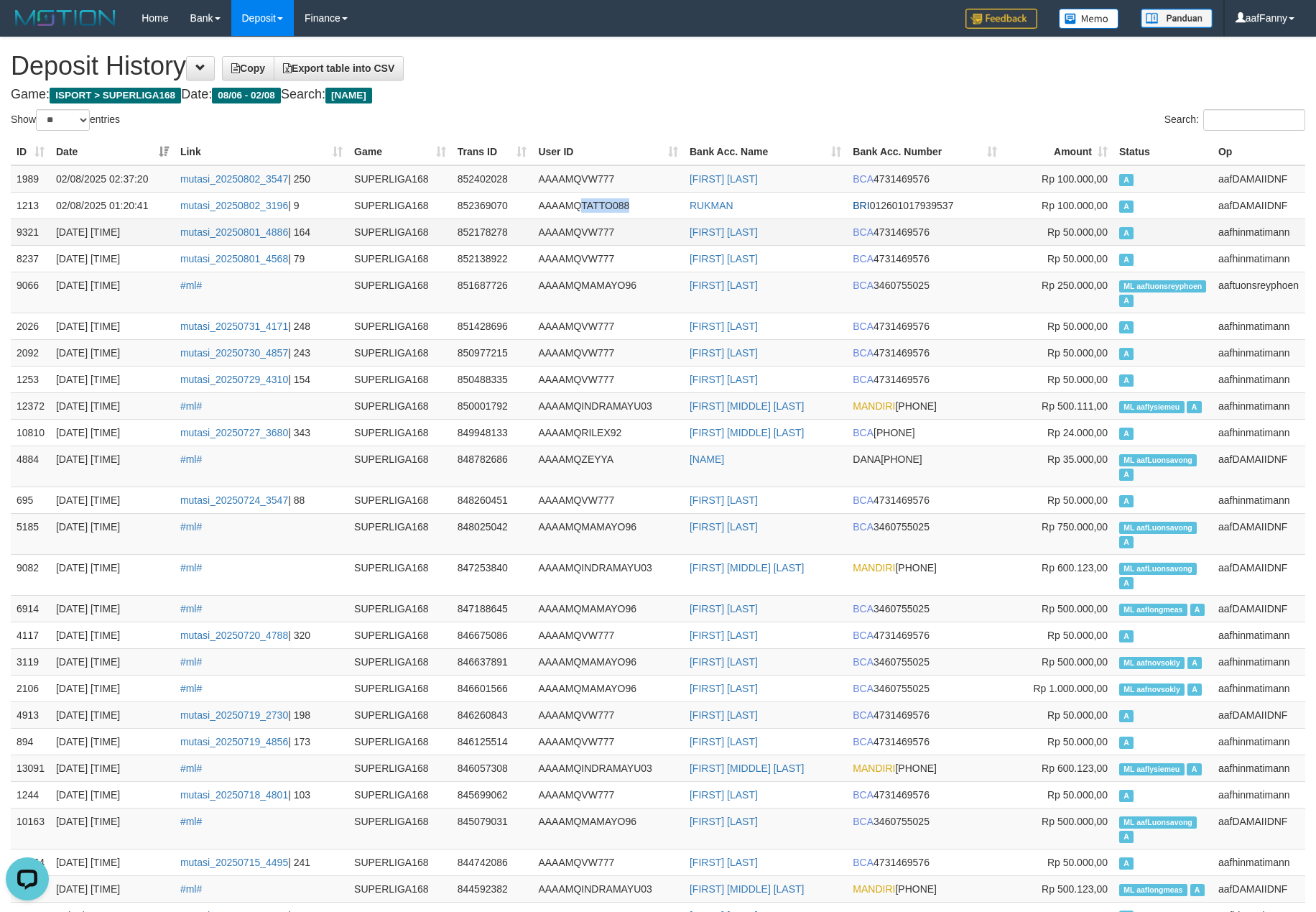 copy on "TATTO088" 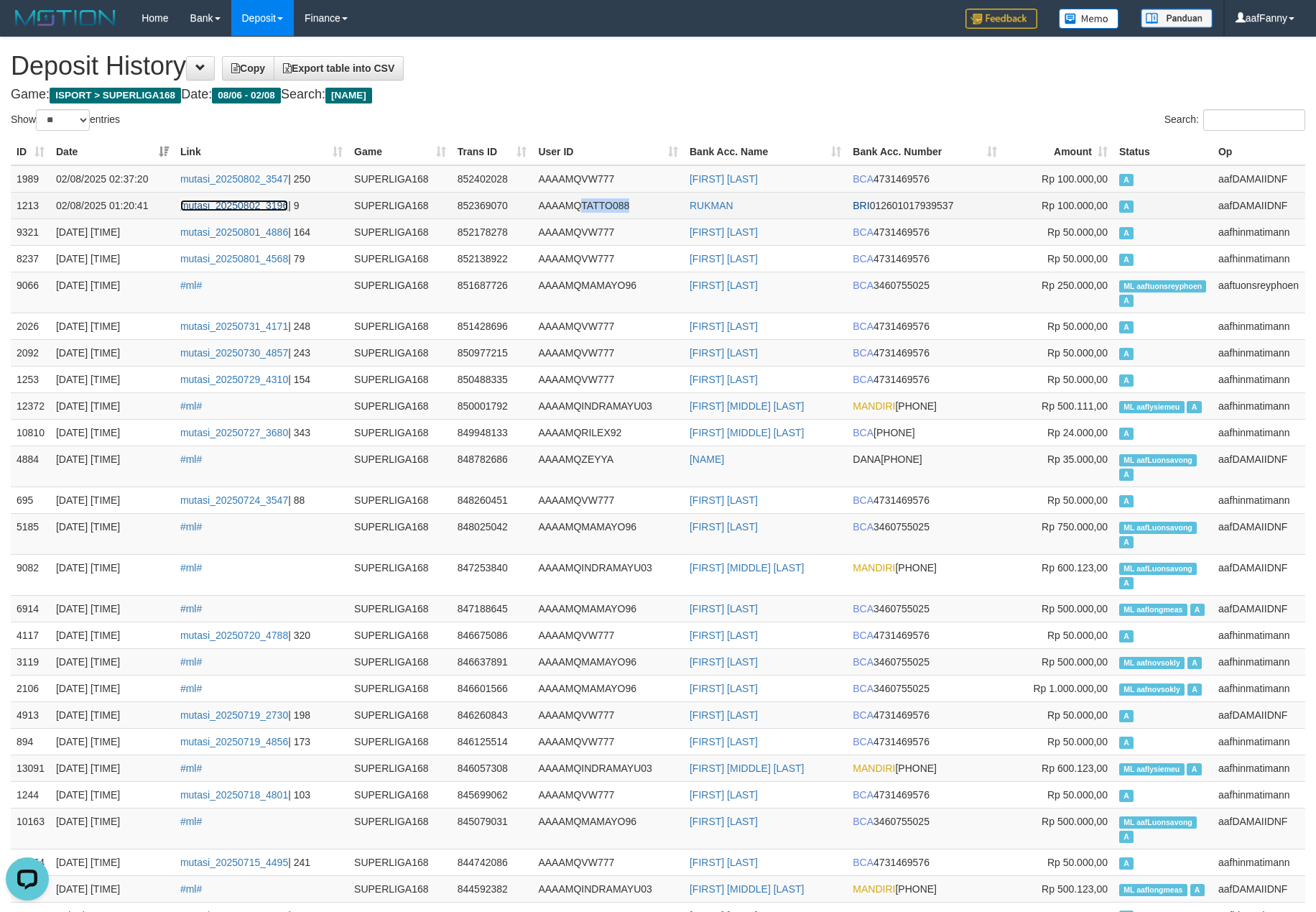 click on "mutasi_20250802_3196" at bounding box center [234, 206] 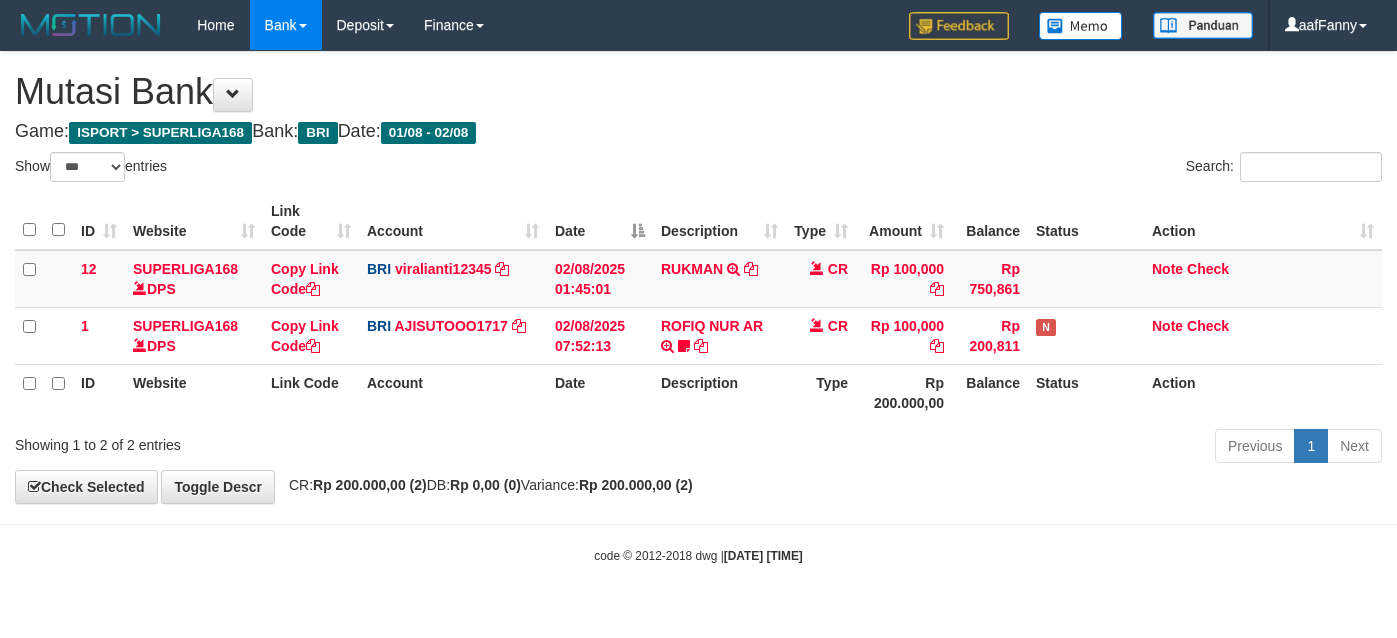 select on "***" 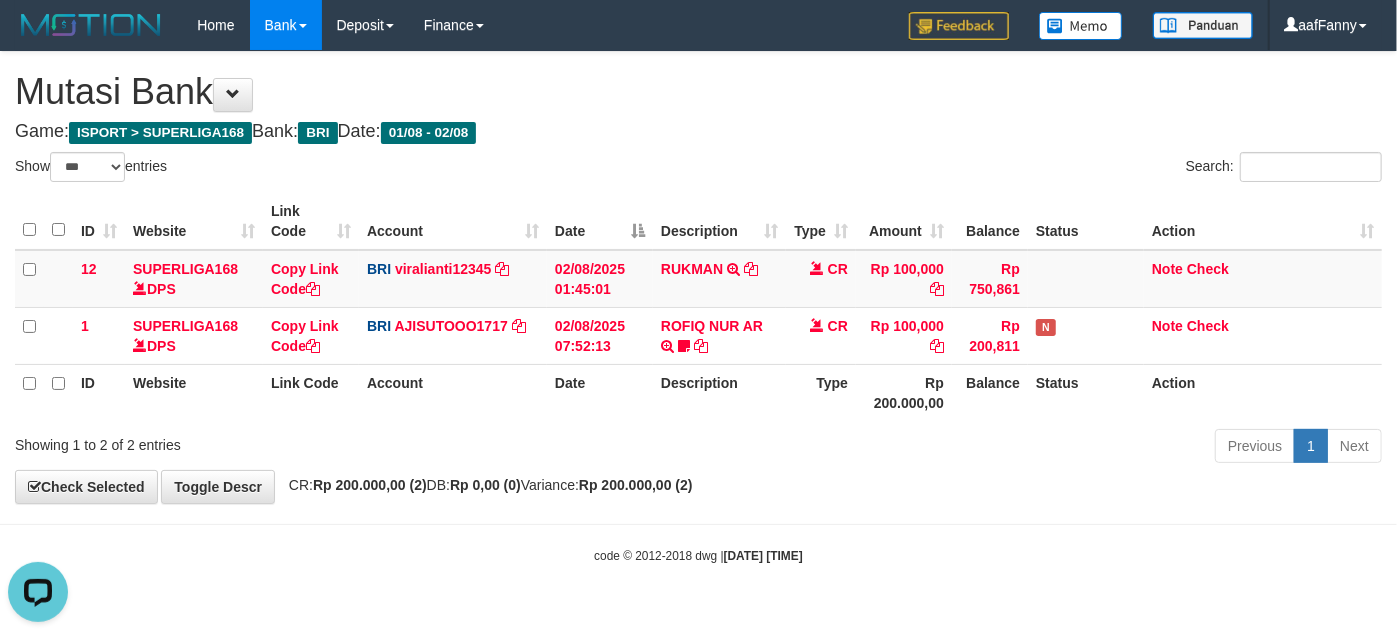scroll, scrollTop: 0, scrollLeft: 0, axis: both 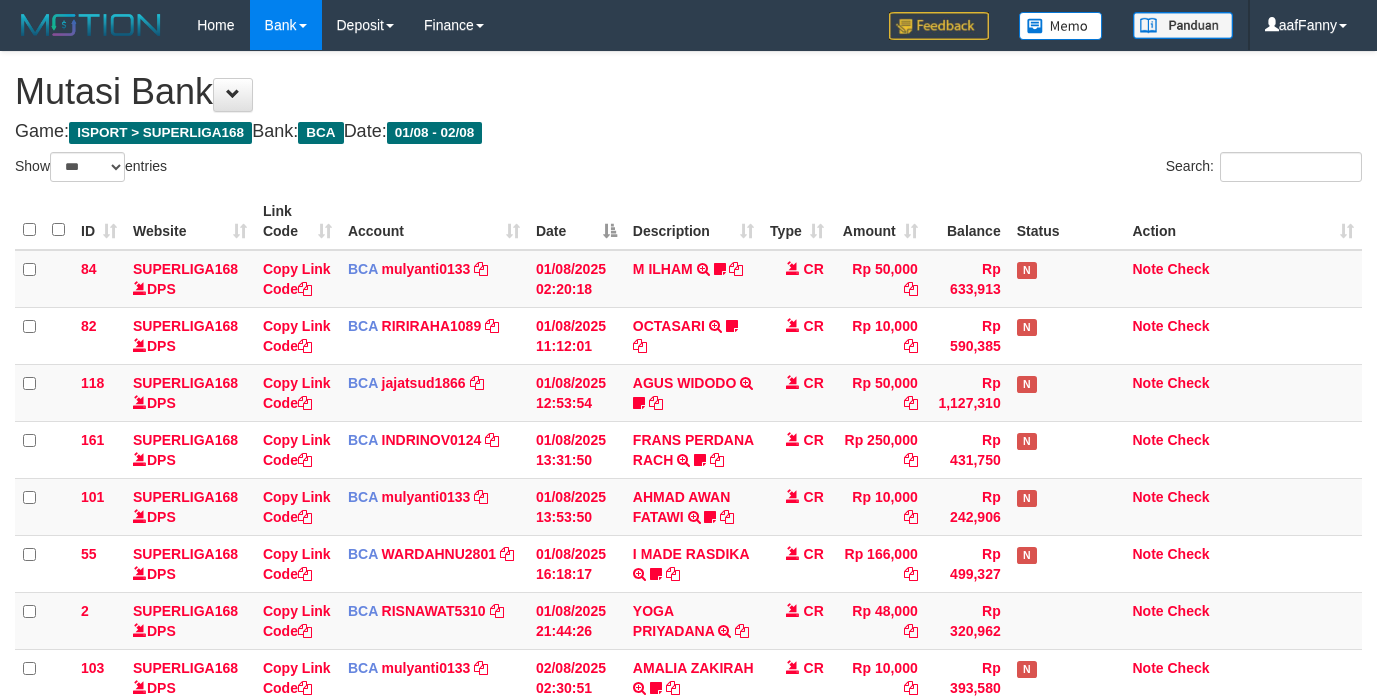 select on "***" 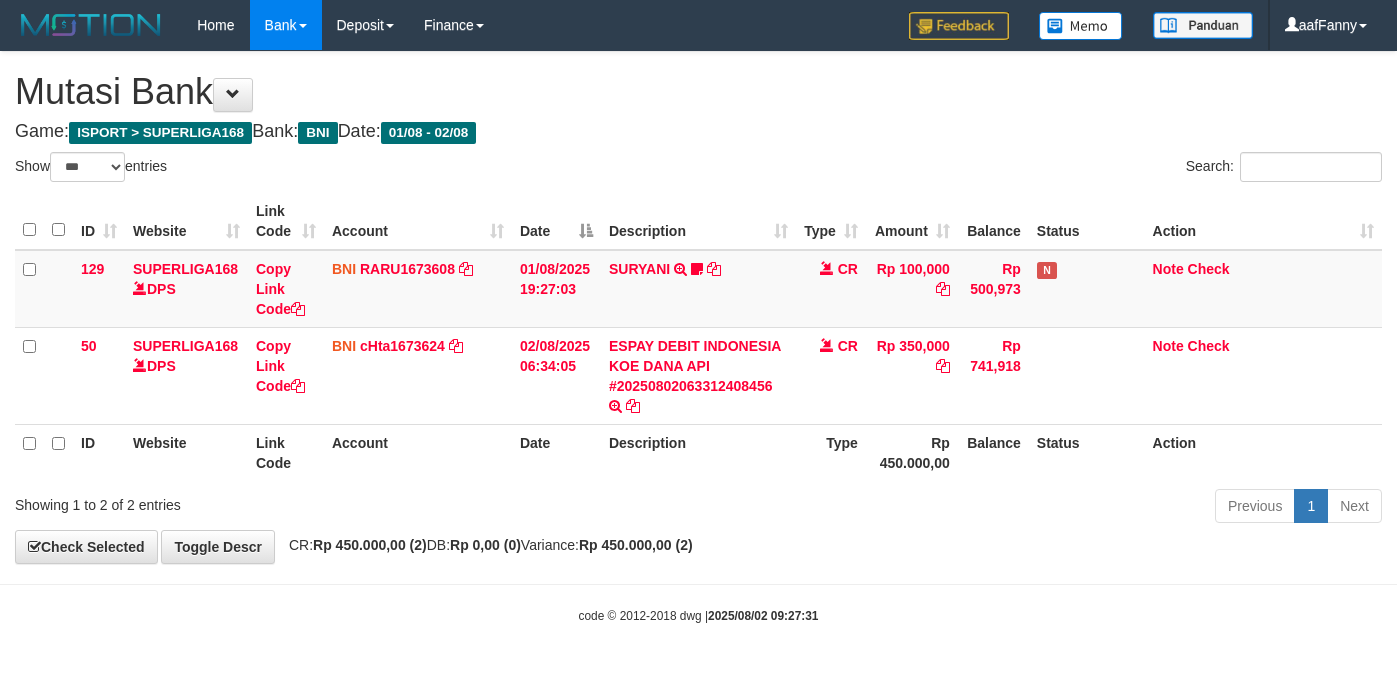 select on "***" 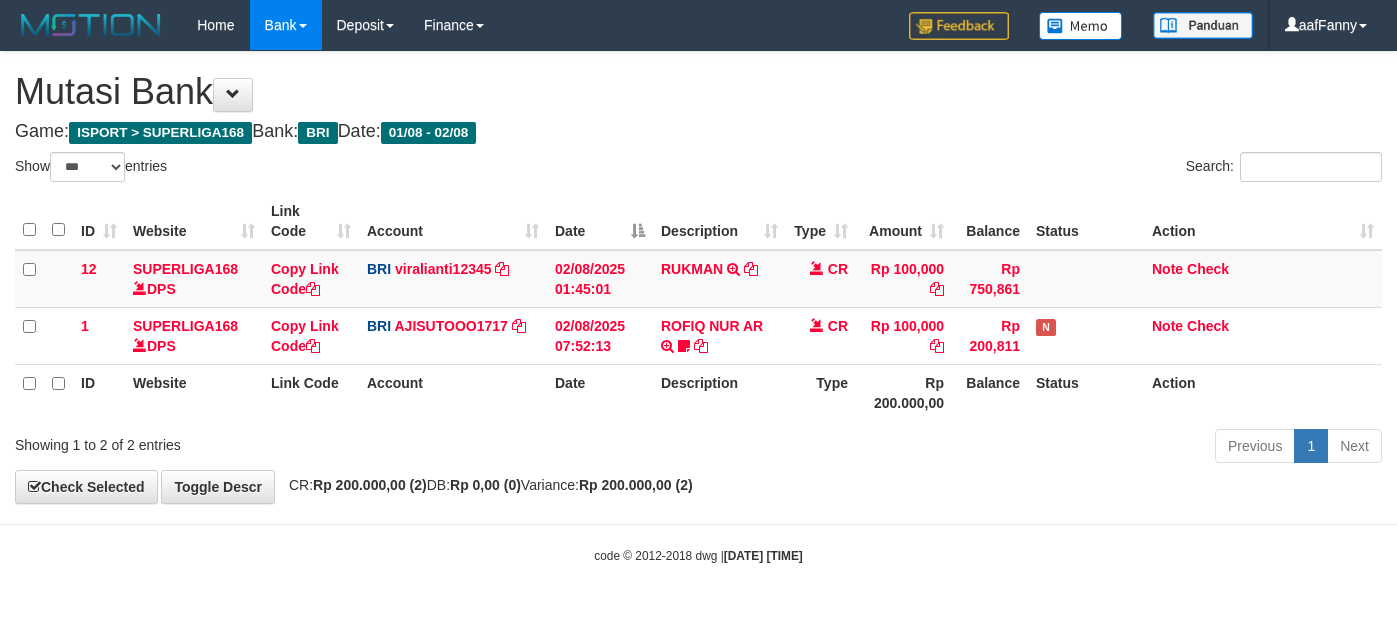 select on "***" 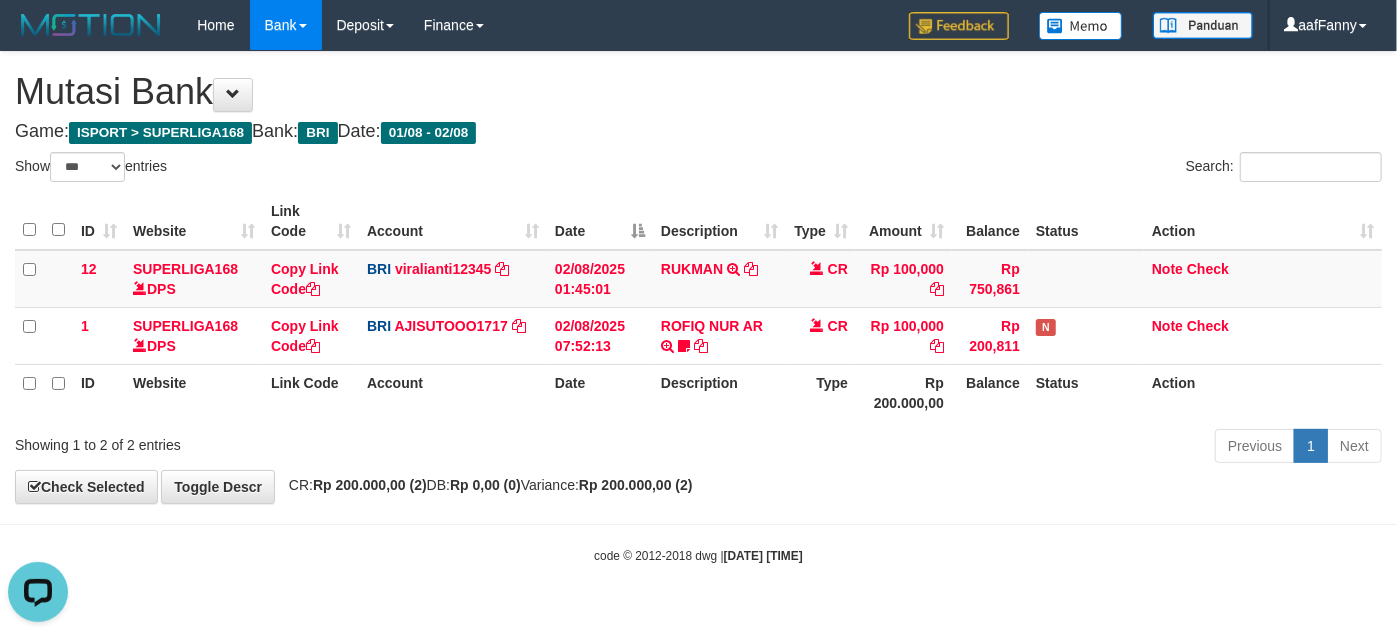 scroll, scrollTop: 0, scrollLeft: 0, axis: both 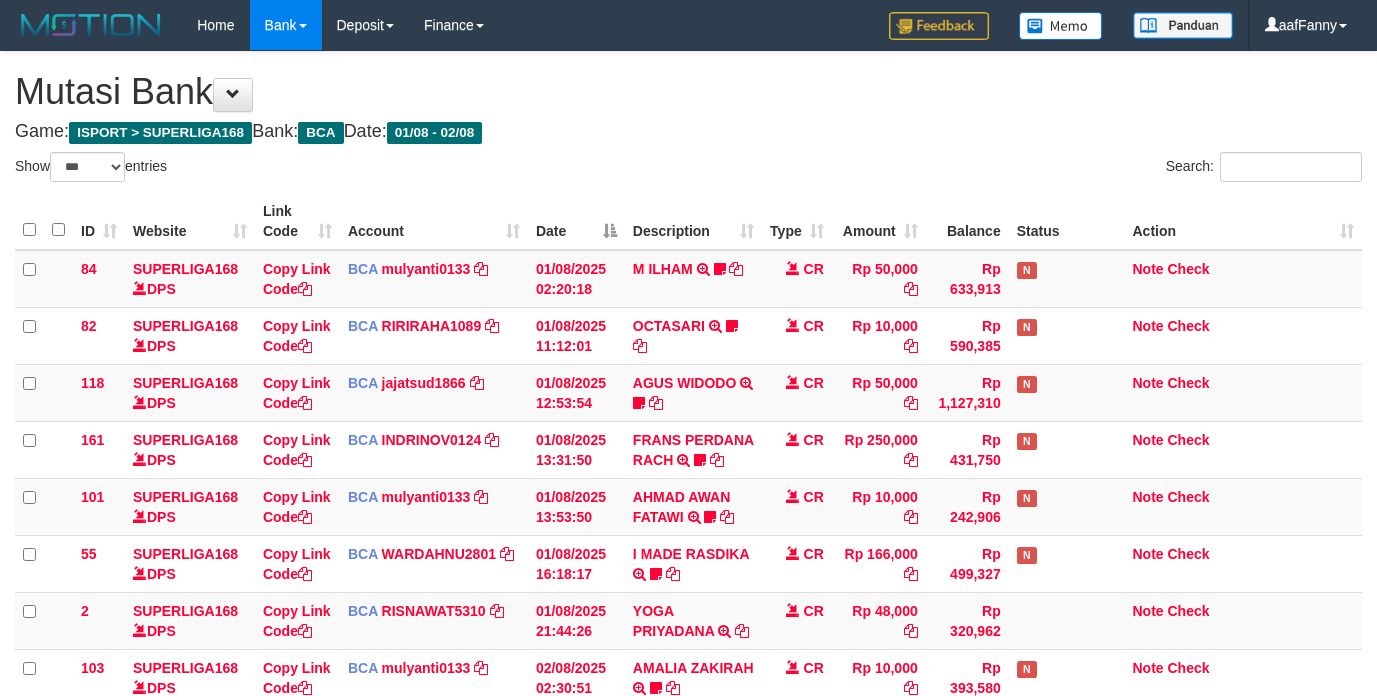 select on "***" 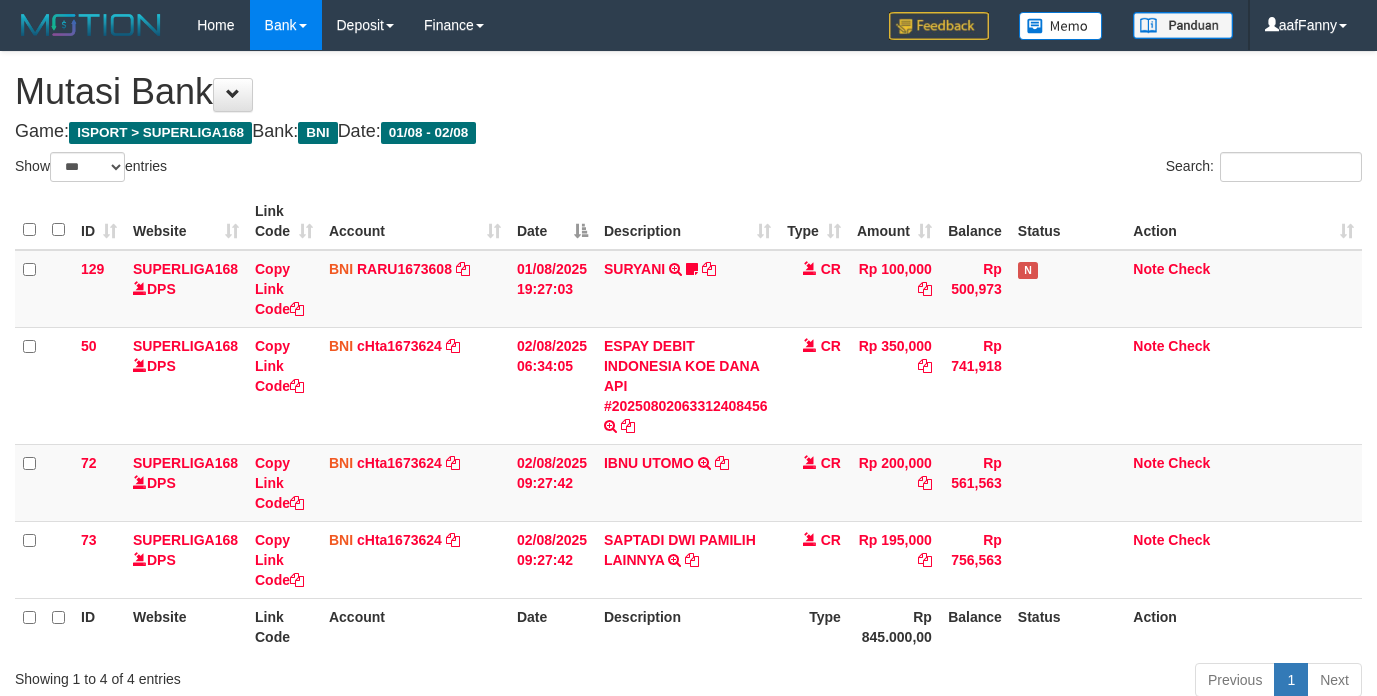 select on "***" 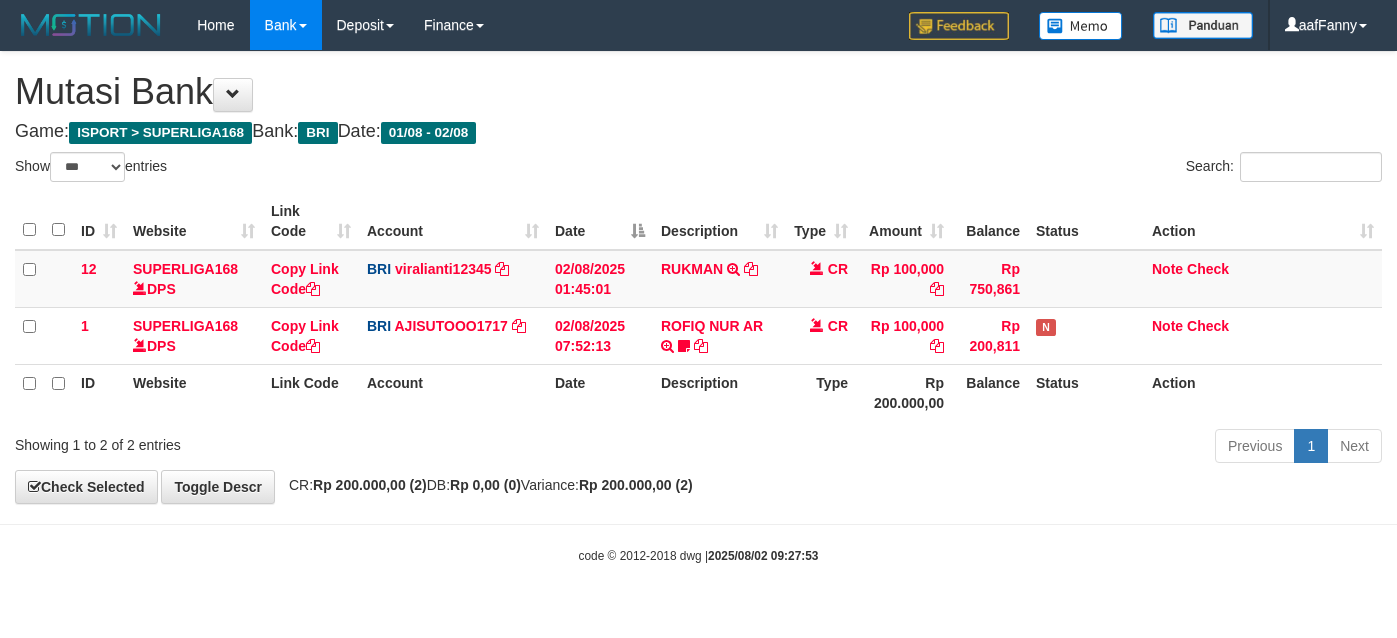 select on "***" 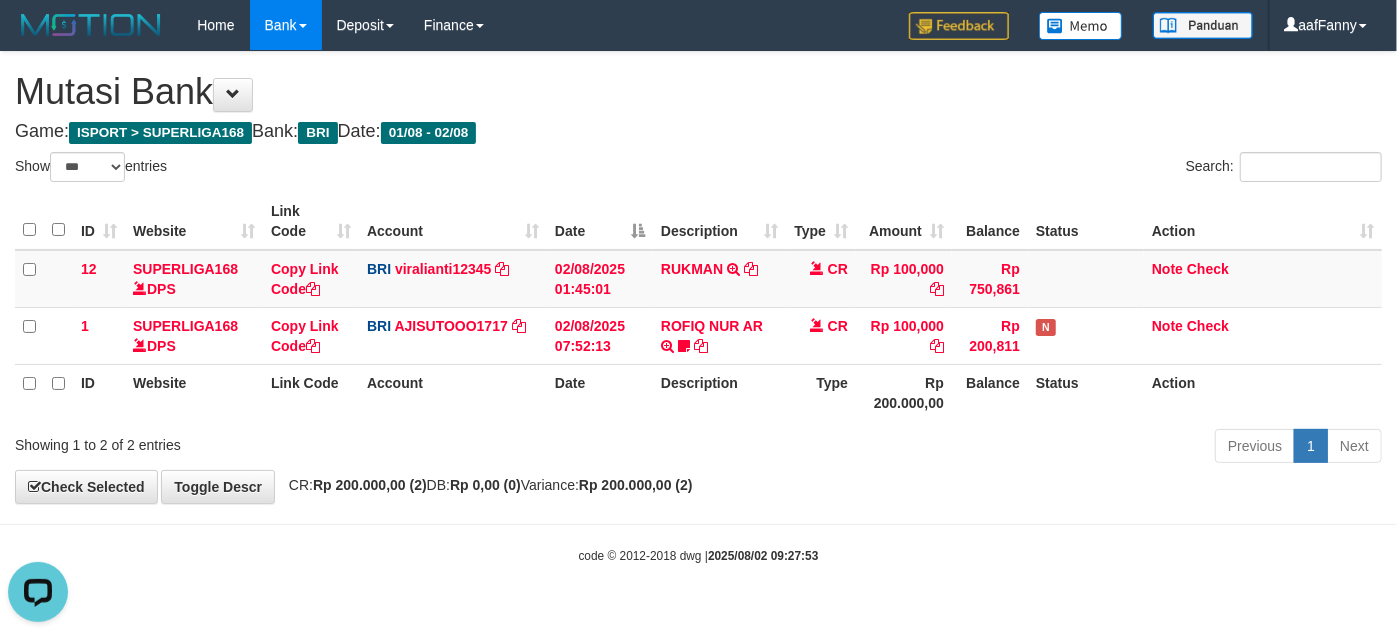 scroll, scrollTop: 0, scrollLeft: 0, axis: both 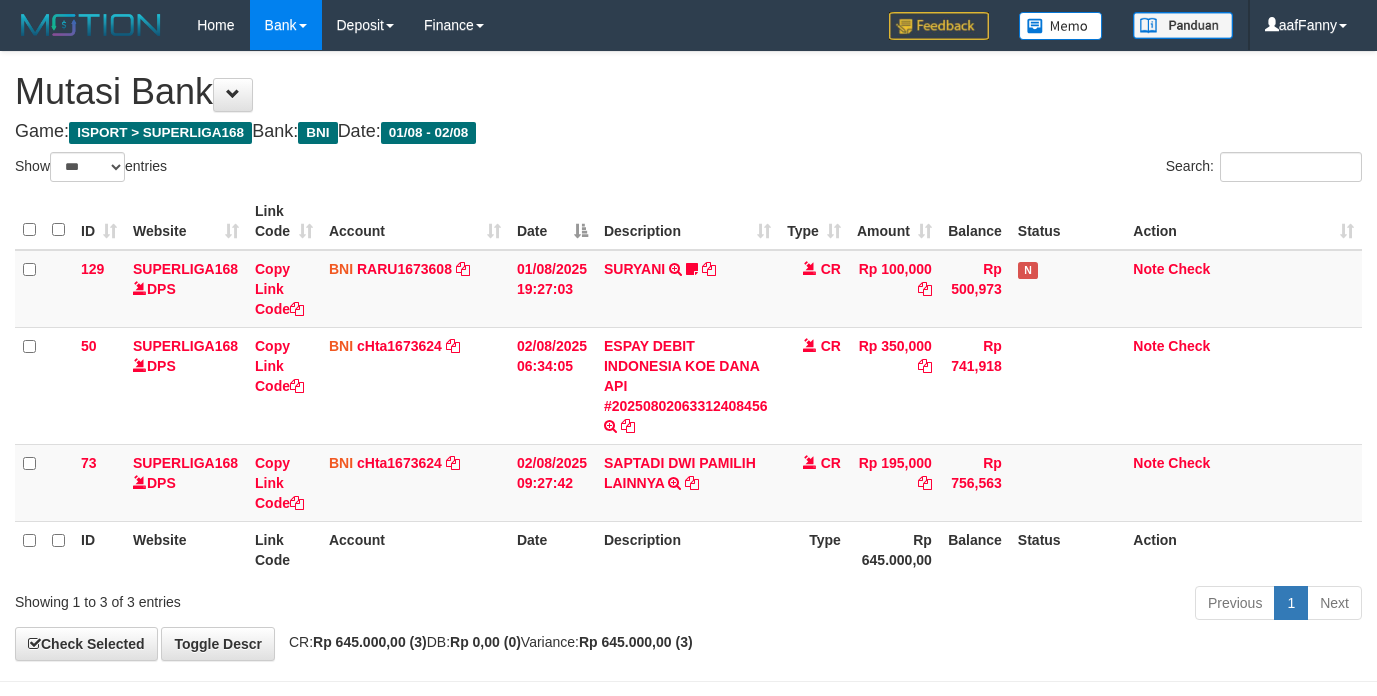 select on "***" 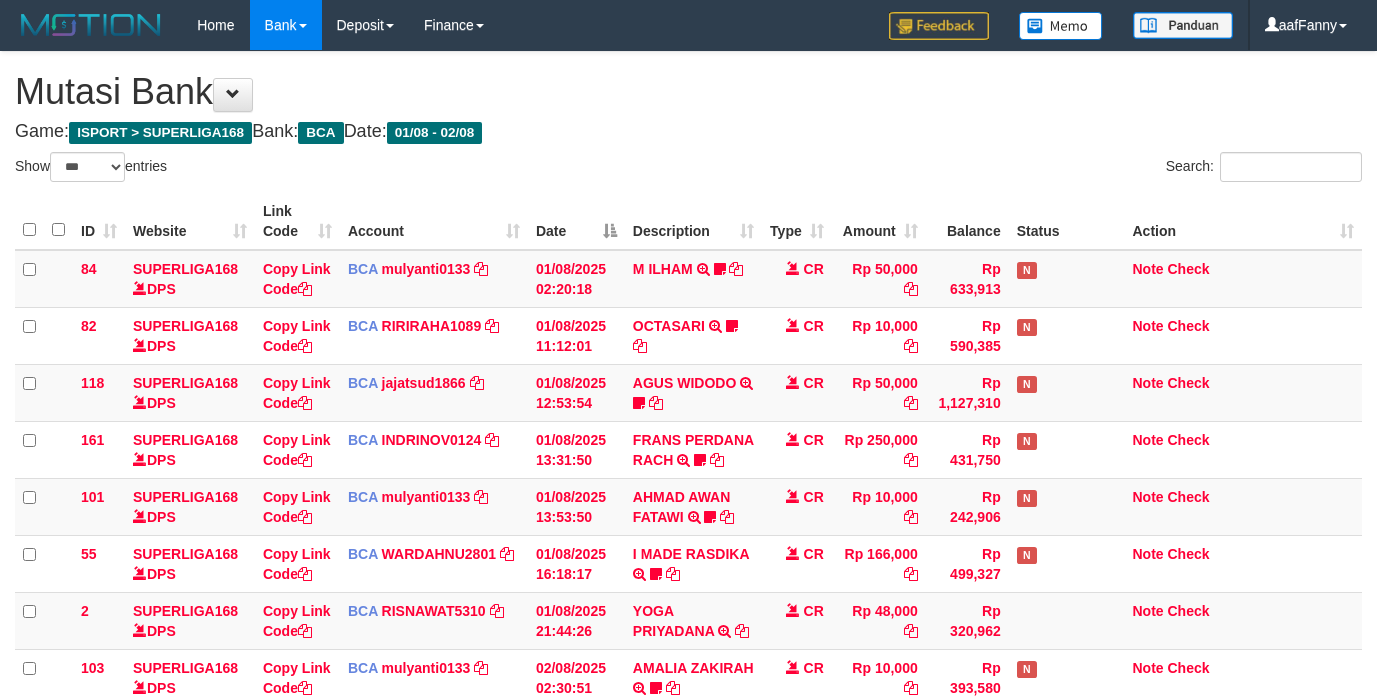select on "***" 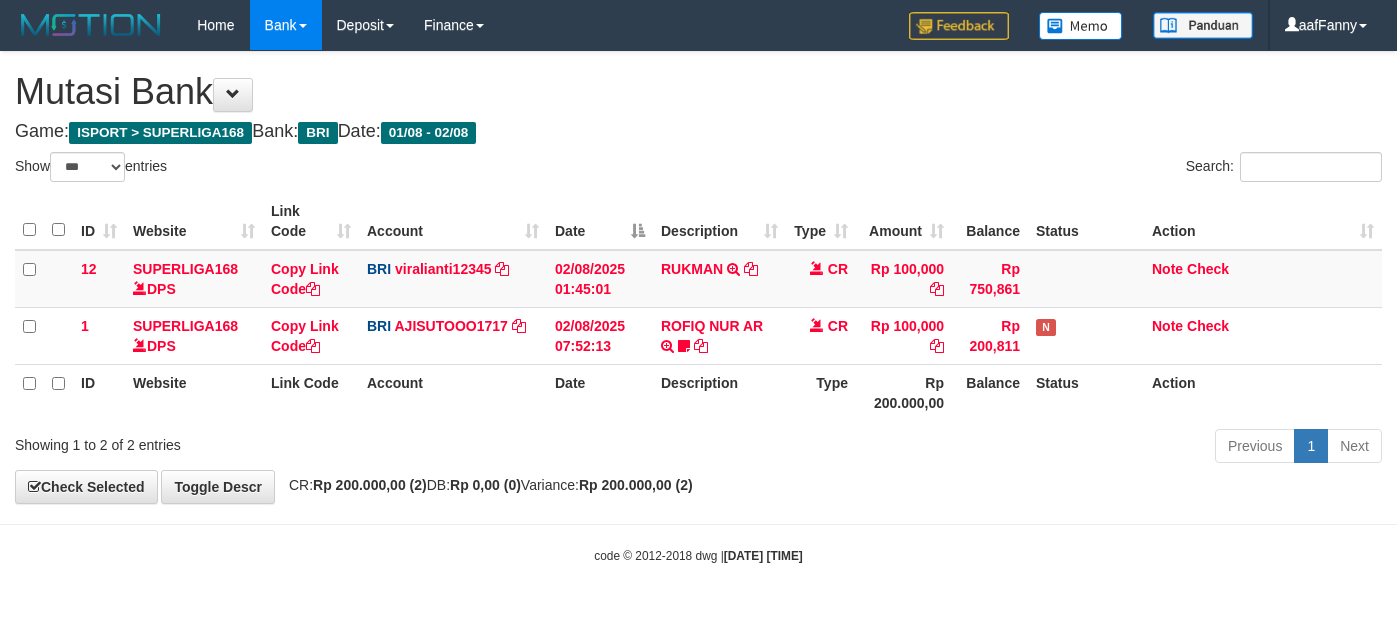 select on "***" 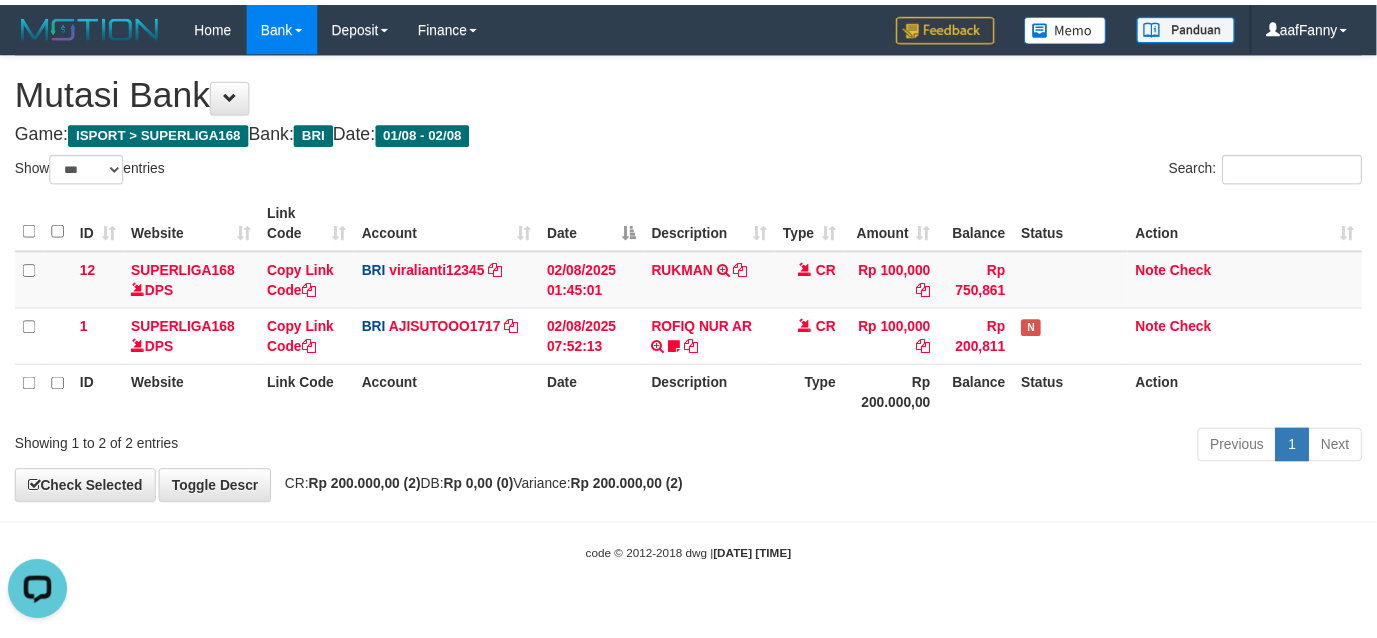 scroll, scrollTop: 0, scrollLeft: 0, axis: both 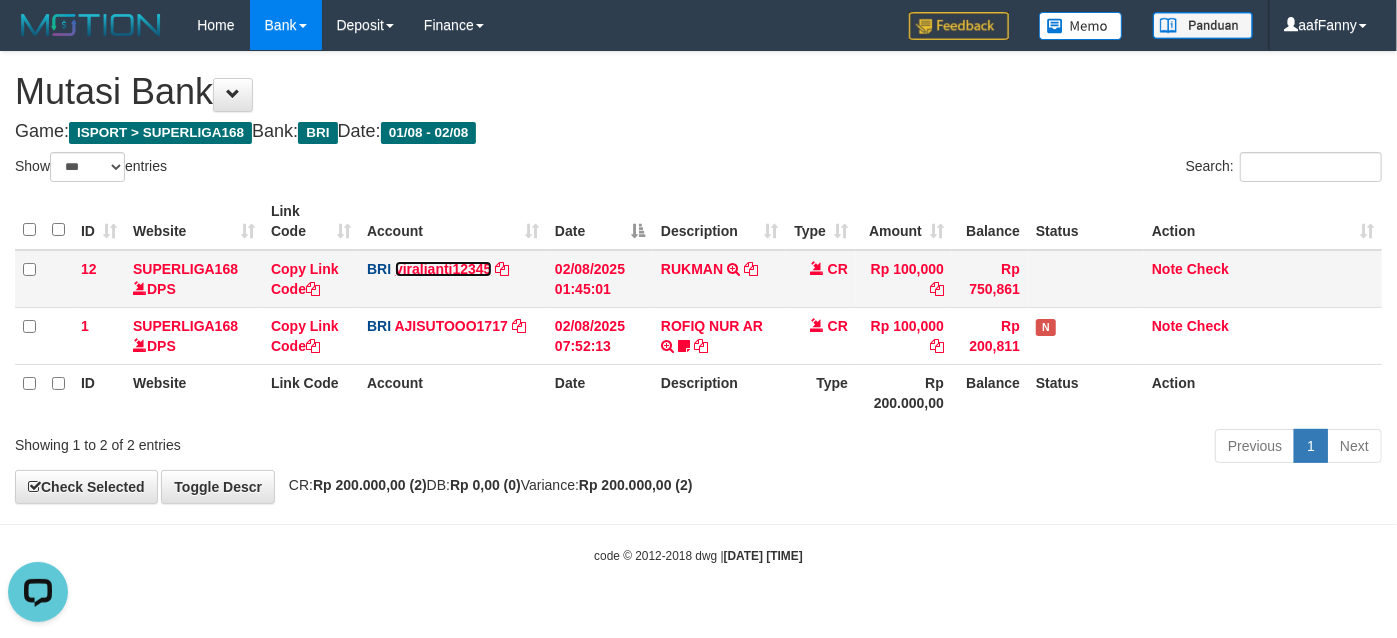 click on "viralianti12345" at bounding box center (443, 269) 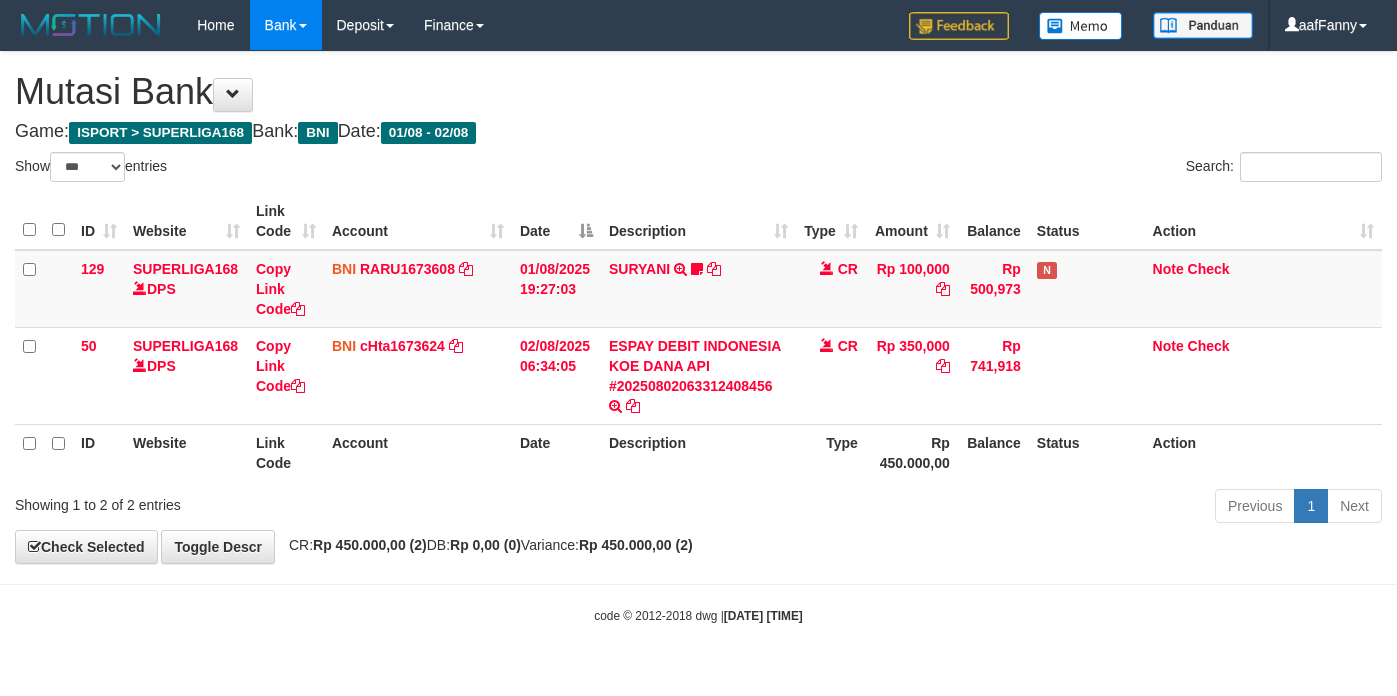 select on "***" 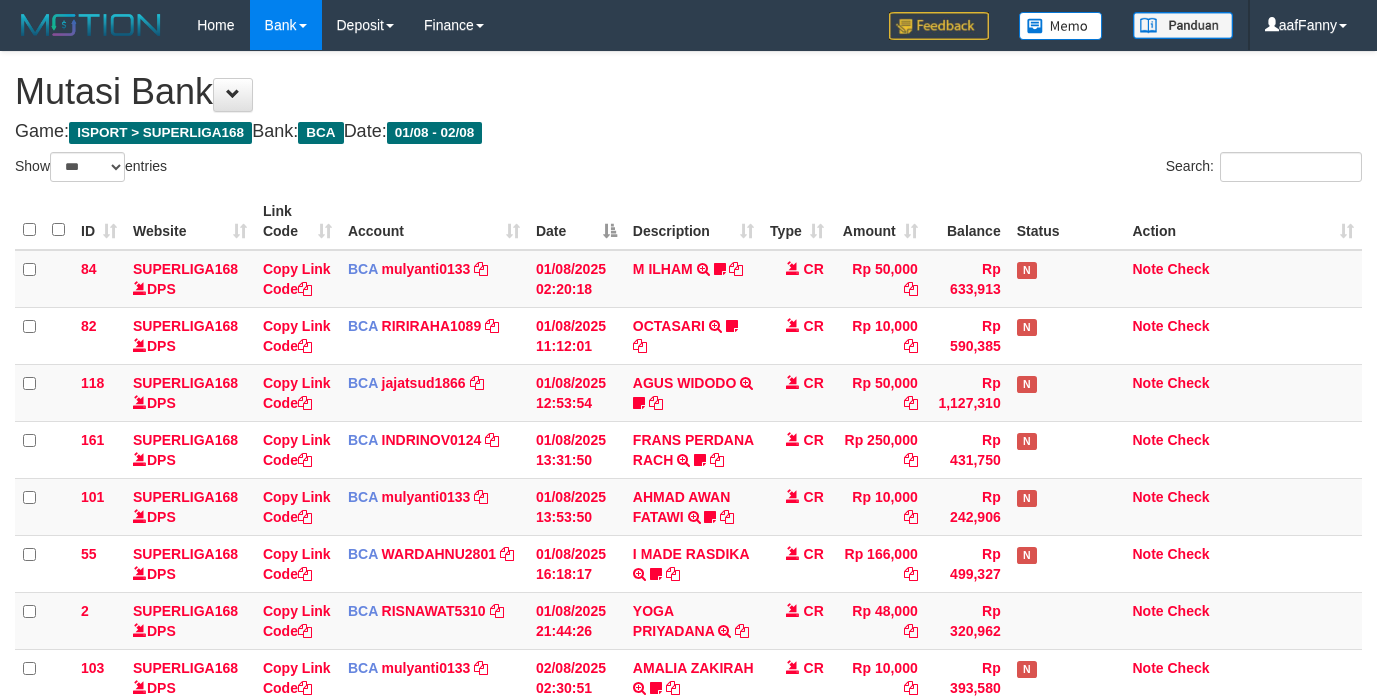 select on "***" 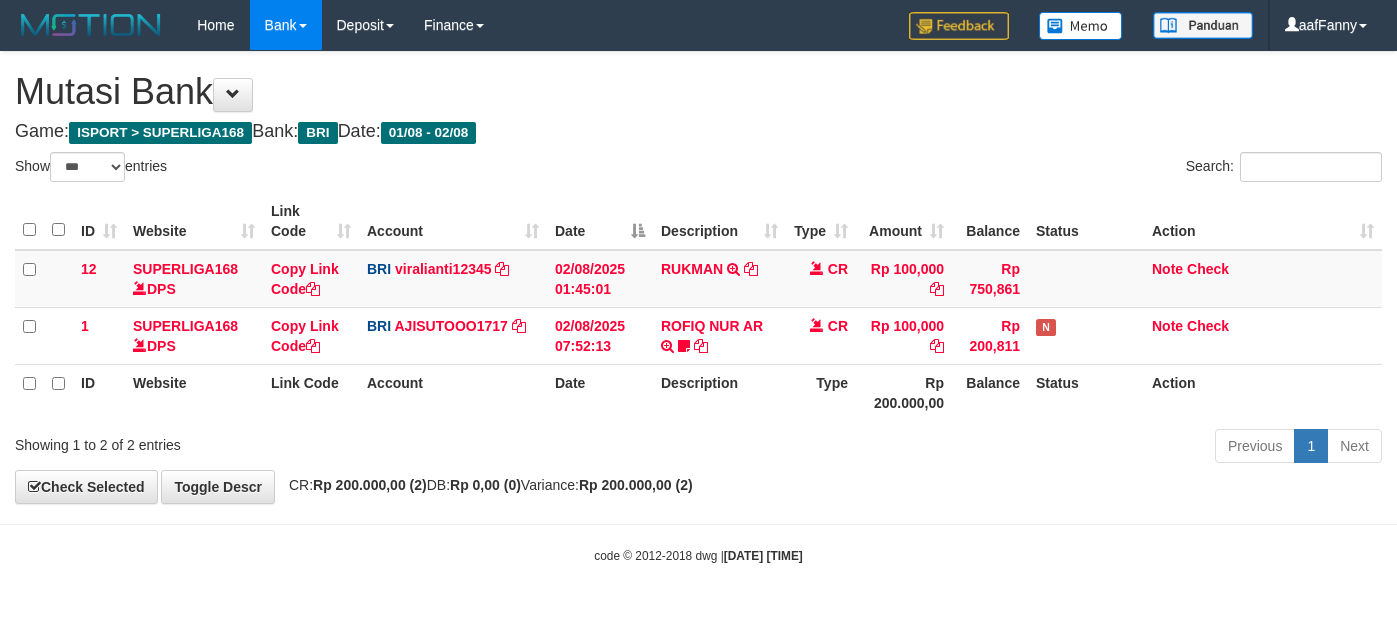 select on "***" 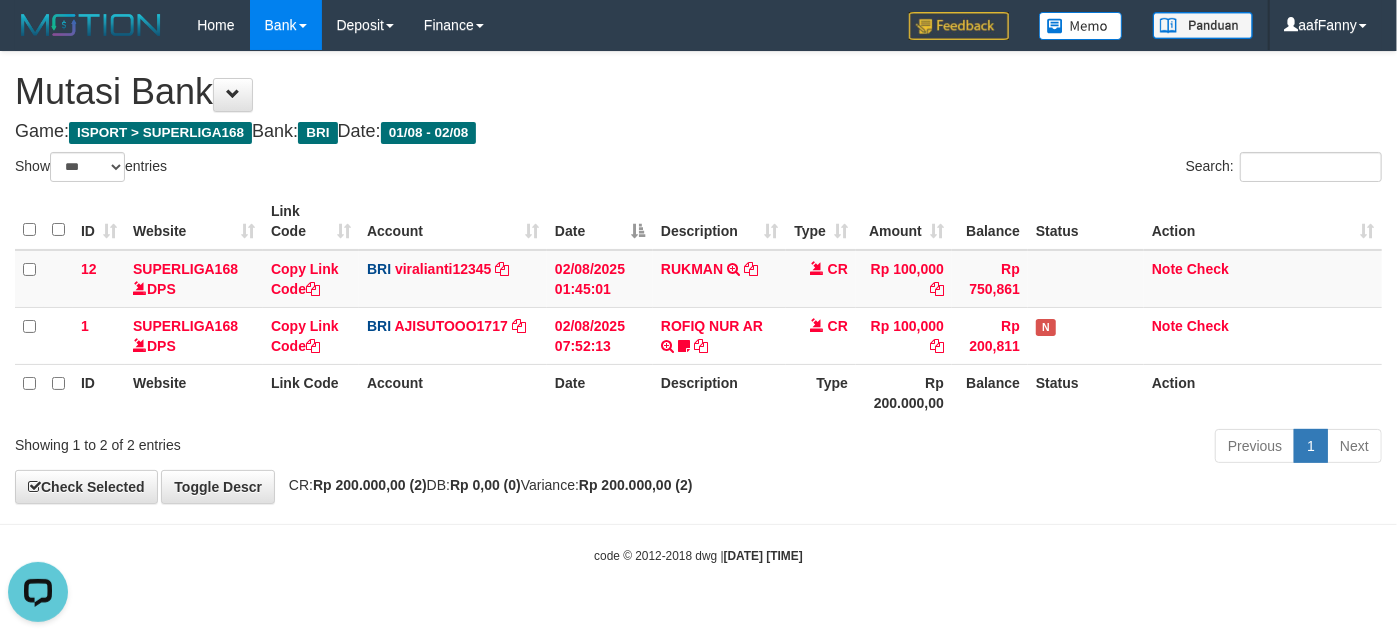 scroll, scrollTop: 0, scrollLeft: 0, axis: both 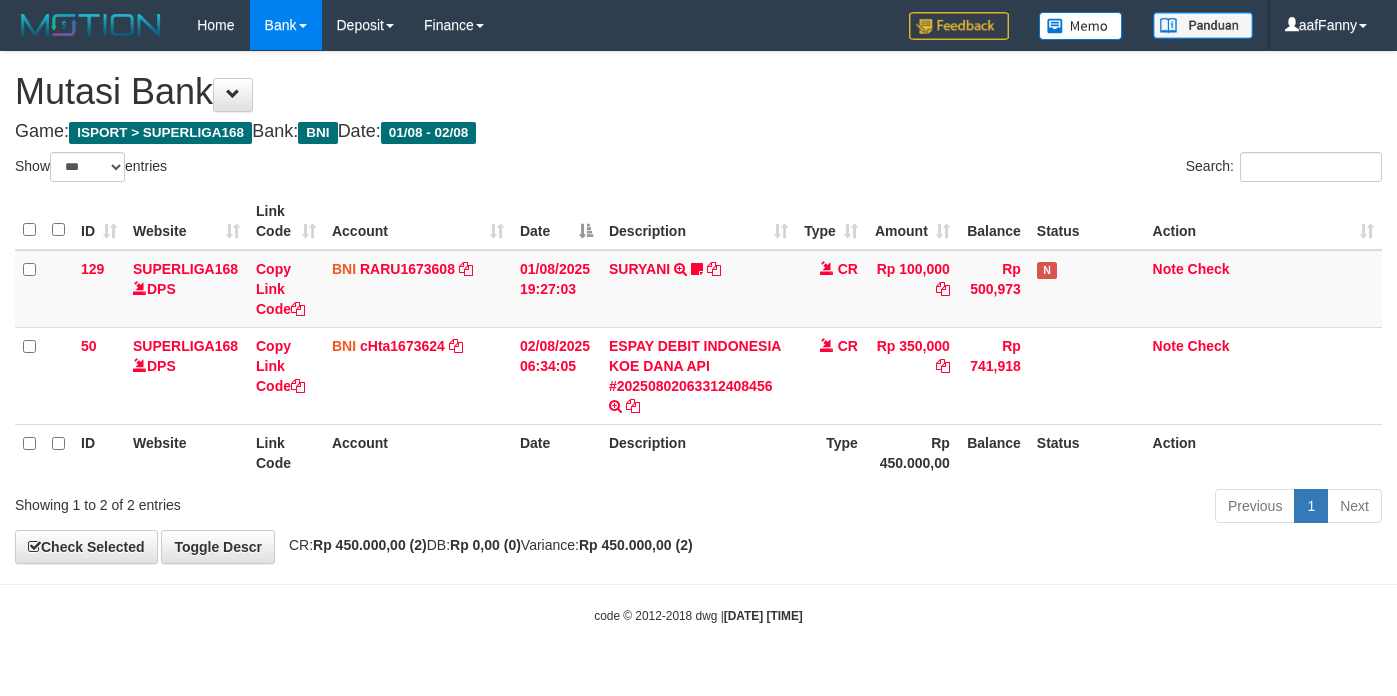 select on "***" 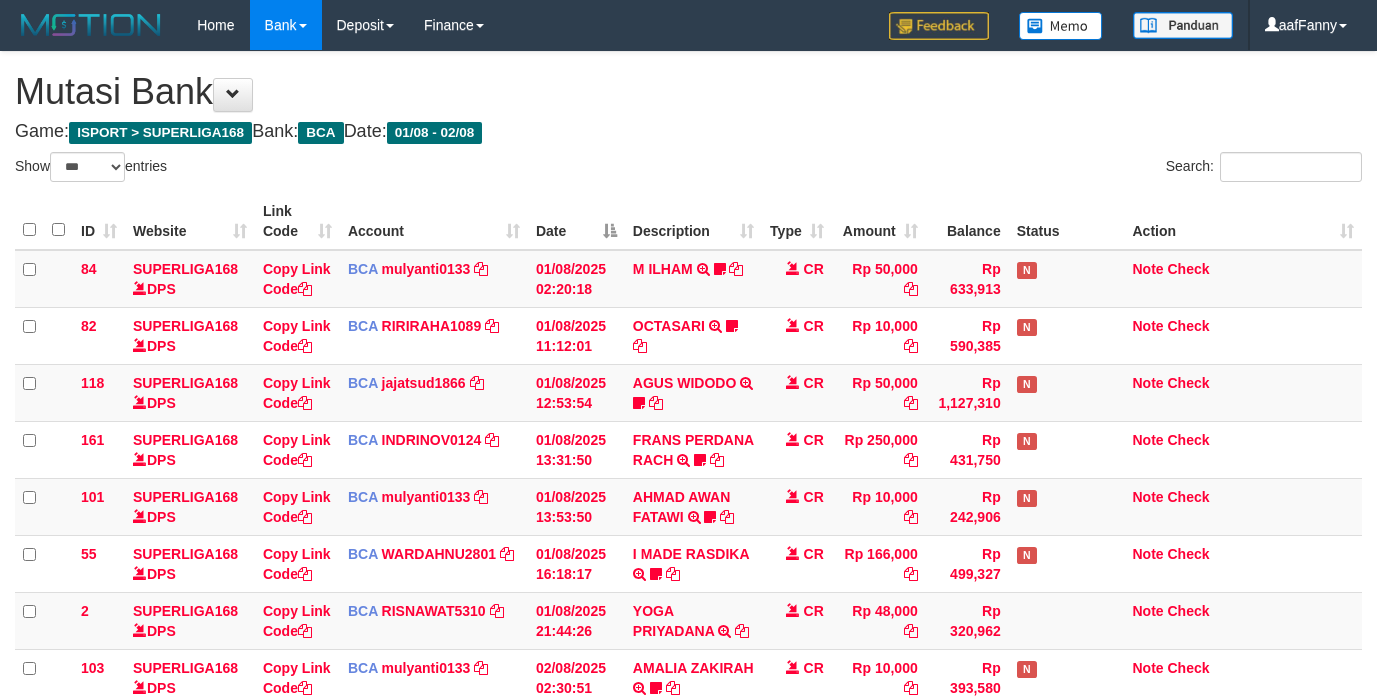 select on "***" 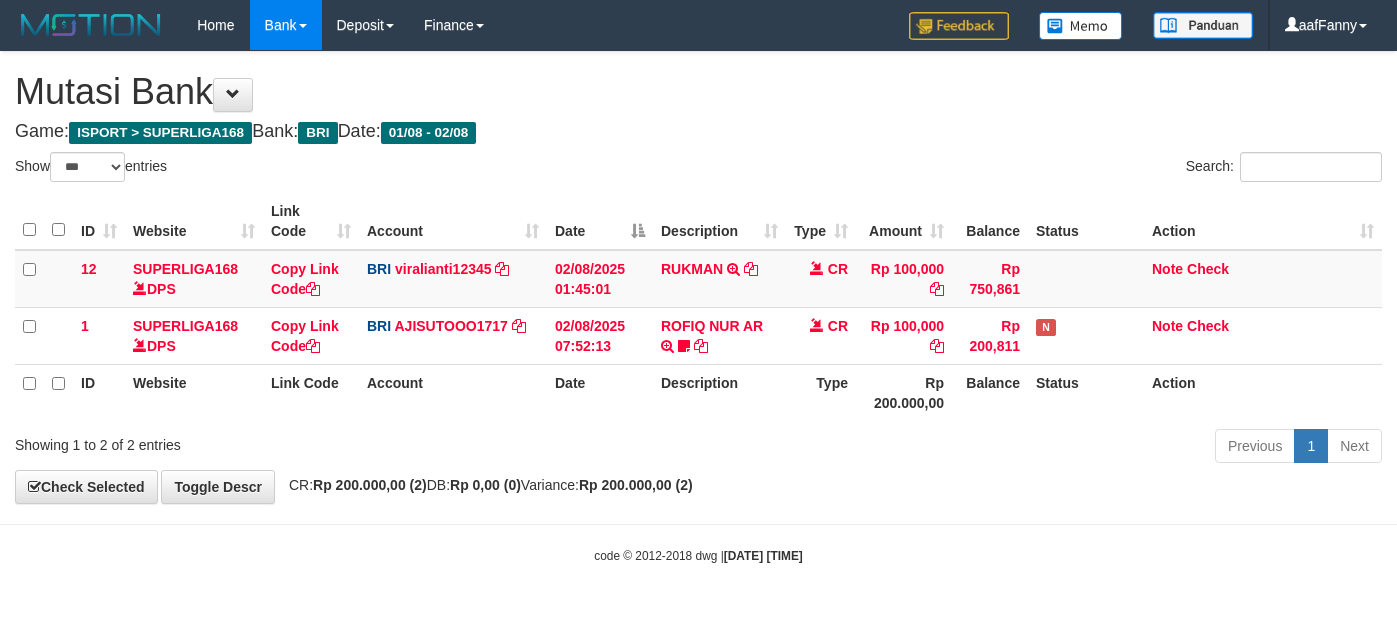 select on "***" 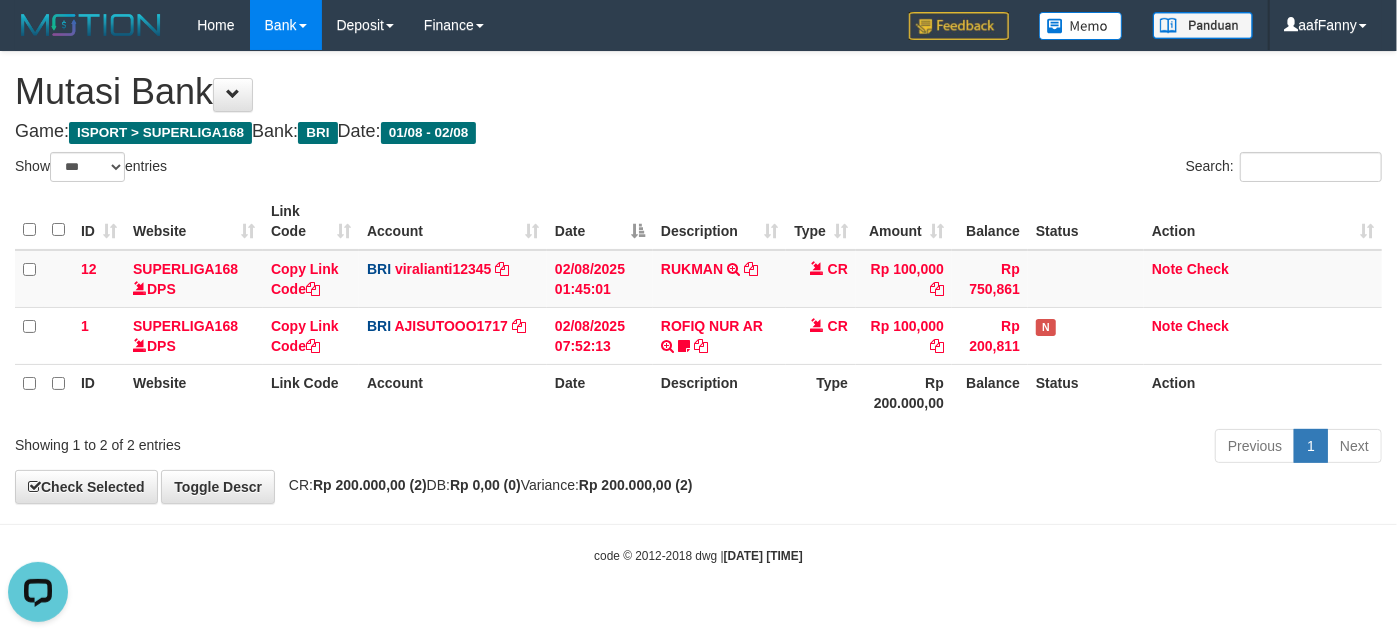 scroll, scrollTop: 0, scrollLeft: 0, axis: both 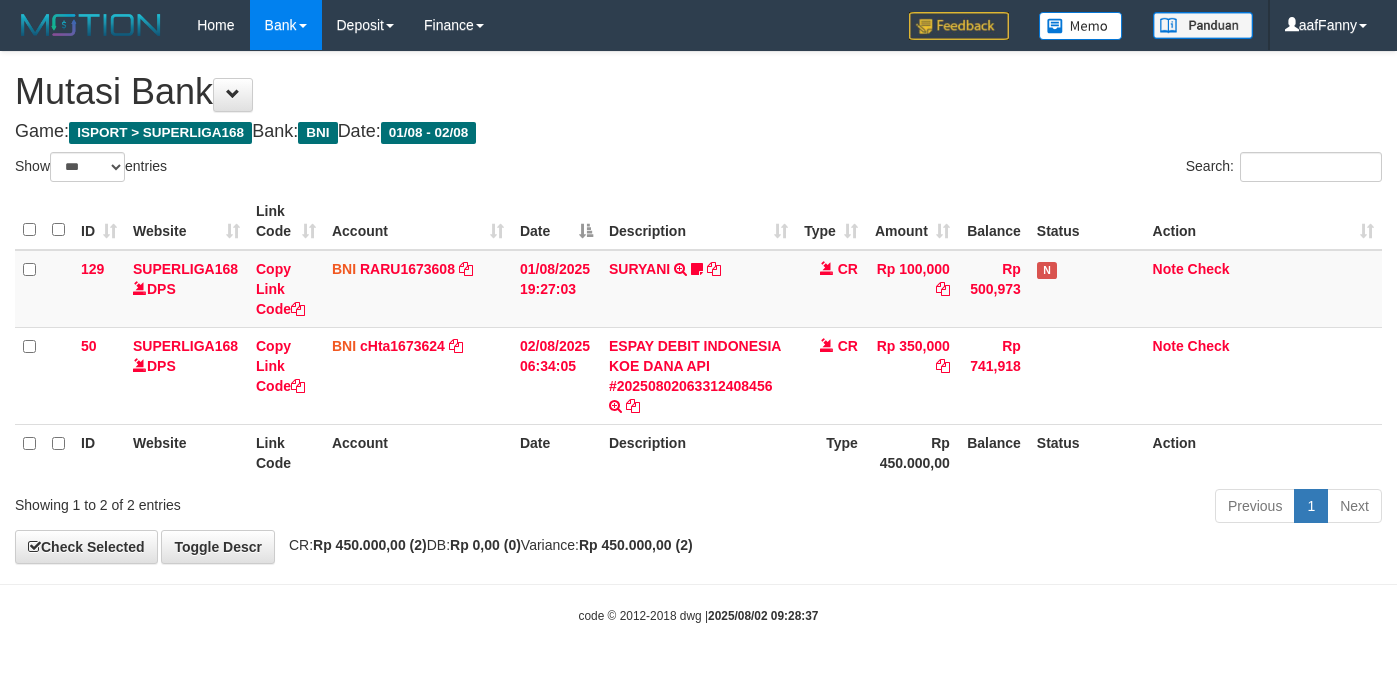 select on "***" 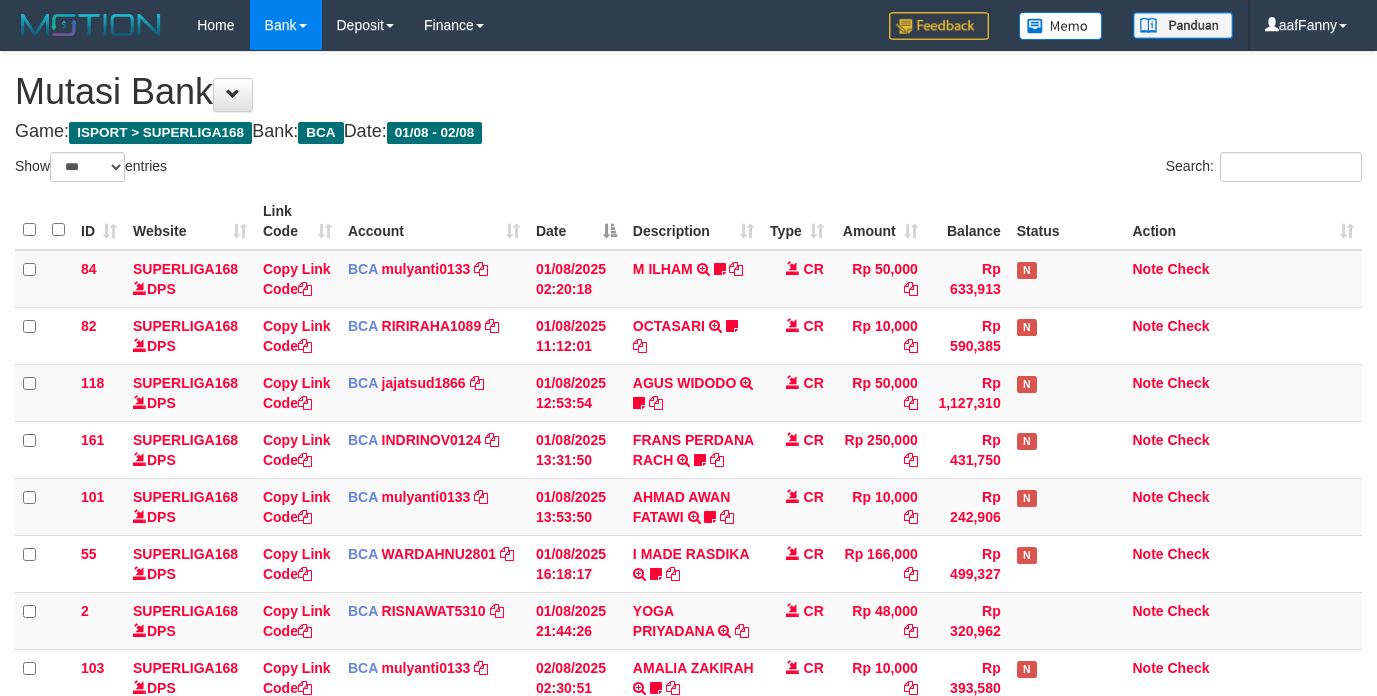 select on "***" 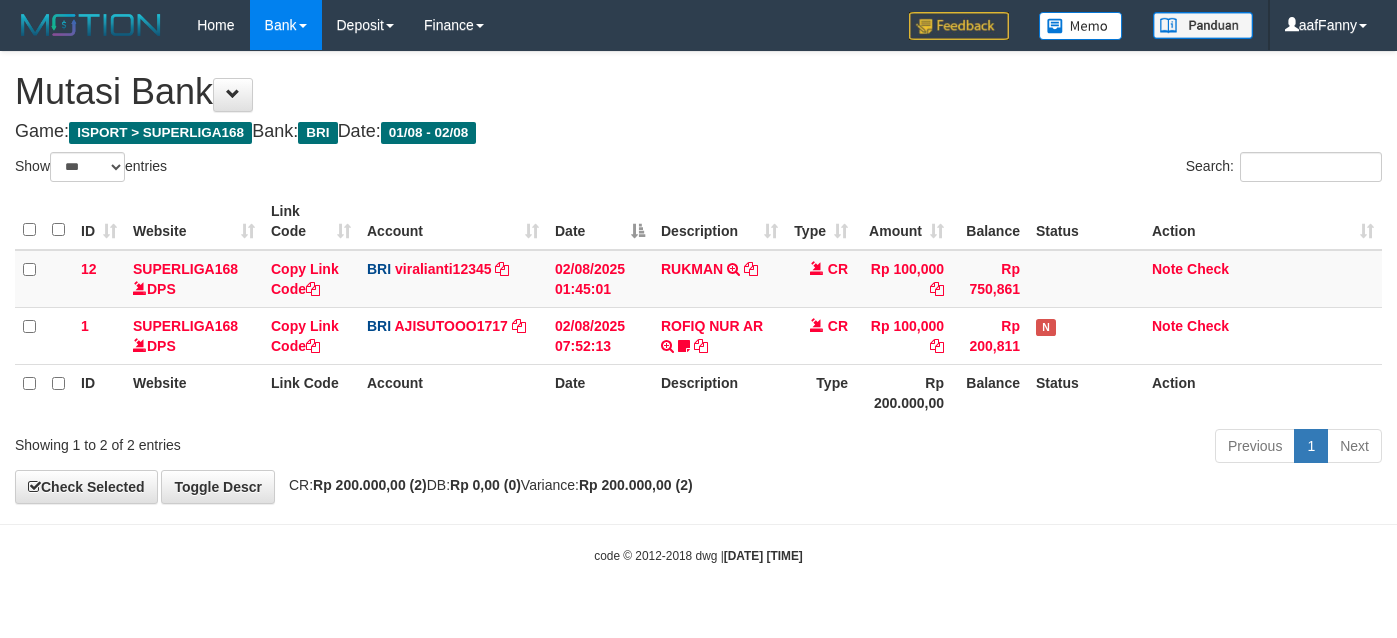 select on "***" 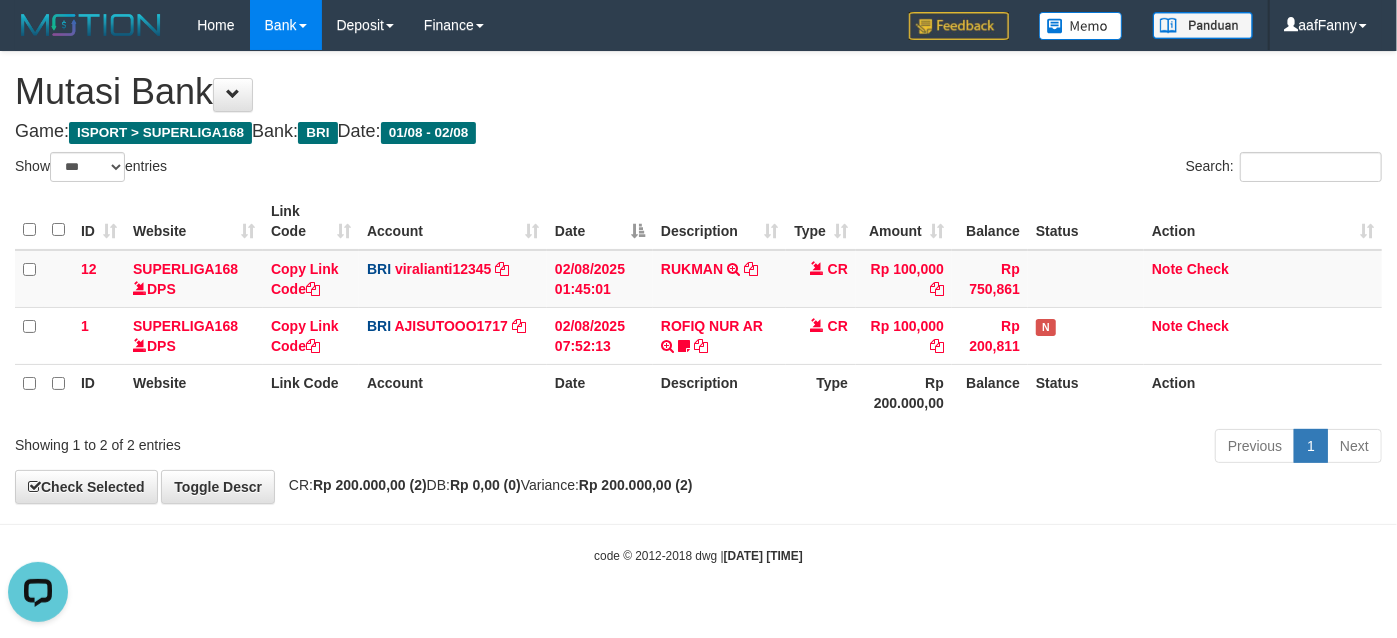 scroll, scrollTop: 0, scrollLeft: 0, axis: both 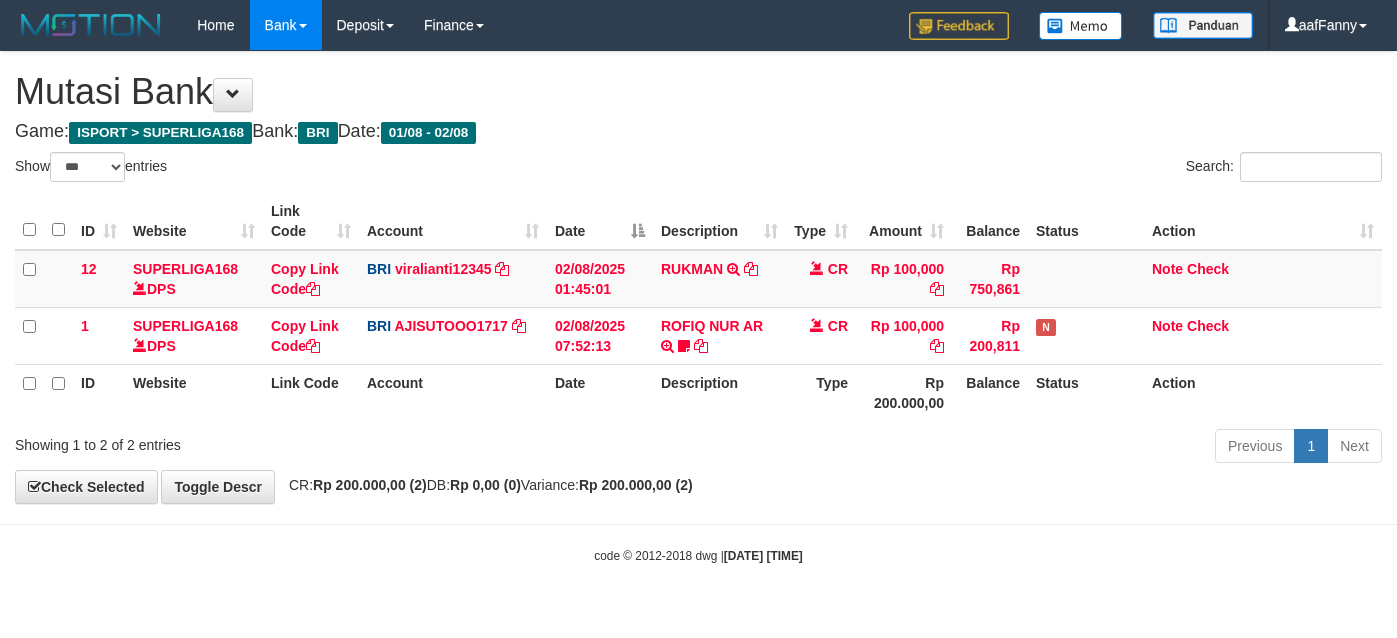 select on "***" 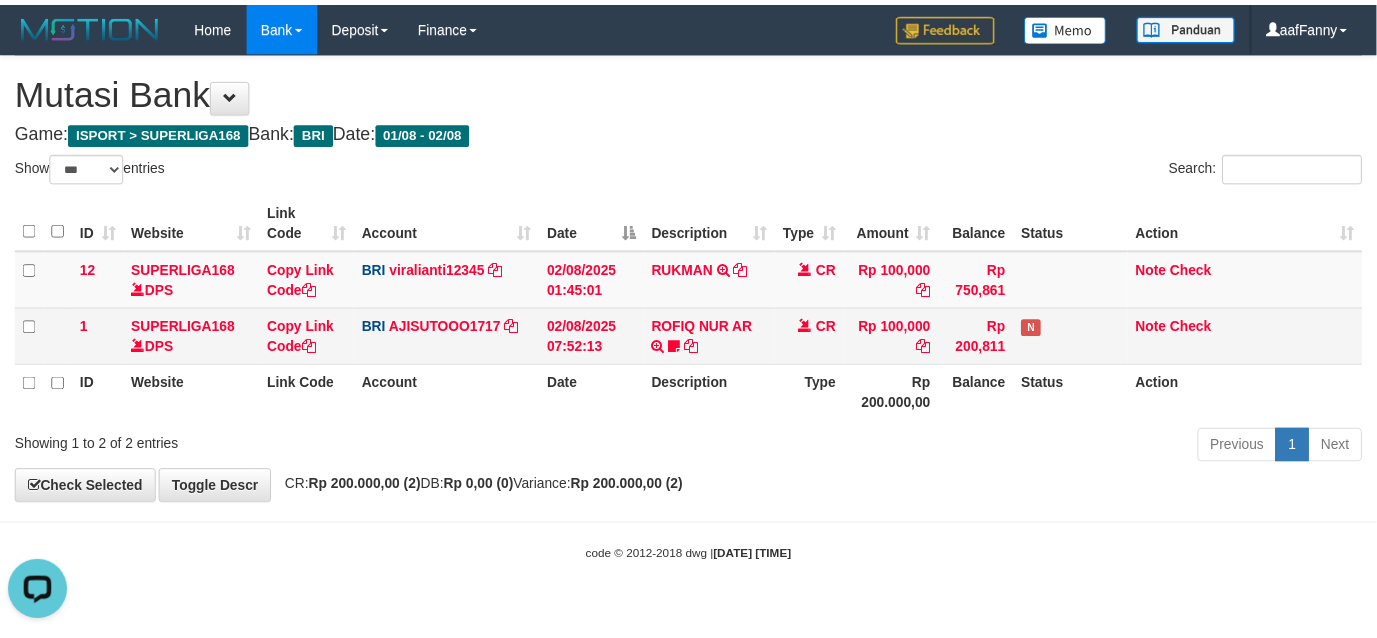 scroll, scrollTop: 0, scrollLeft: 0, axis: both 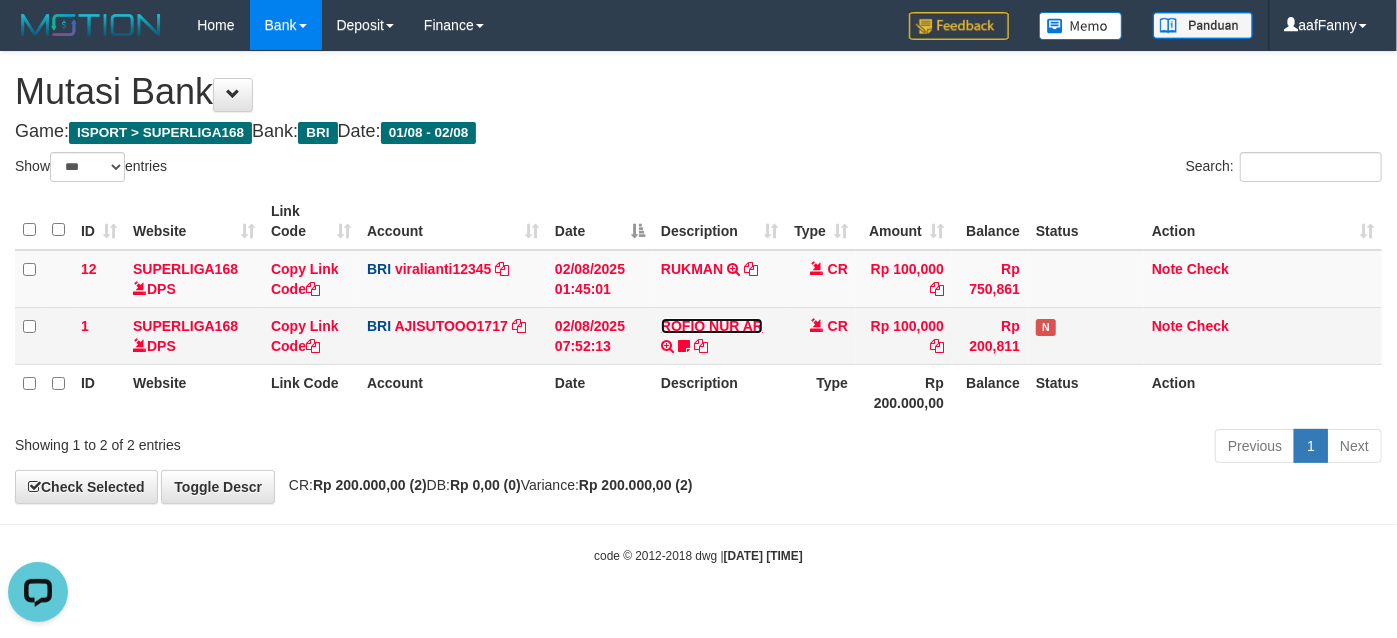 click on "ROFIQ NUR AR" at bounding box center [712, 326] 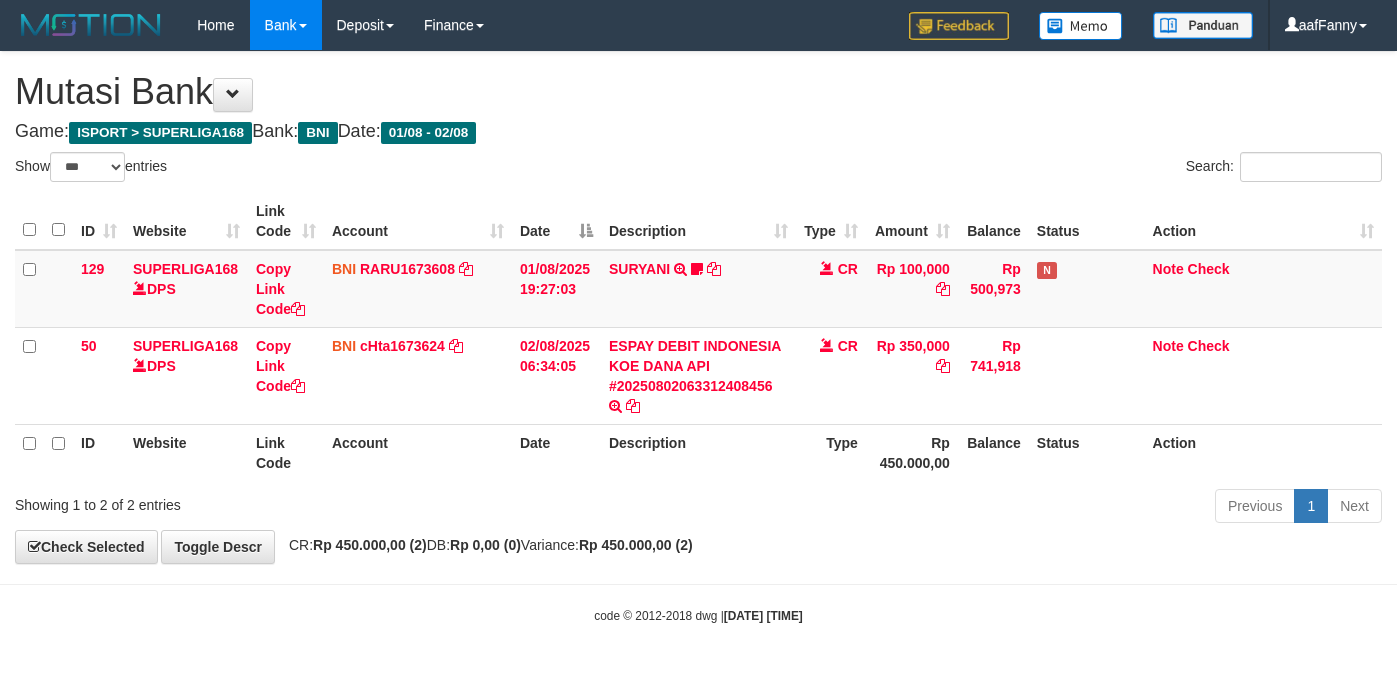 select on "***" 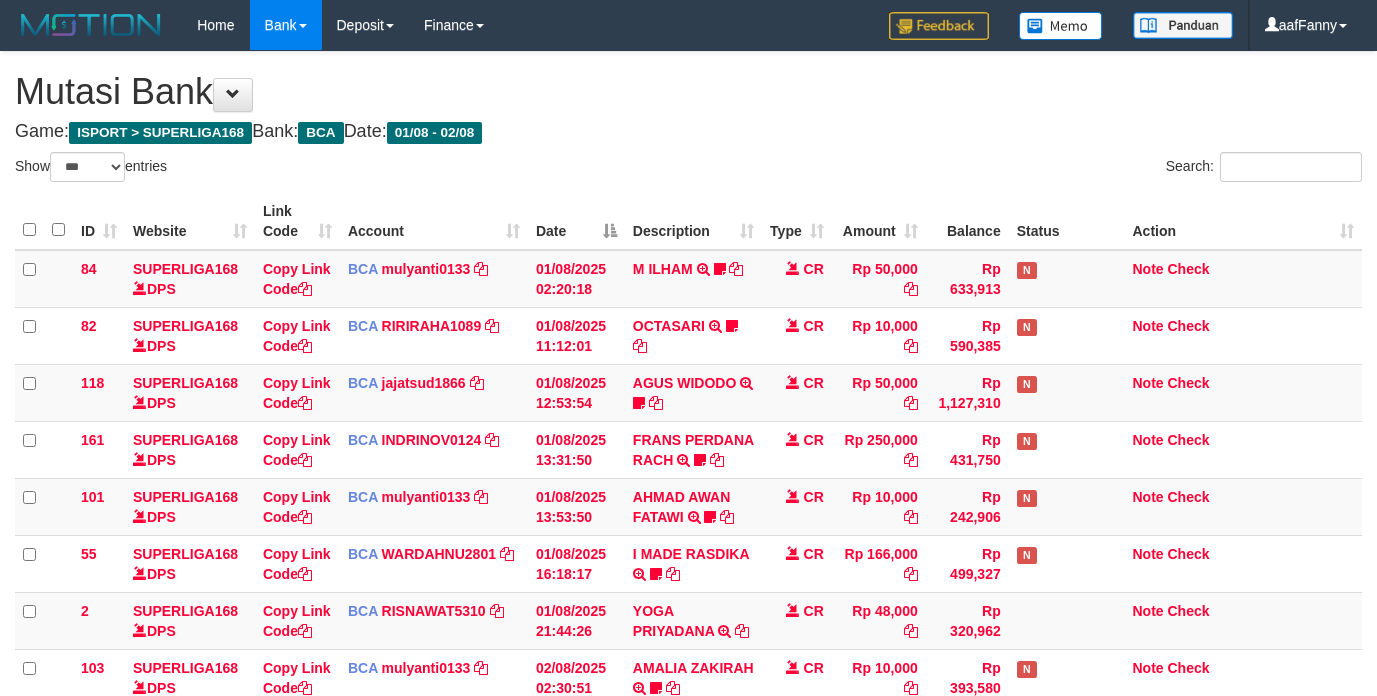 select on "***" 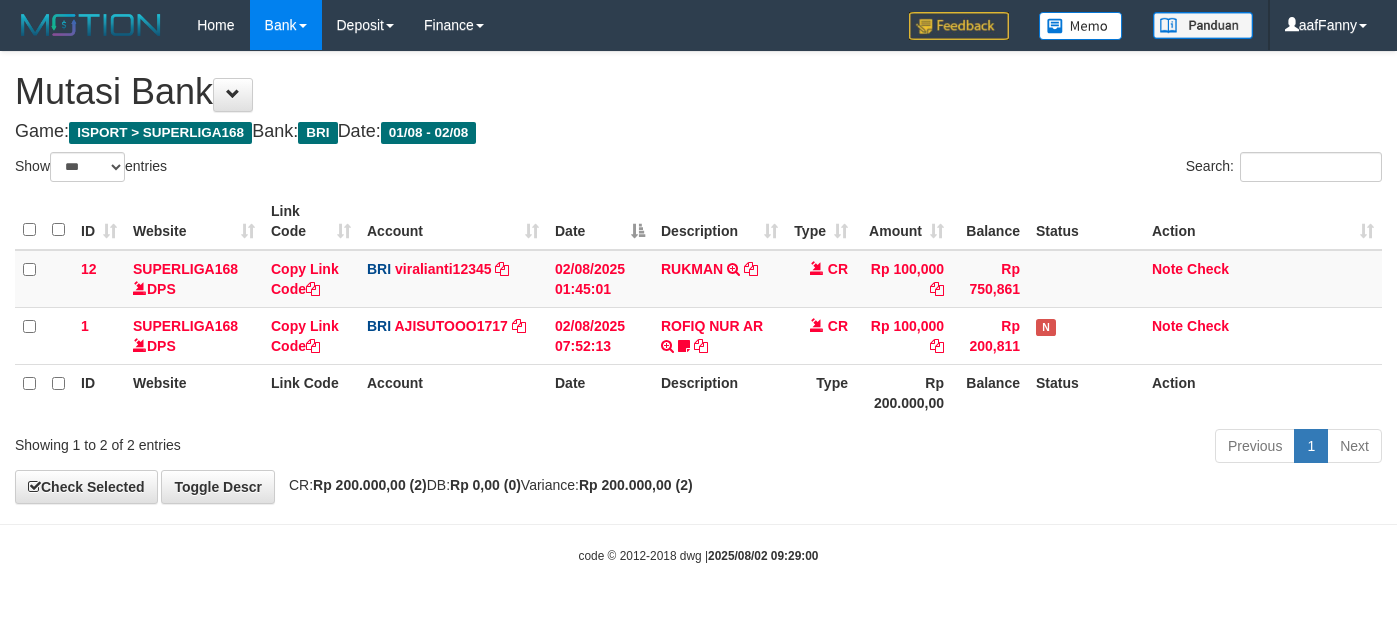 select on "***" 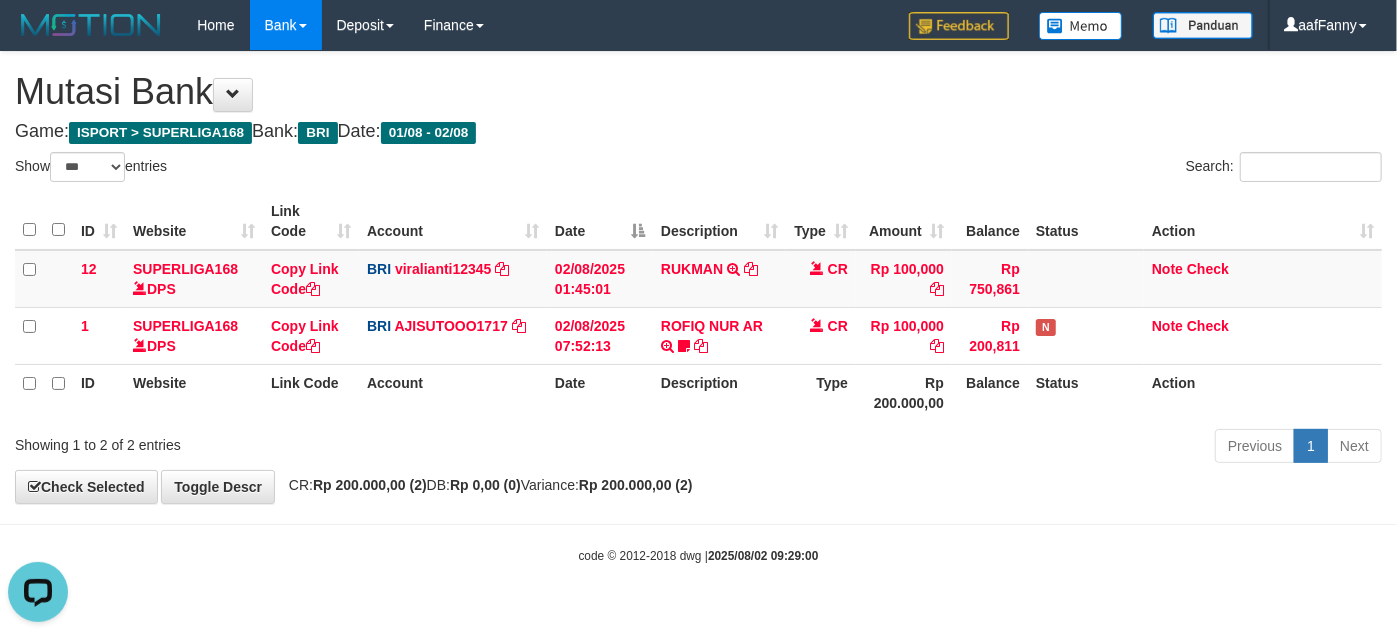scroll, scrollTop: 0, scrollLeft: 0, axis: both 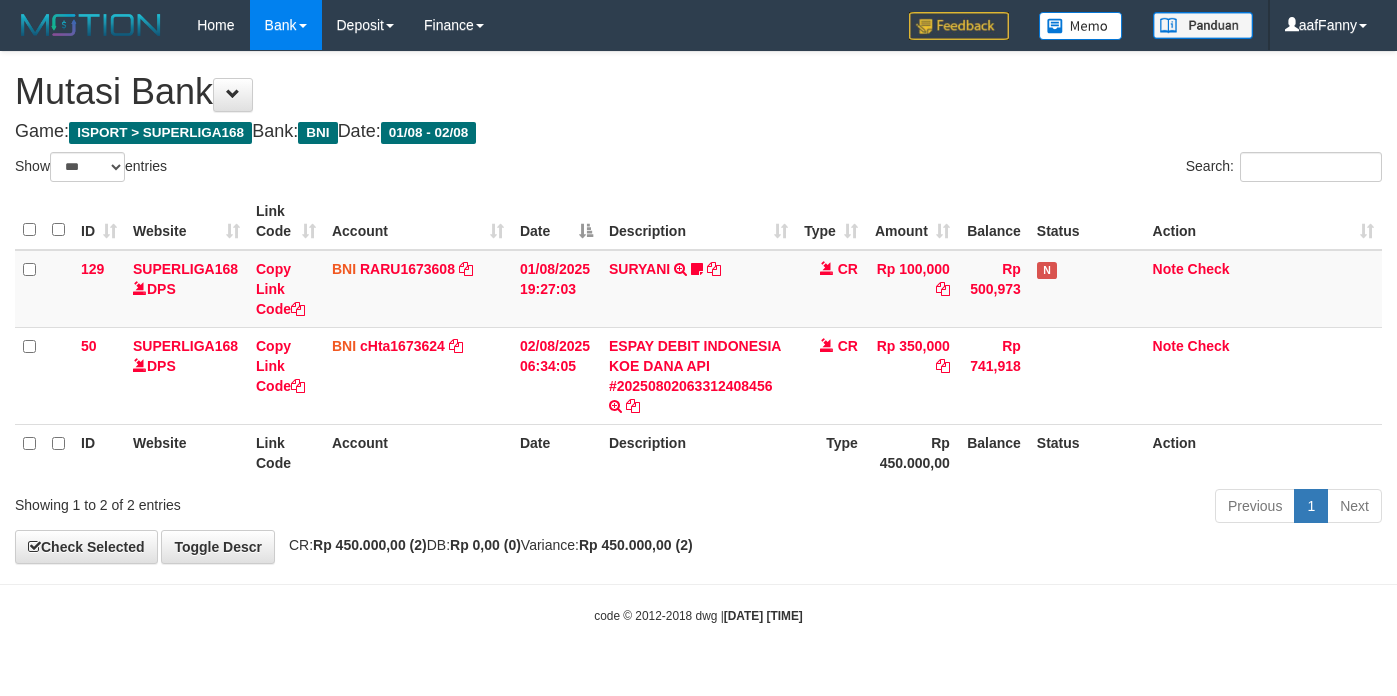 select on "***" 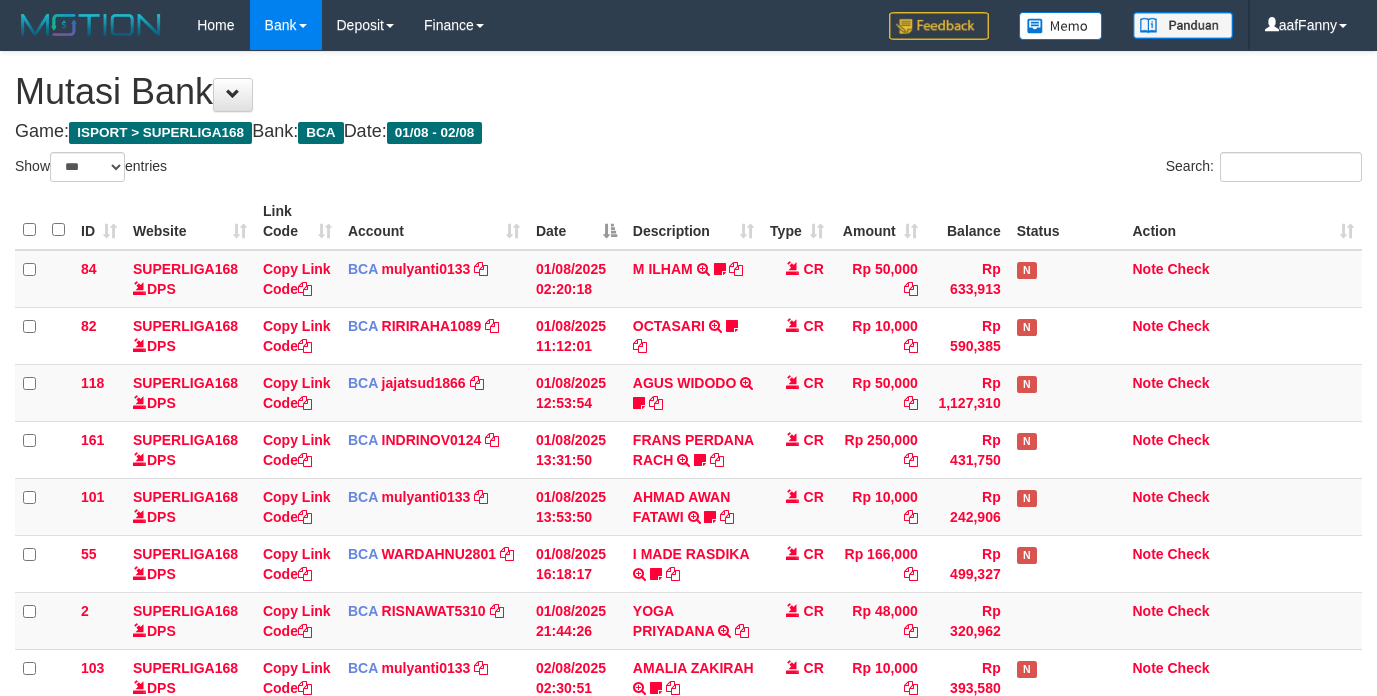 select on "***" 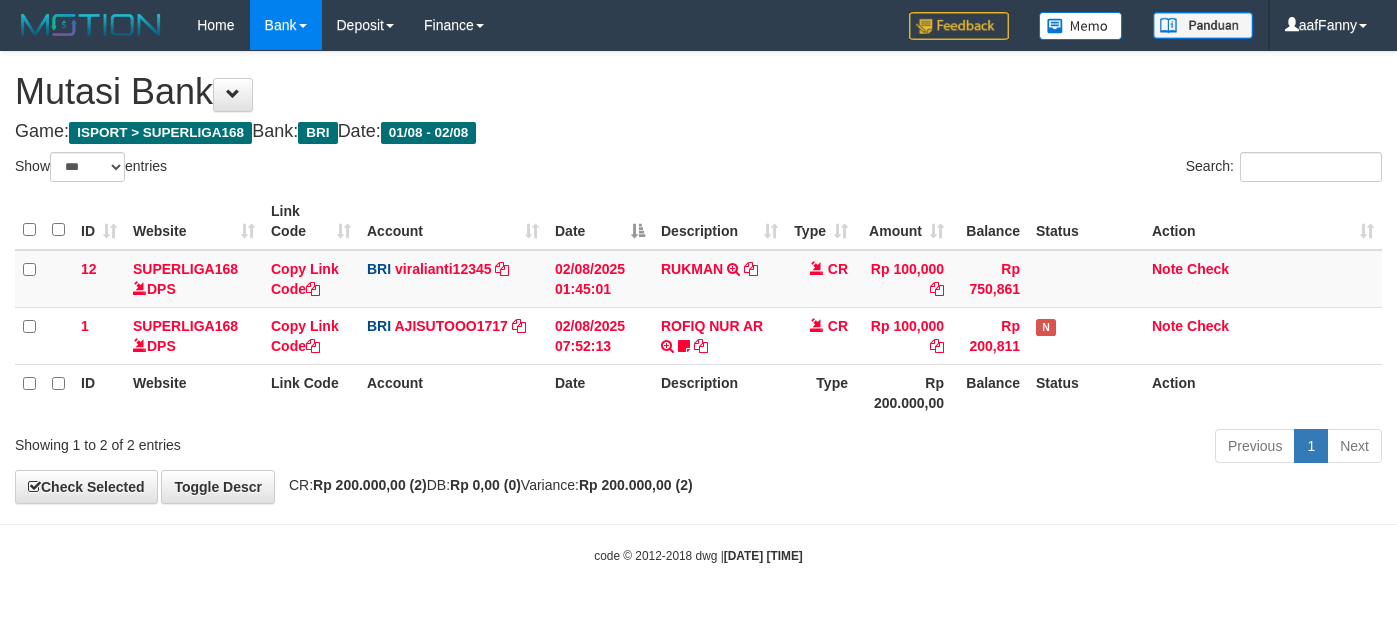 select on "***" 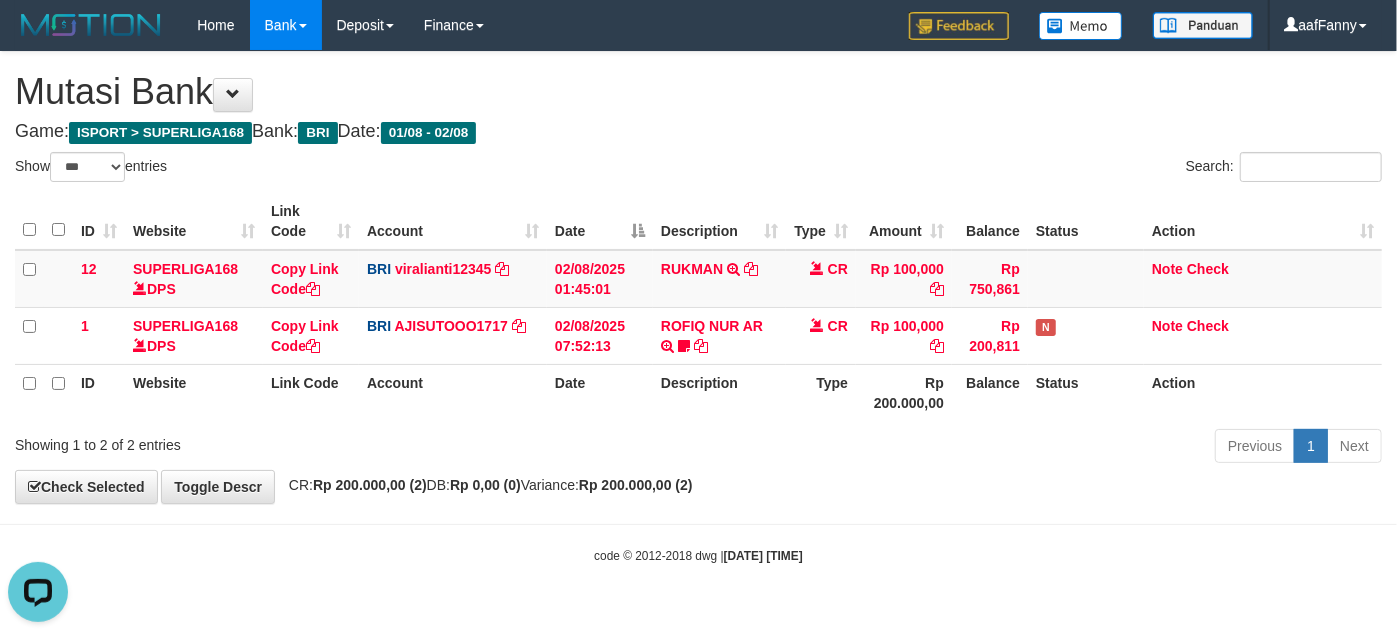 scroll, scrollTop: 0, scrollLeft: 0, axis: both 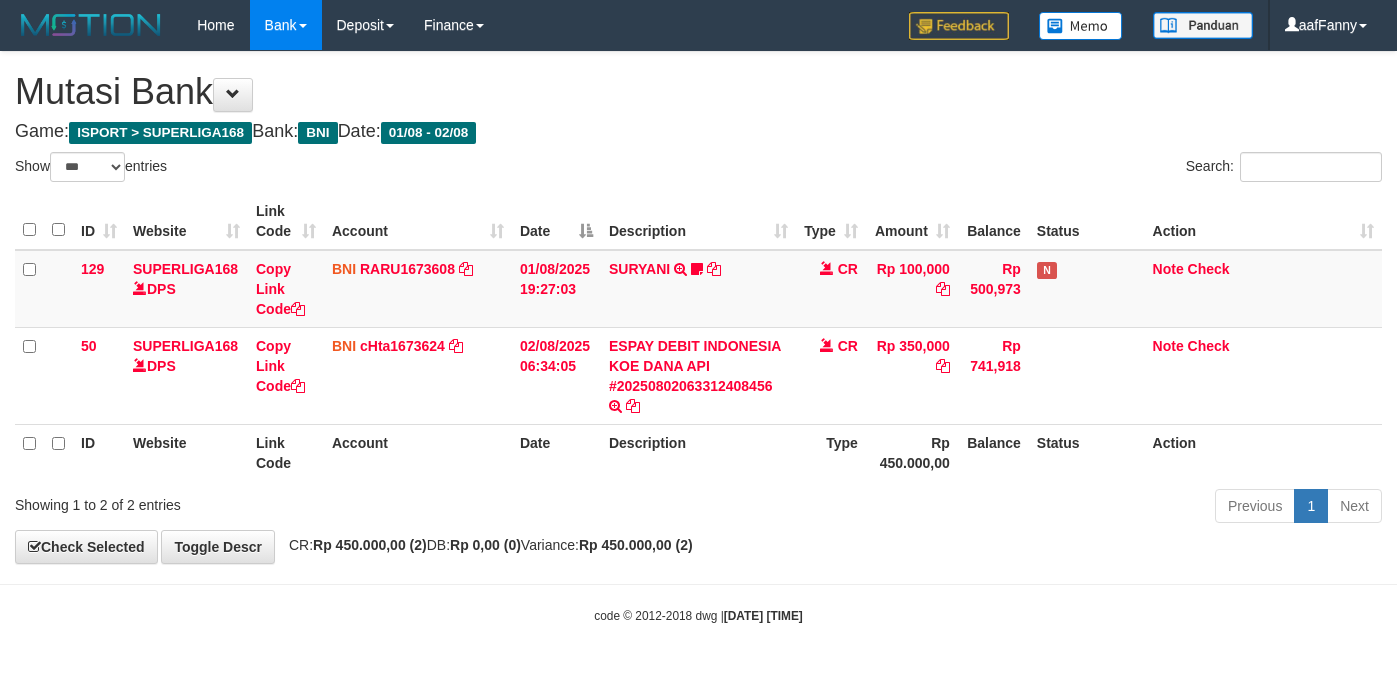 select on "***" 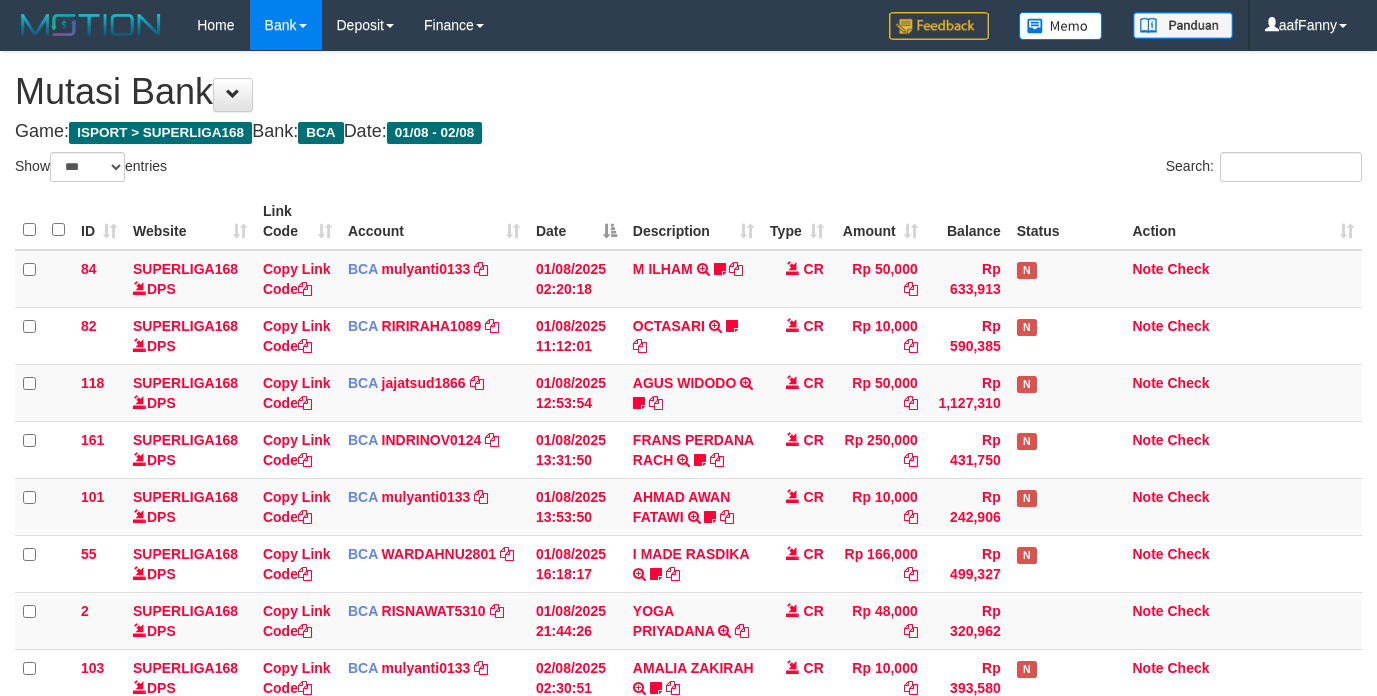 select on "***" 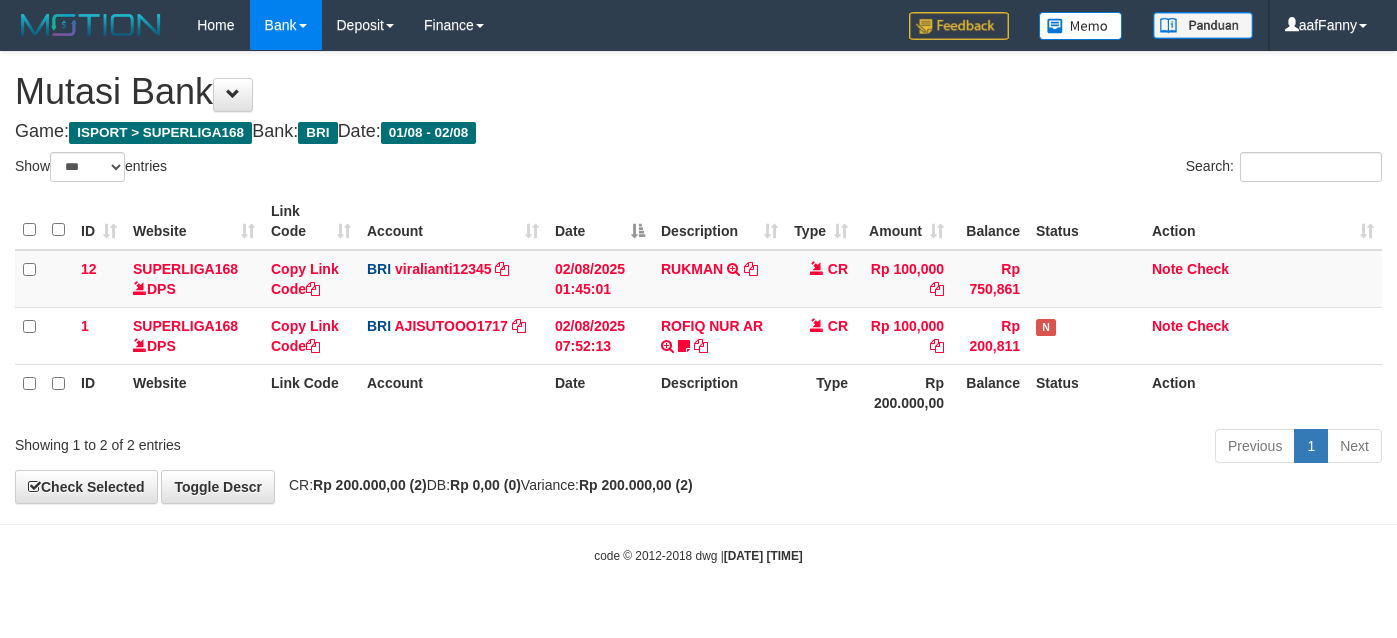 select on "***" 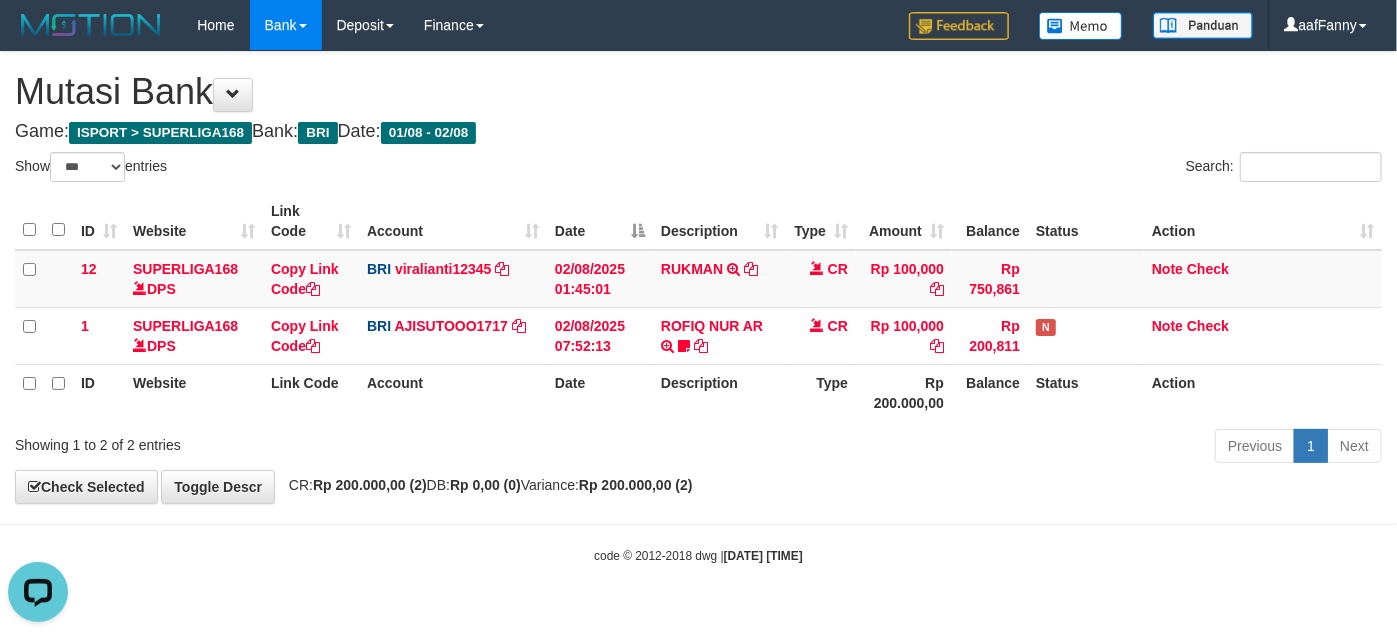 scroll, scrollTop: 0, scrollLeft: 0, axis: both 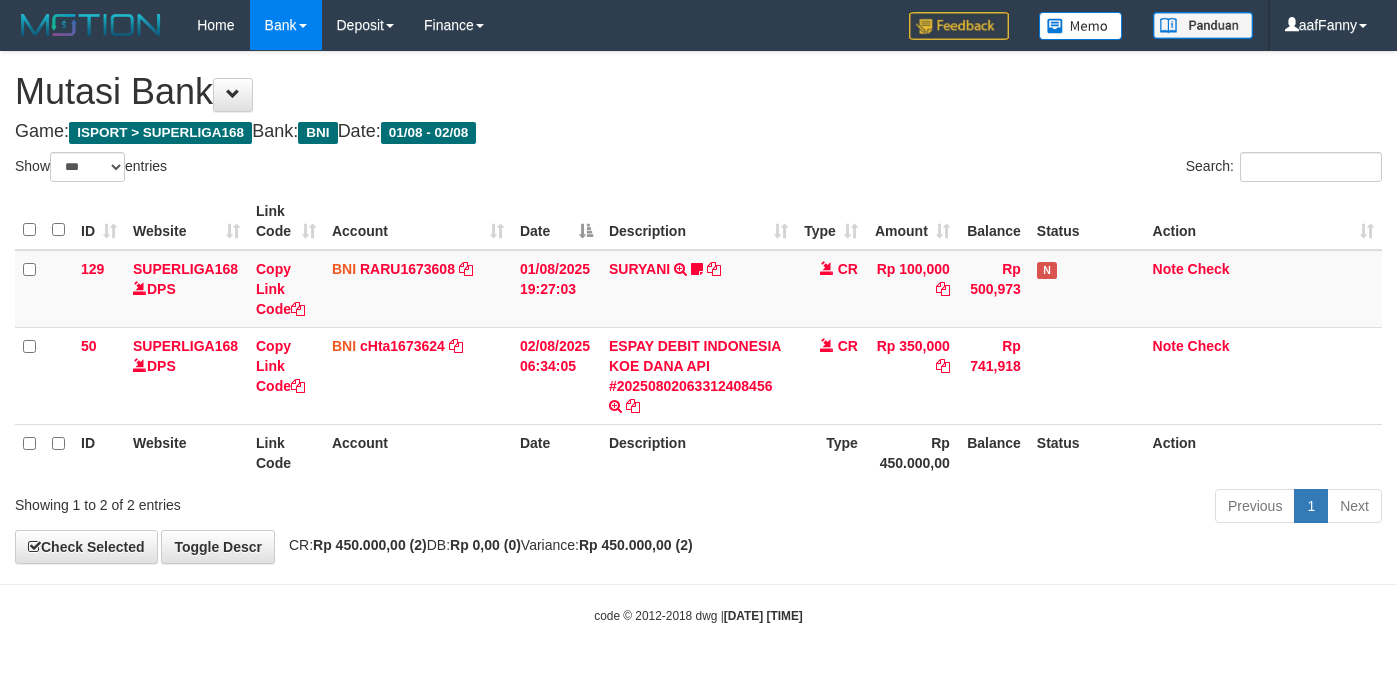select on "***" 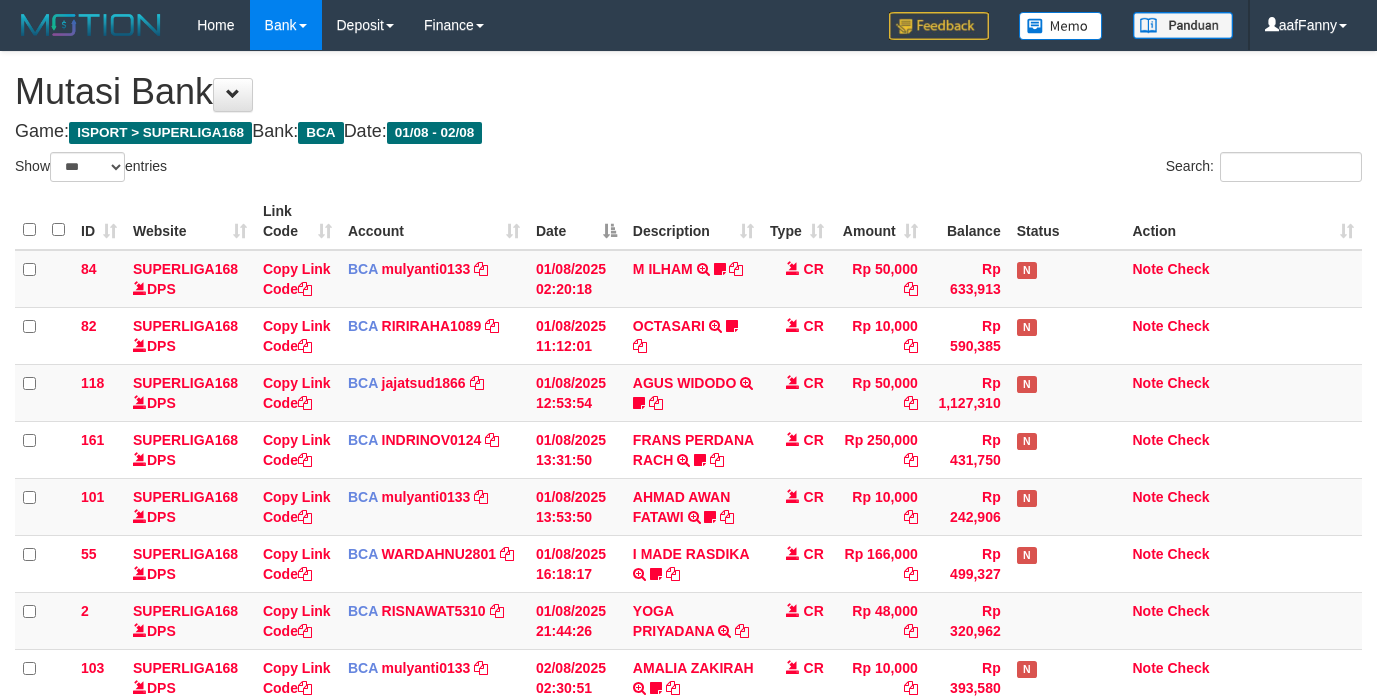 select on "***" 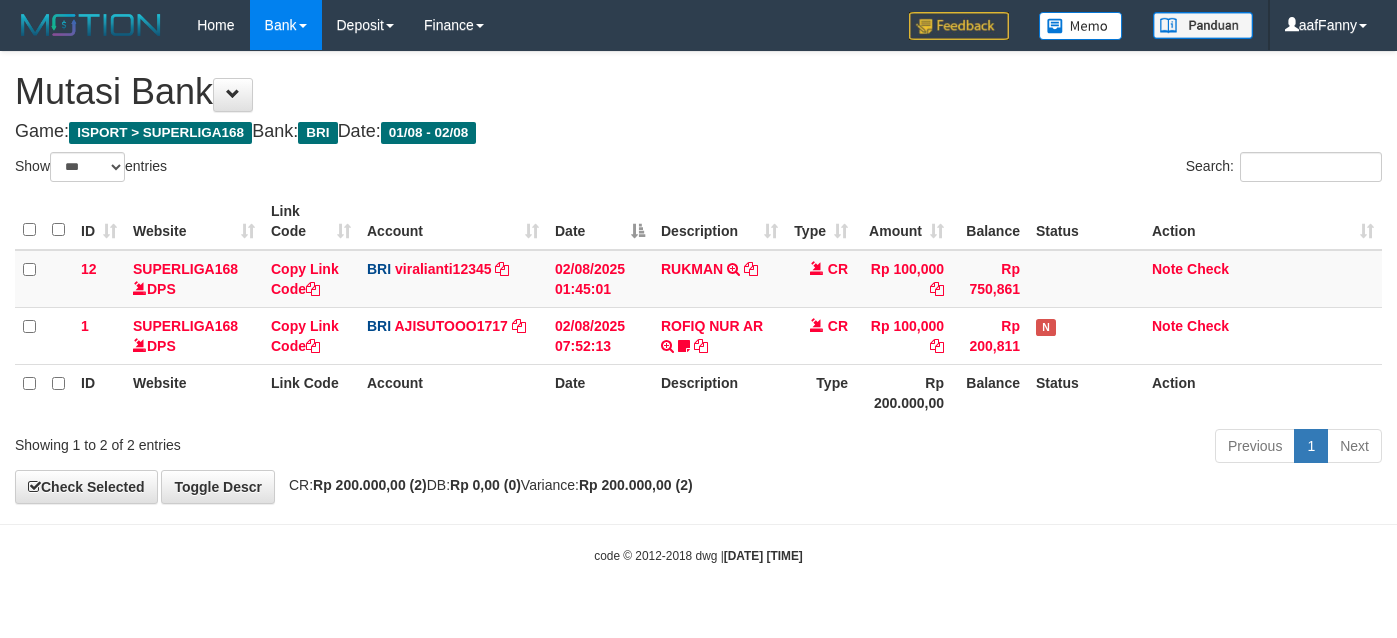 select on "***" 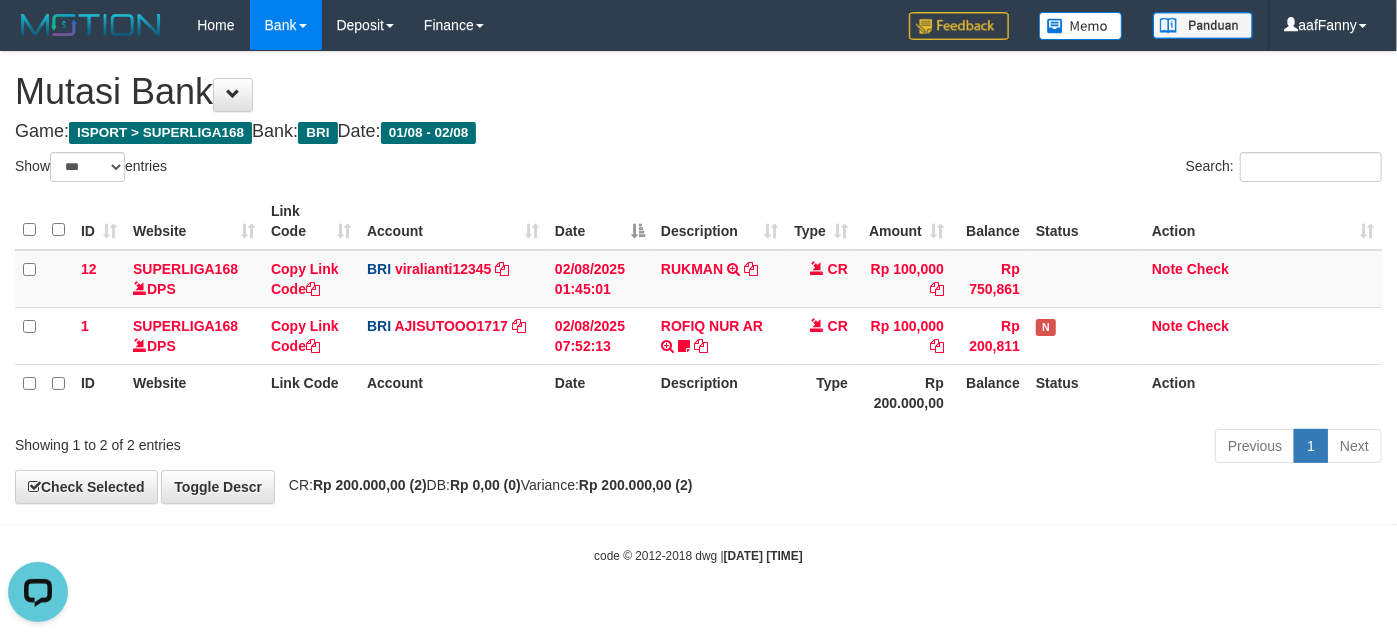 scroll, scrollTop: 0, scrollLeft: 0, axis: both 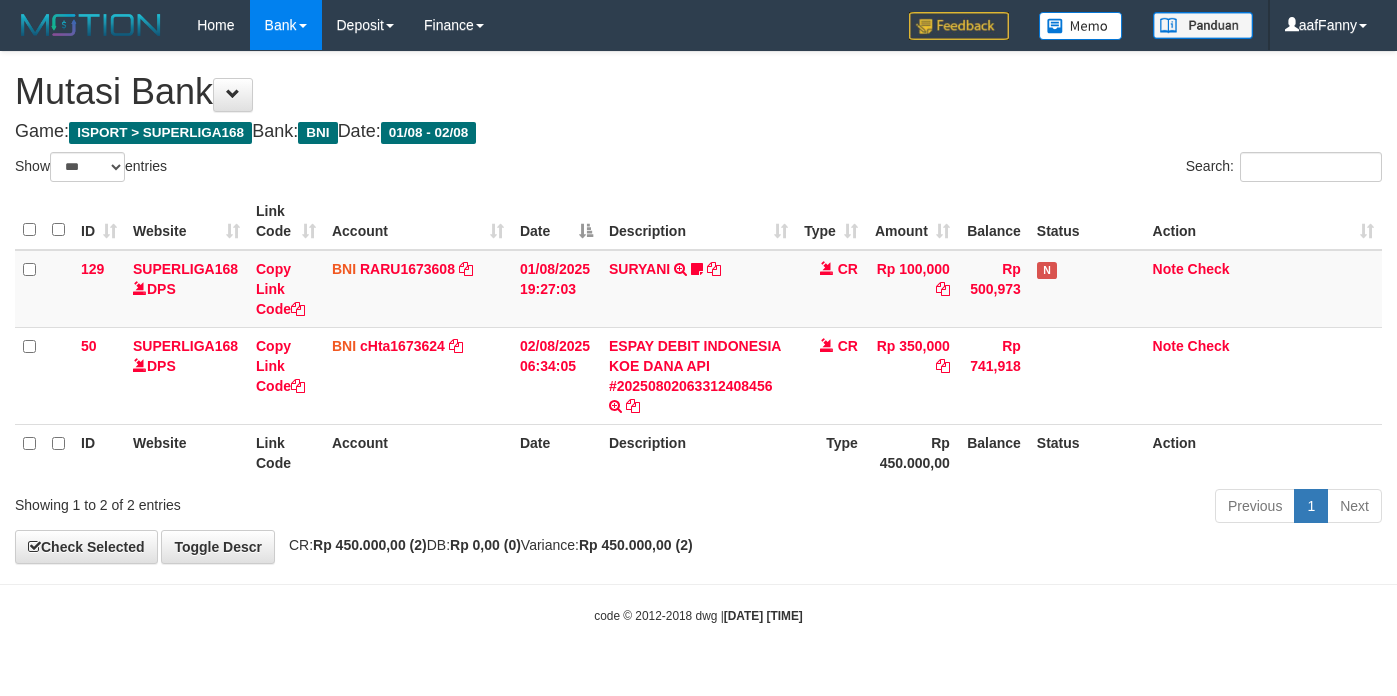 select on "***" 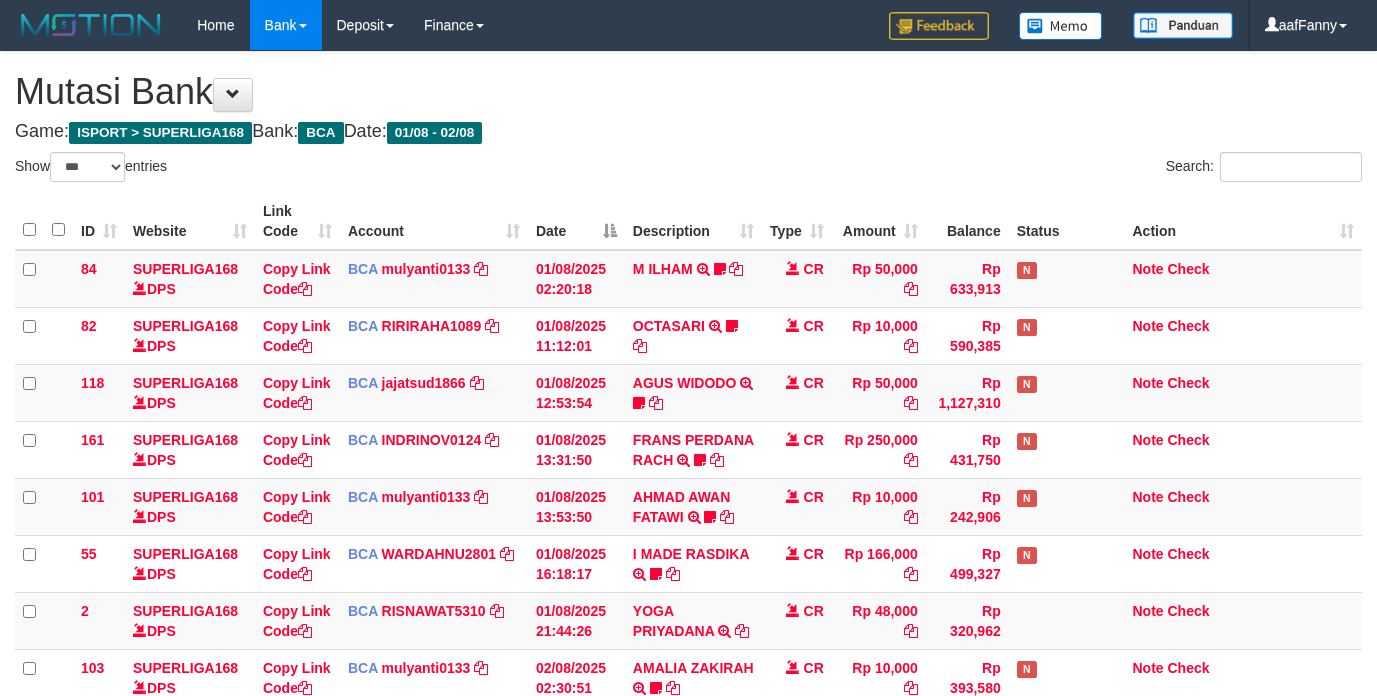 select on "***" 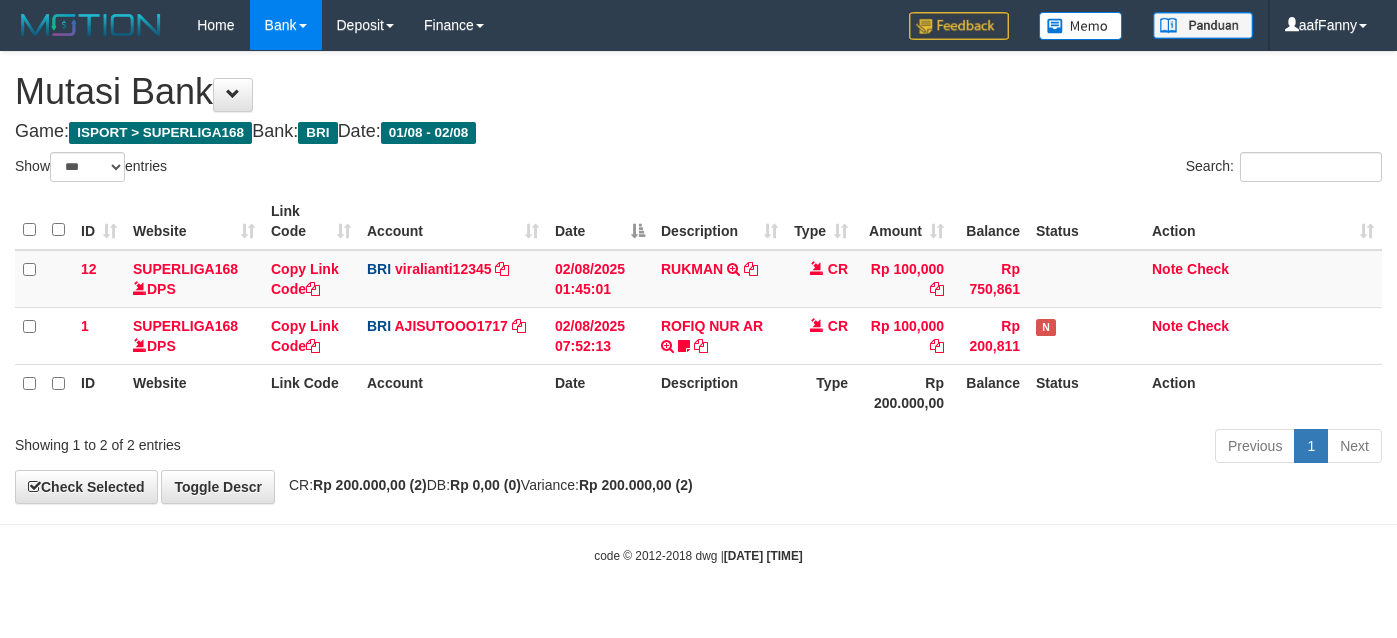 select on "***" 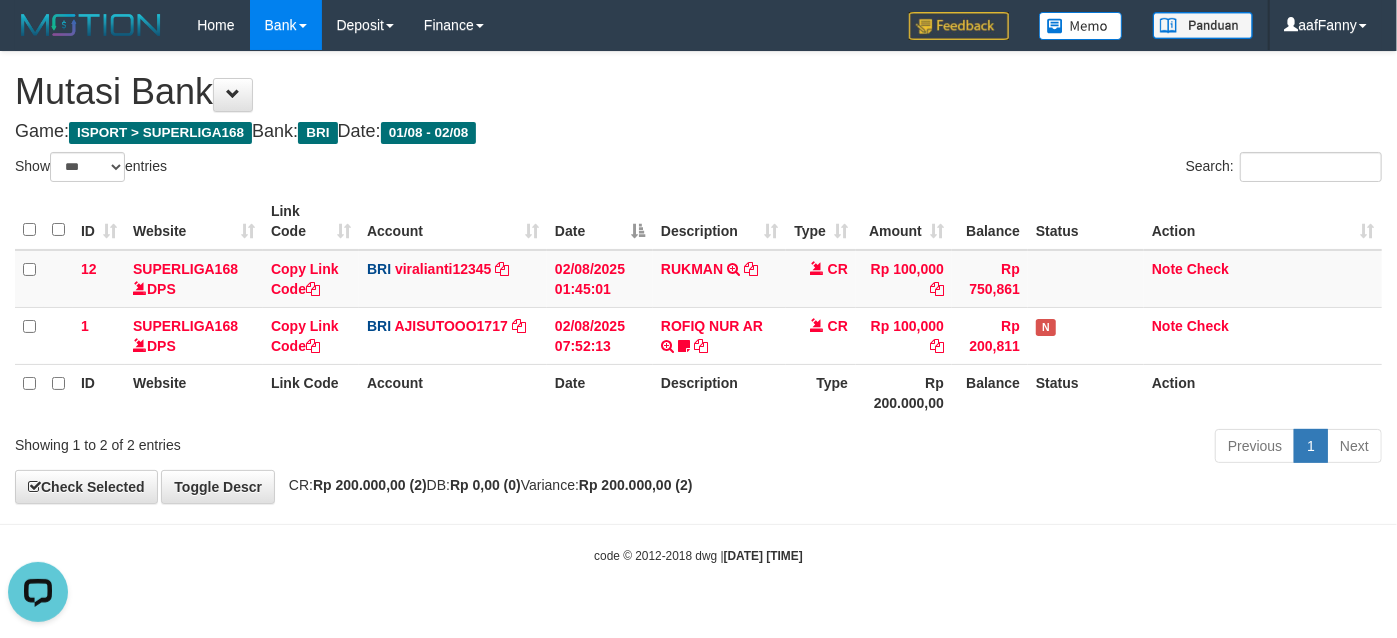 scroll, scrollTop: 0, scrollLeft: 0, axis: both 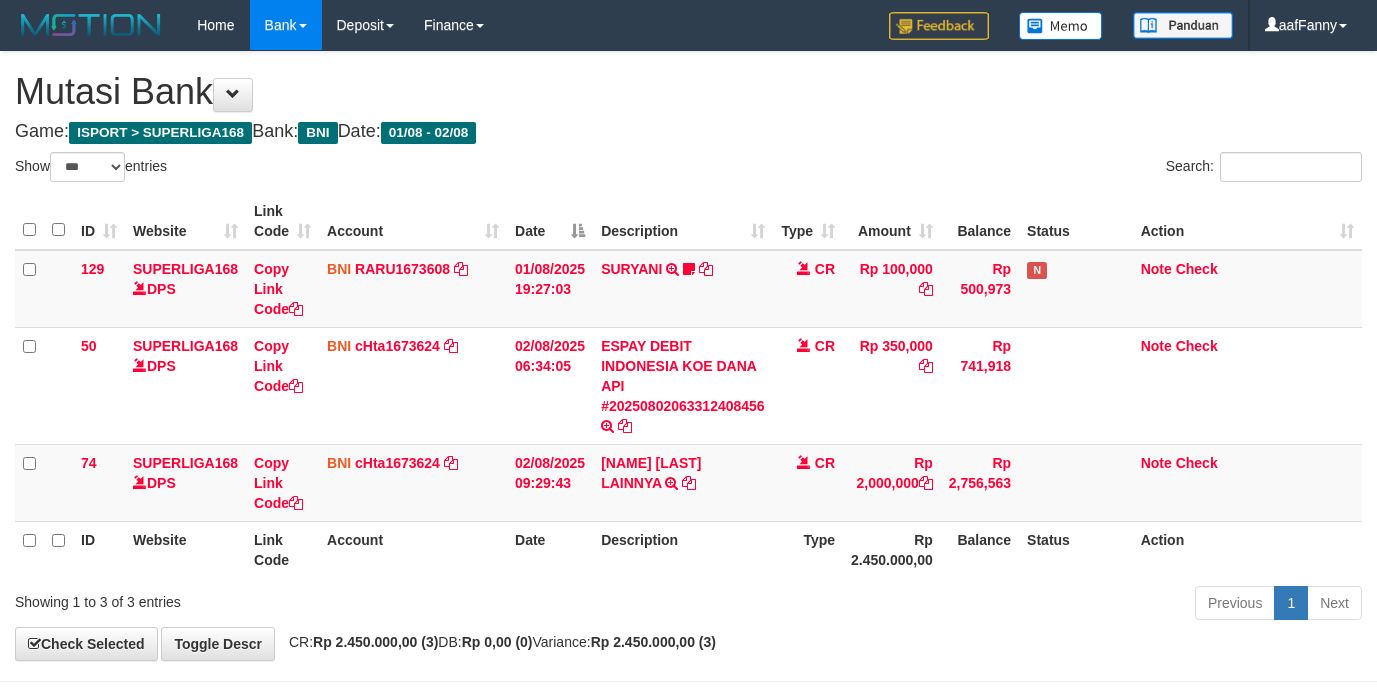 select on "***" 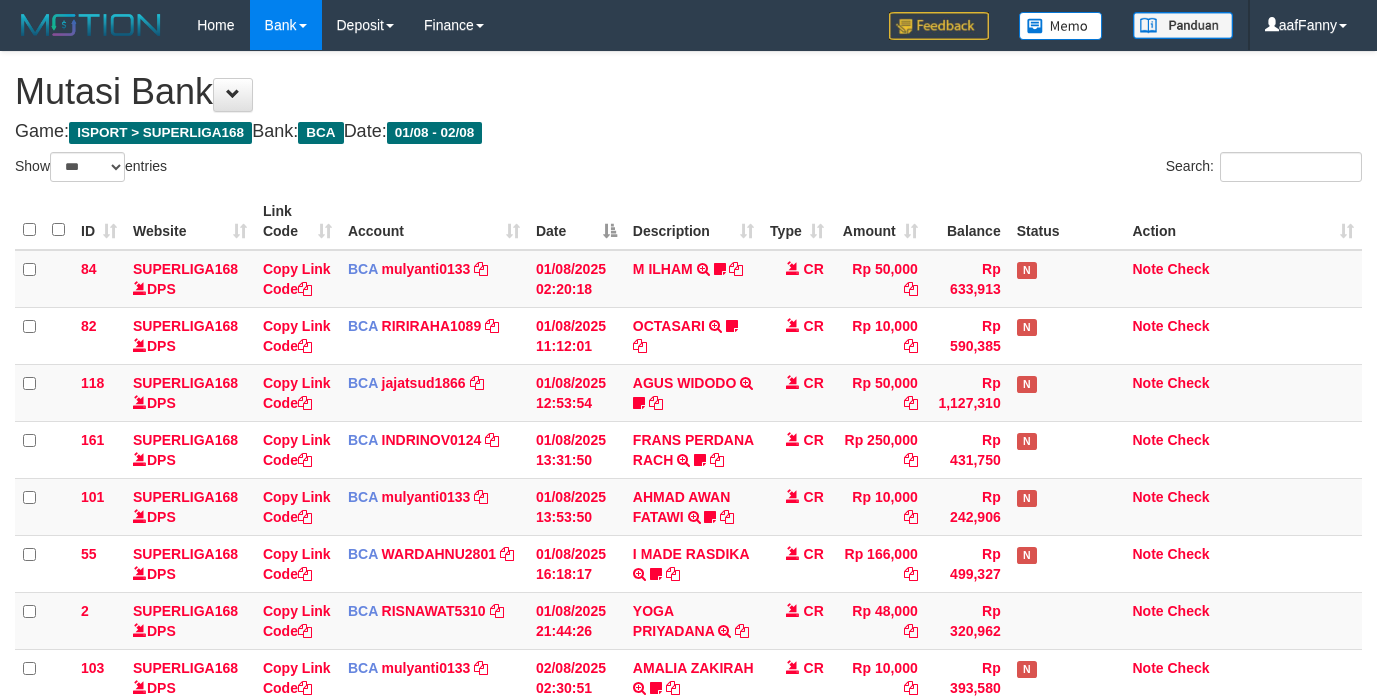 select on "***" 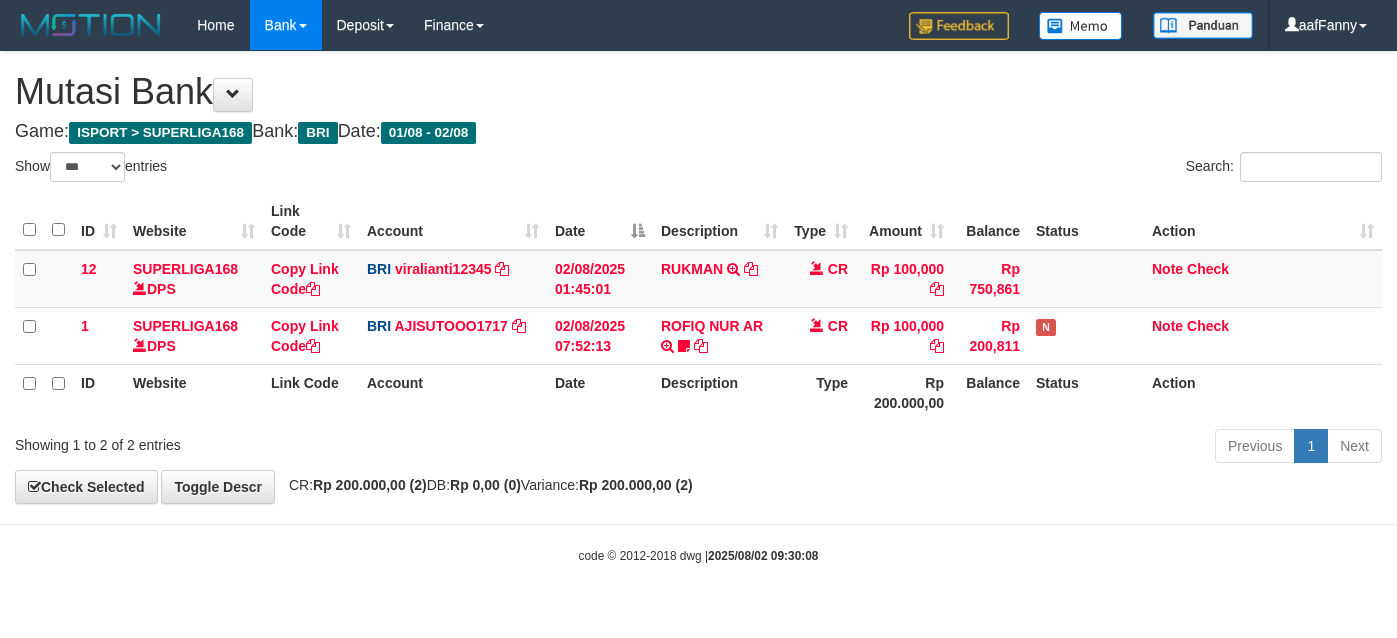 select on "***" 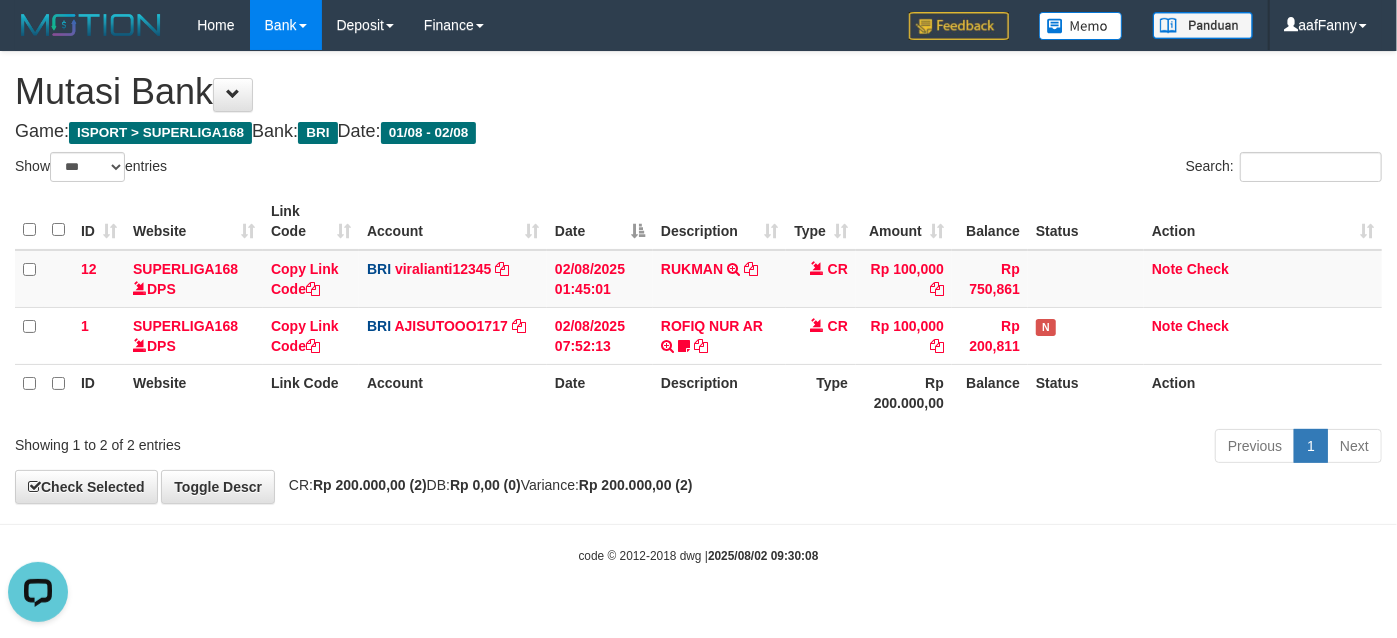 scroll, scrollTop: 0, scrollLeft: 0, axis: both 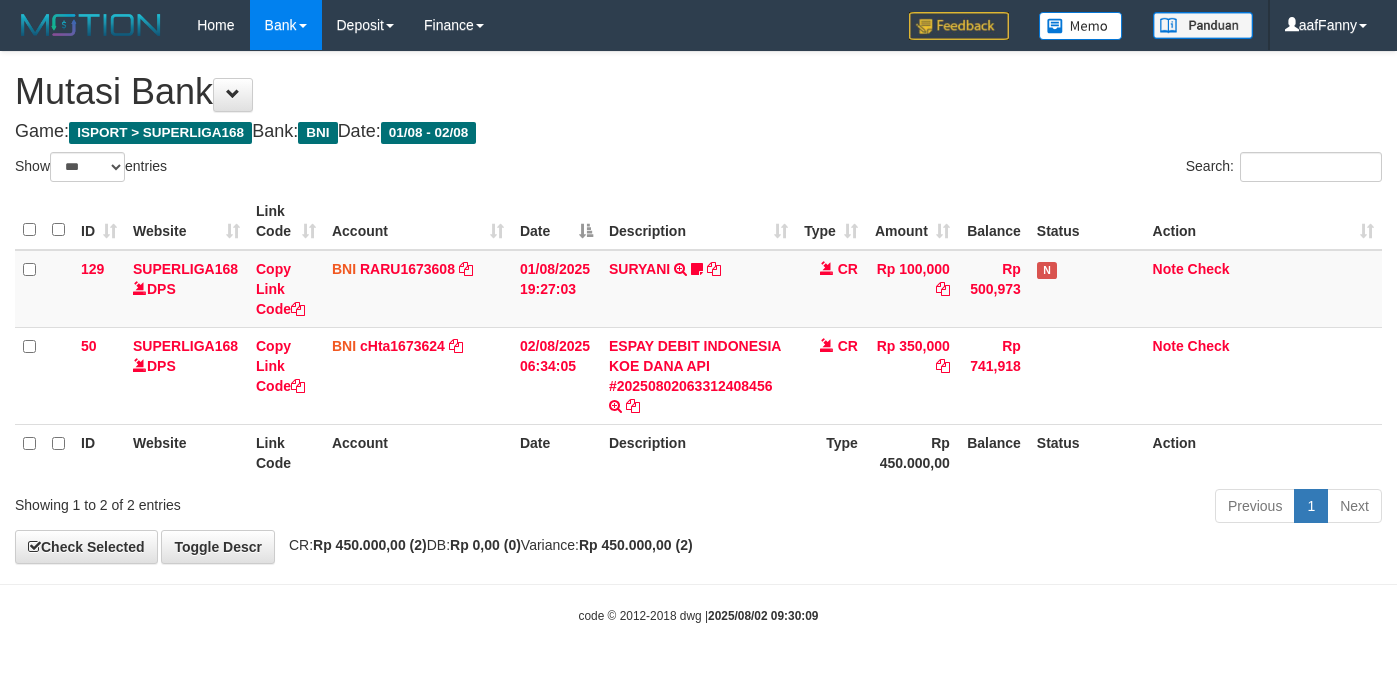 select on "***" 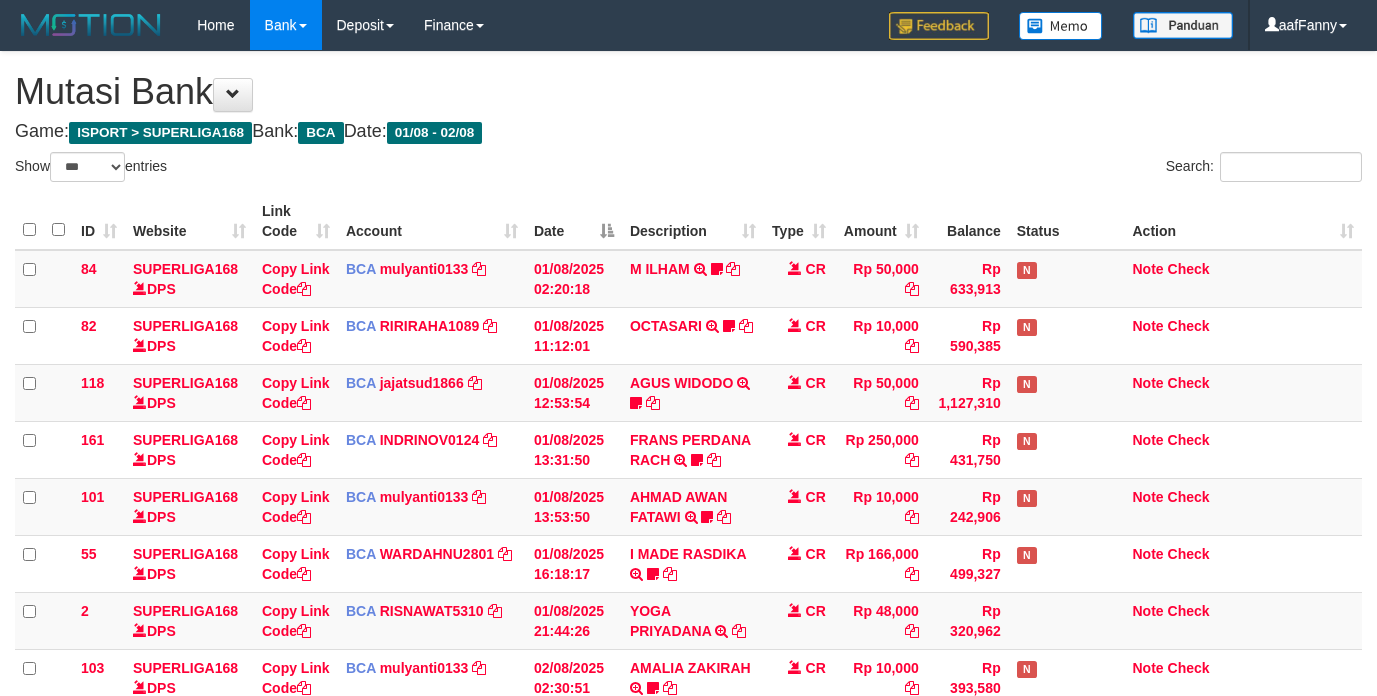 select on "***" 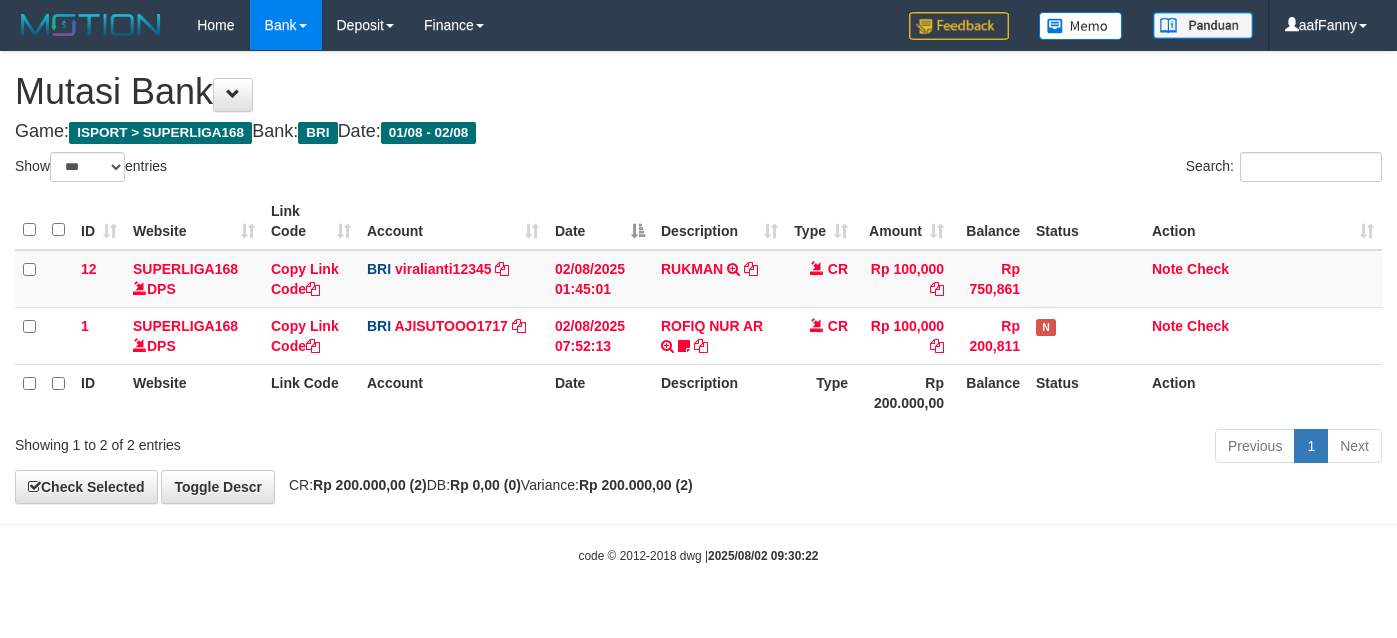 select on "***" 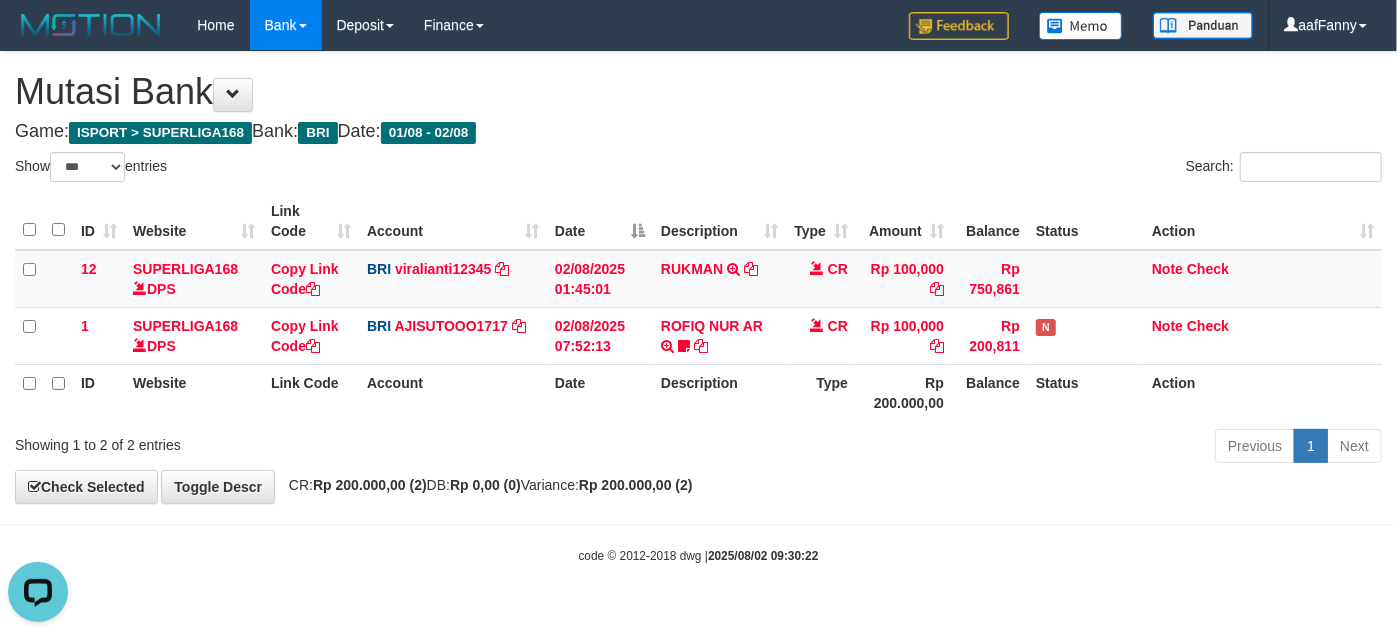 scroll, scrollTop: 0, scrollLeft: 0, axis: both 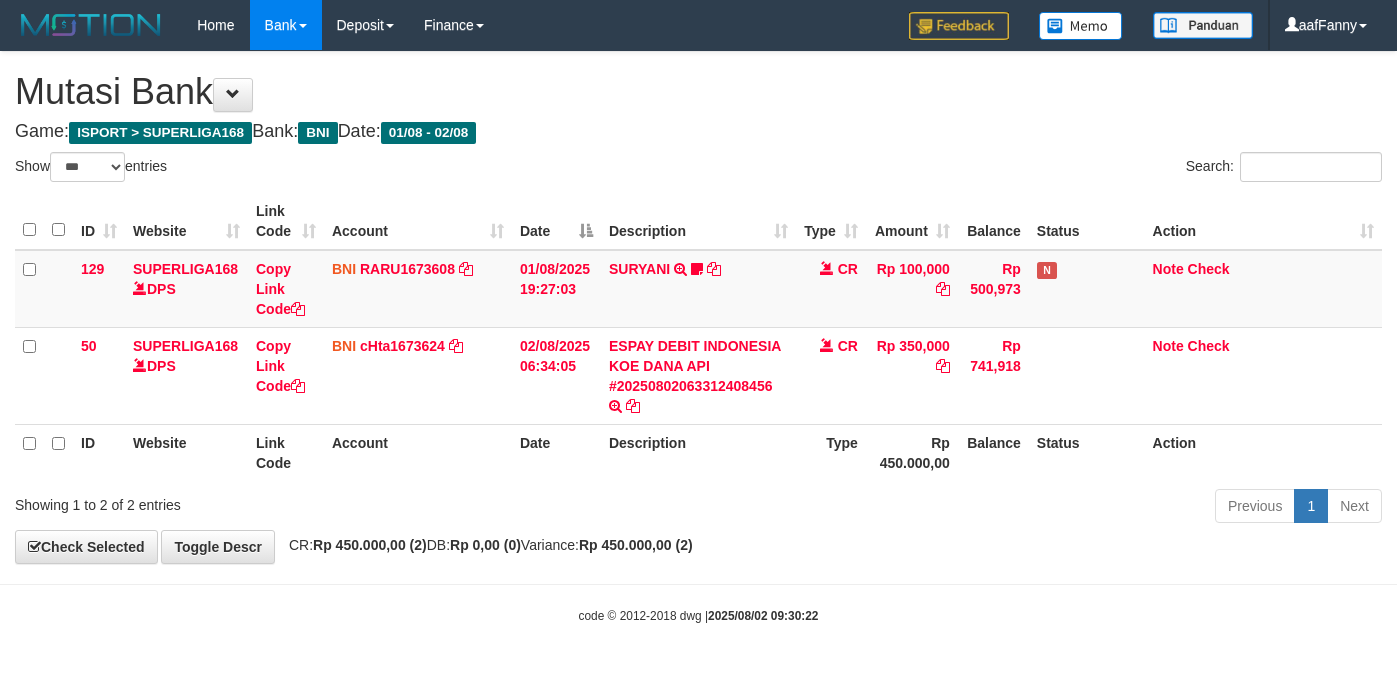select on "***" 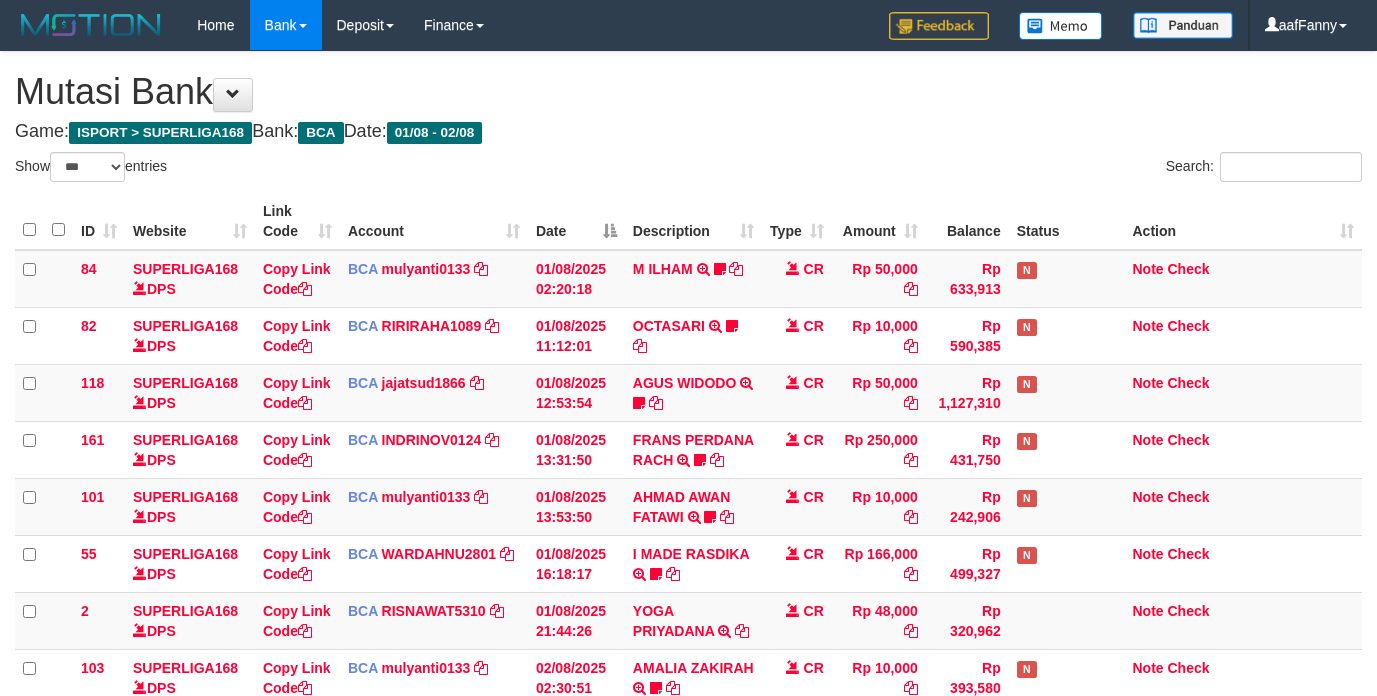 select on "***" 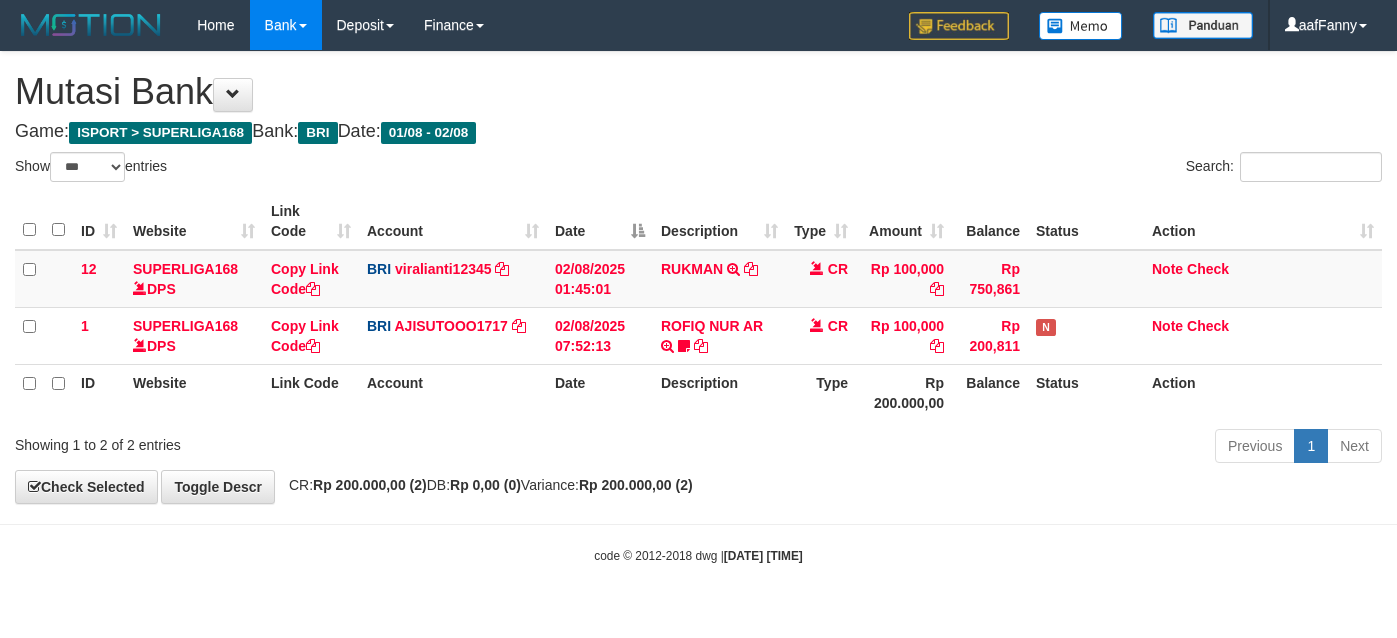 select on "***" 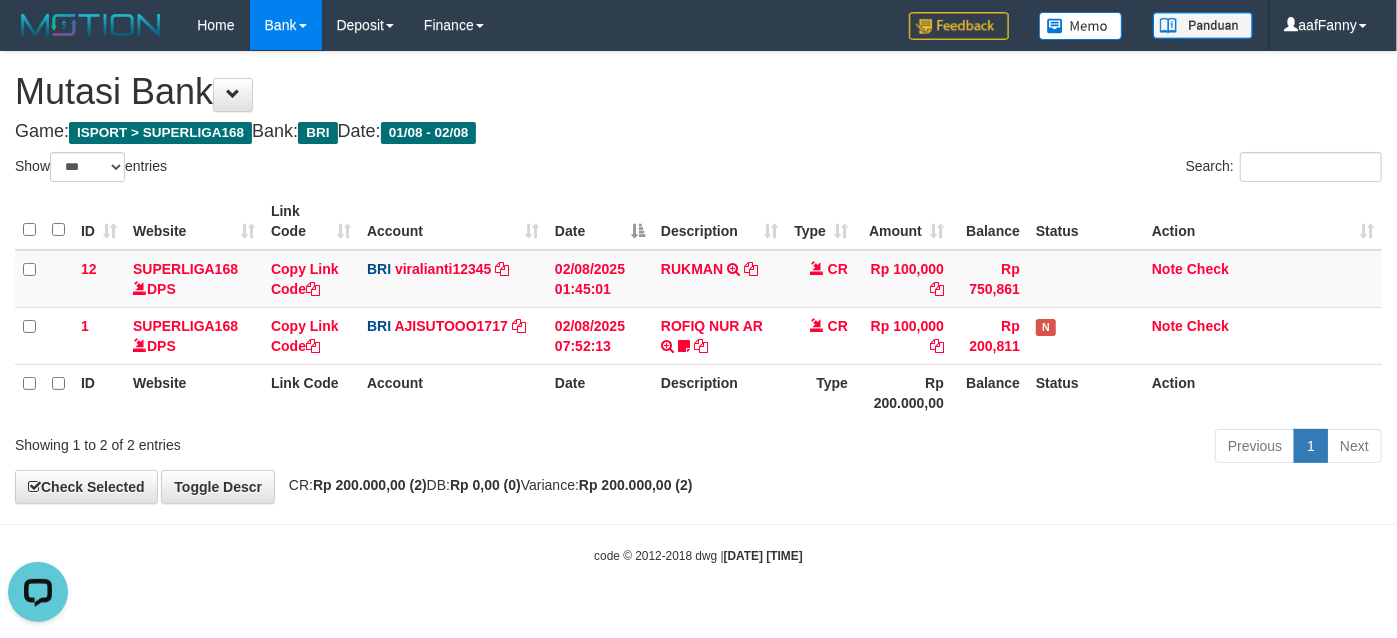 scroll, scrollTop: 0, scrollLeft: 0, axis: both 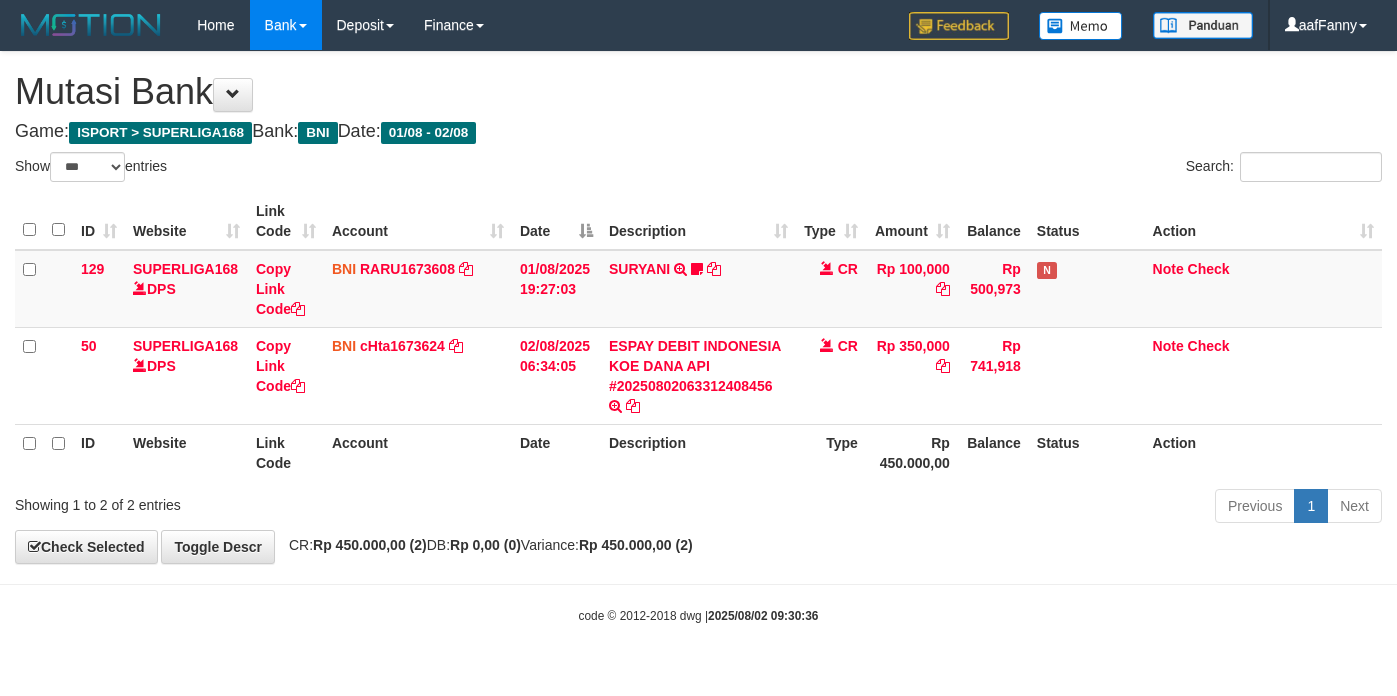 select on "***" 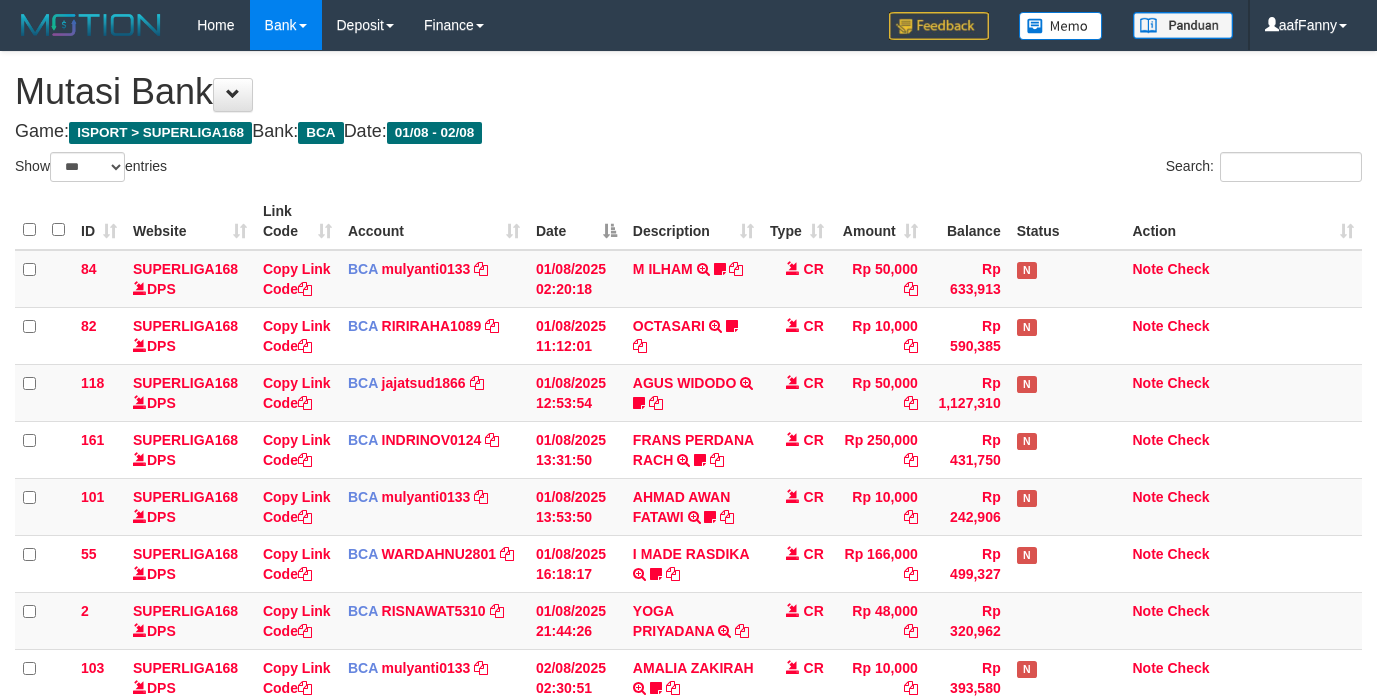 select on "***" 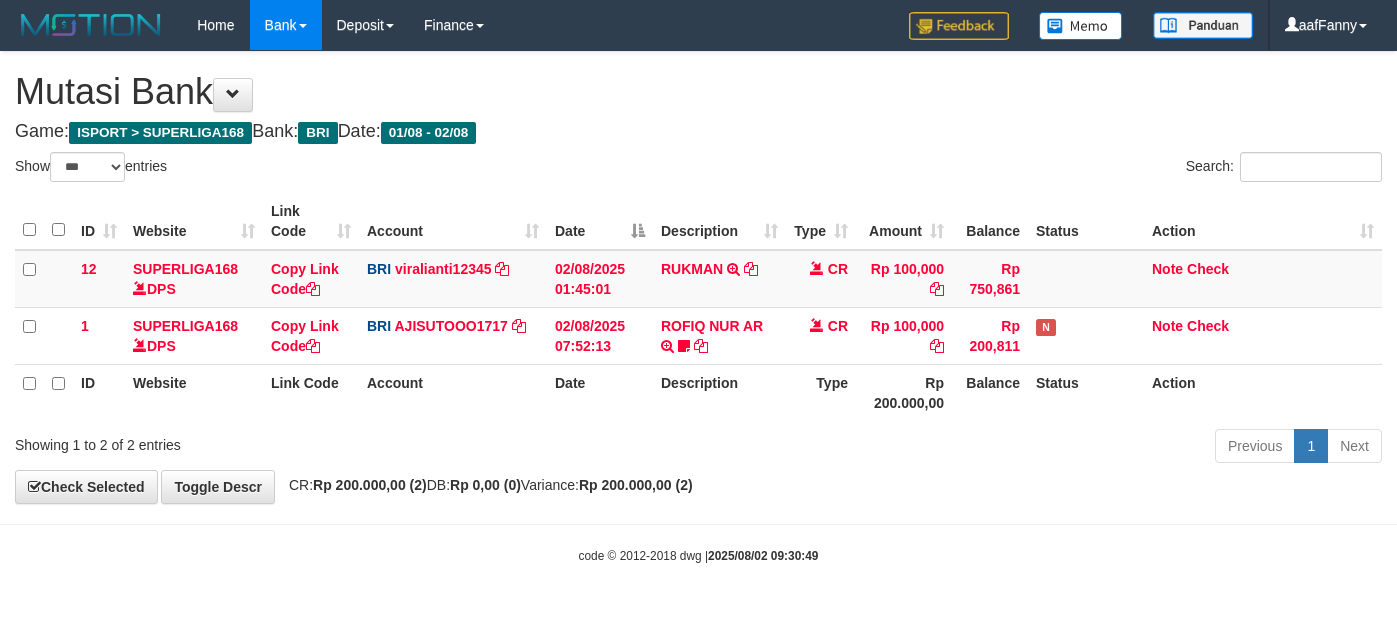 select on "***" 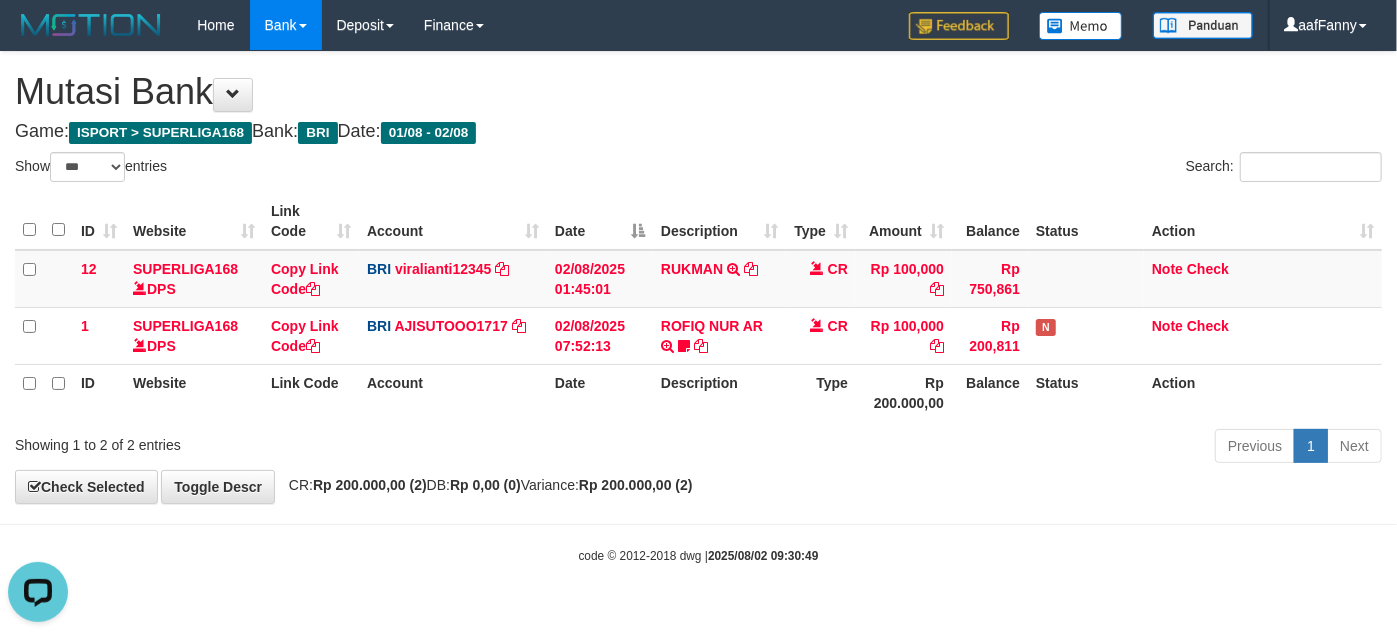 scroll, scrollTop: 0, scrollLeft: 0, axis: both 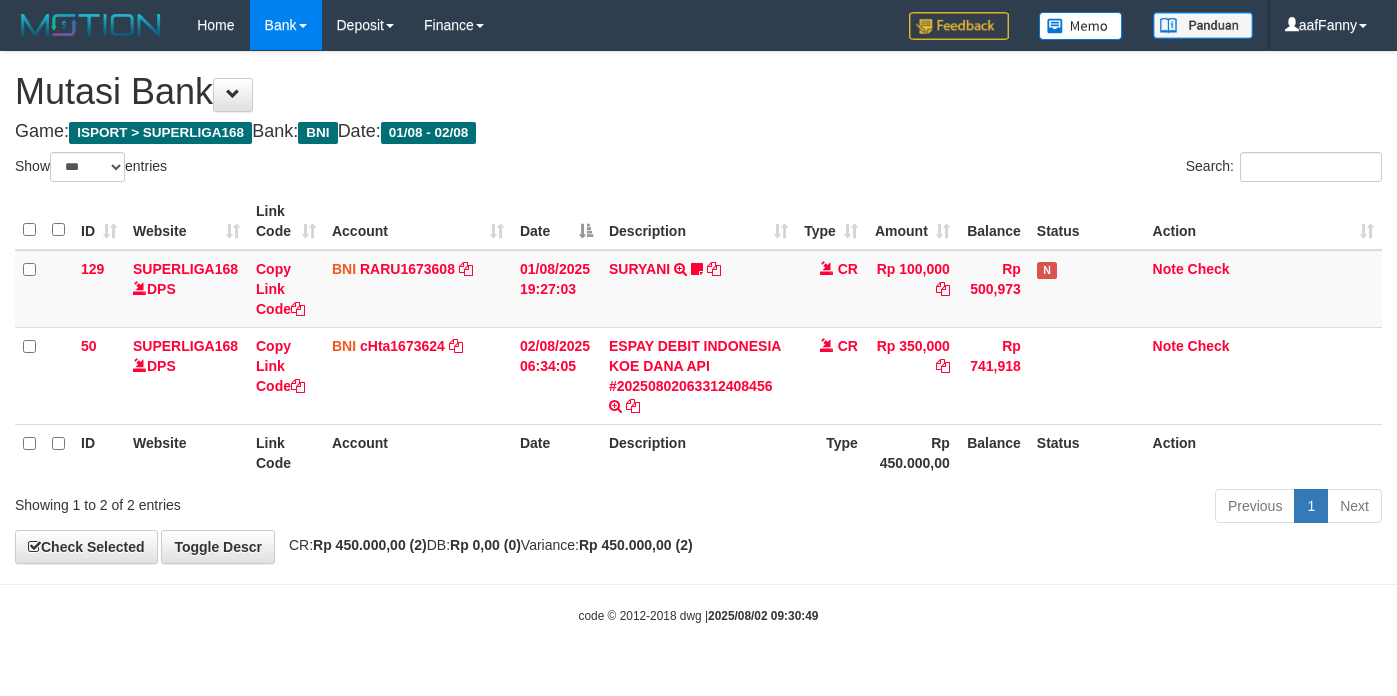 select on "***" 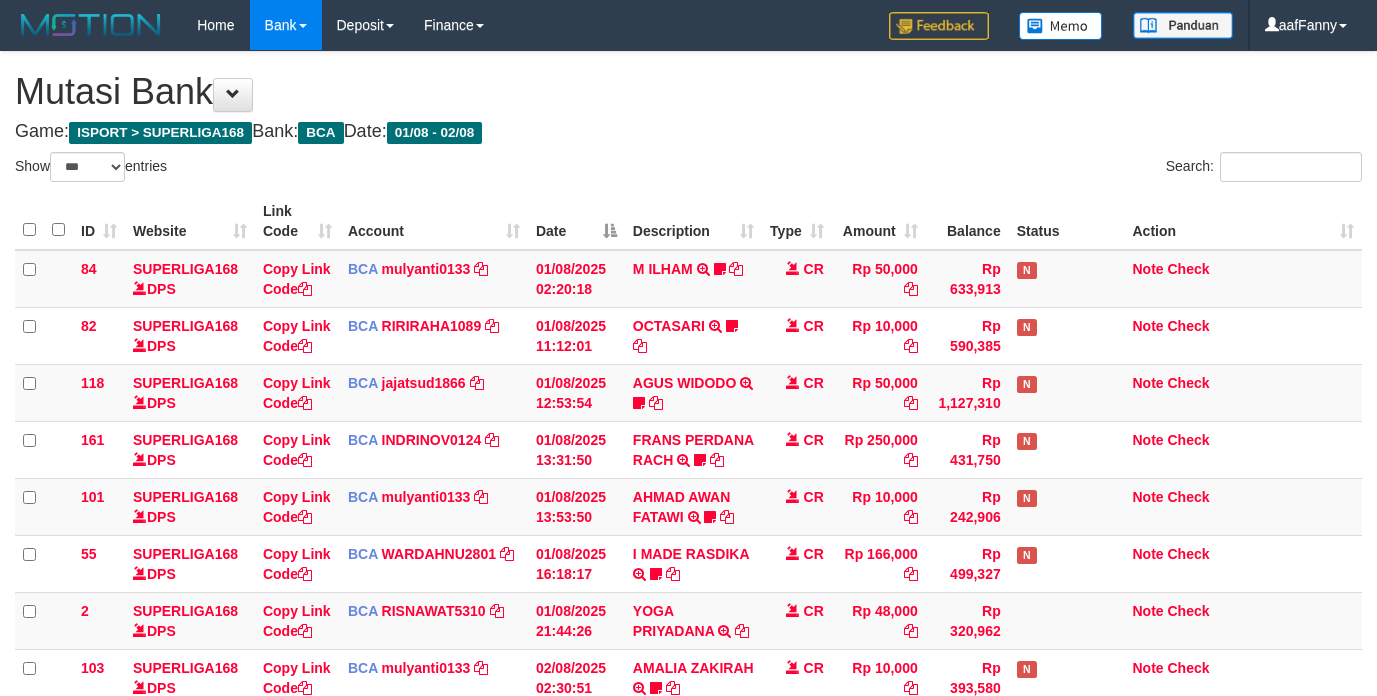 select on "***" 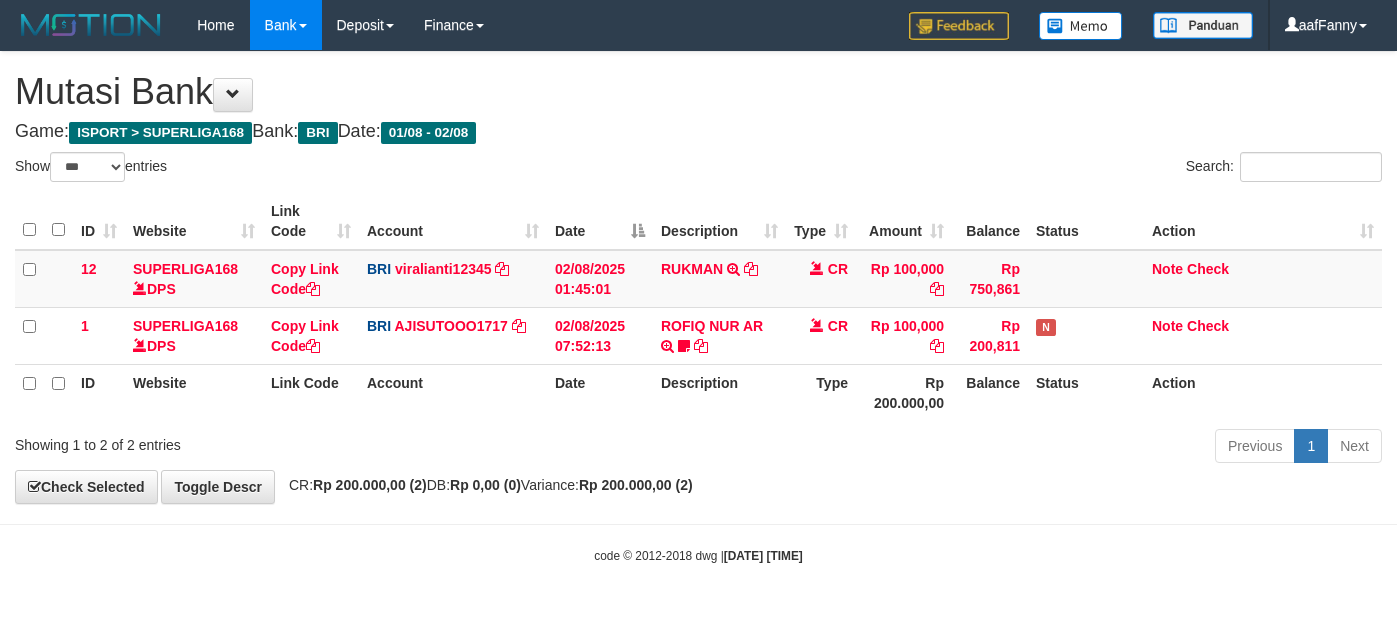 select on "***" 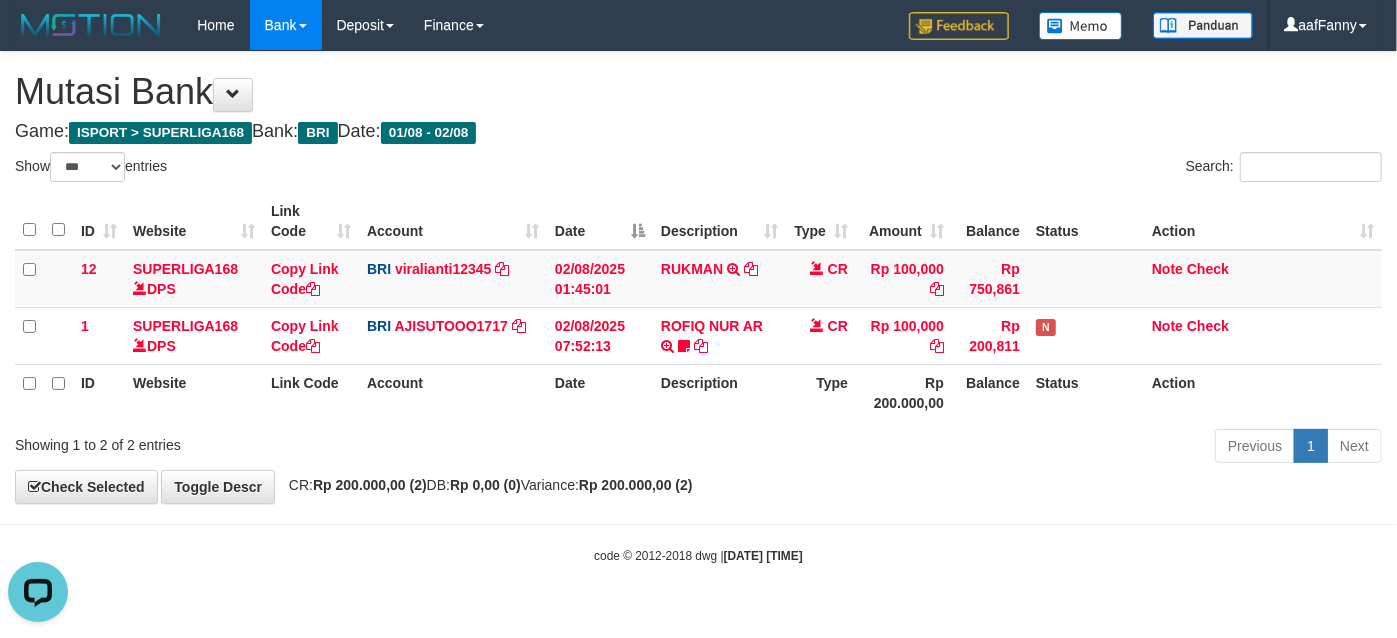scroll, scrollTop: 0, scrollLeft: 0, axis: both 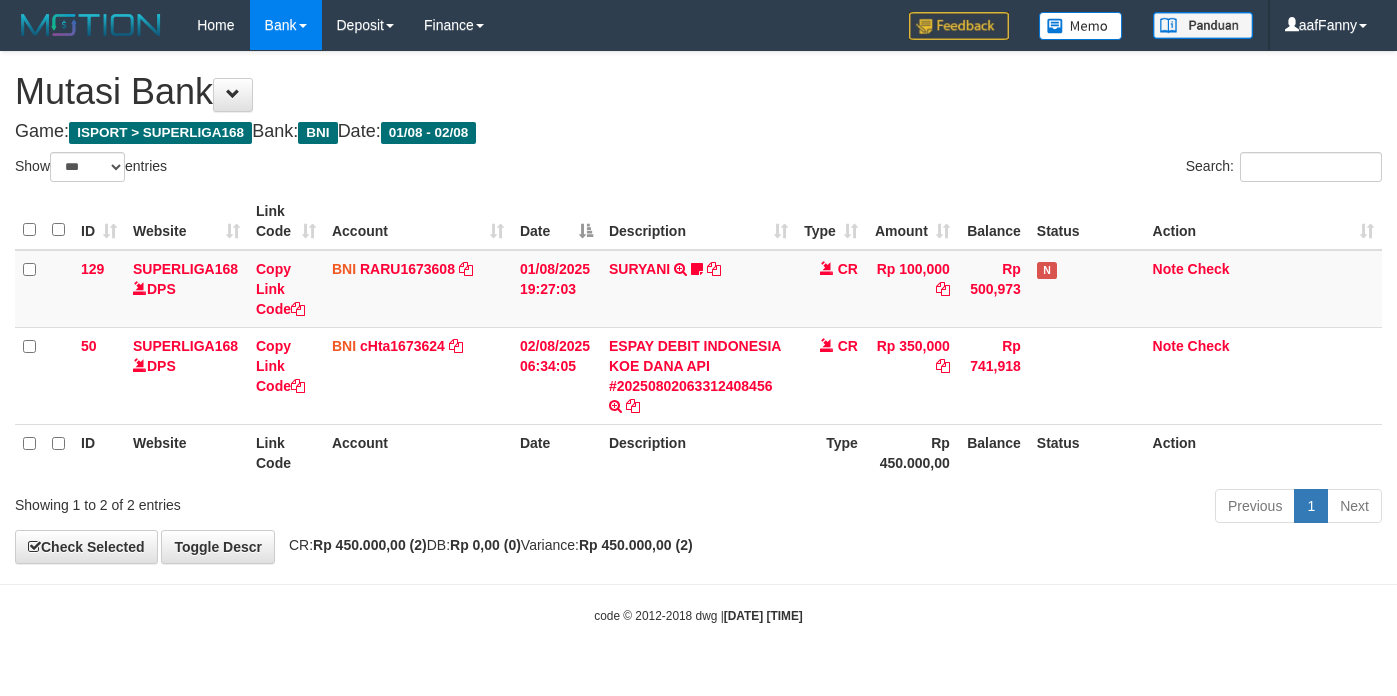 select on "***" 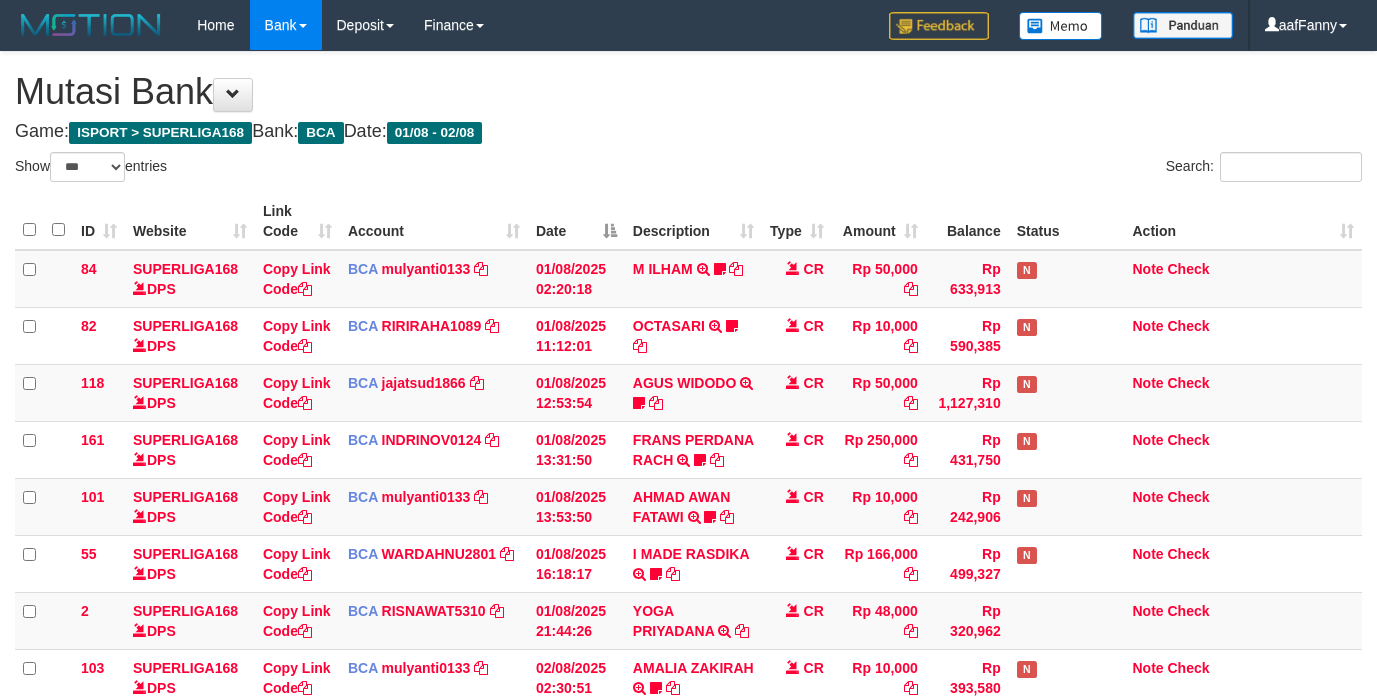 select on "***" 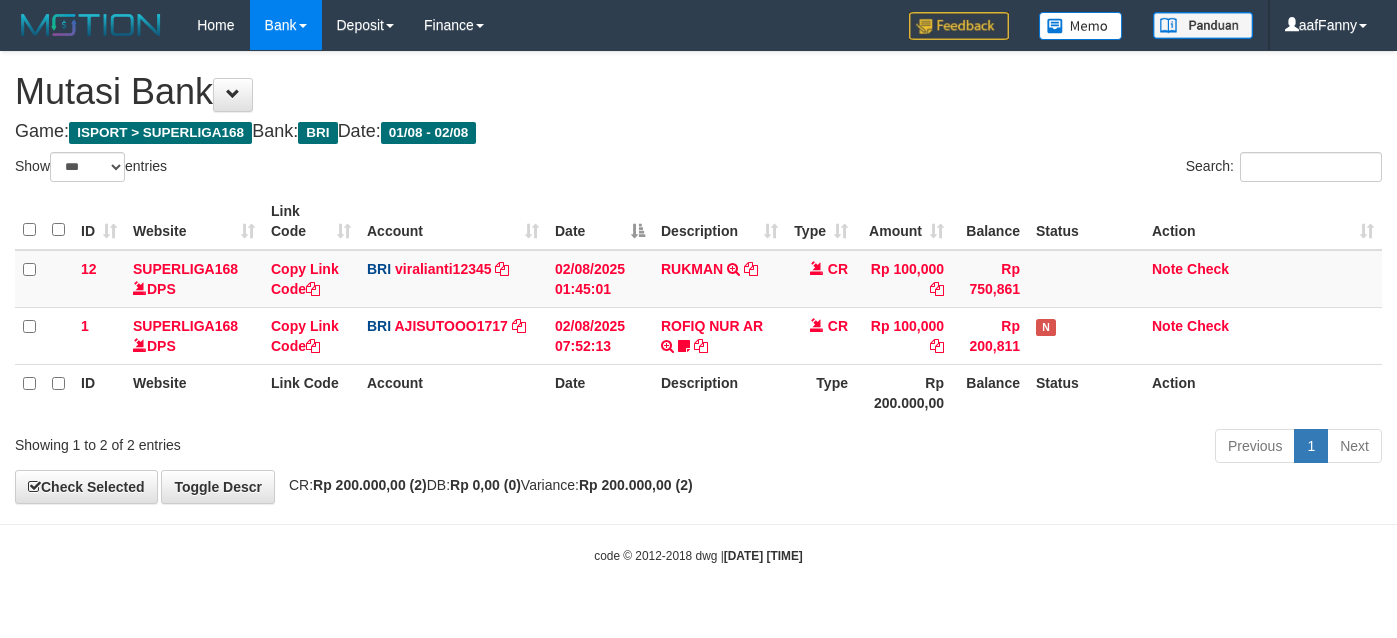 select on "***" 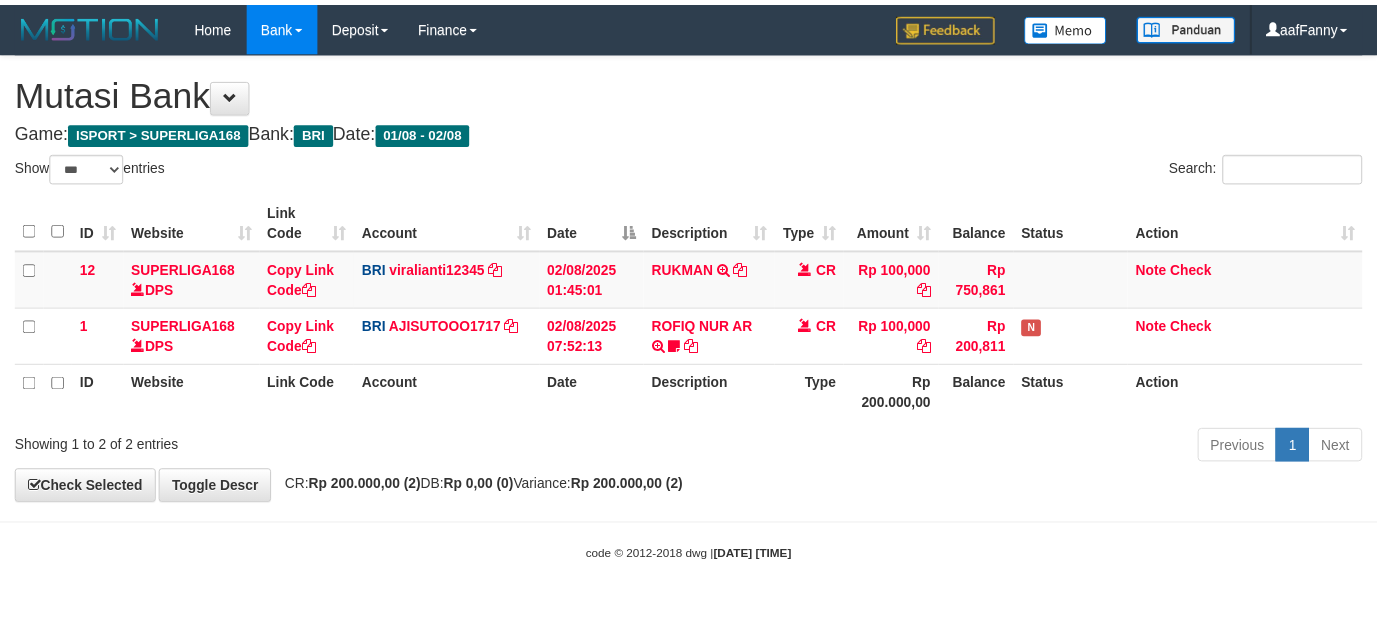 scroll, scrollTop: 0, scrollLeft: 0, axis: both 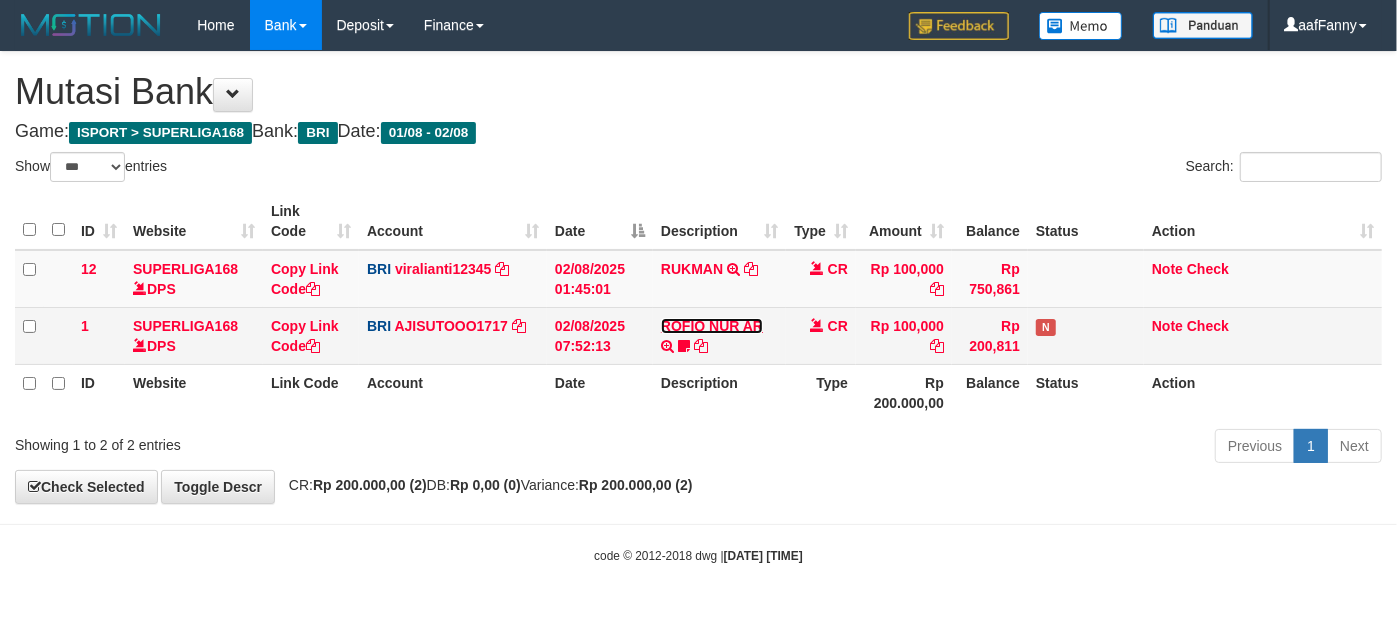 click on "ROFIQ NUR AR" at bounding box center [712, 326] 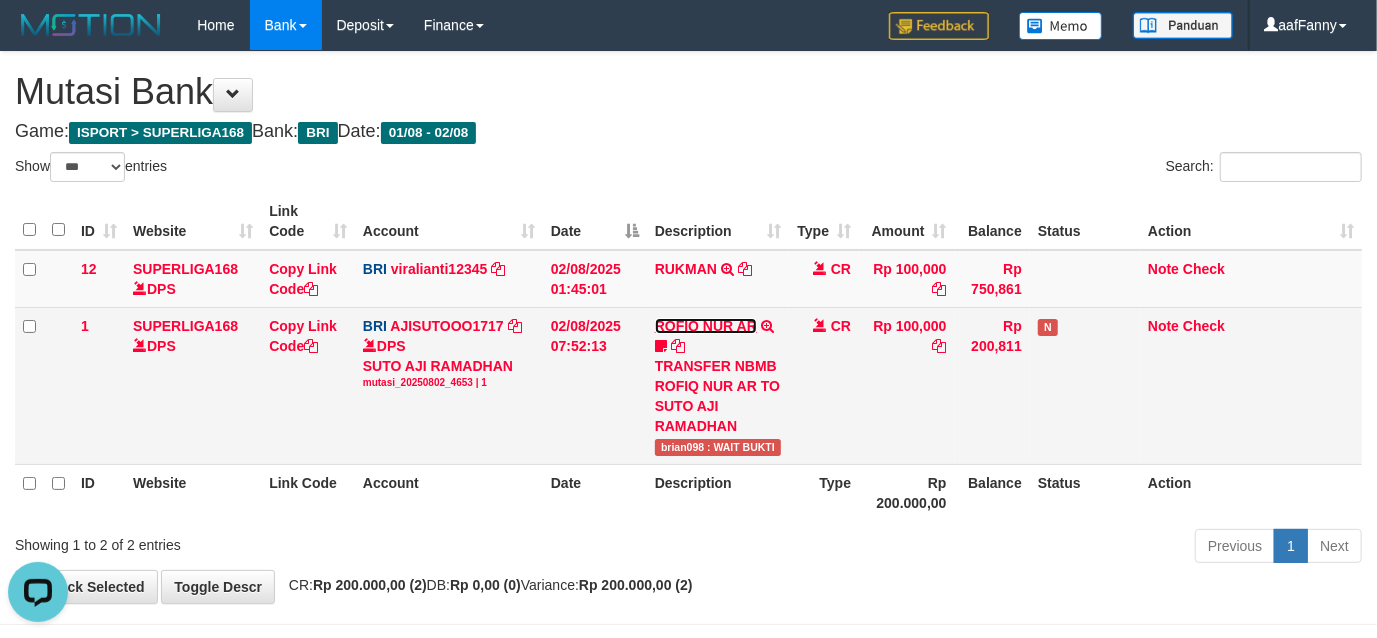 scroll, scrollTop: 0, scrollLeft: 0, axis: both 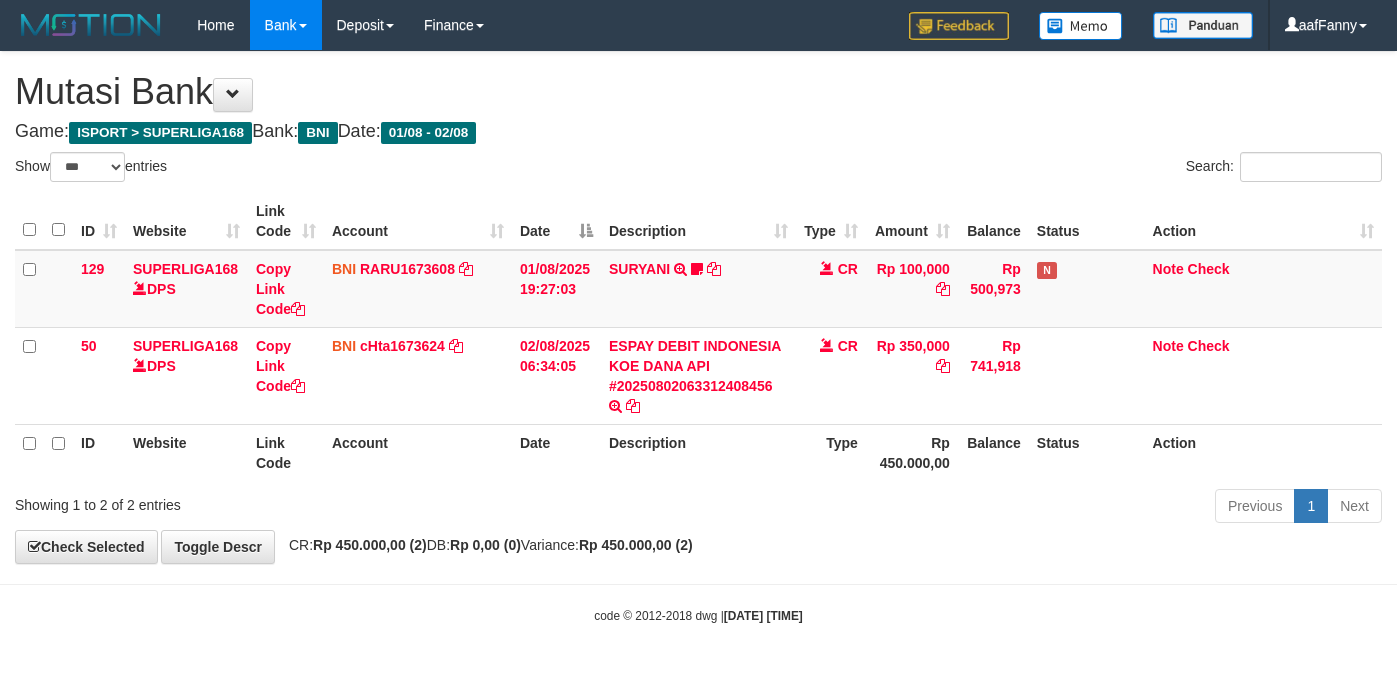 select on "***" 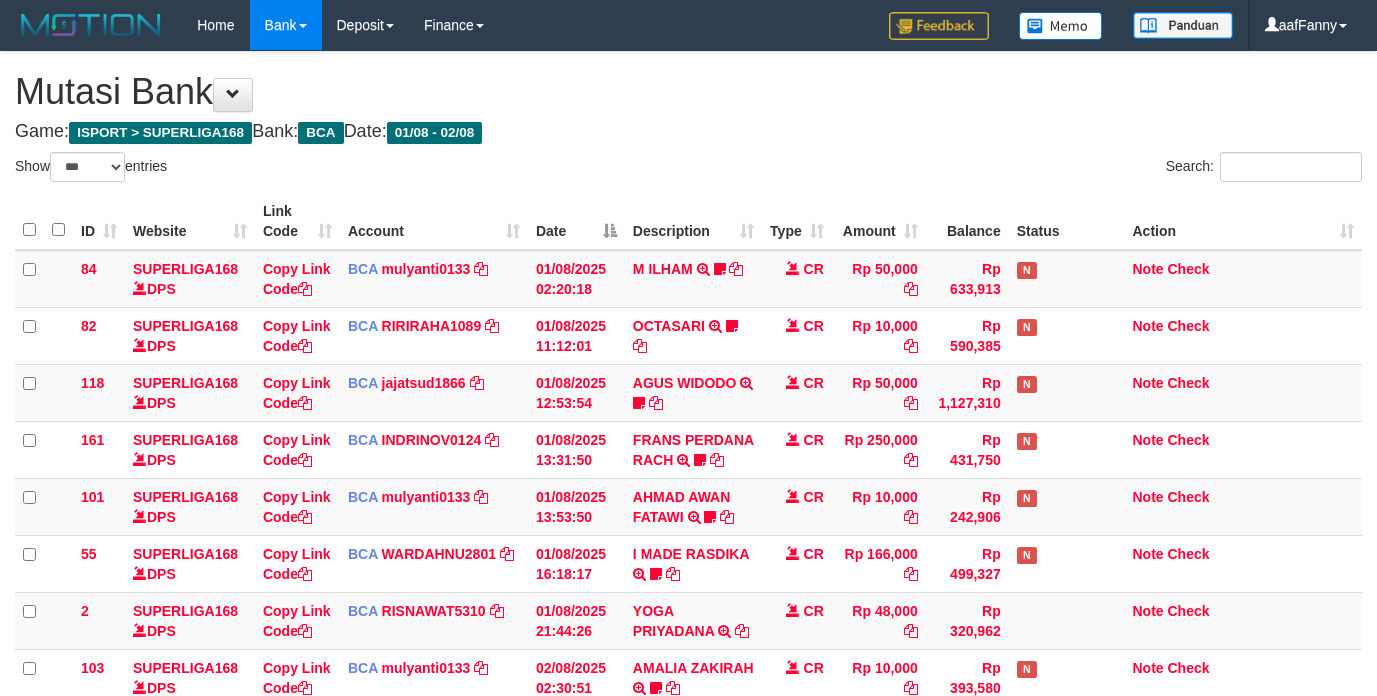 select on "***" 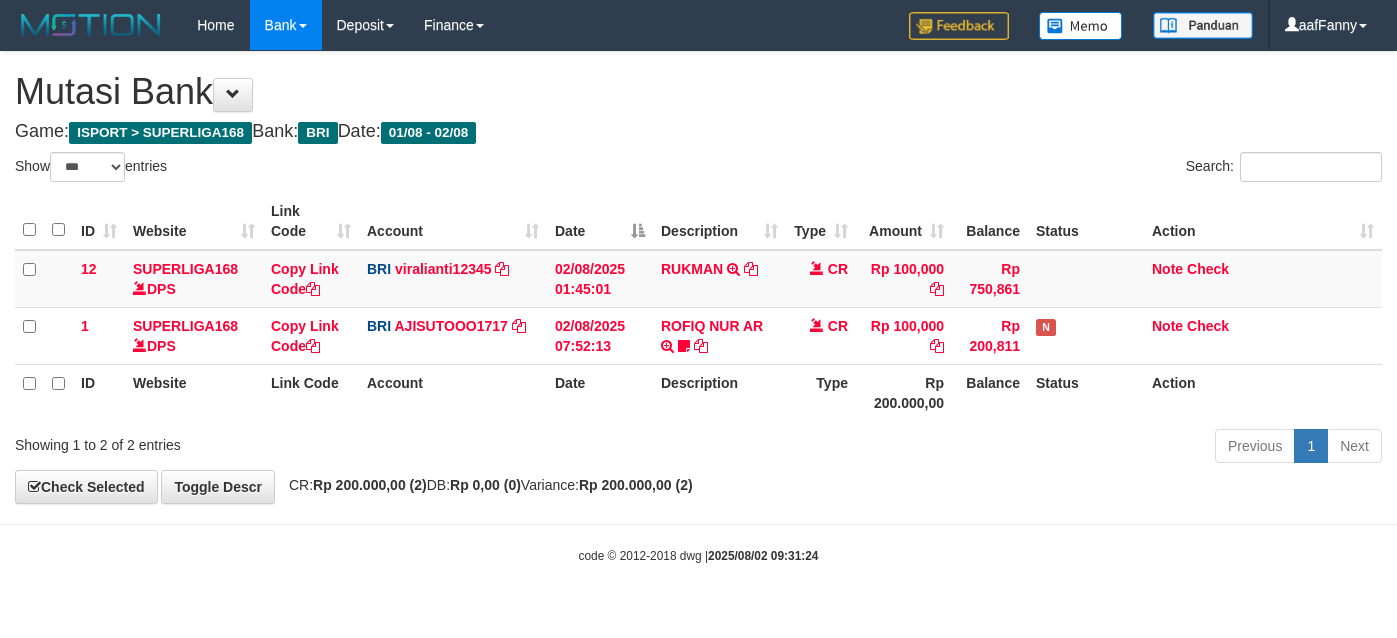 select on "***" 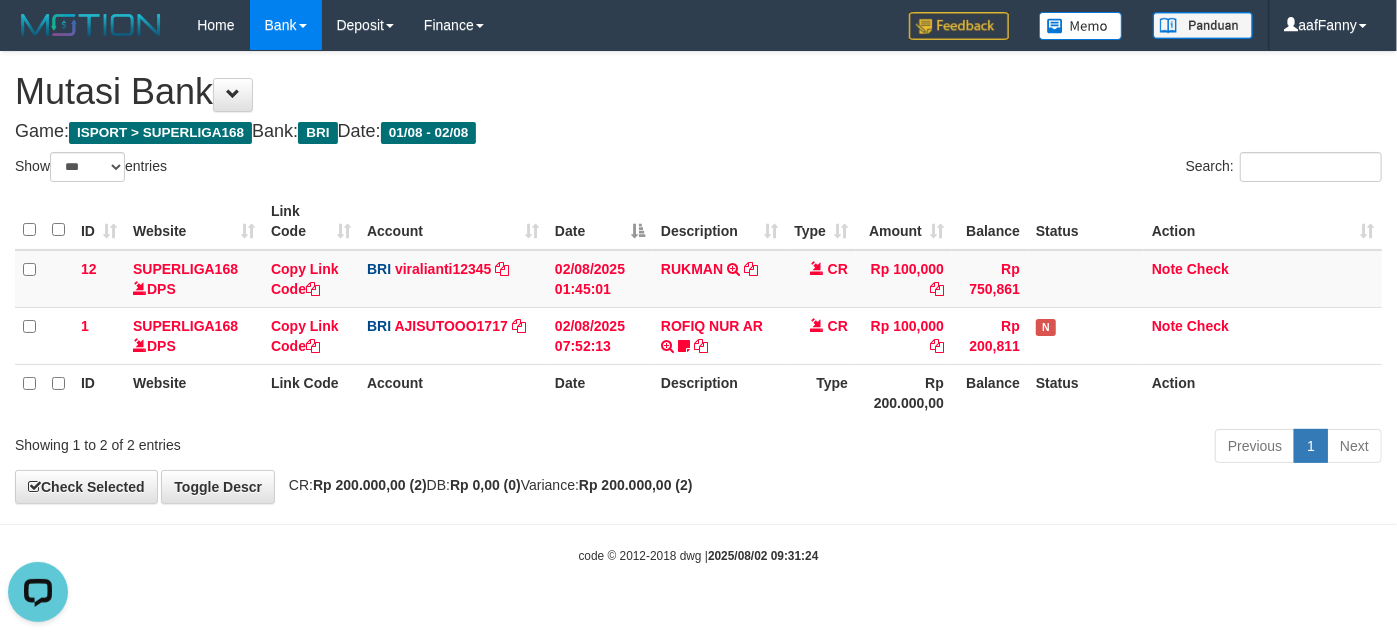 scroll, scrollTop: 0, scrollLeft: 0, axis: both 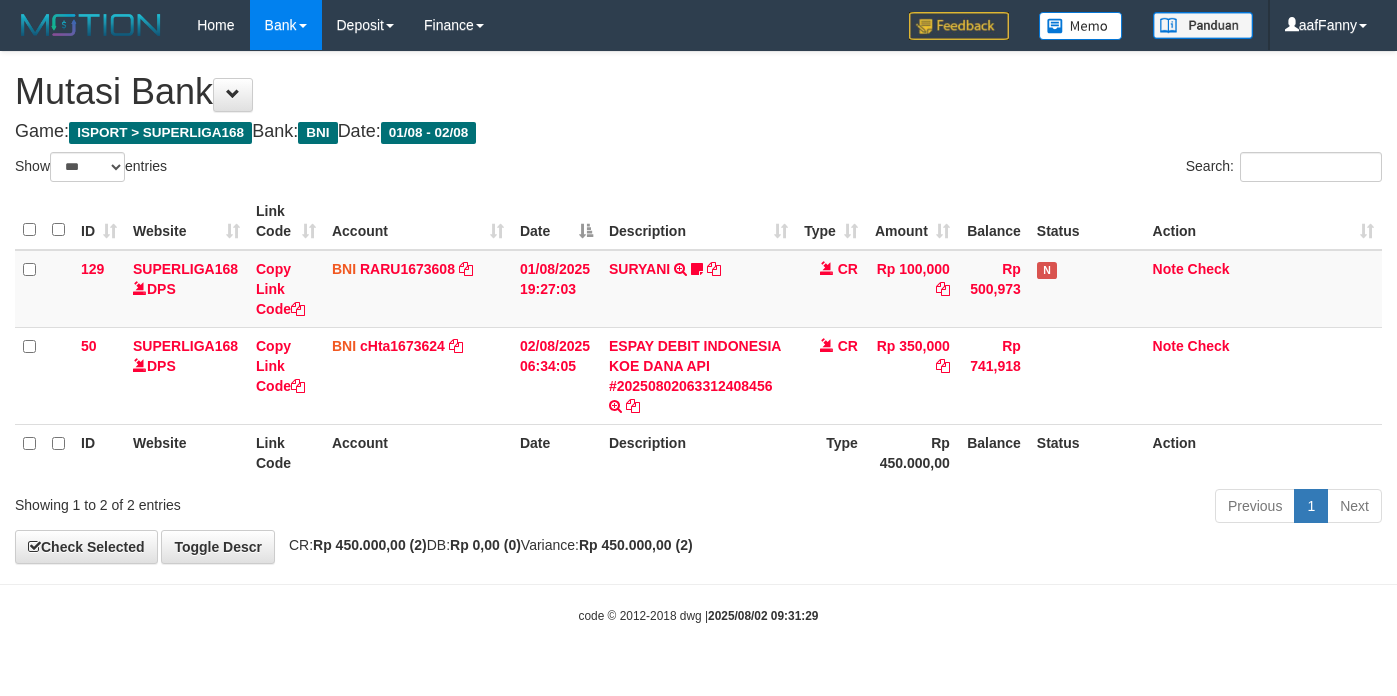 select on "***" 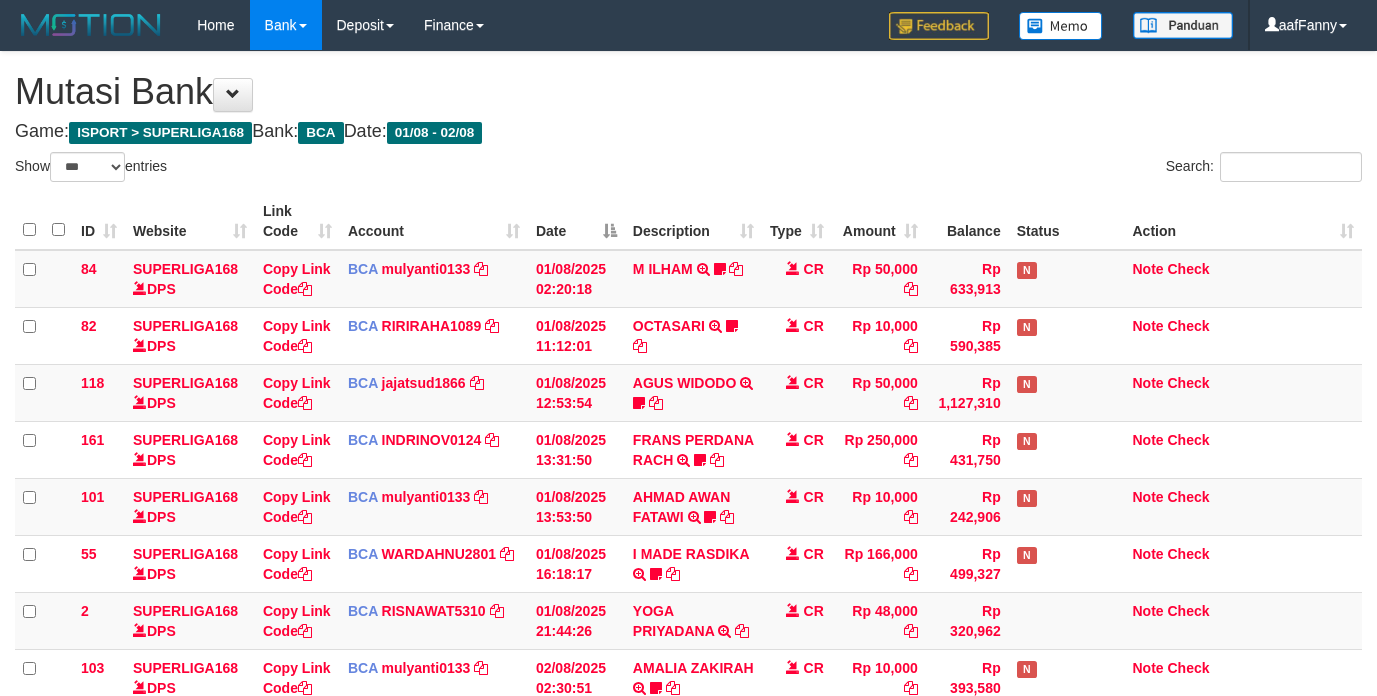 select on "***" 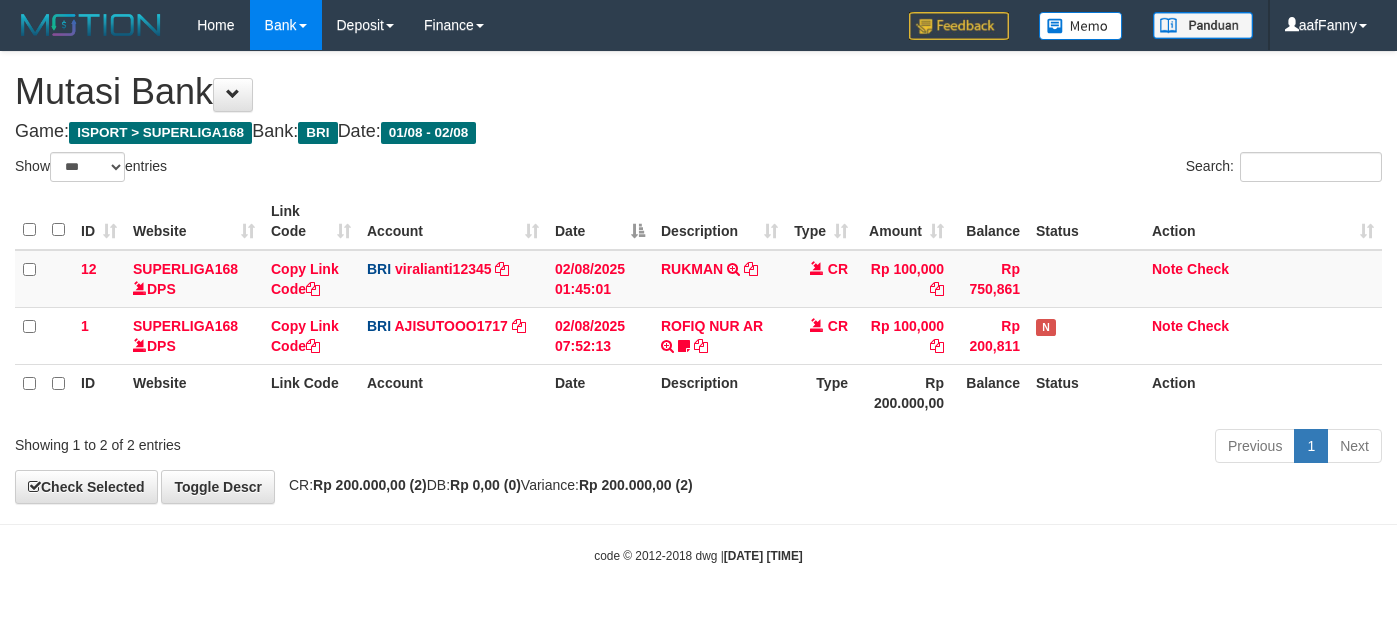select on "***" 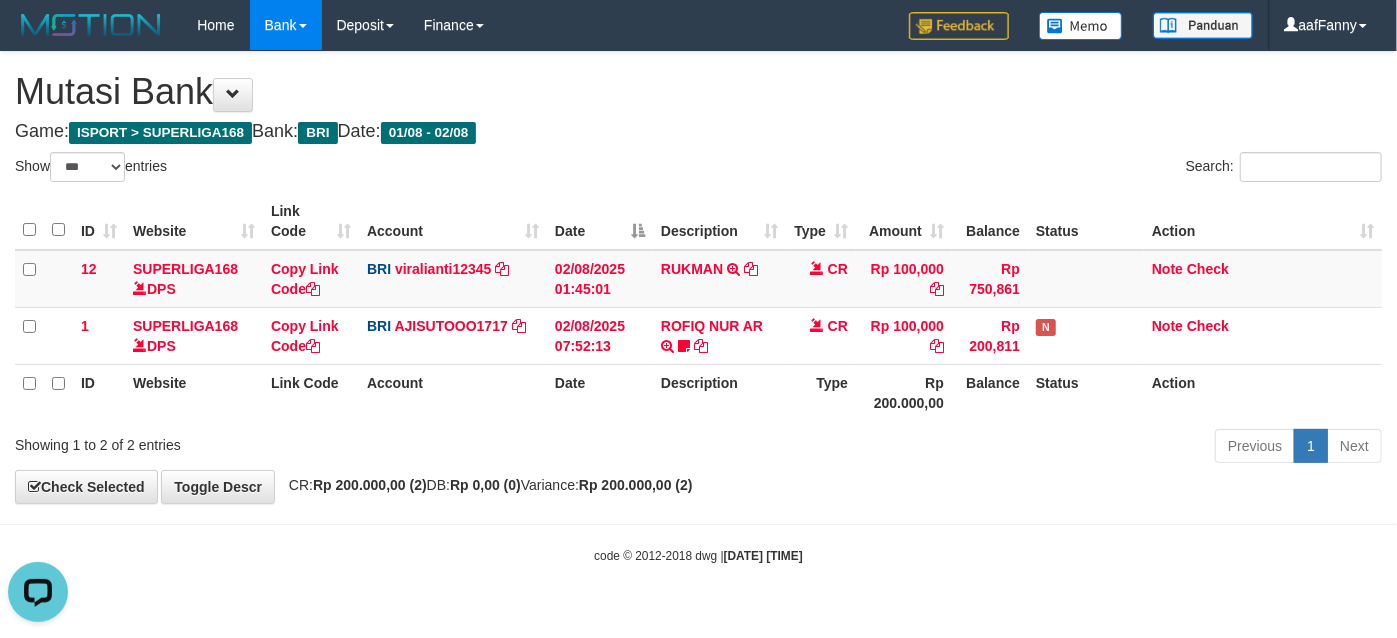 scroll, scrollTop: 0, scrollLeft: 0, axis: both 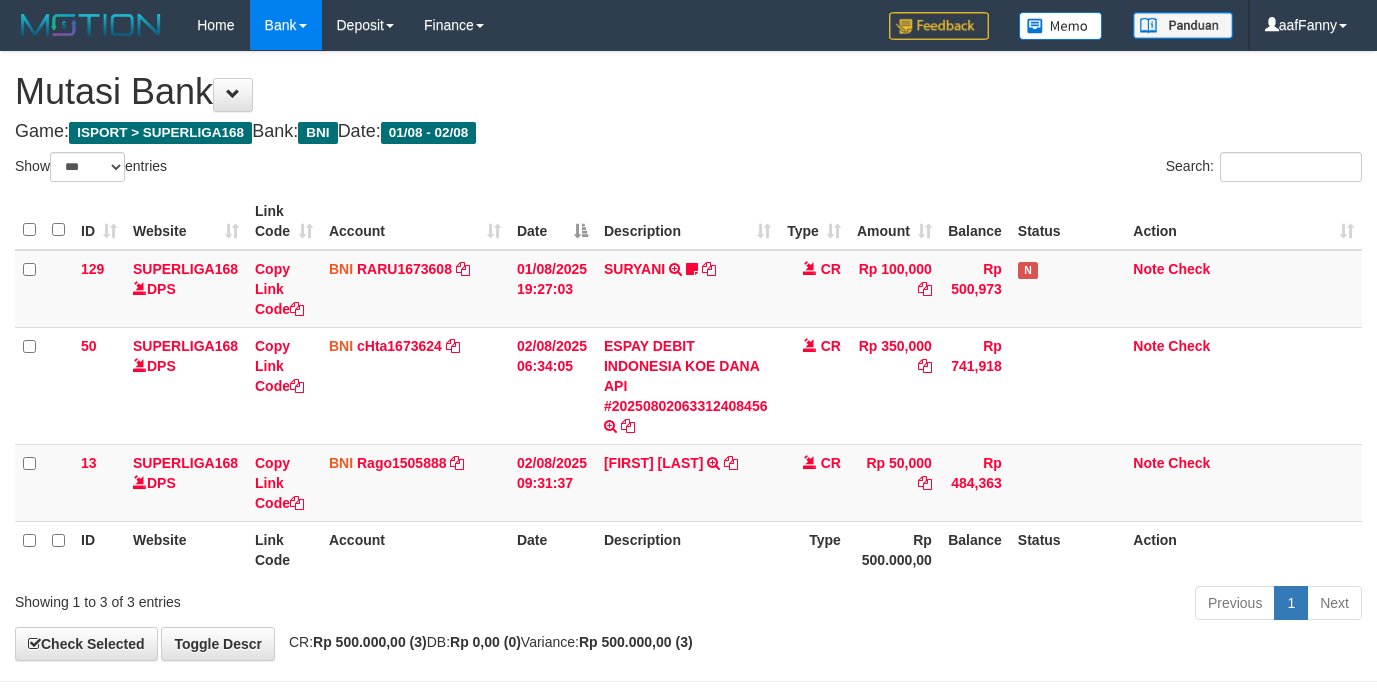 select on "***" 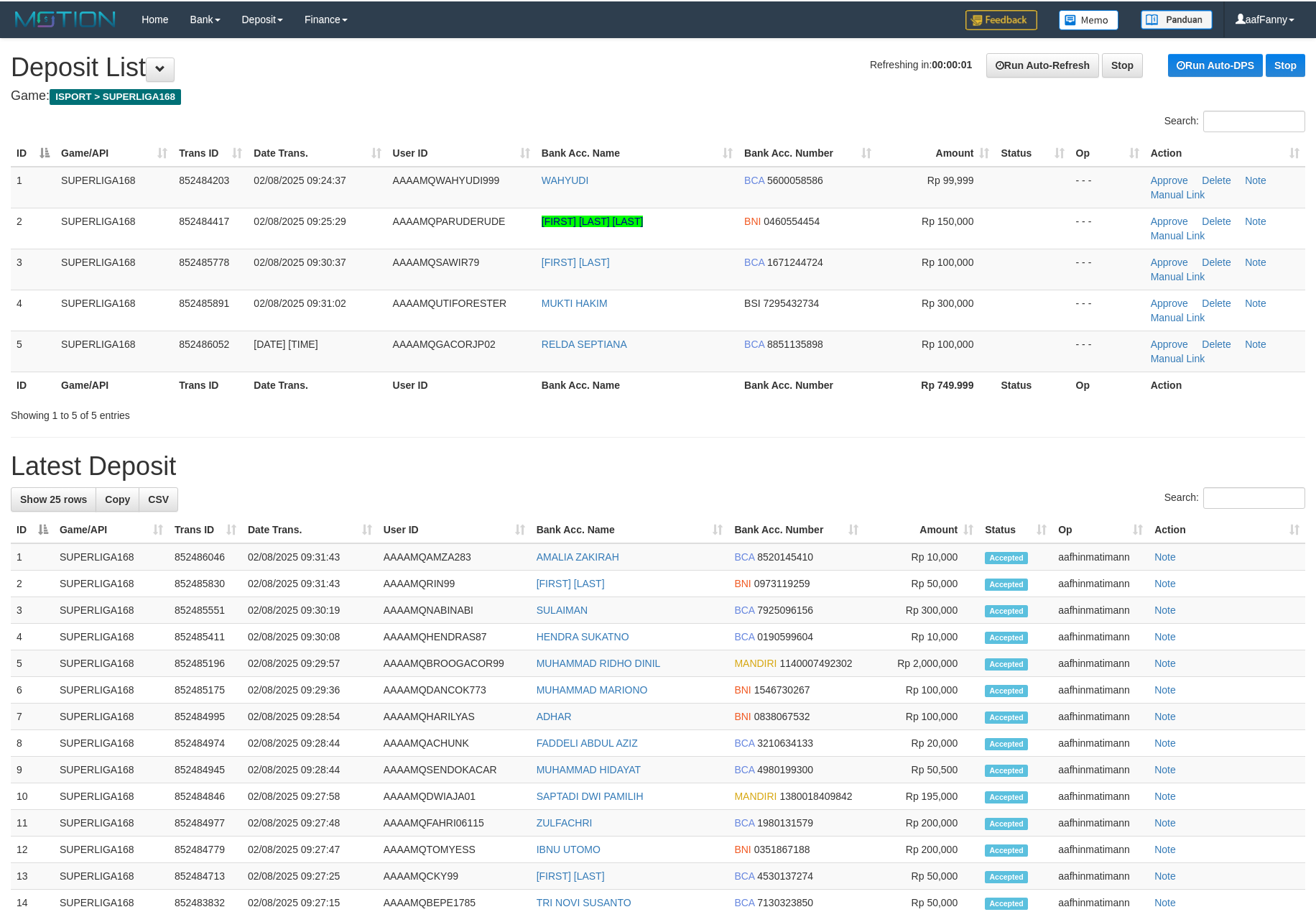 scroll, scrollTop: 0, scrollLeft: 0, axis: both 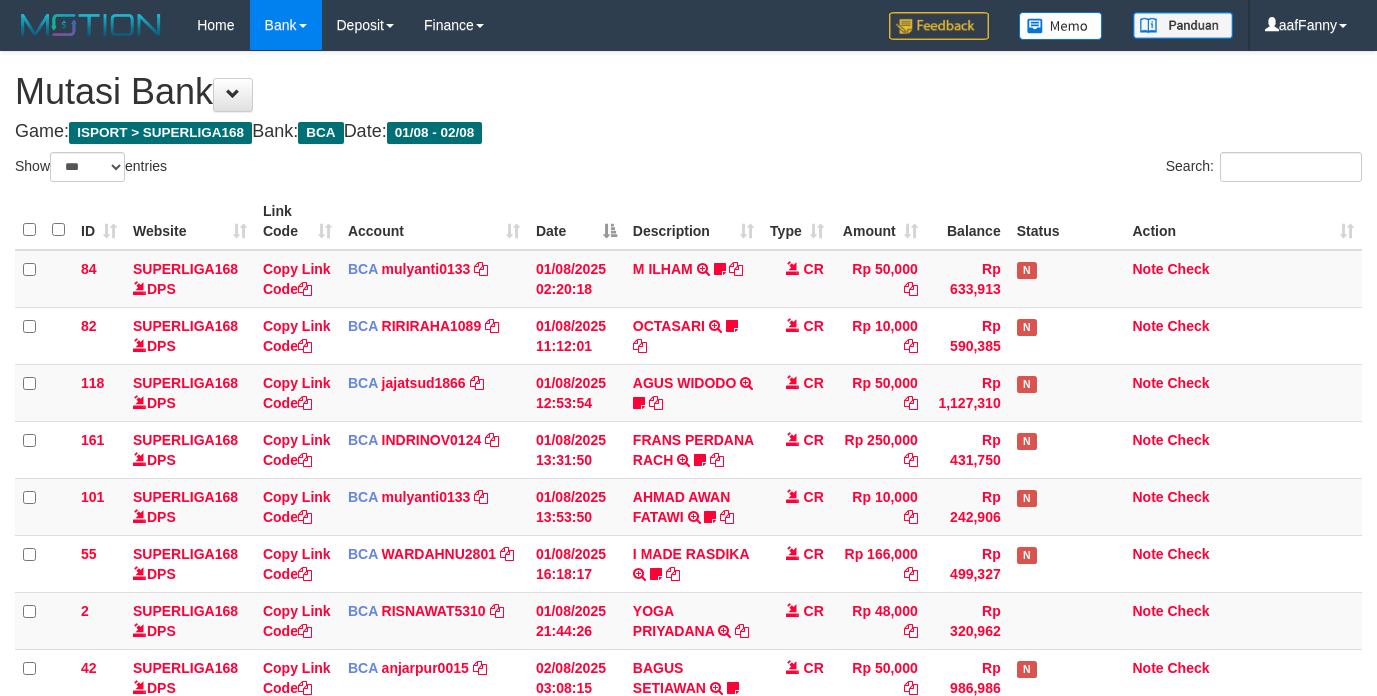 select on "***" 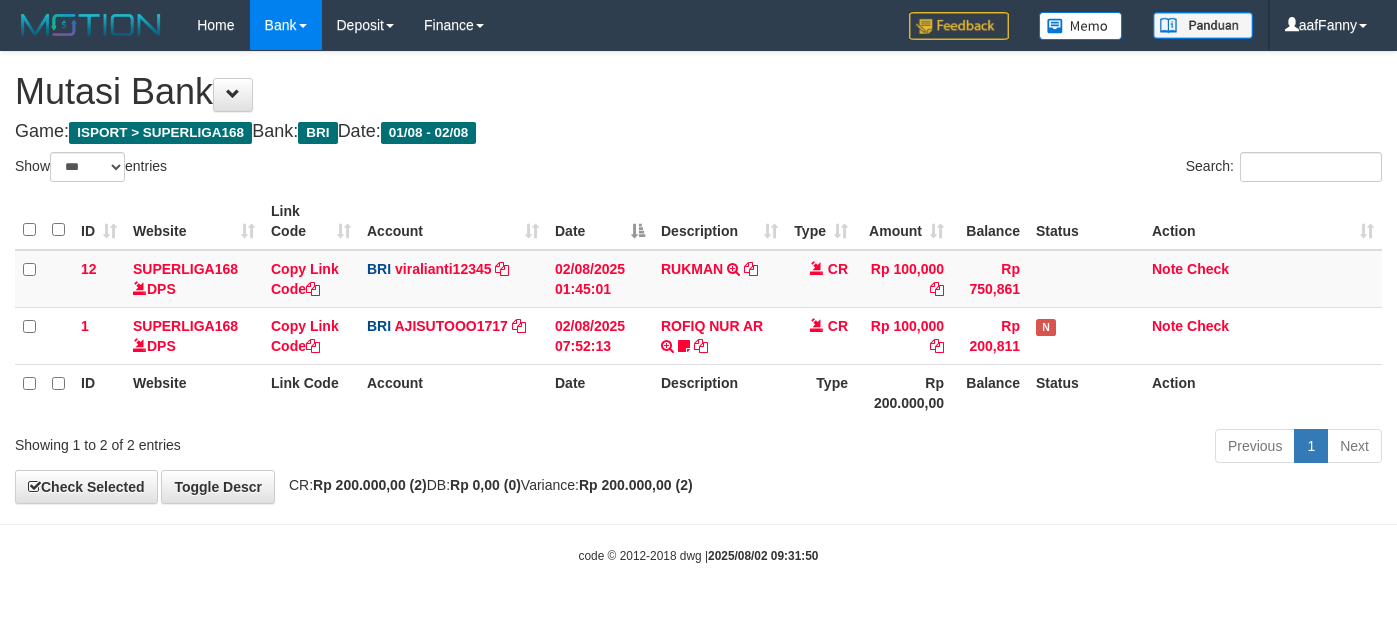 select on "***" 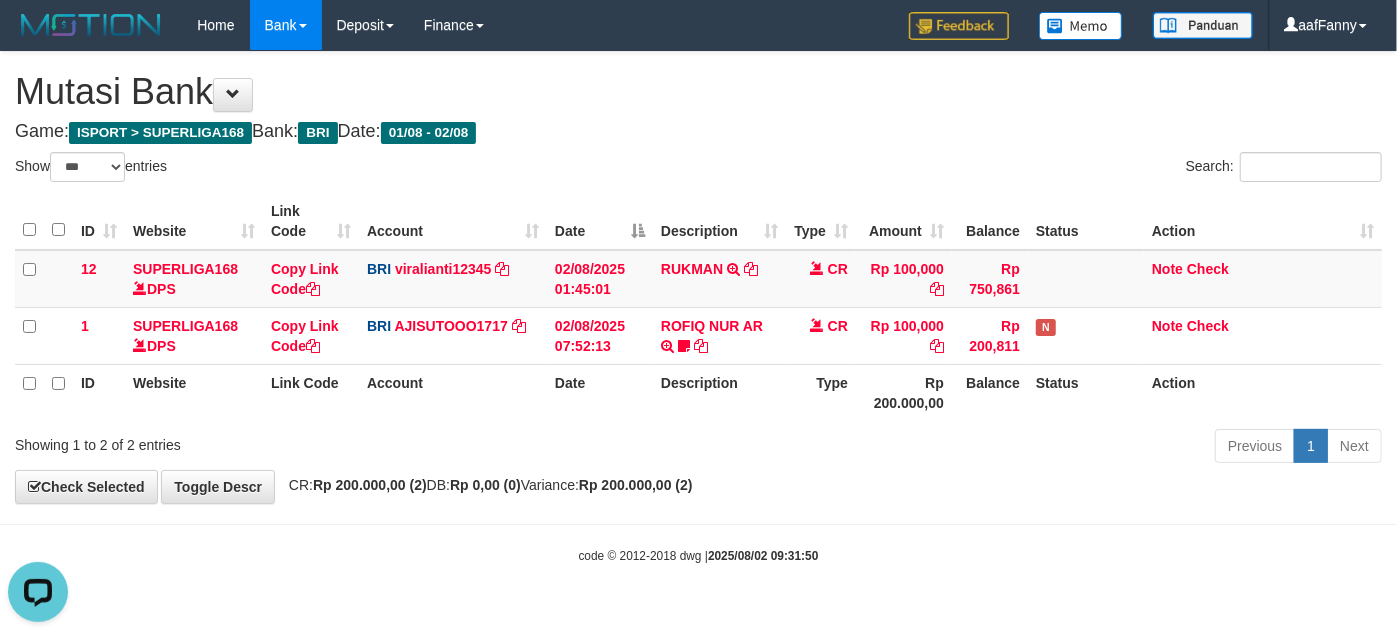 scroll, scrollTop: 0, scrollLeft: 0, axis: both 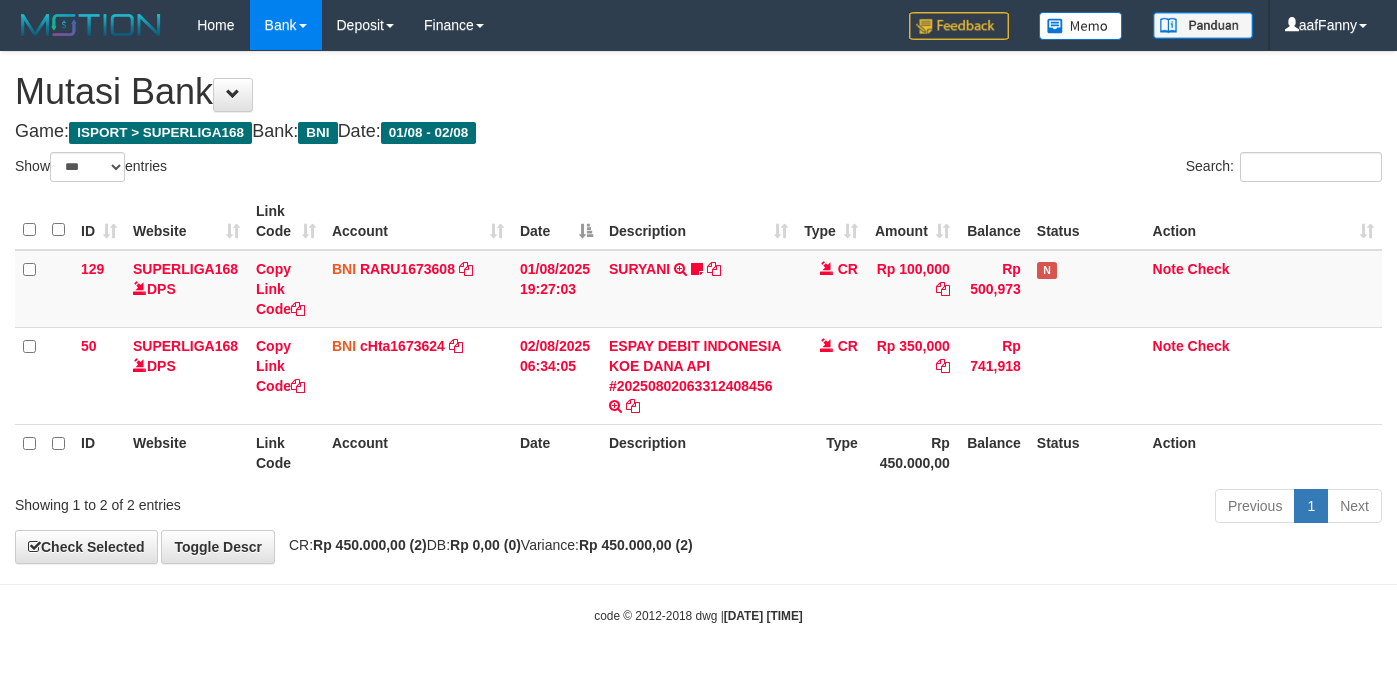 select on "***" 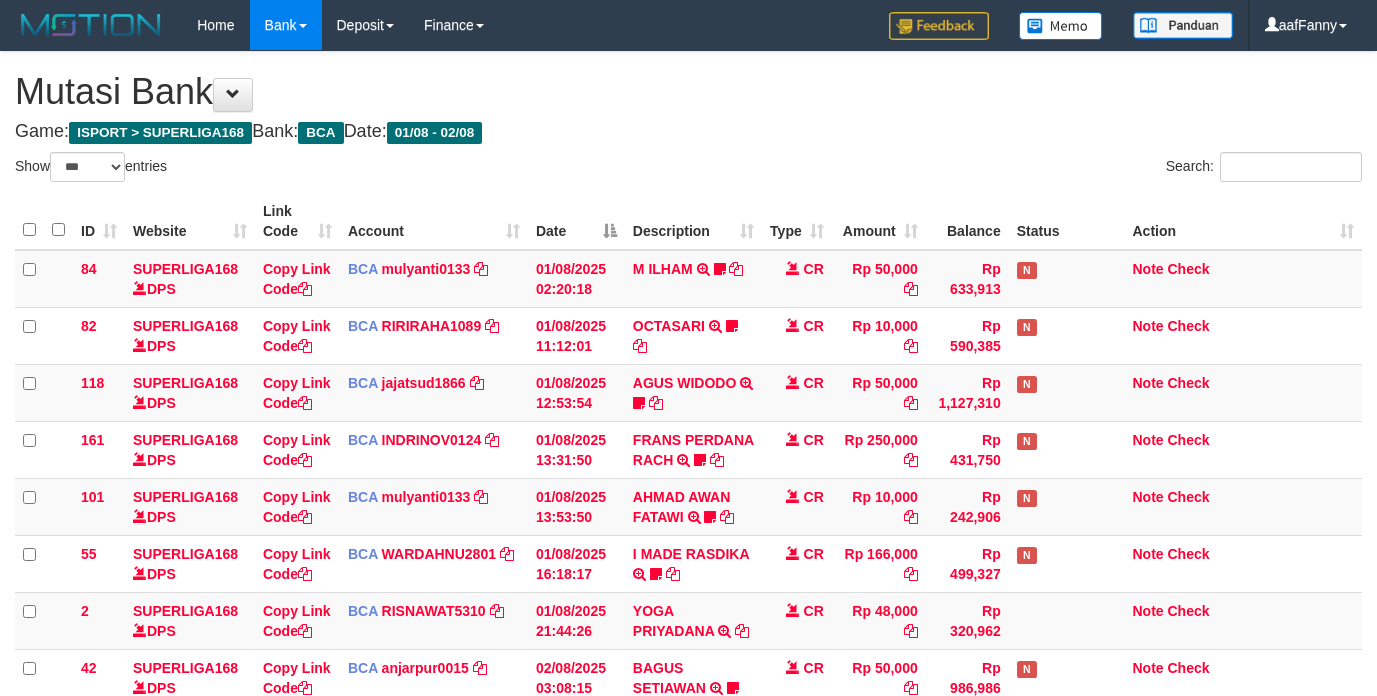 select on "***" 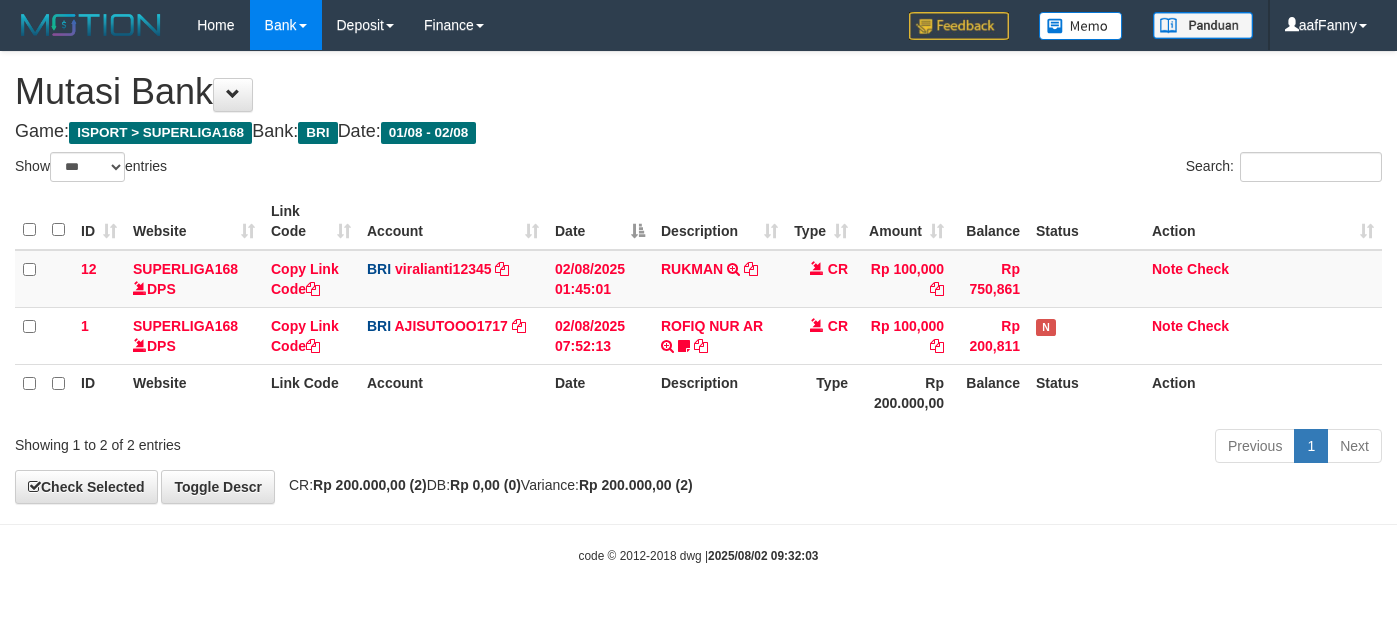 select on "***" 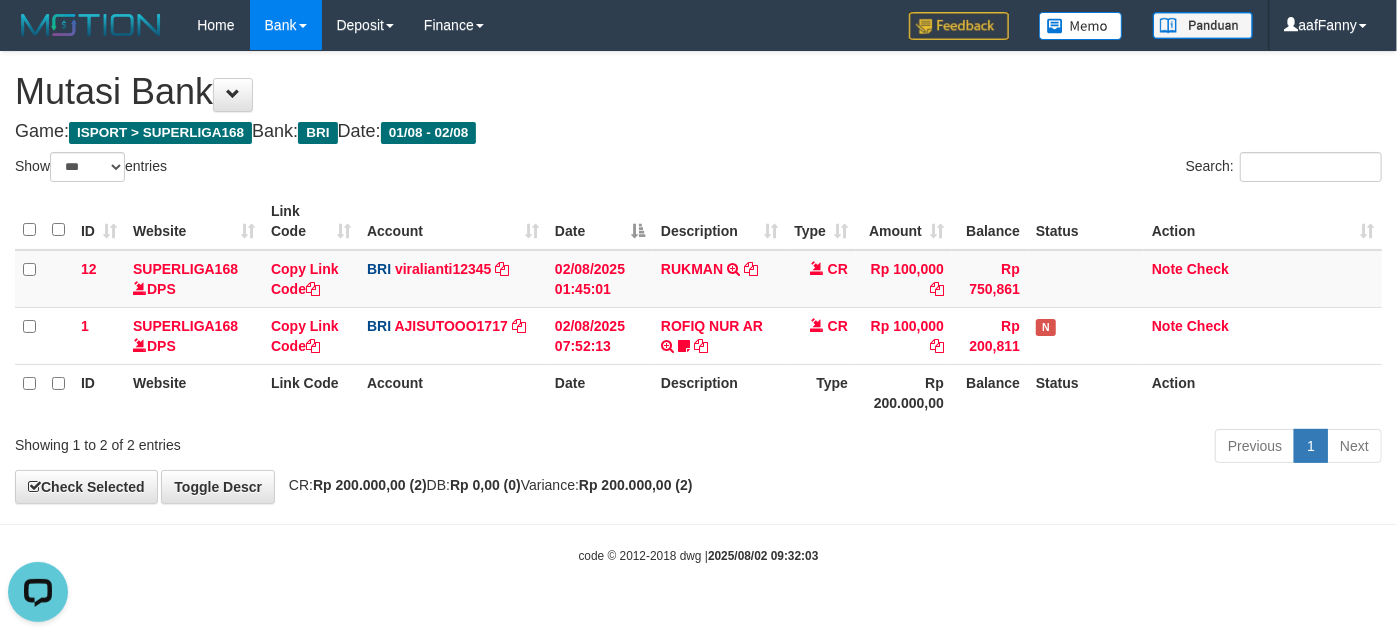 scroll, scrollTop: 0, scrollLeft: 0, axis: both 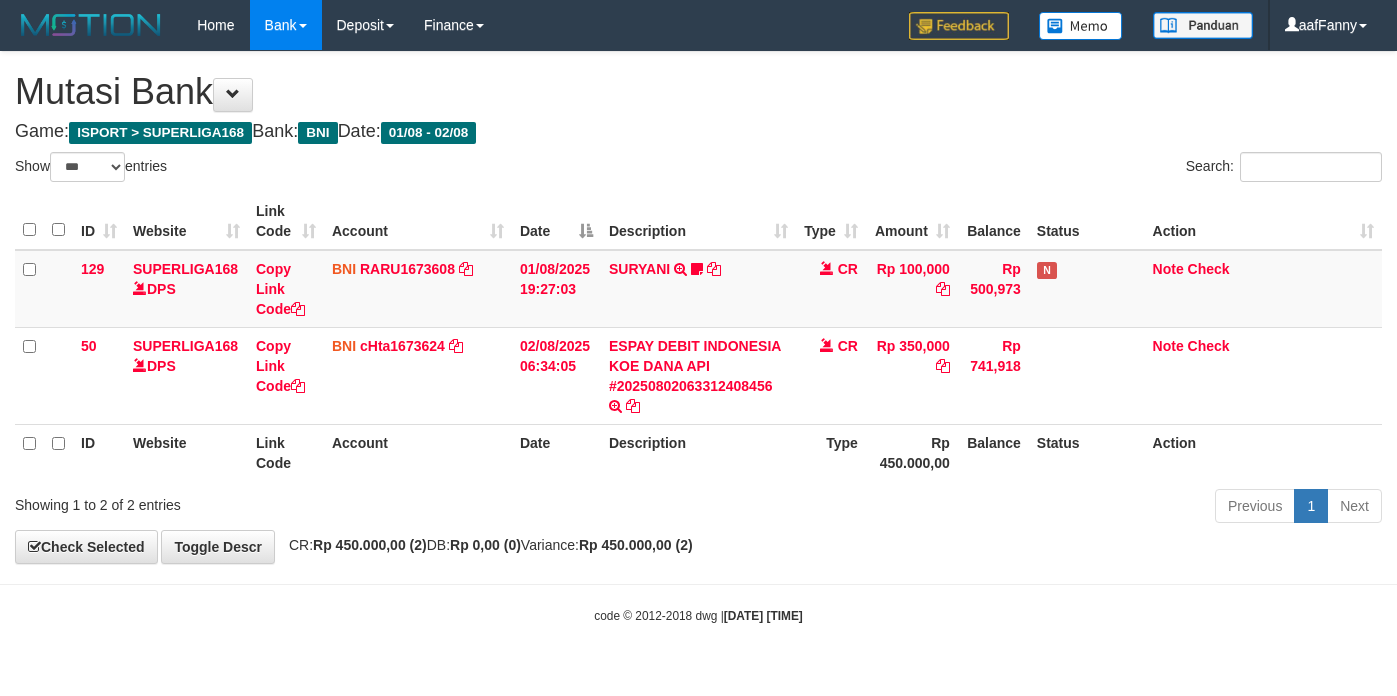 select on "***" 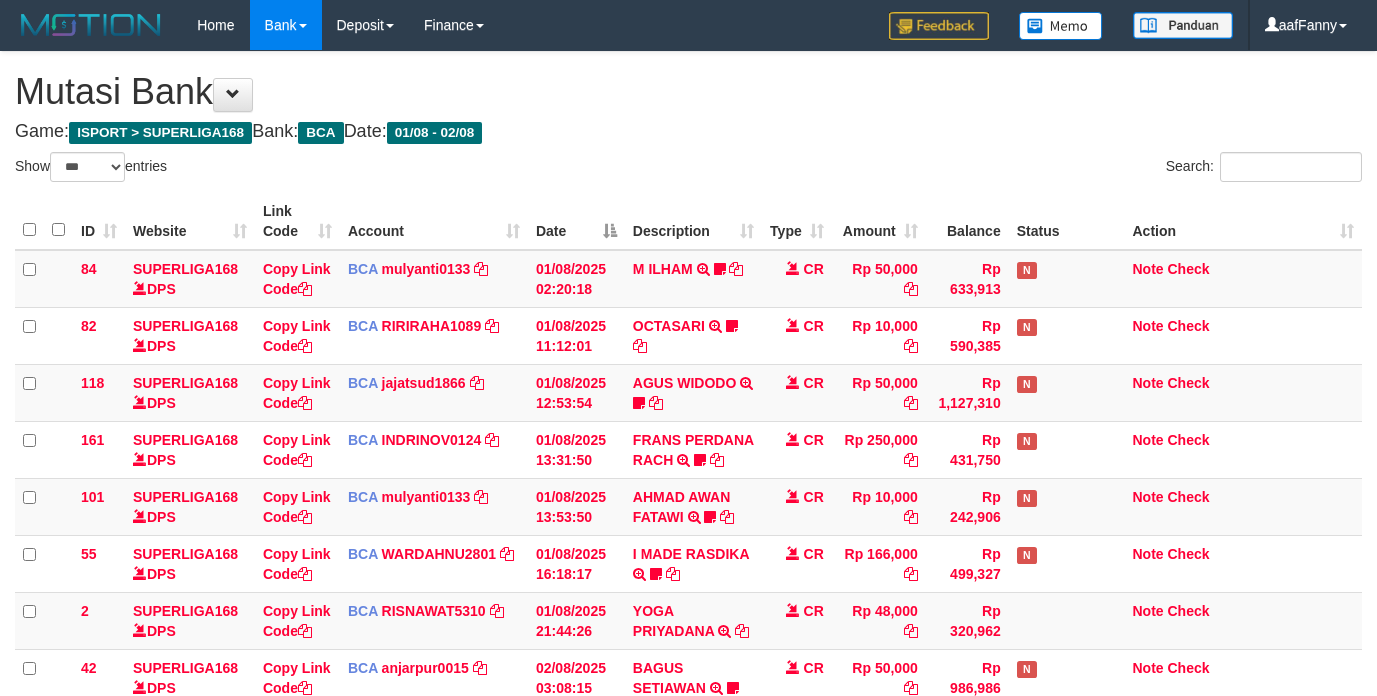 select on "***" 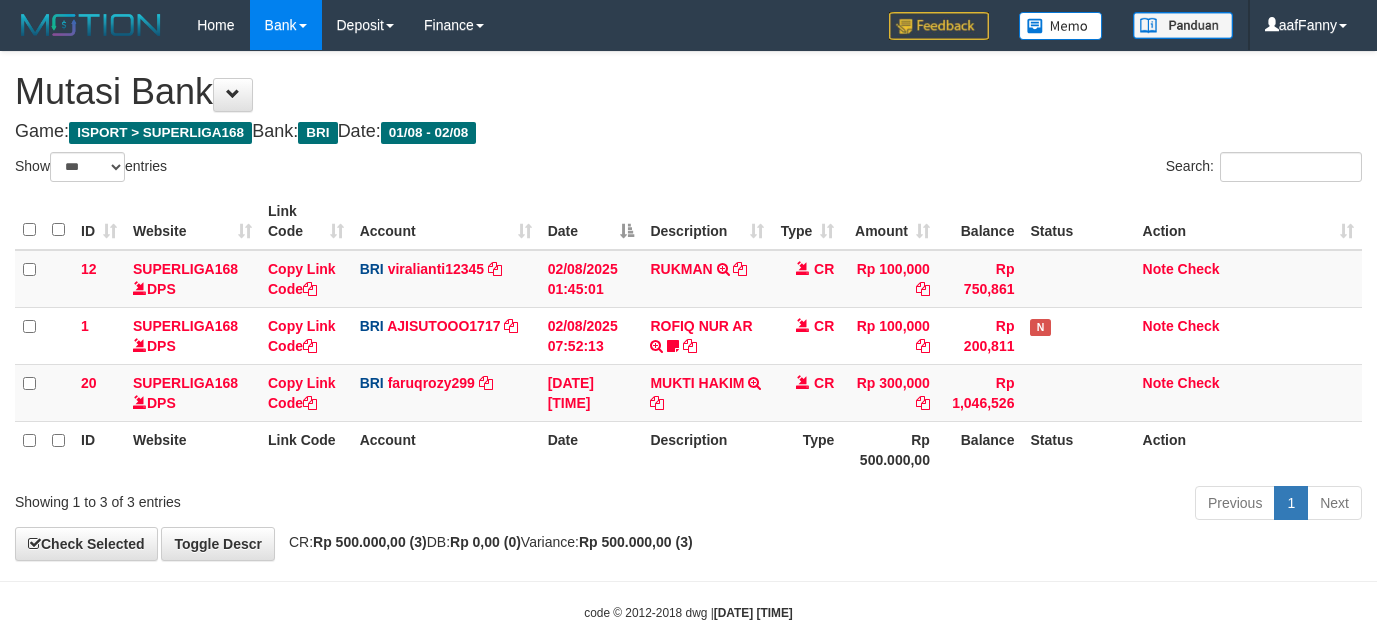 select on "***" 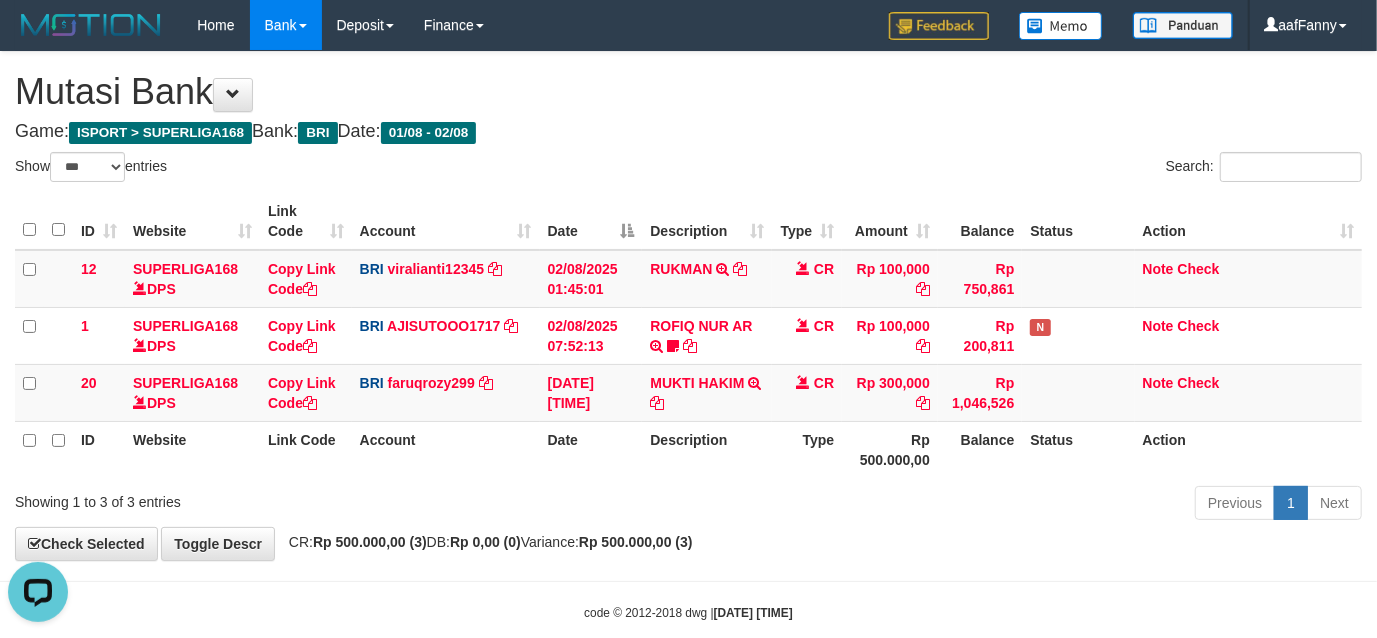 scroll, scrollTop: 0, scrollLeft: 0, axis: both 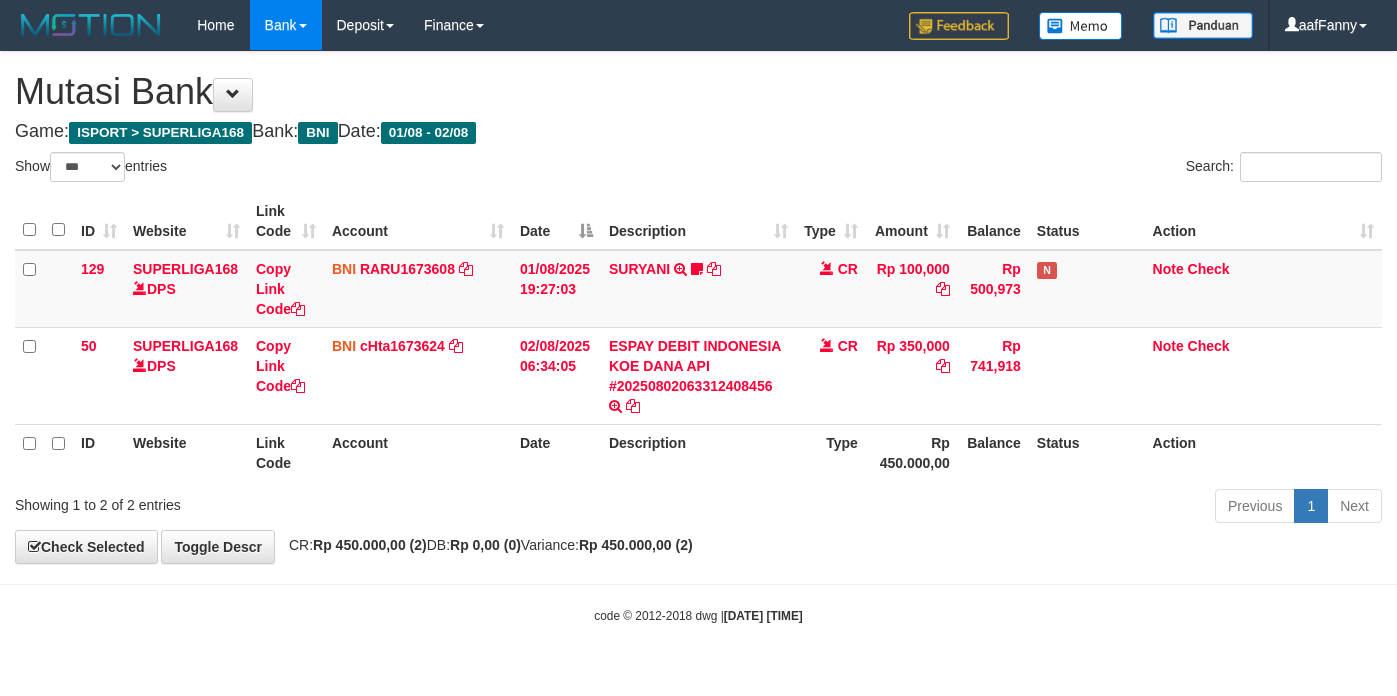 select on "***" 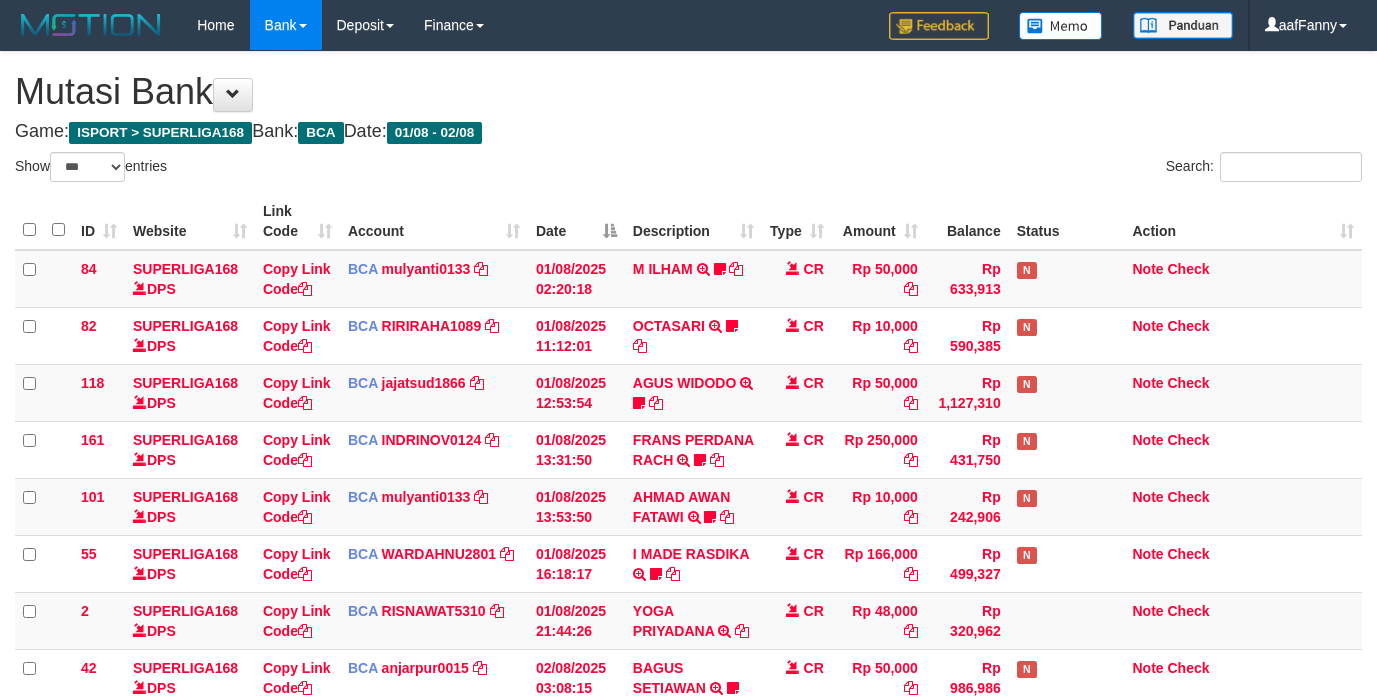 select on "***" 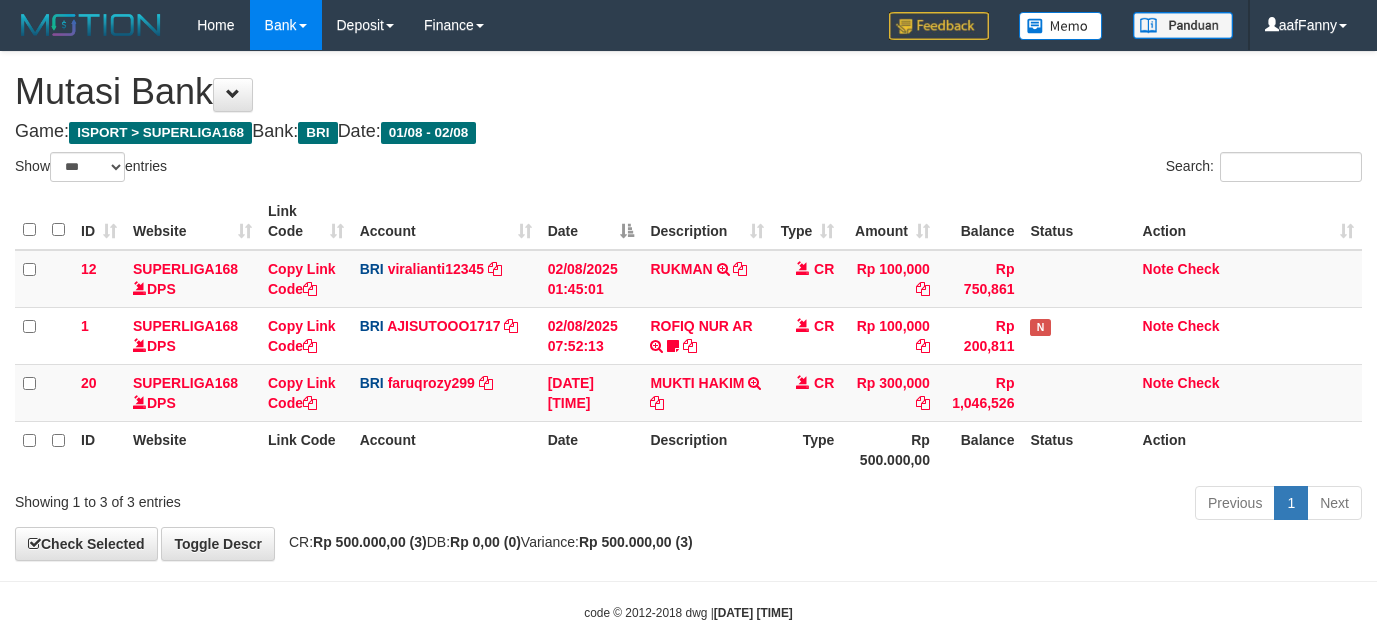 select on "***" 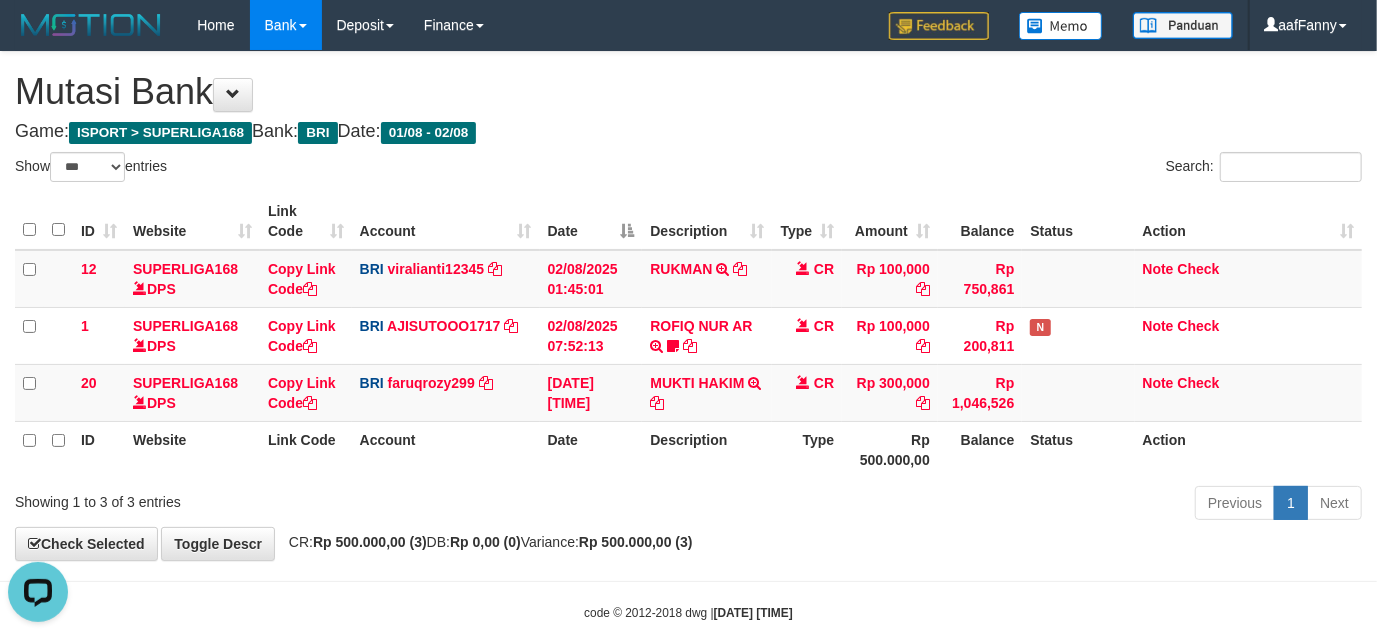 scroll, scrollTop: 0, scrollLeft: 0, axis: both 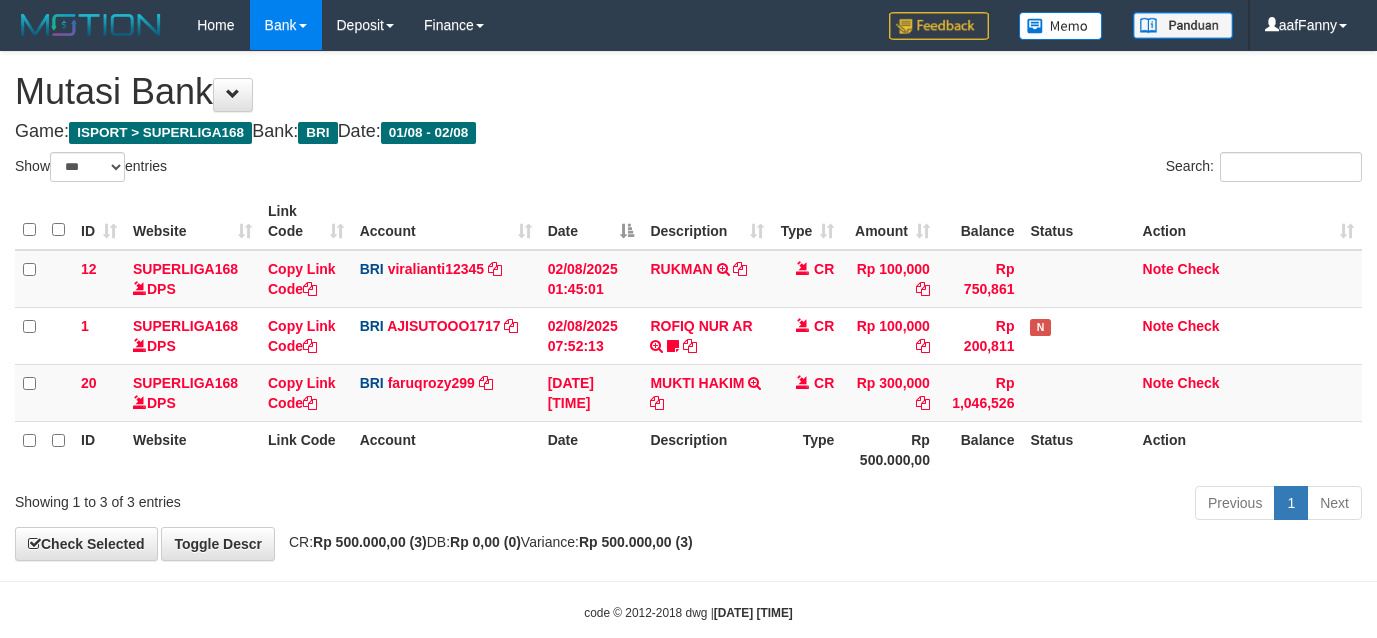 select on "***" 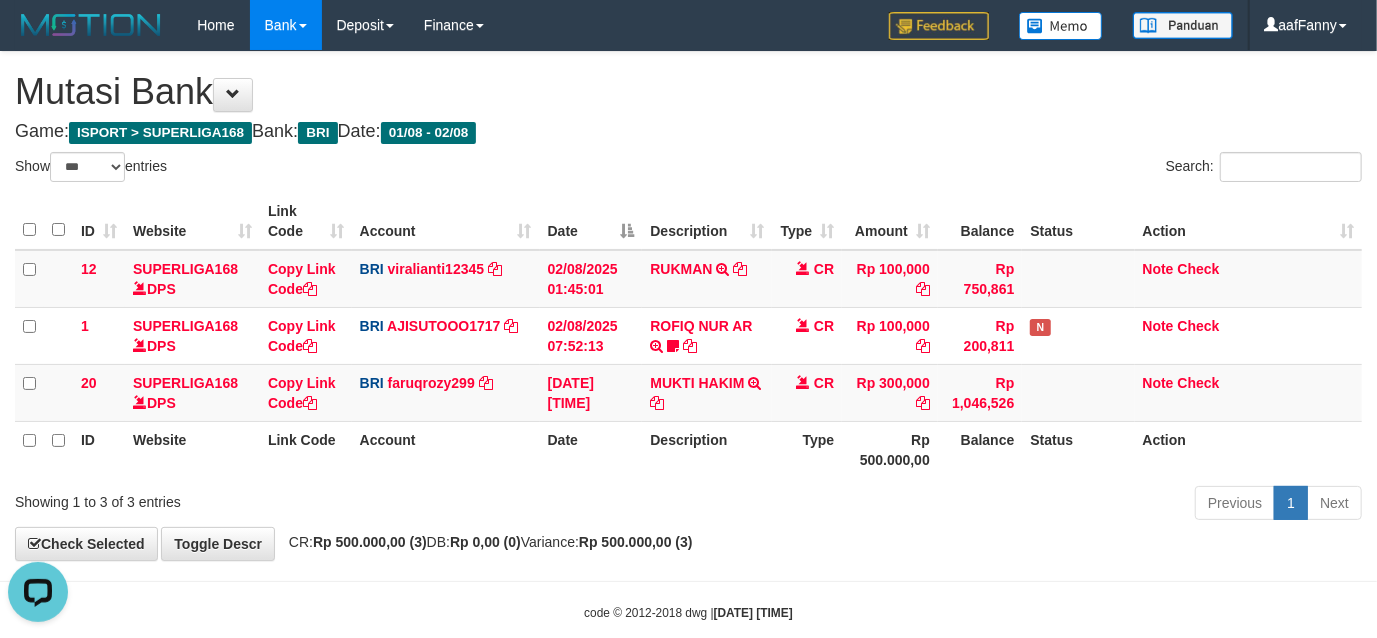 scroll, scrollTop: 0, scrollLeft: 0, axis: both 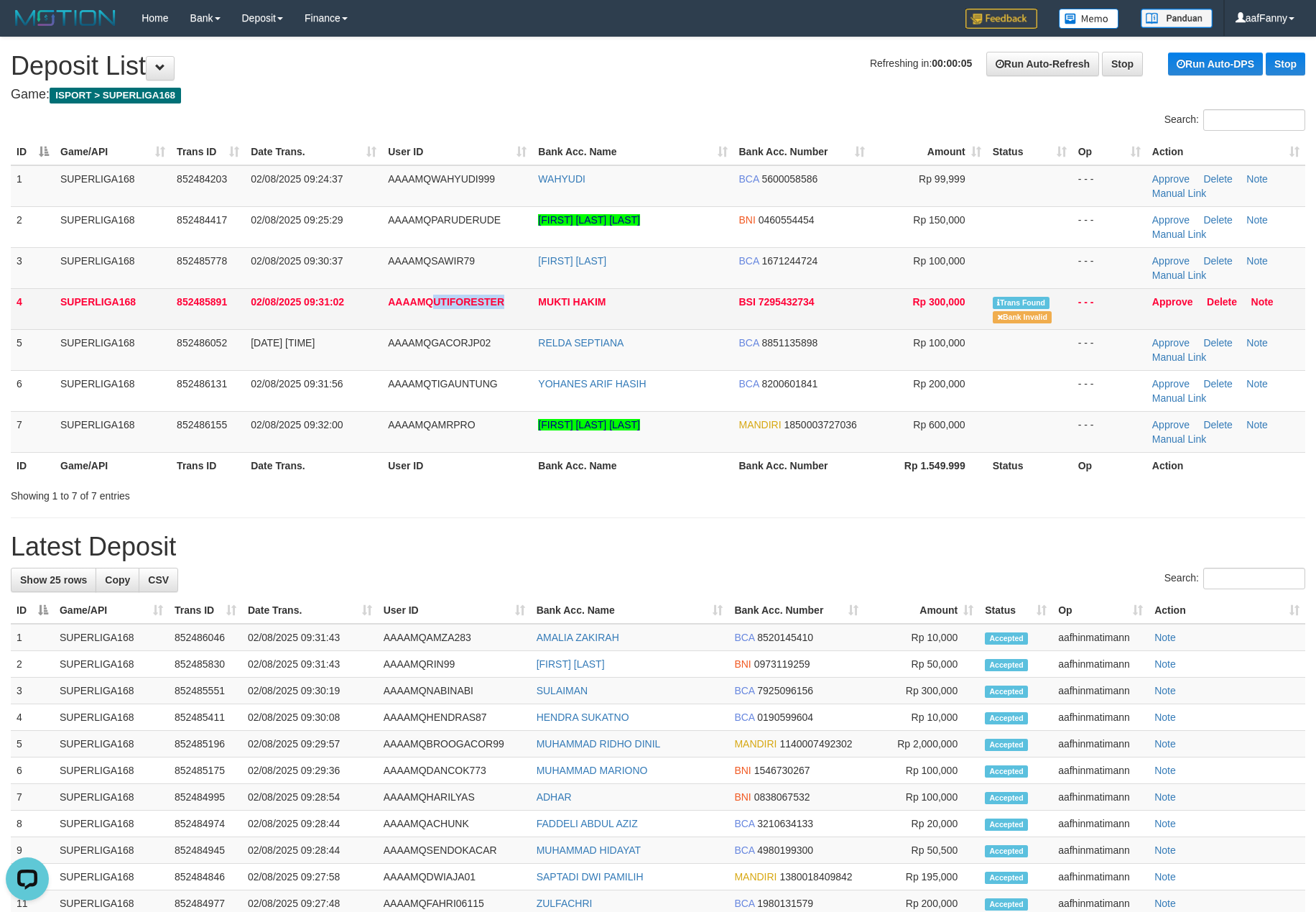 drag, startPoint x: 435, startPoint y: 300, endPoint x: 500, endPoint y: 316, distance: 66.94027 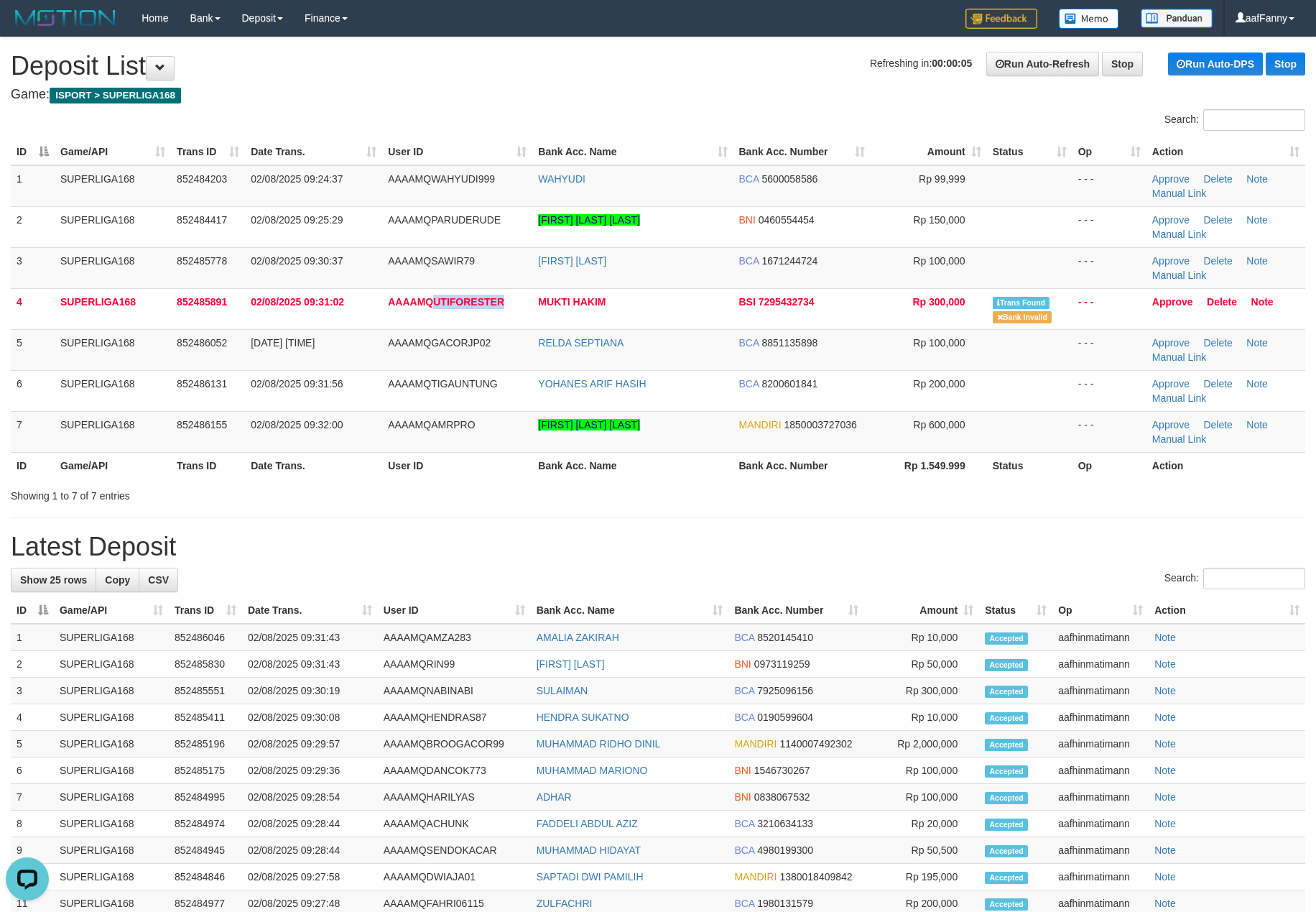 copy on "UTIFORESTER" 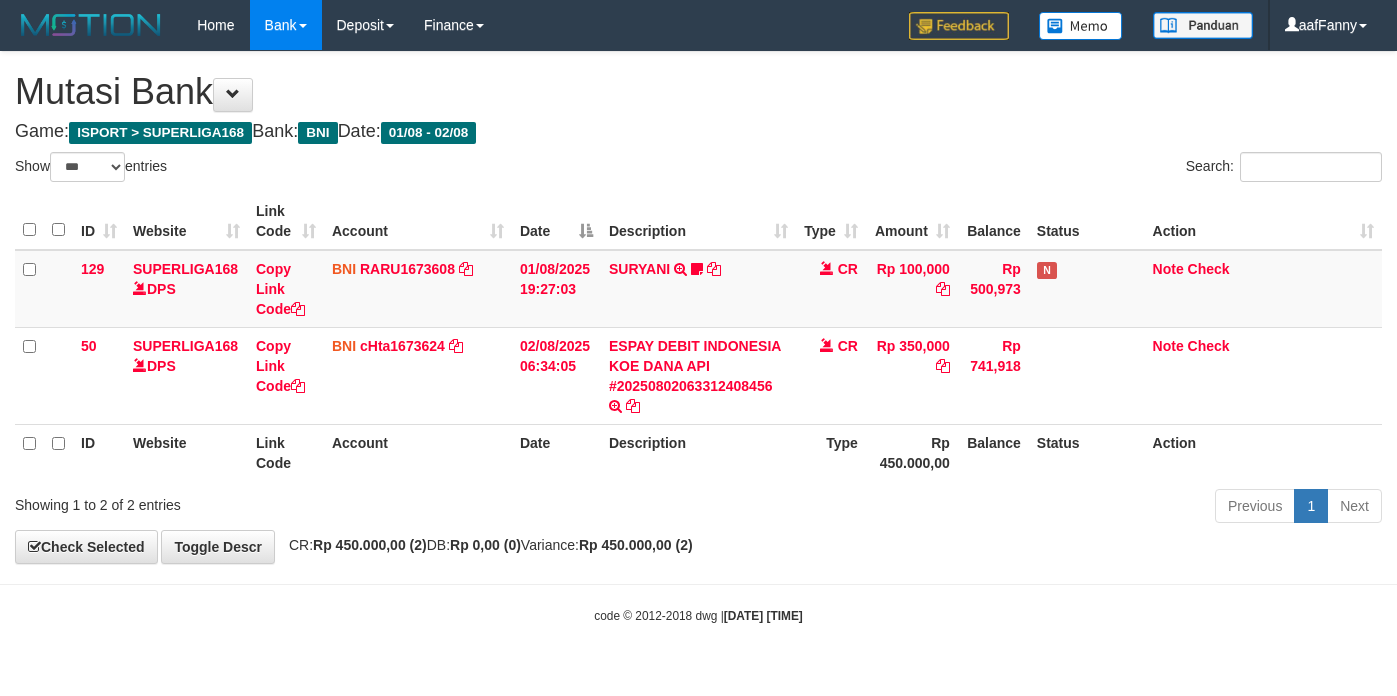 select on "***" 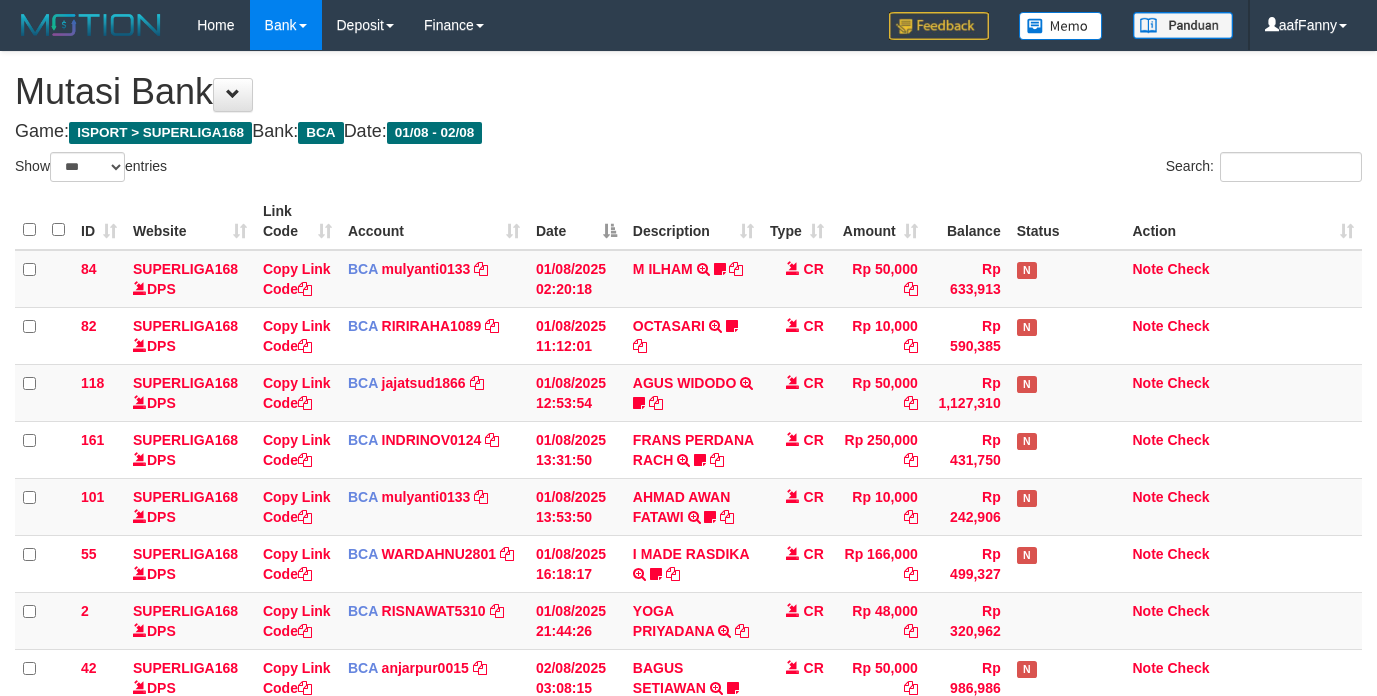 select on "***" 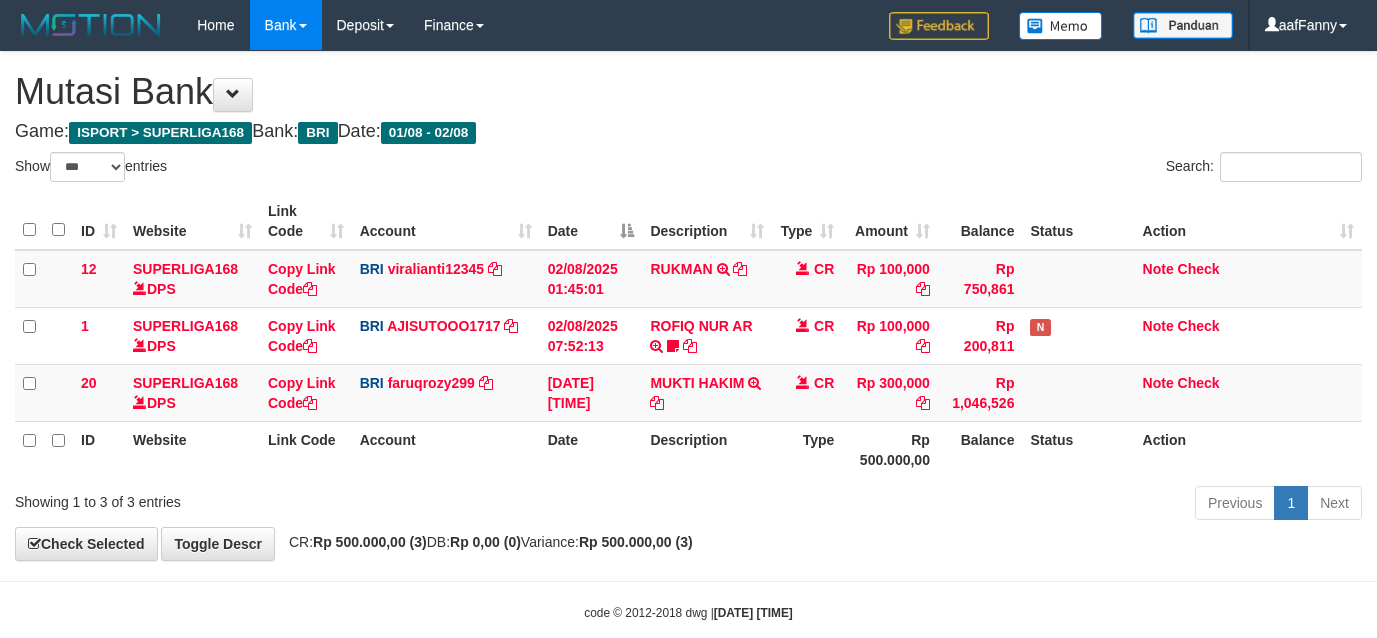 select on "***" 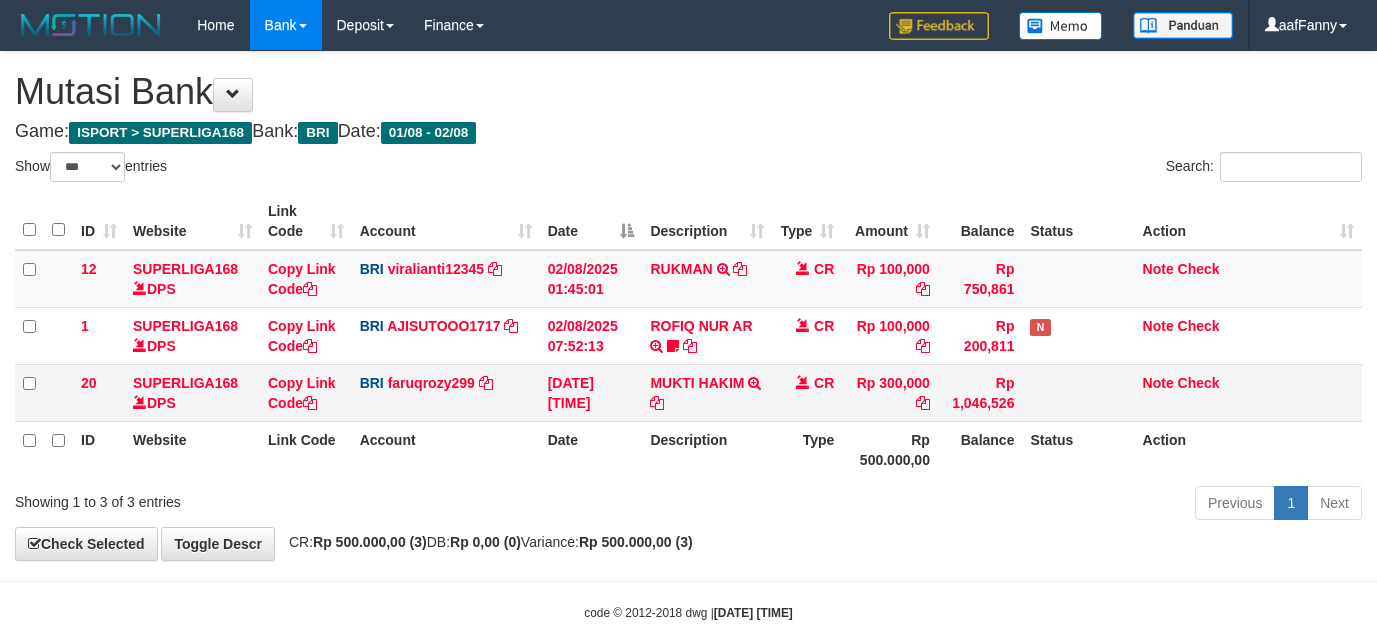 scroll, scrollTop: 0, scrollLeft: 0, axis: both 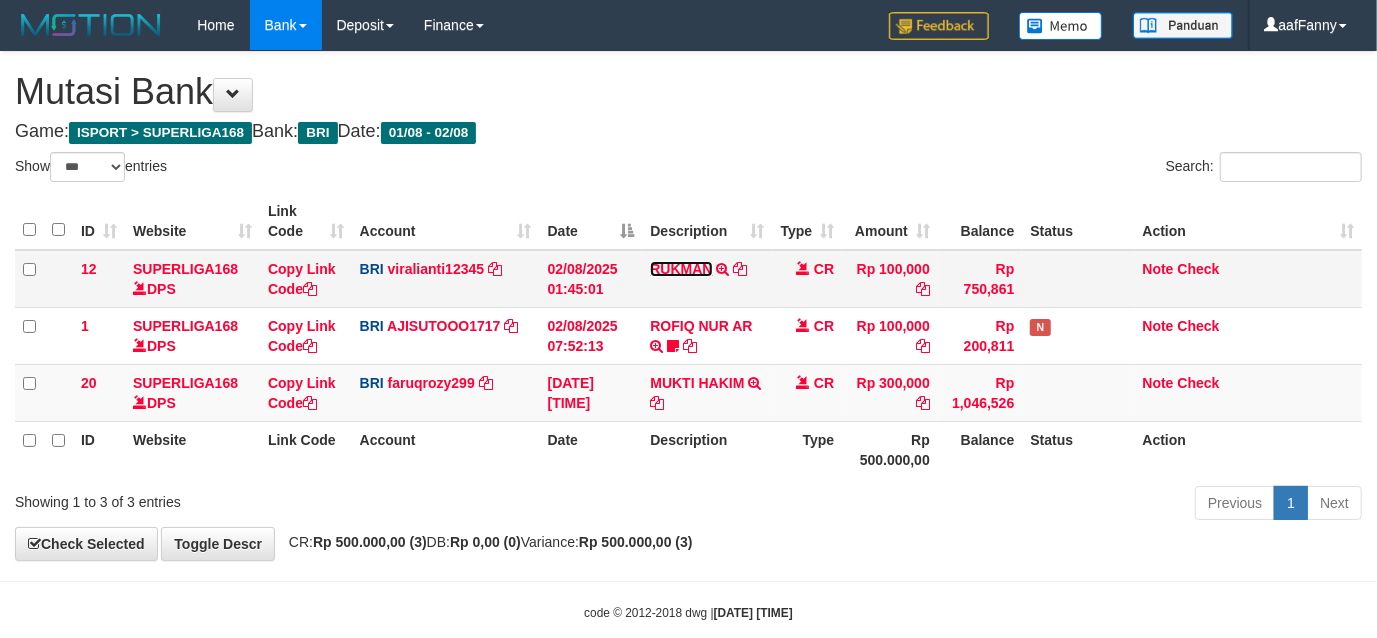 click on "RUKMAN" at bounding box center (681, 269) 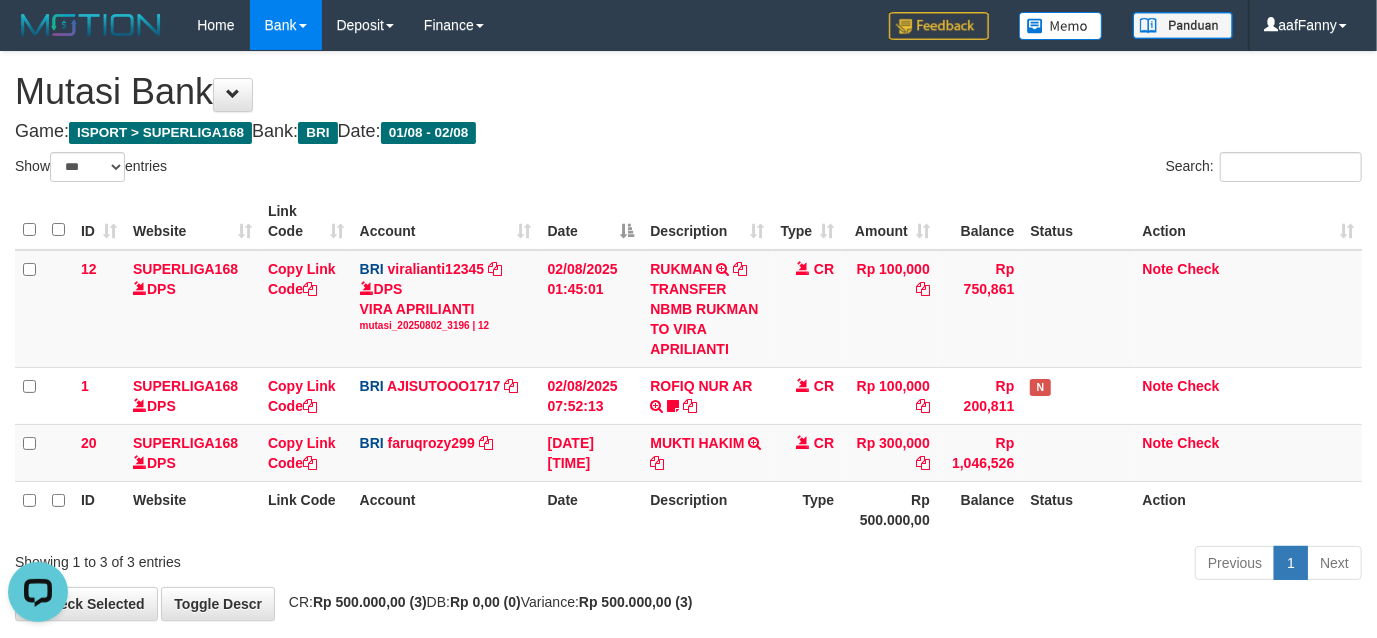 scroll, scrollTop: 0, scrollLeft: 0, axis: both 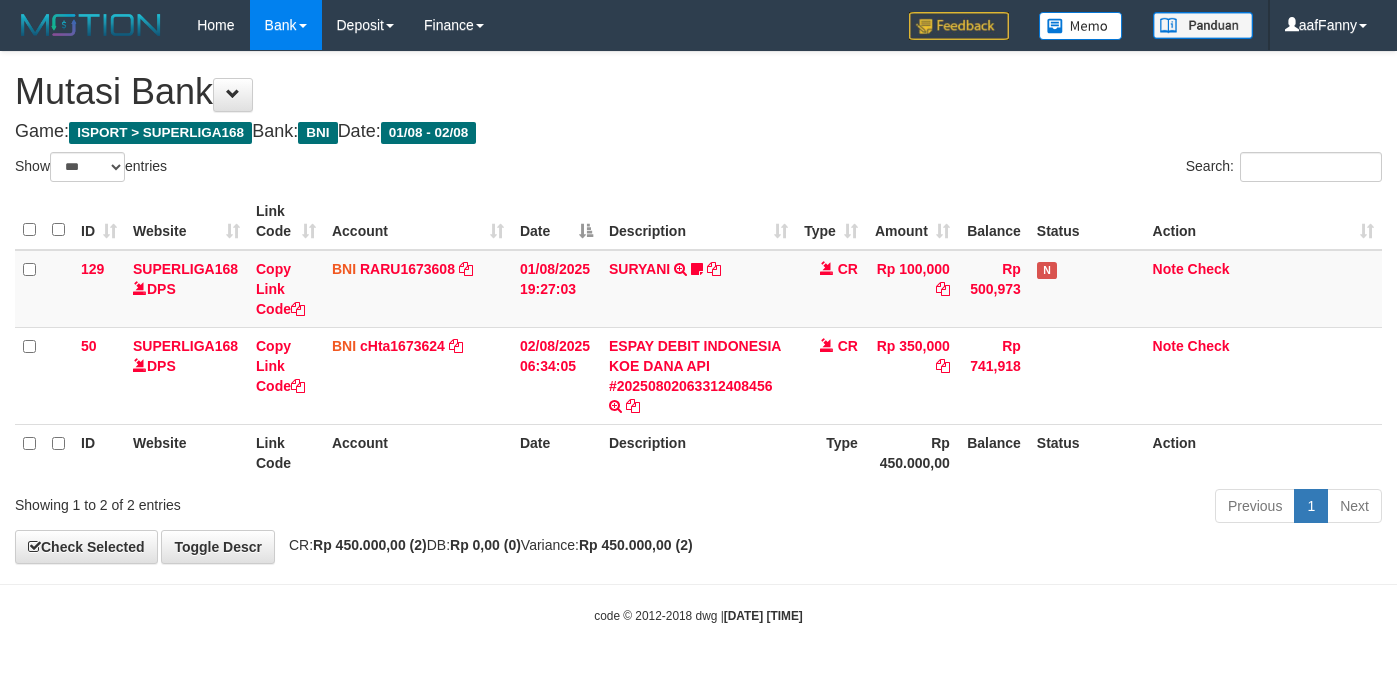 select on "***" 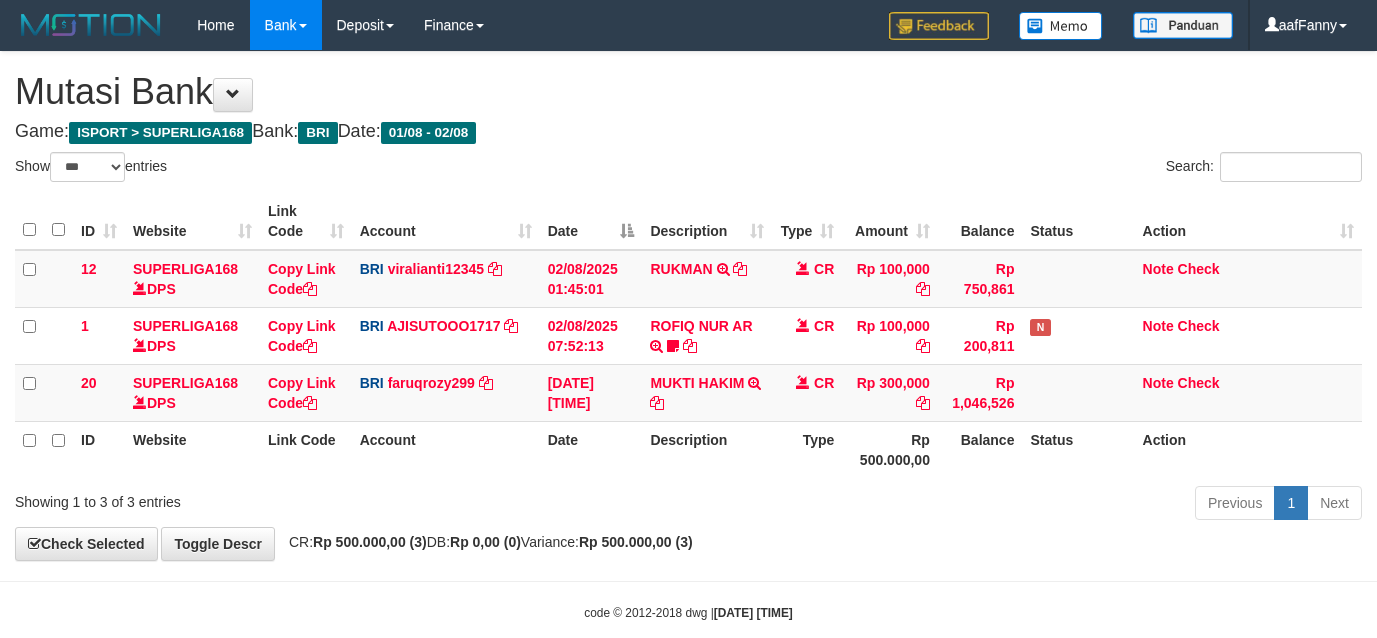 select on "***" 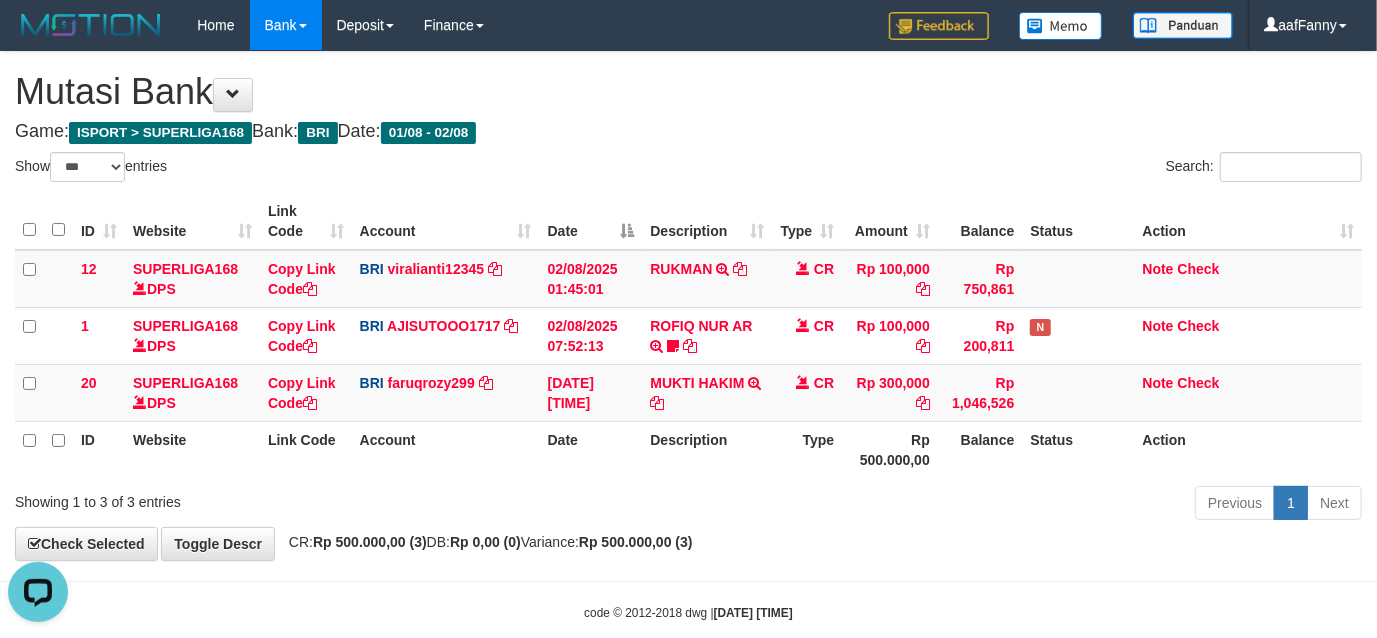 scroll, scrollTop: 0, scrollLeft: 0, axis: both 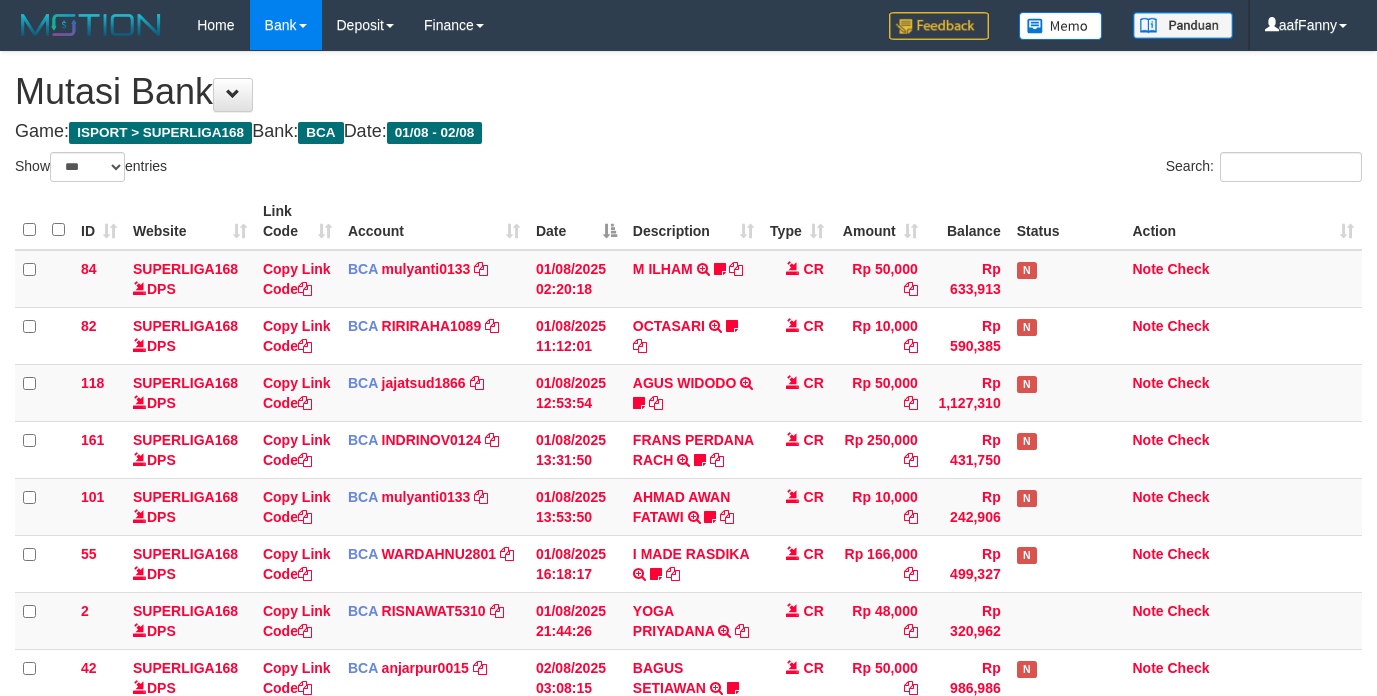 select on "***" 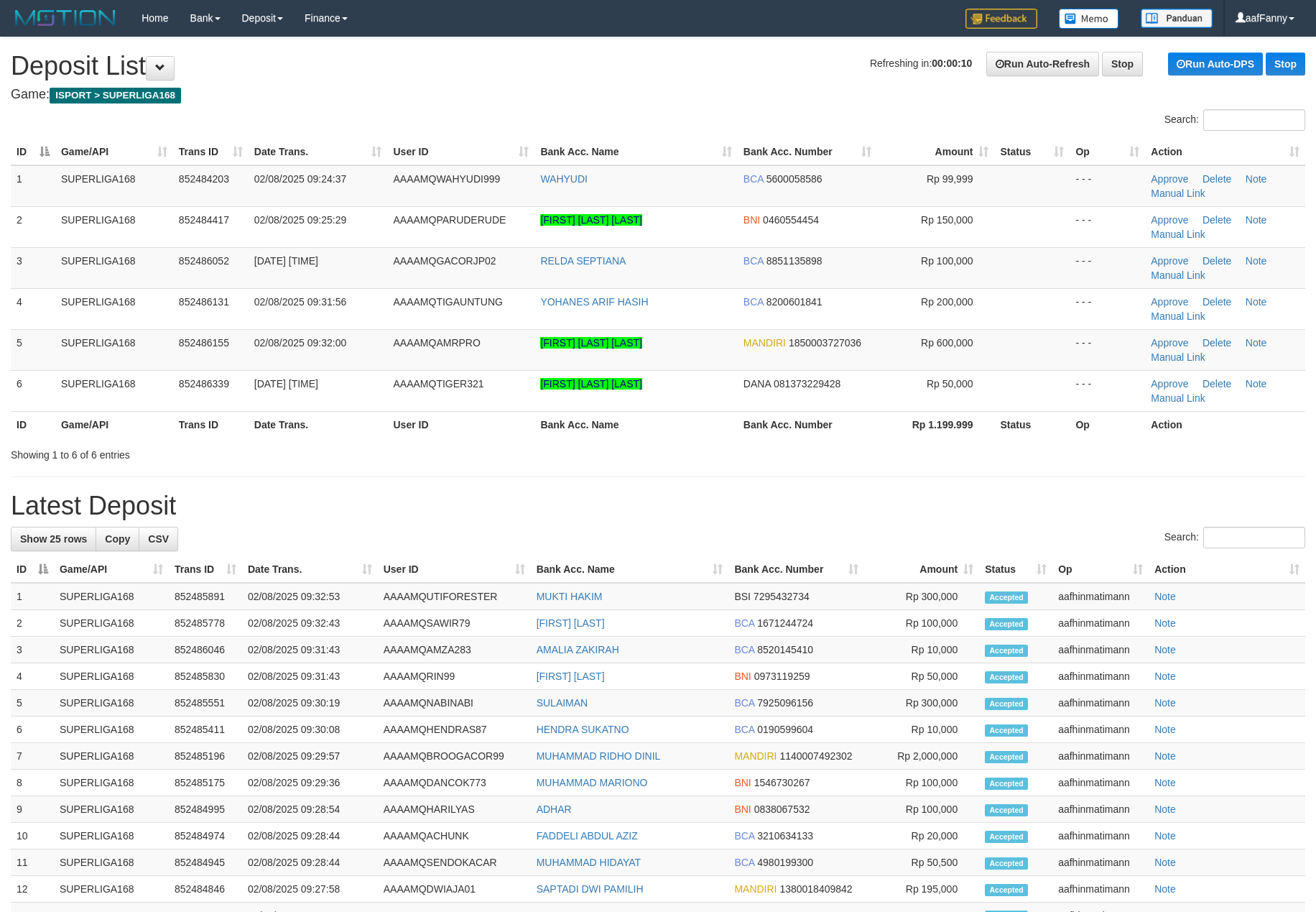 scroll, scrollTop: 0, scrollLeft: 0, axis: both 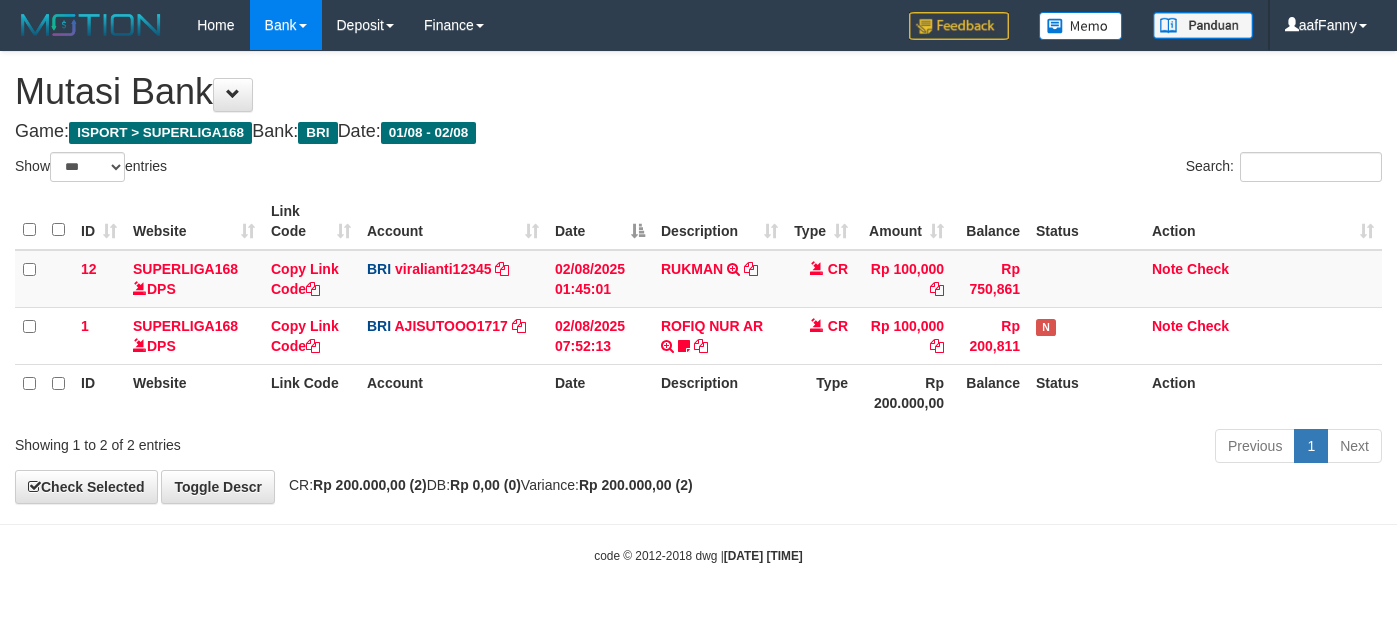 select on "***" 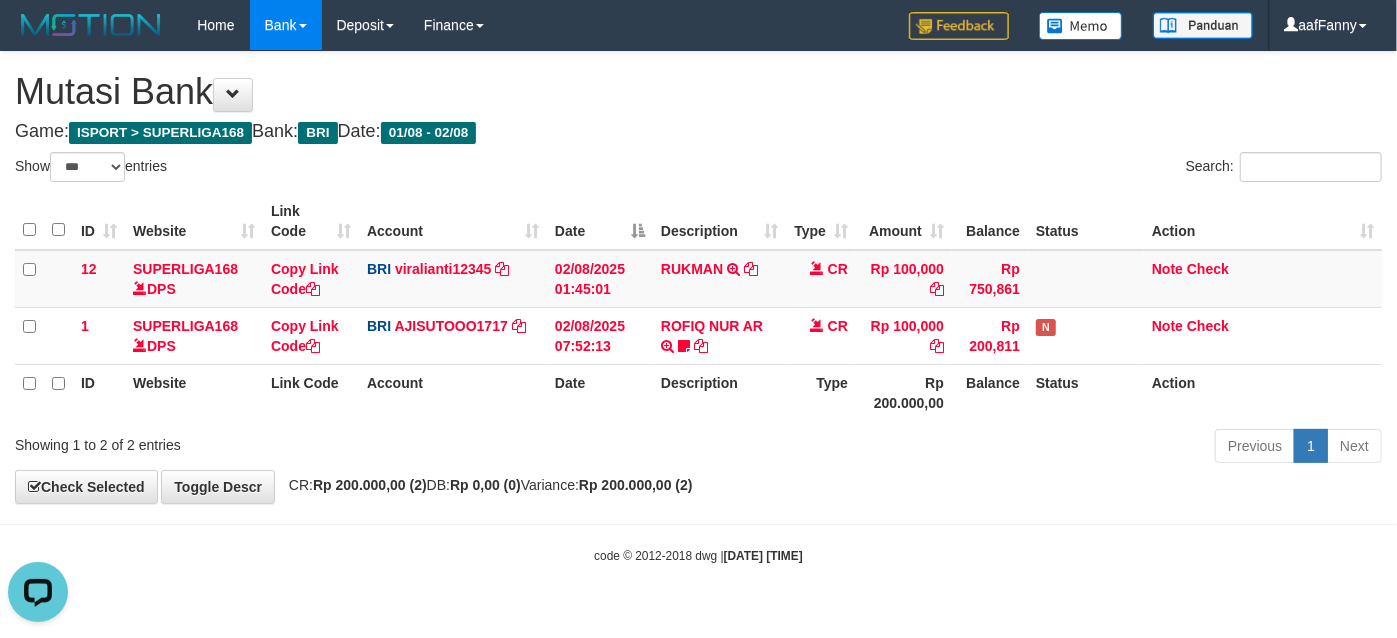 scroll, scrollTop: 0, scrollLeft: 0, axis: both 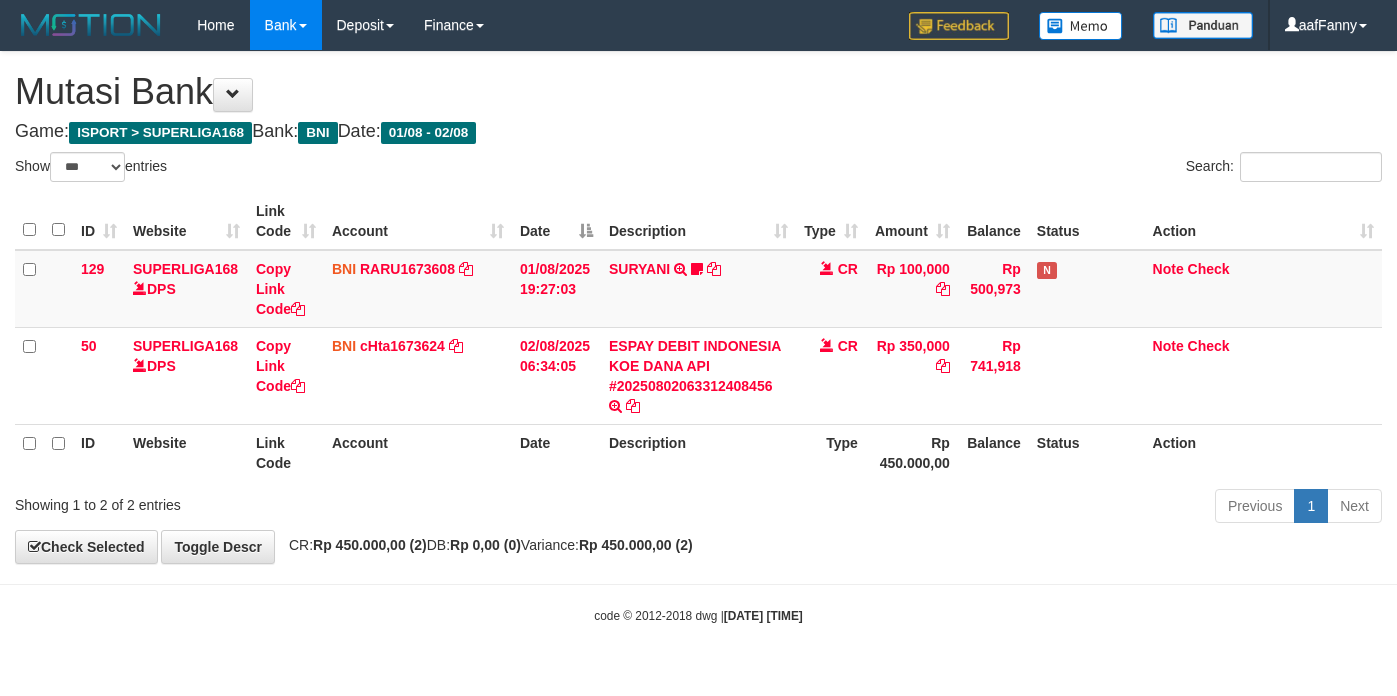 select on "***" 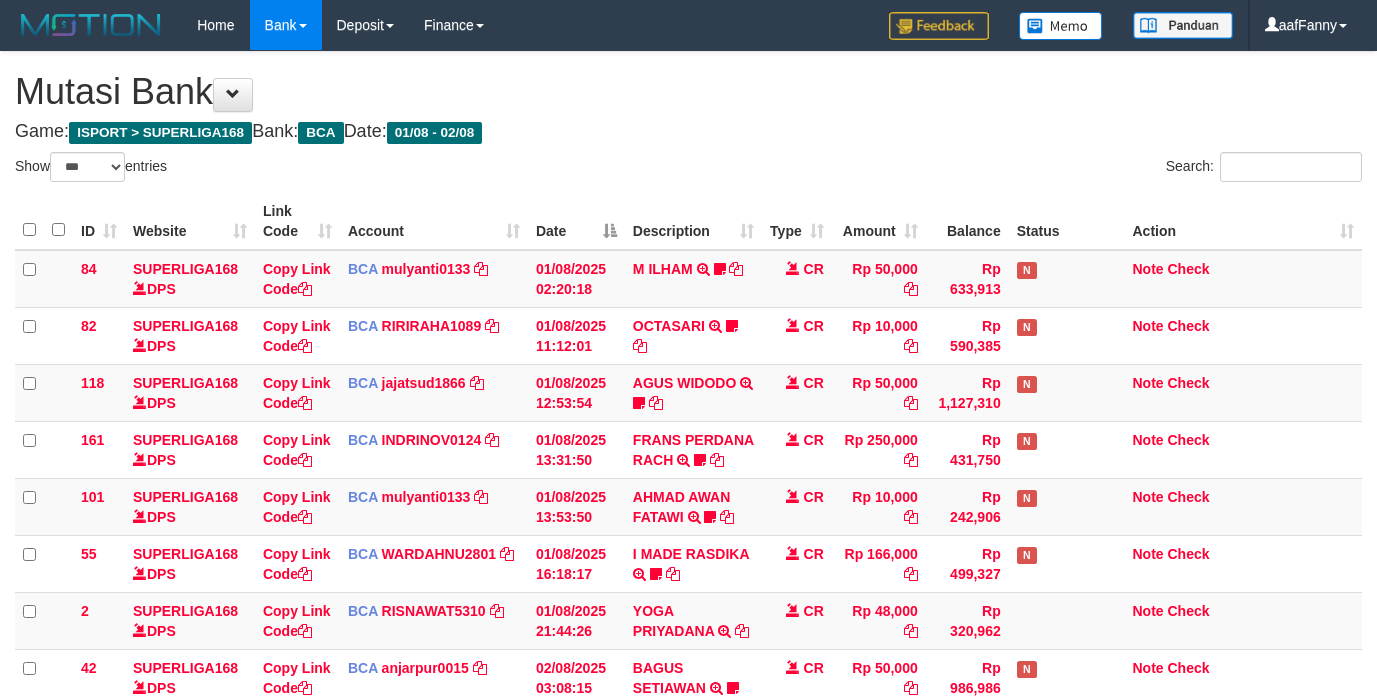 select on "***" 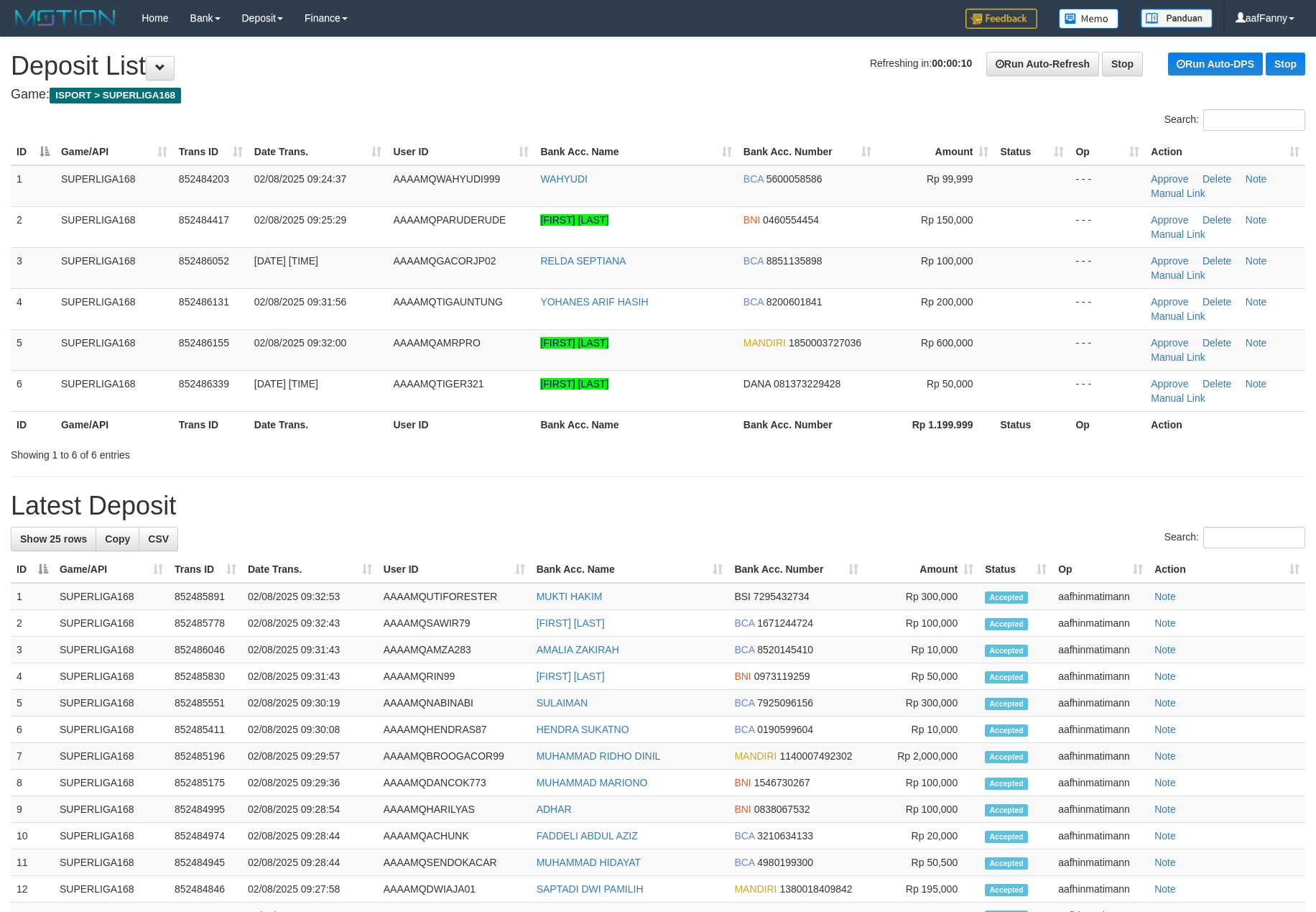 scroll, scrollTop: 0, scrollLeft: 0, axis: both 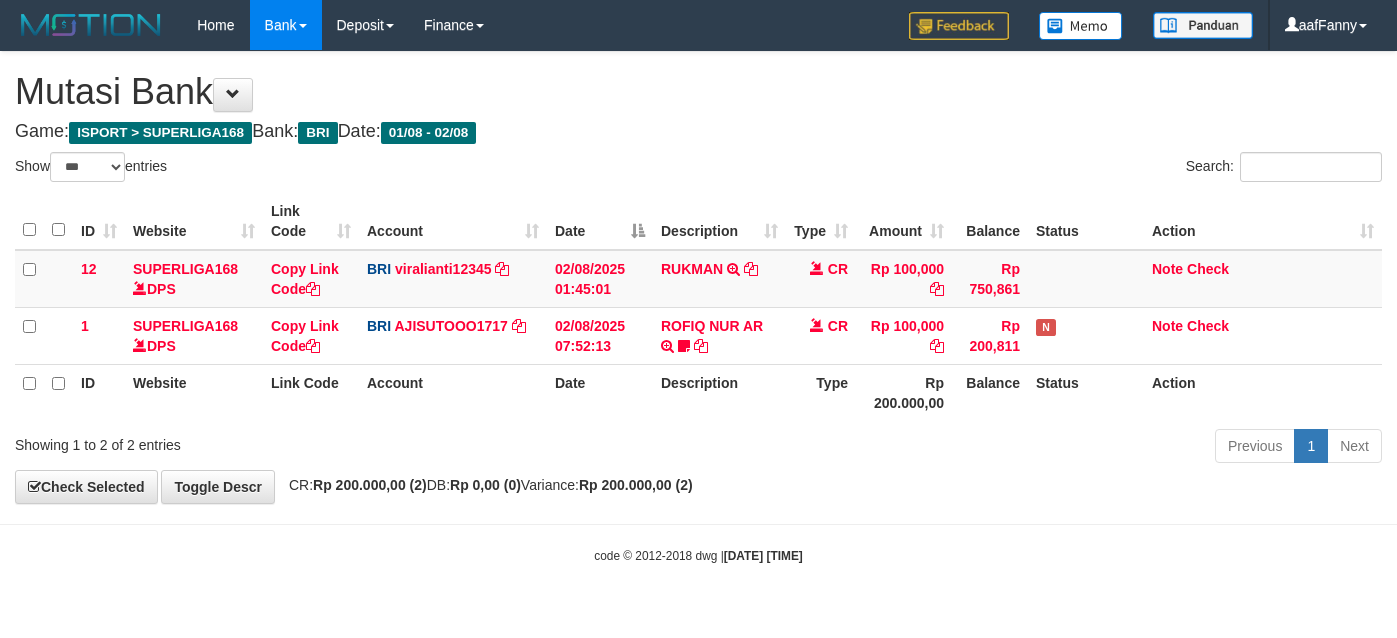 select on "***" 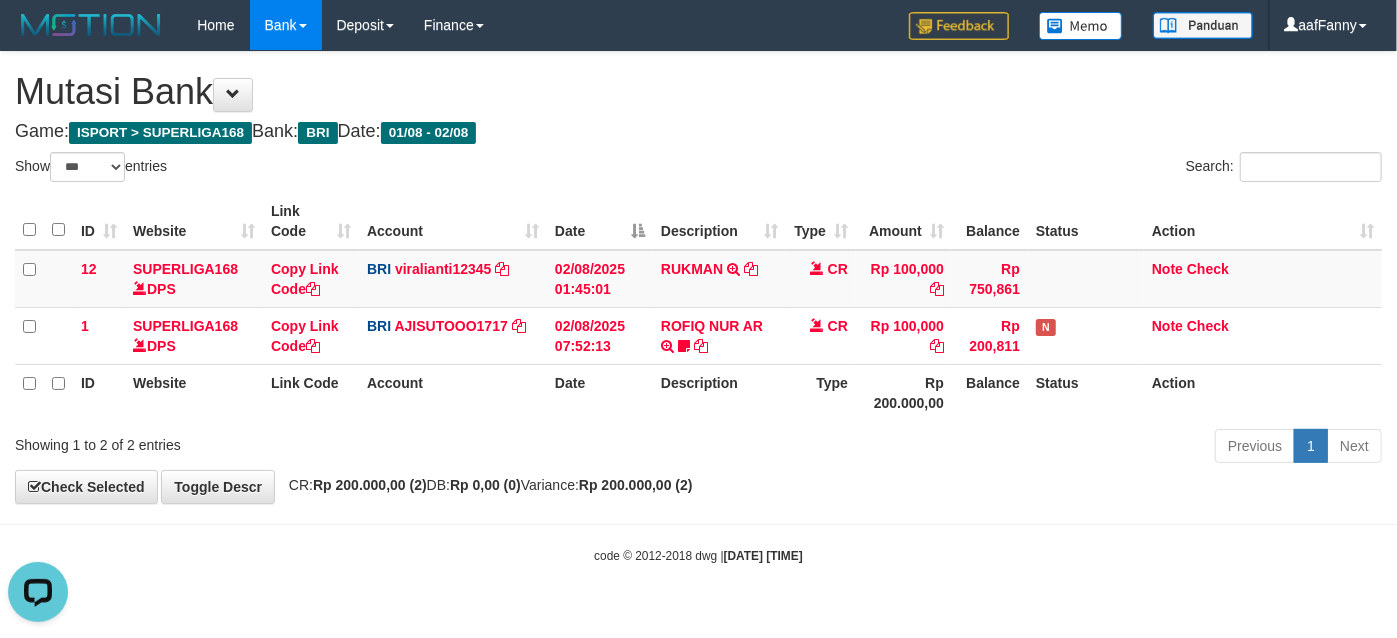 scroll, scrollTop: 0, scrollLeft: 0, axis: both 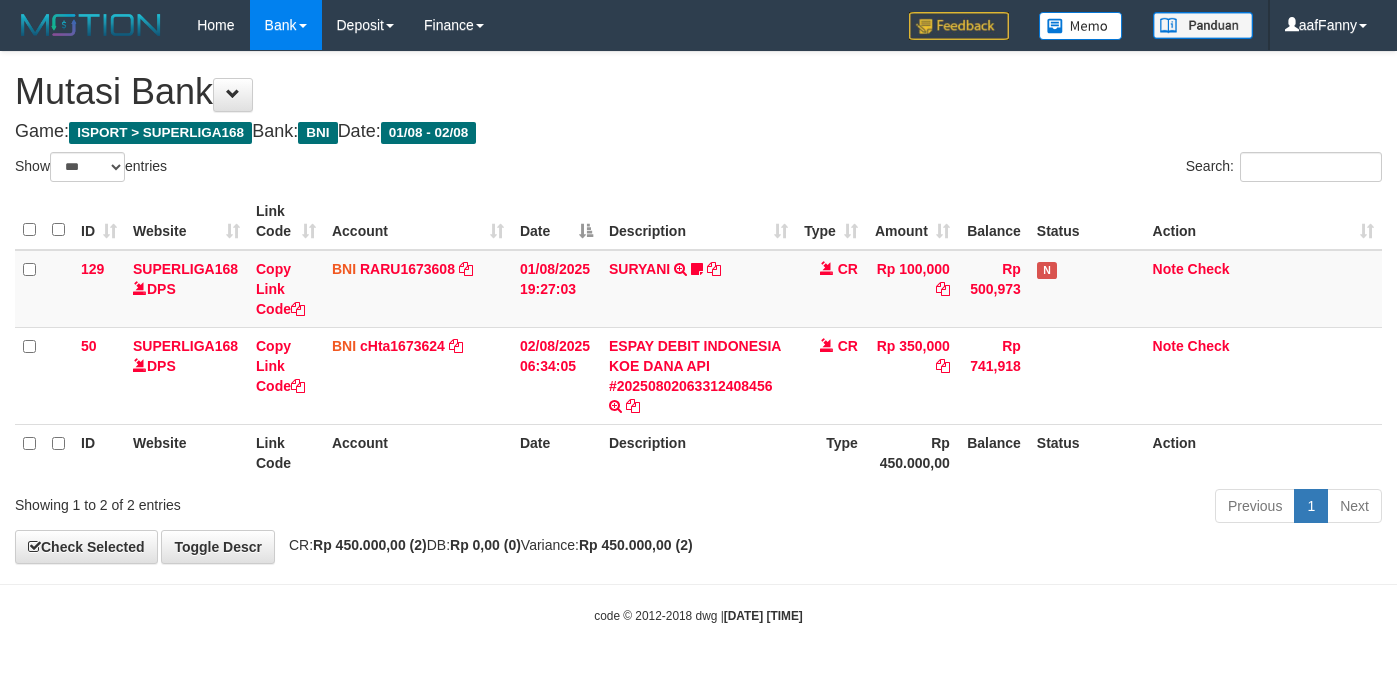 select on "***" 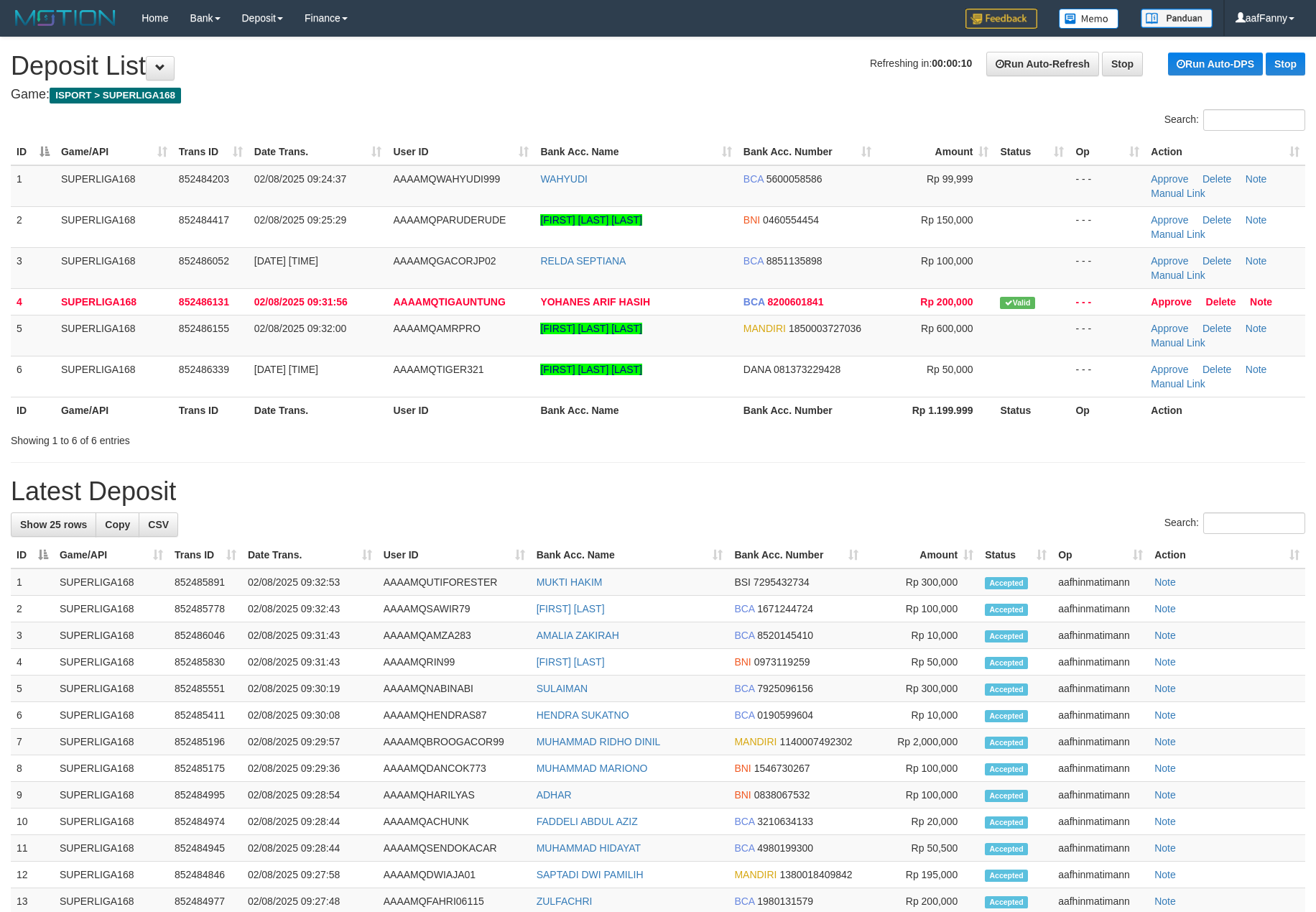 scroll, scrollTop: 0, scrollLeft: 0, axis: both 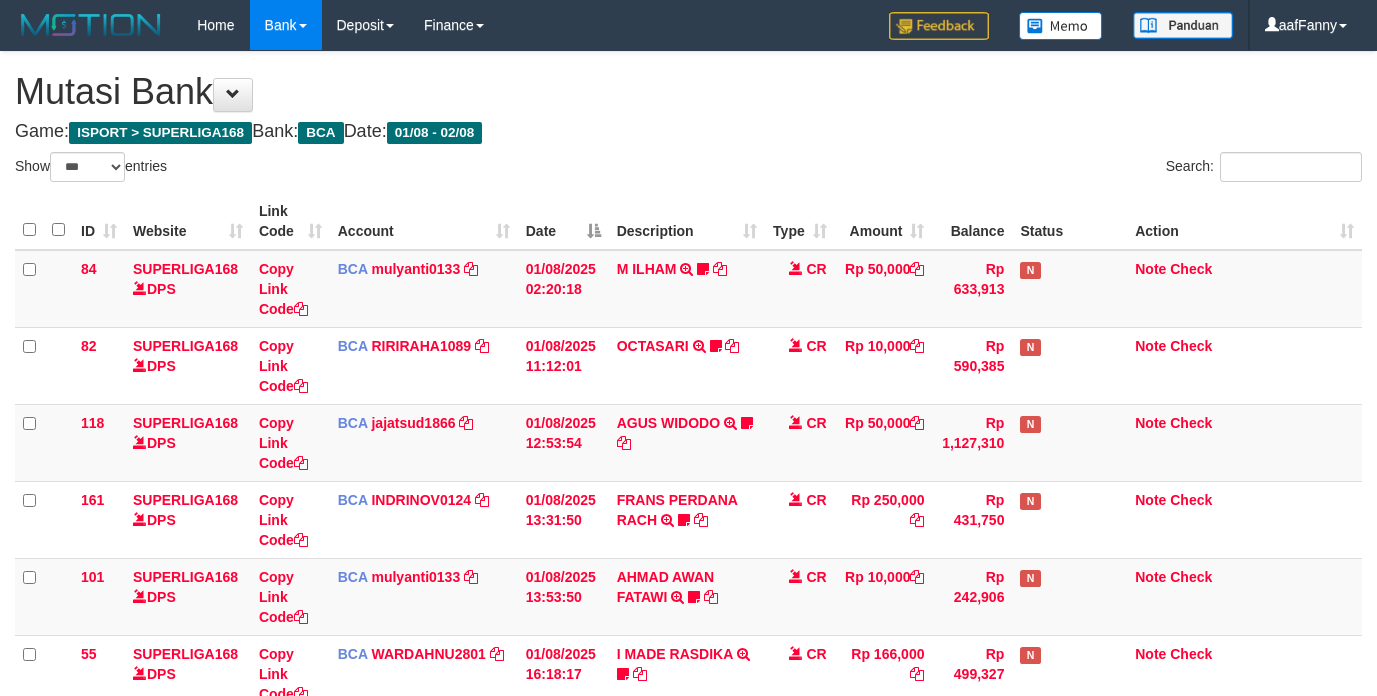 select on "***" 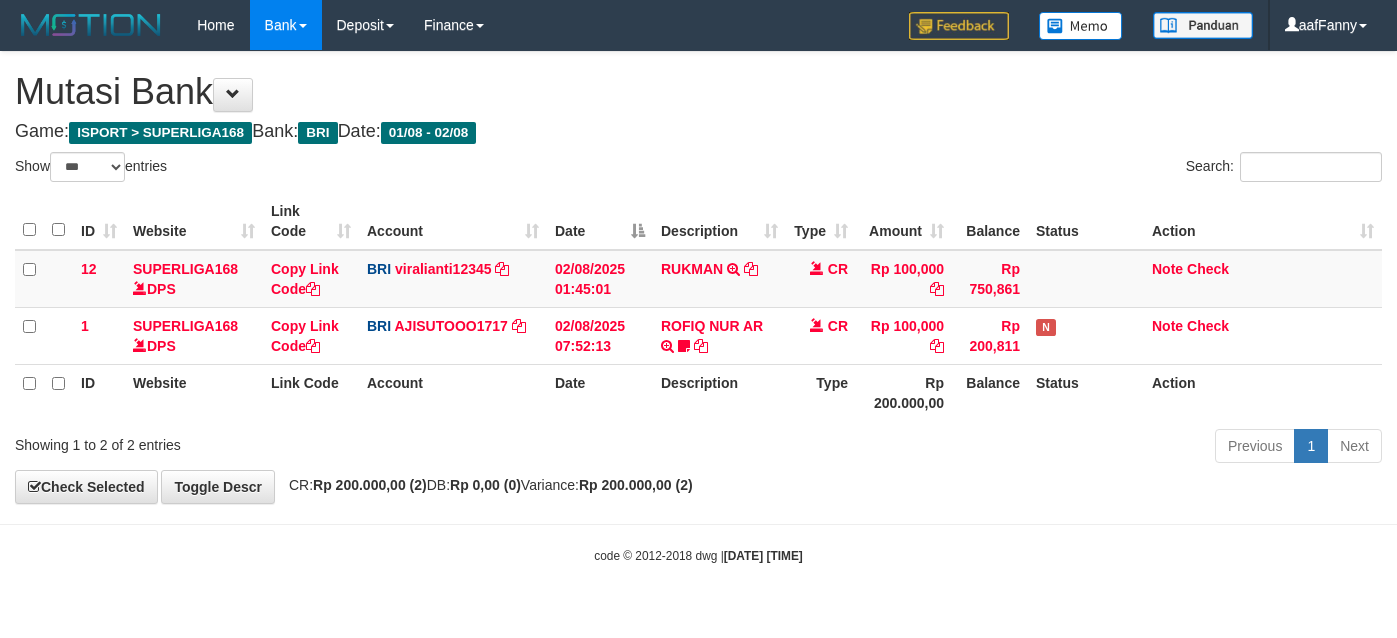 select on "***" 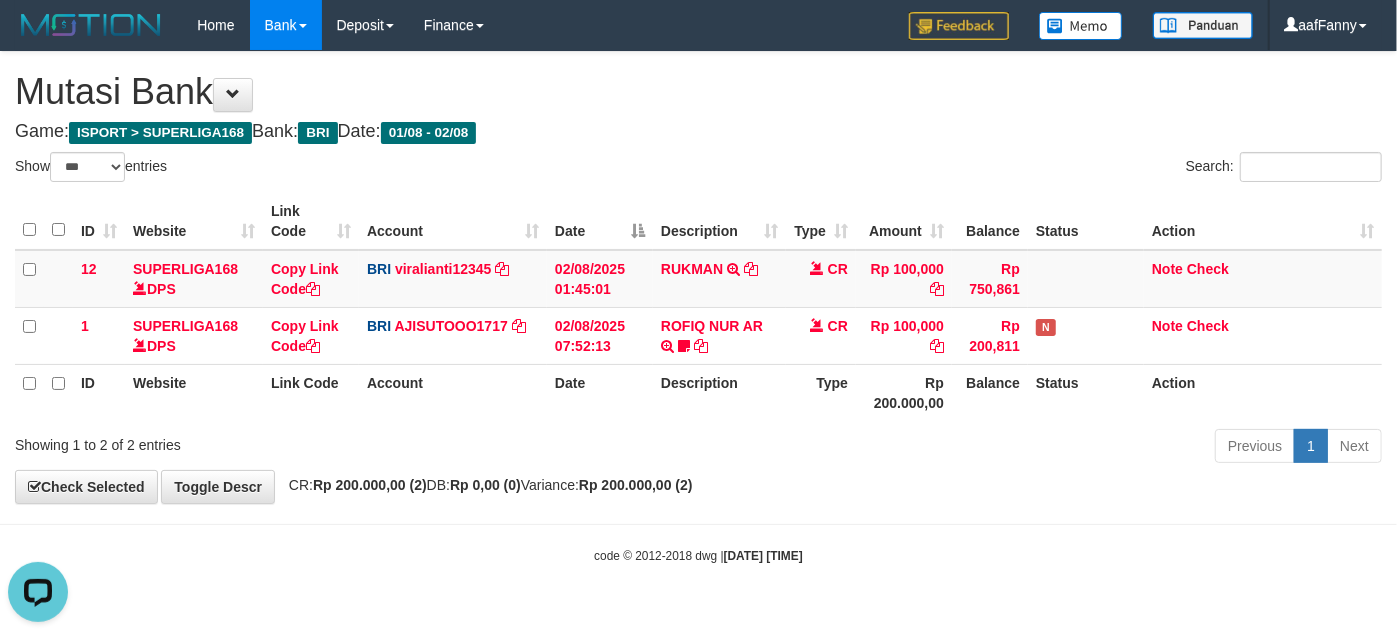 scroll, scrollTop: 0, scrollLeft: 0, axis: both 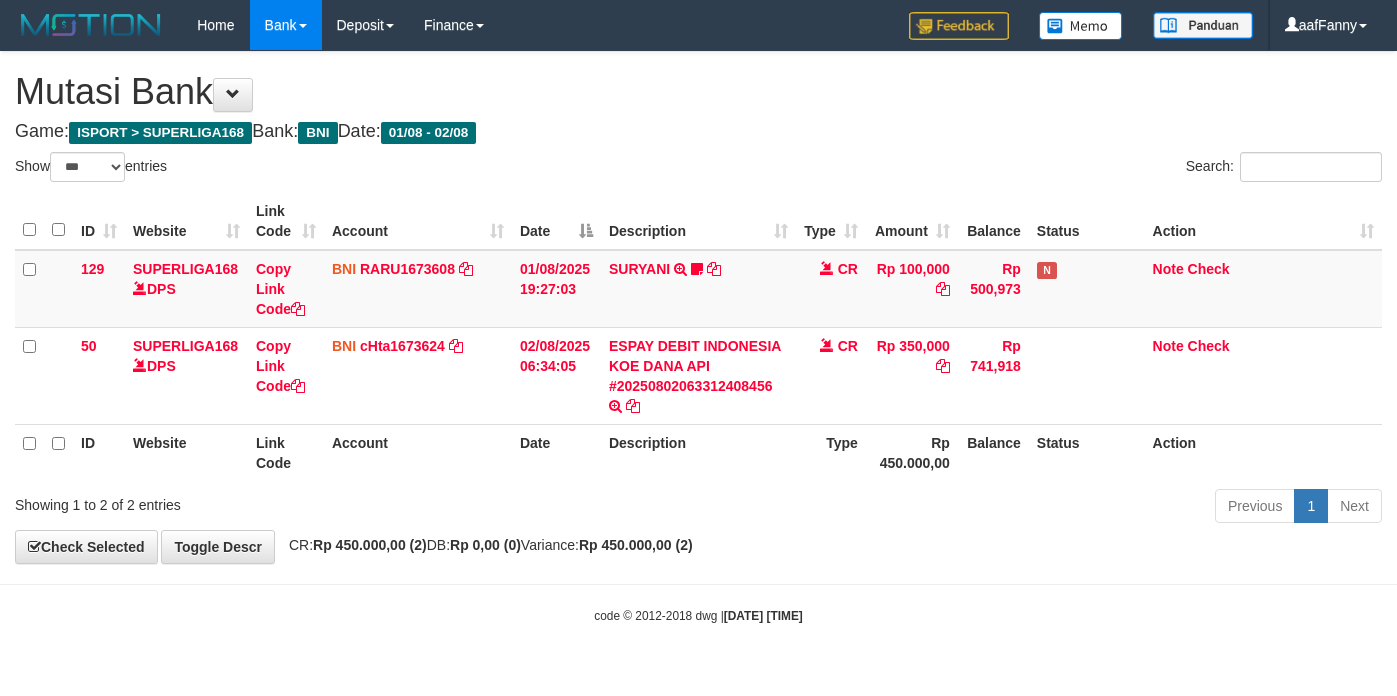 select on "***" 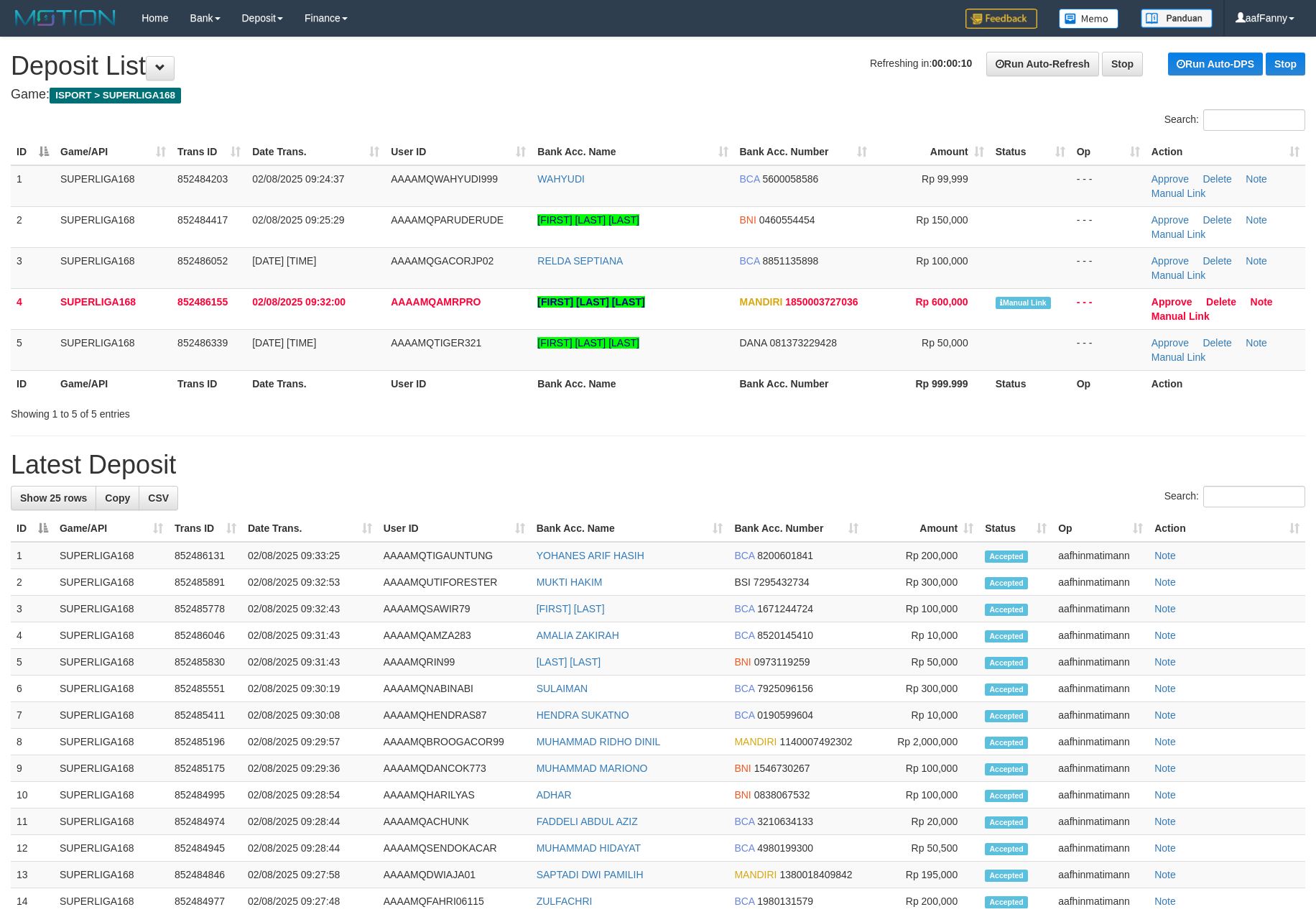 scroll, scrollTop: 0, scrollLeft: 0, axis: both 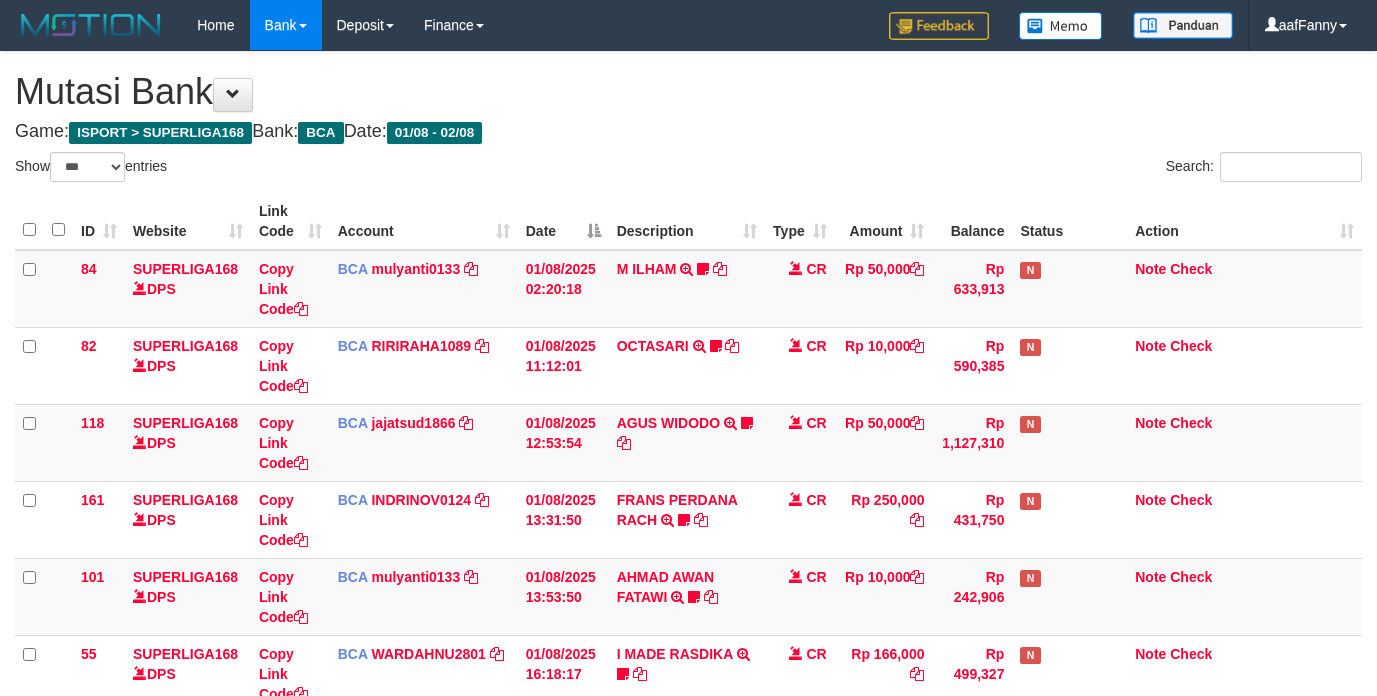 select on "***" 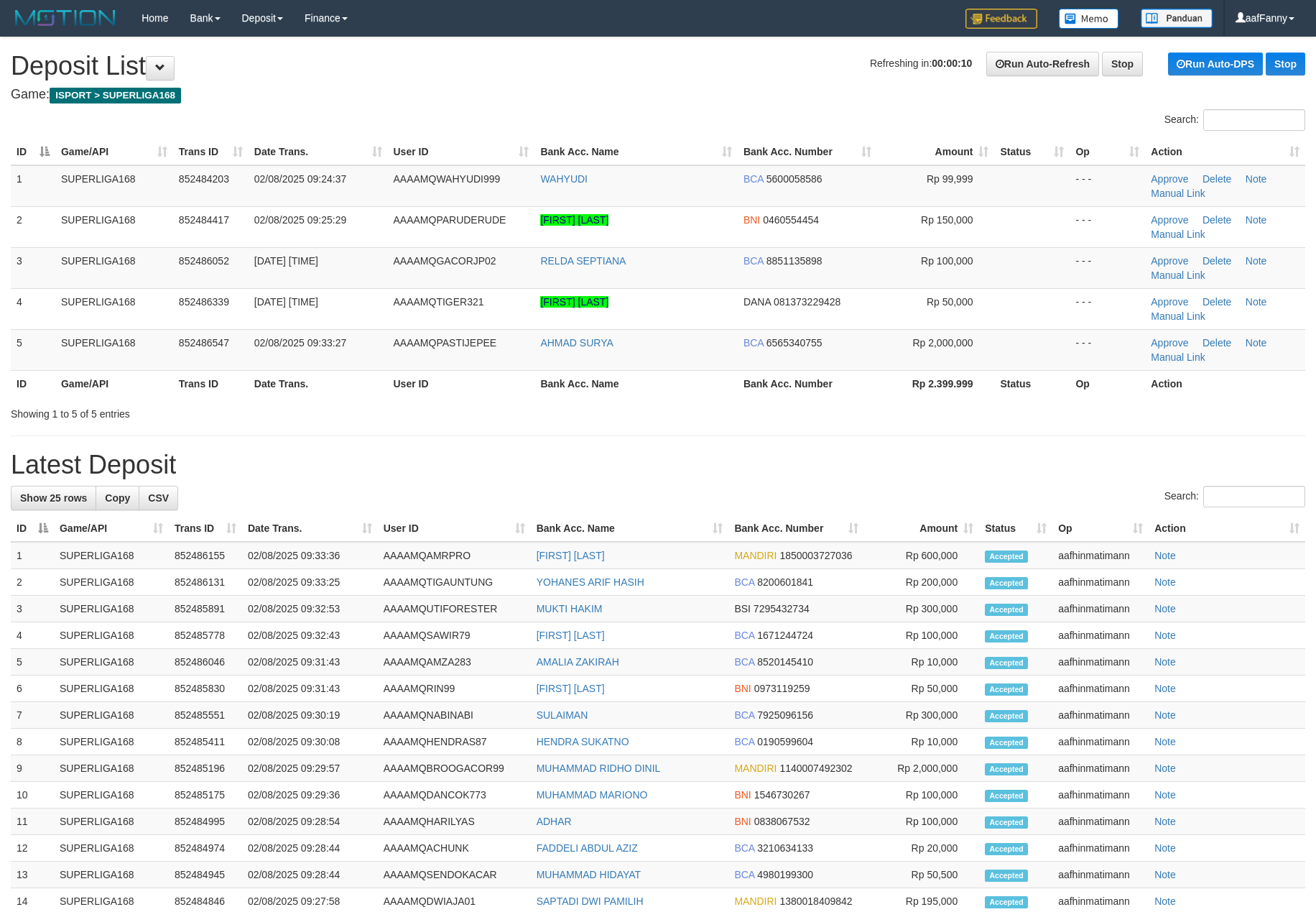 scroll, scrollTop: 0, scrollLeft: 0, axis: both 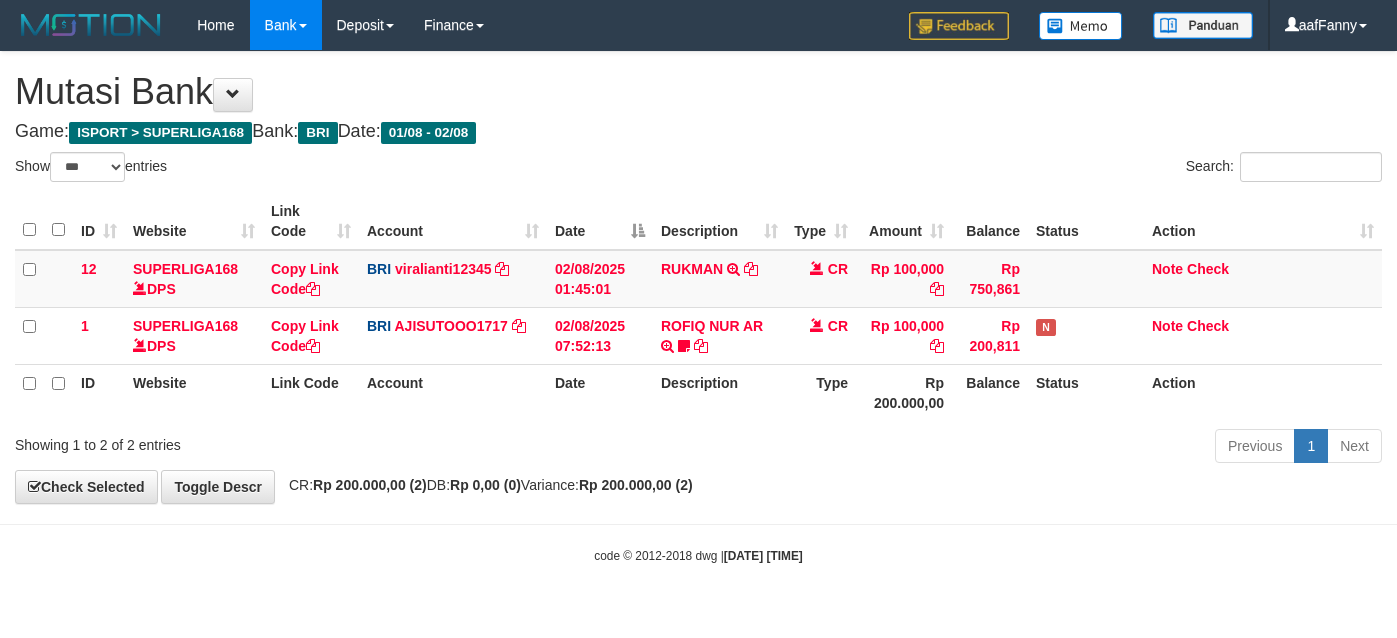 select on "***" 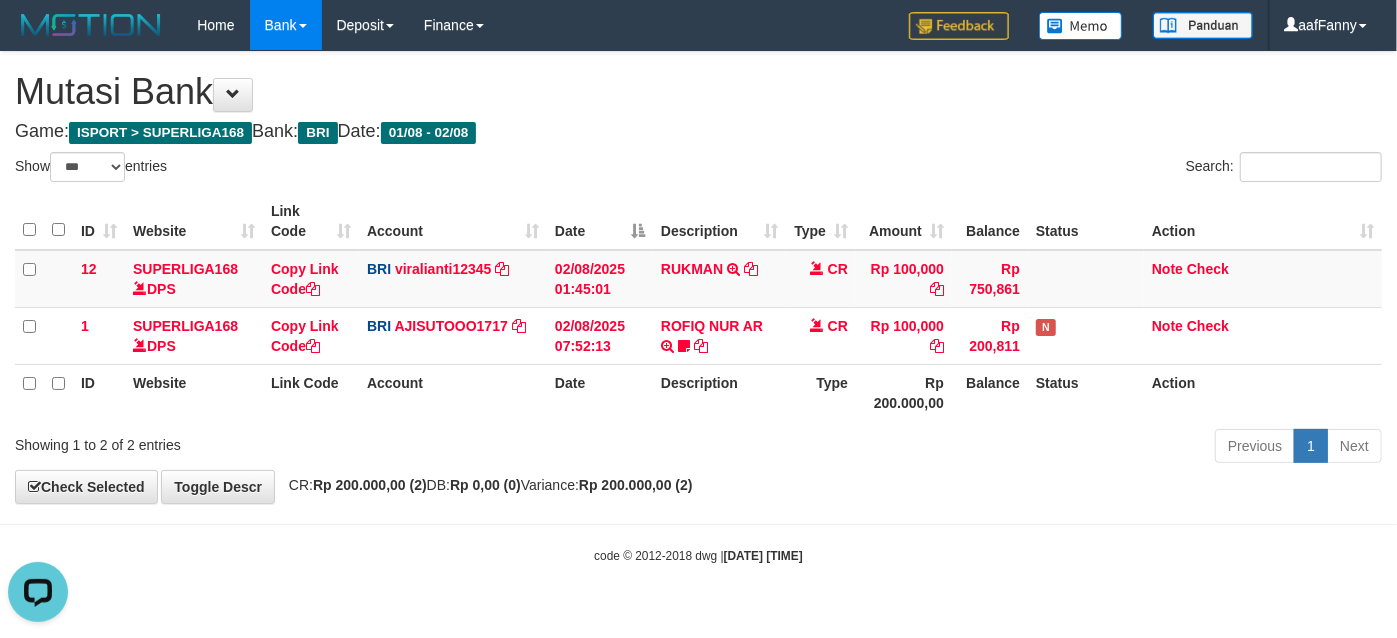 scroll, scrollTop: 0, scrollLeft: 0, axis: both 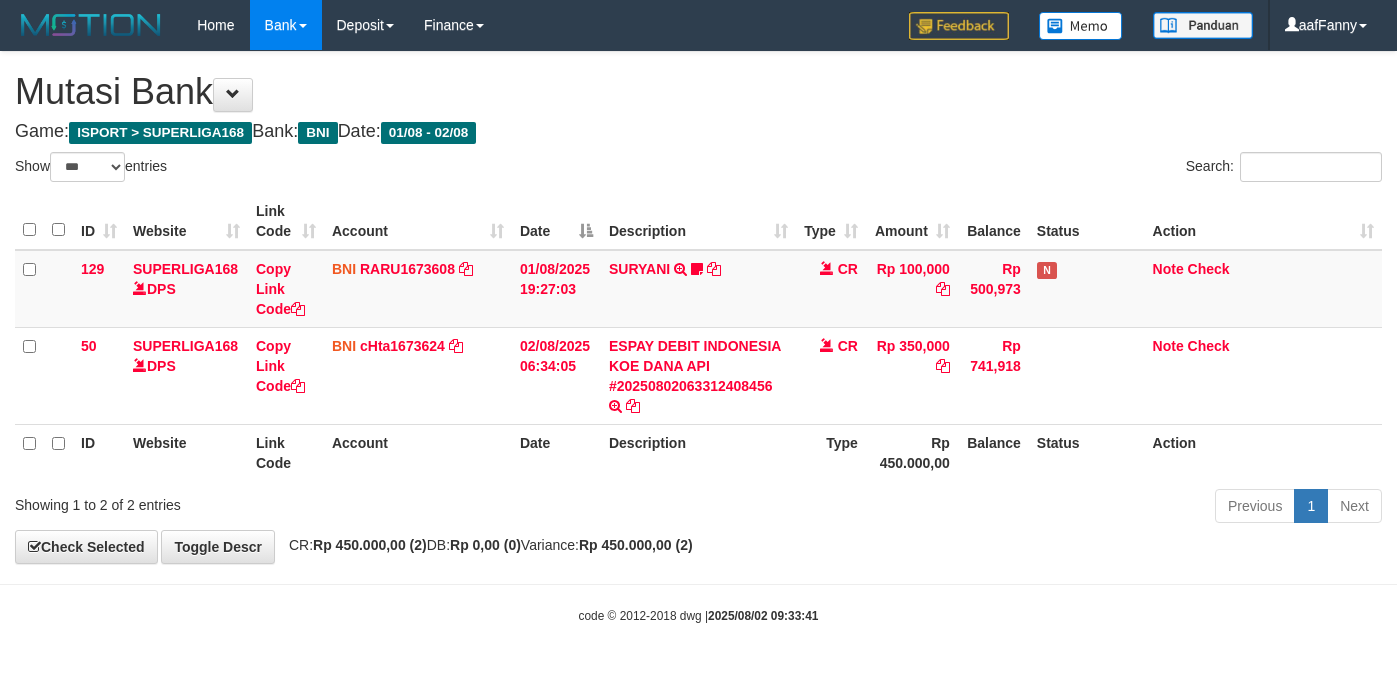 select on "***" 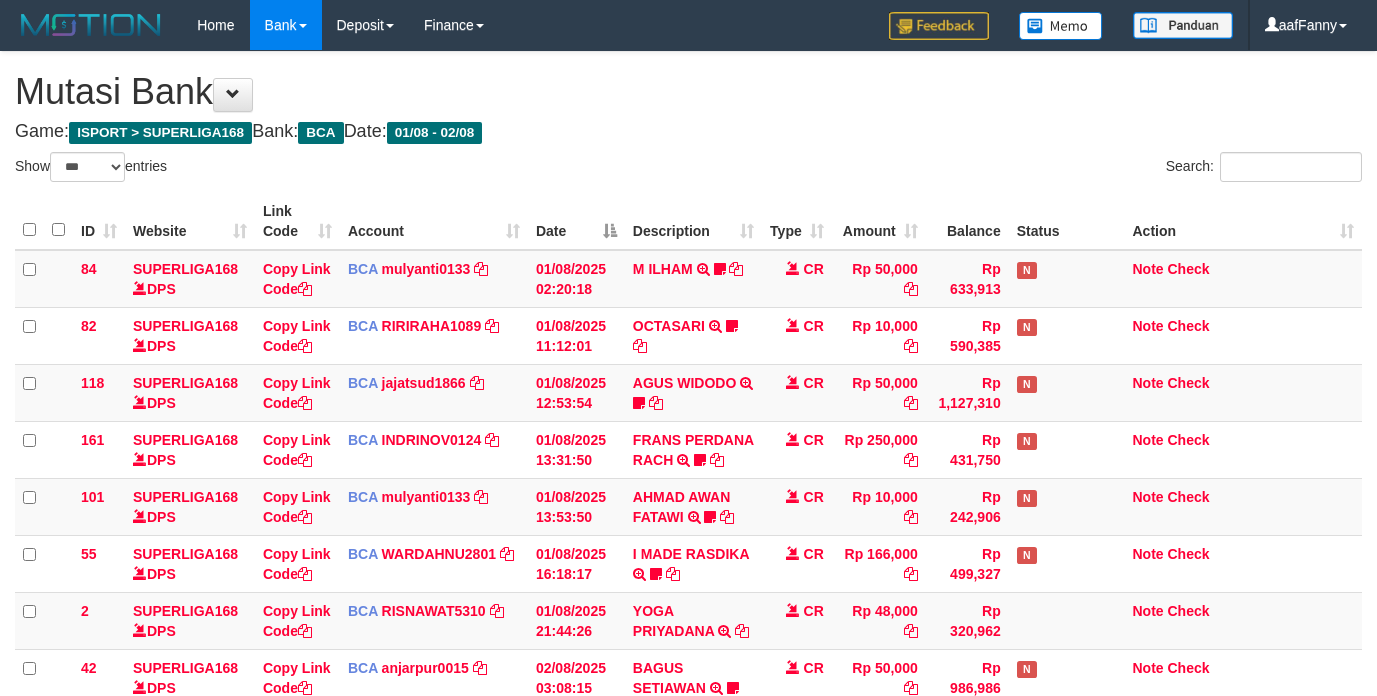 select on "***" 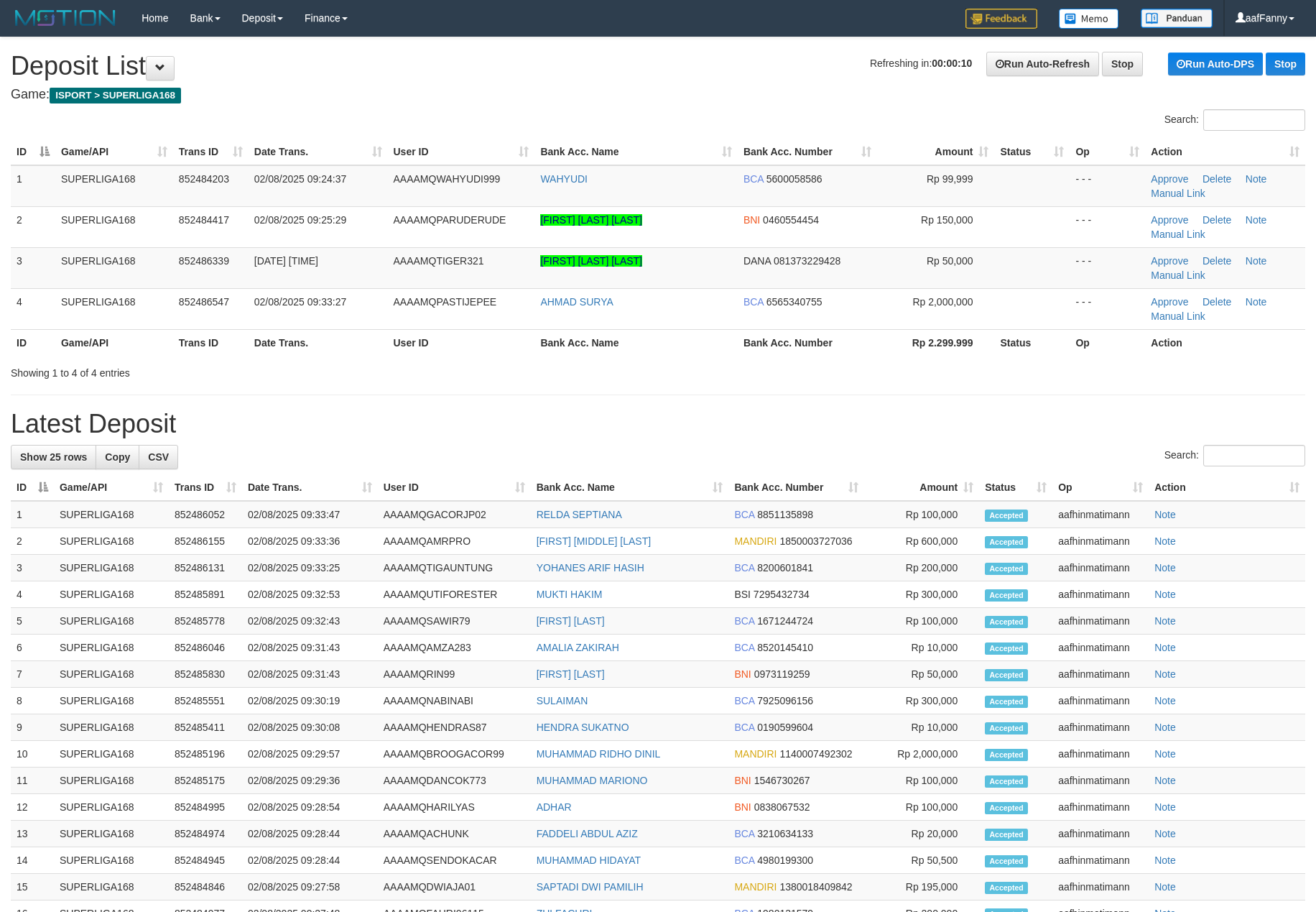 scroll, scrollTop: 0, scrollLeft: 0, axis: both 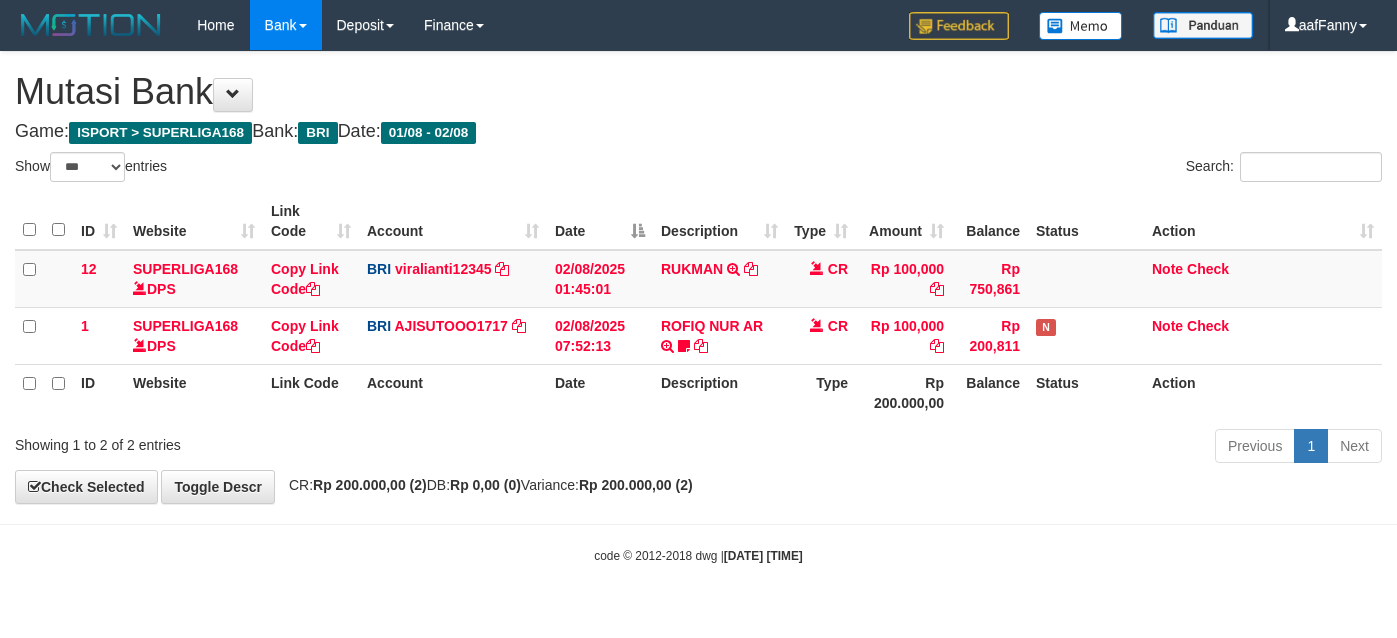 select on "***" 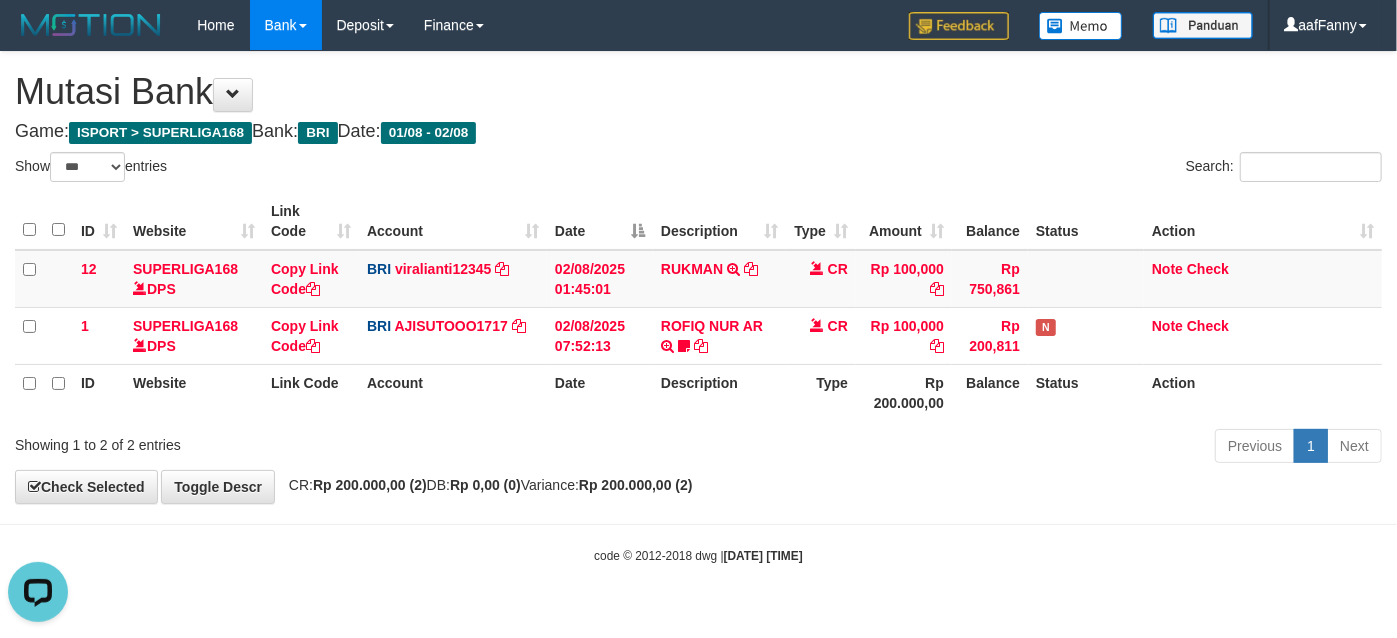 scroll, scrollTop: 0, scrollLeft: 0, axis: both 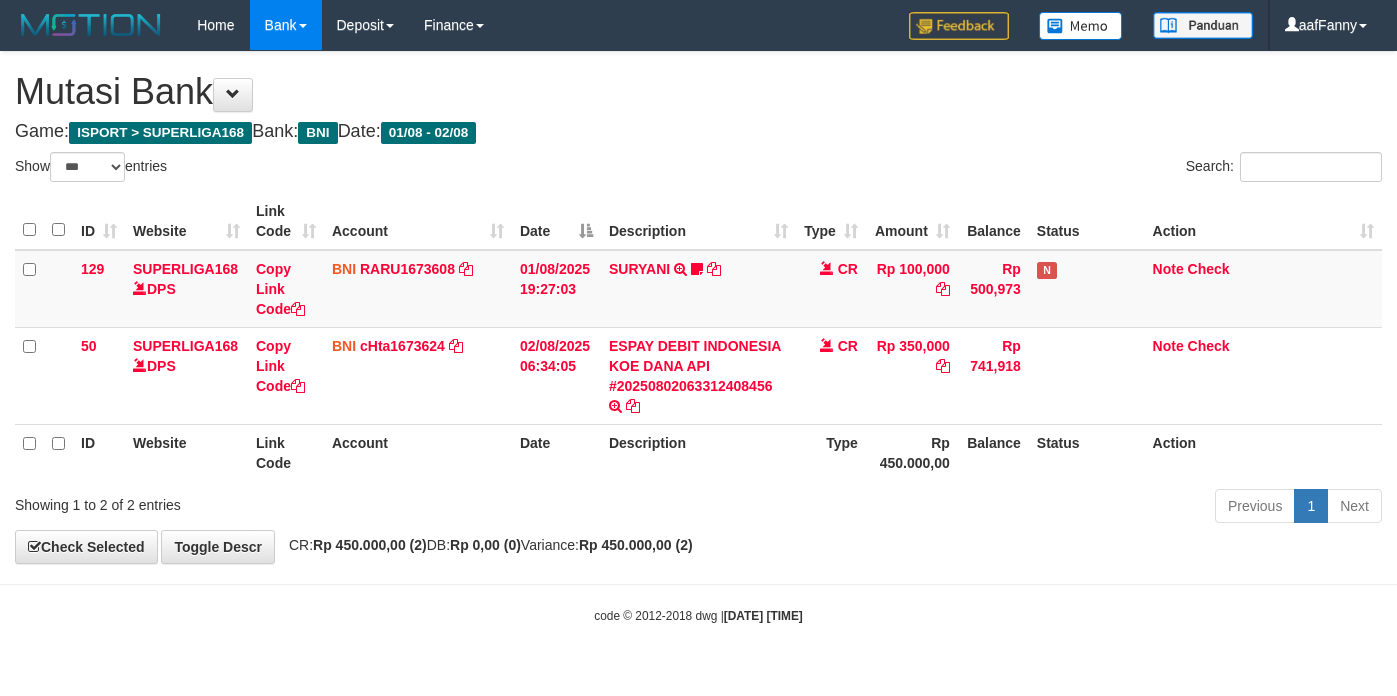 select on "***" 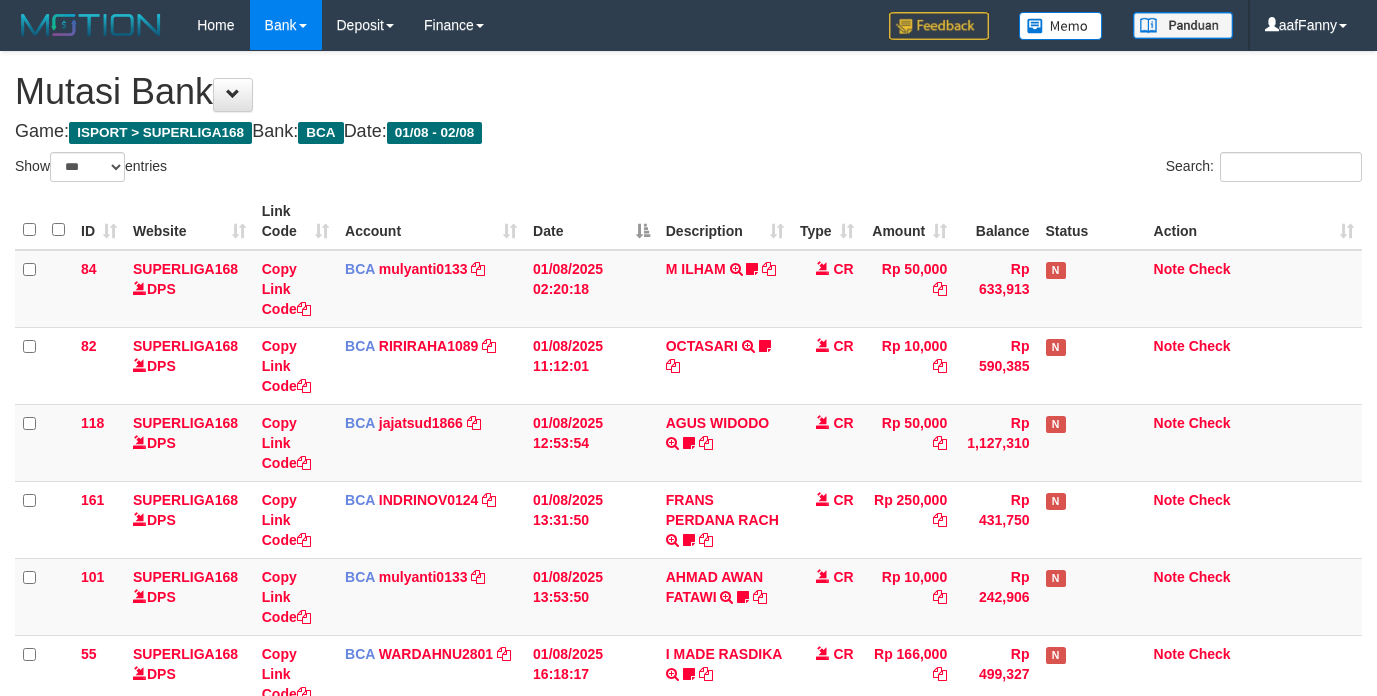 select on "***" 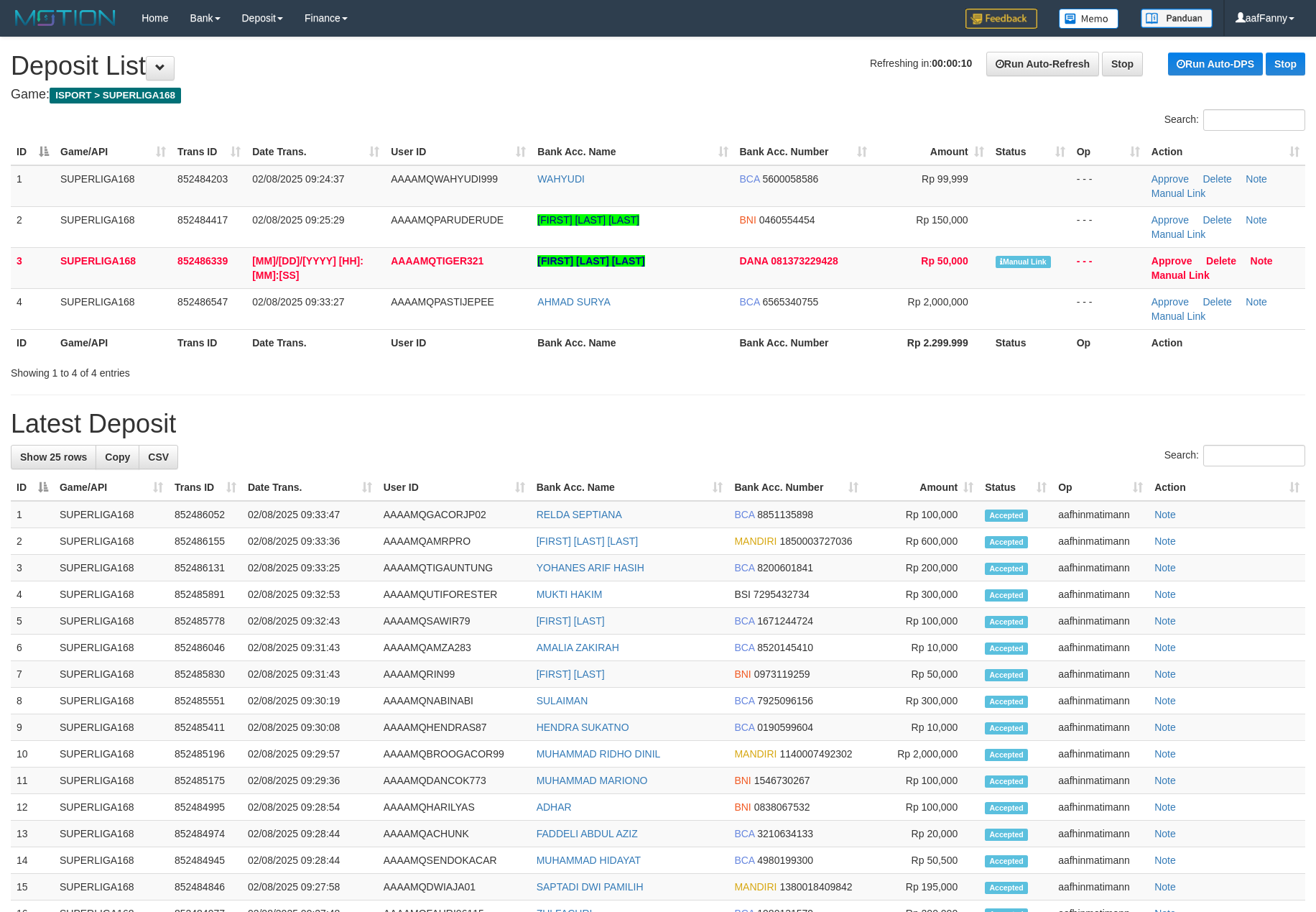scroll, scrollTop: 0, scrollLeft: 0, axis: both 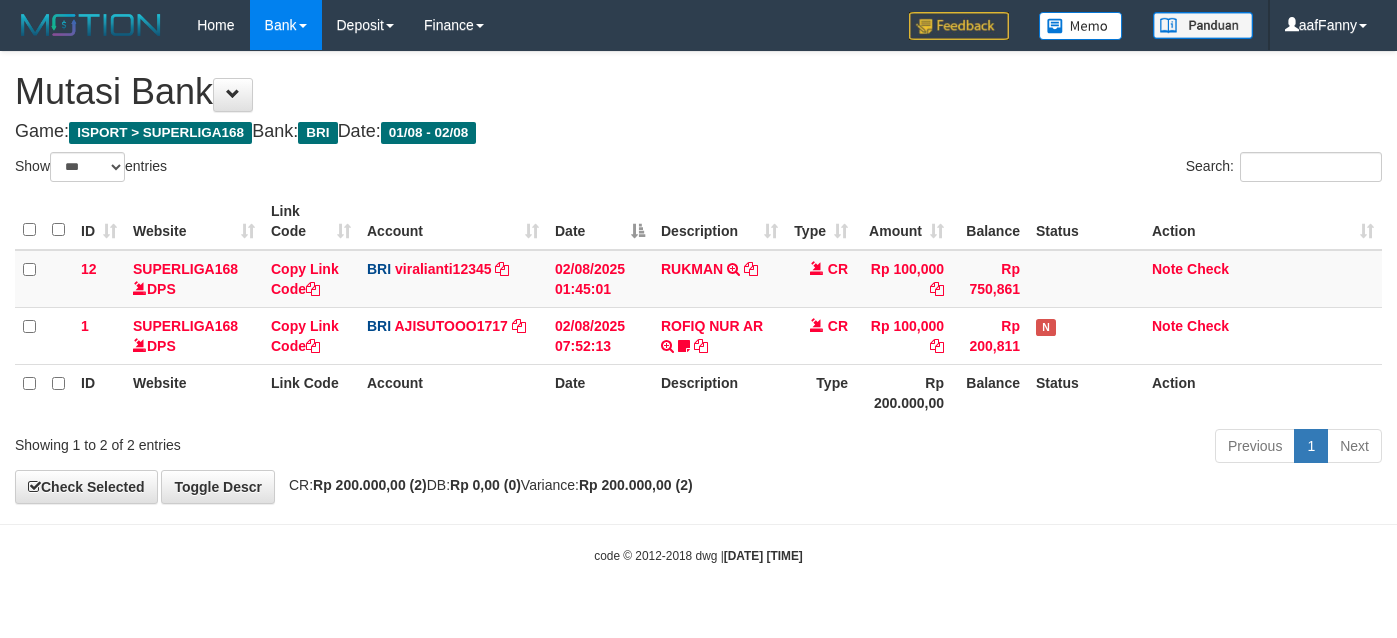 select on "***" 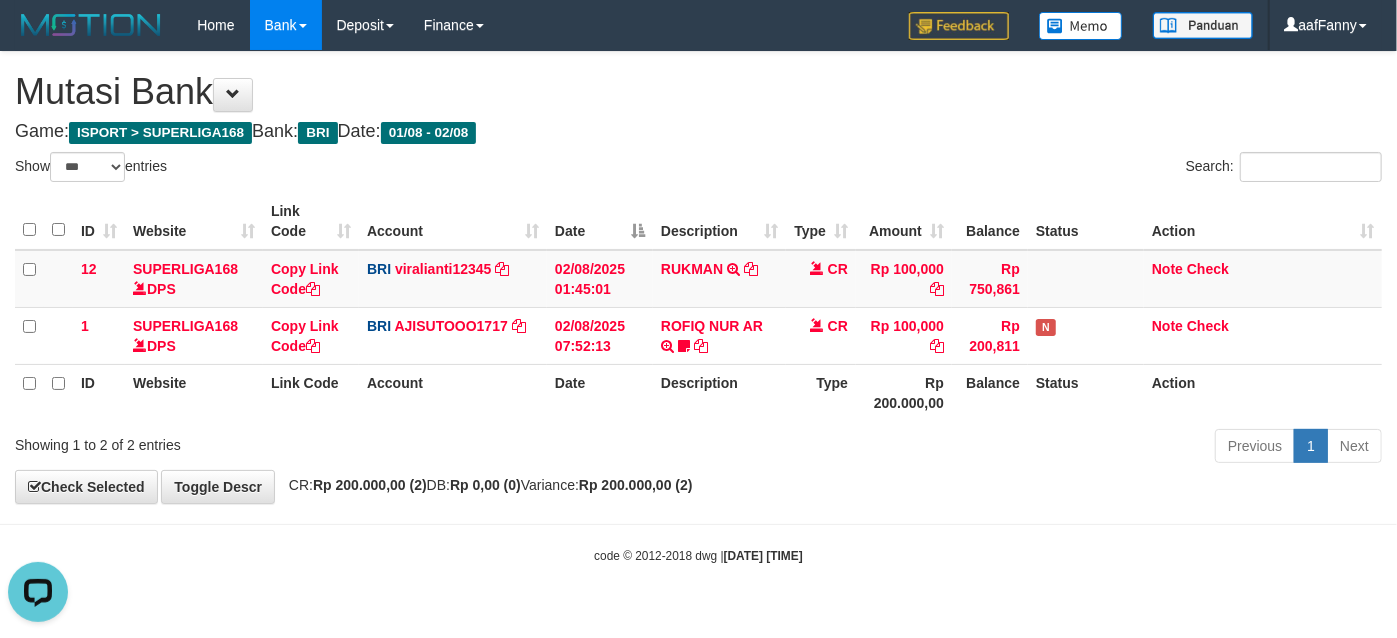scroll, scrollTop: 0, scrollLeft: 0, axis: both 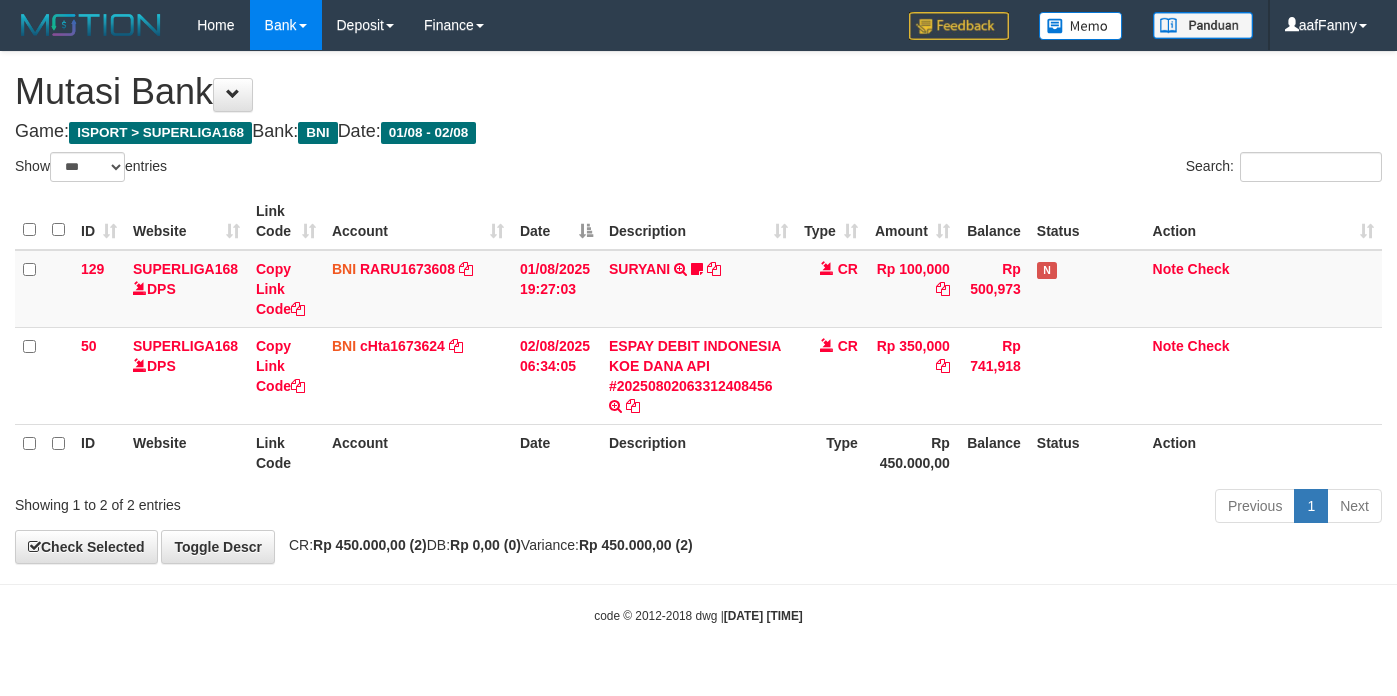 select on "***" 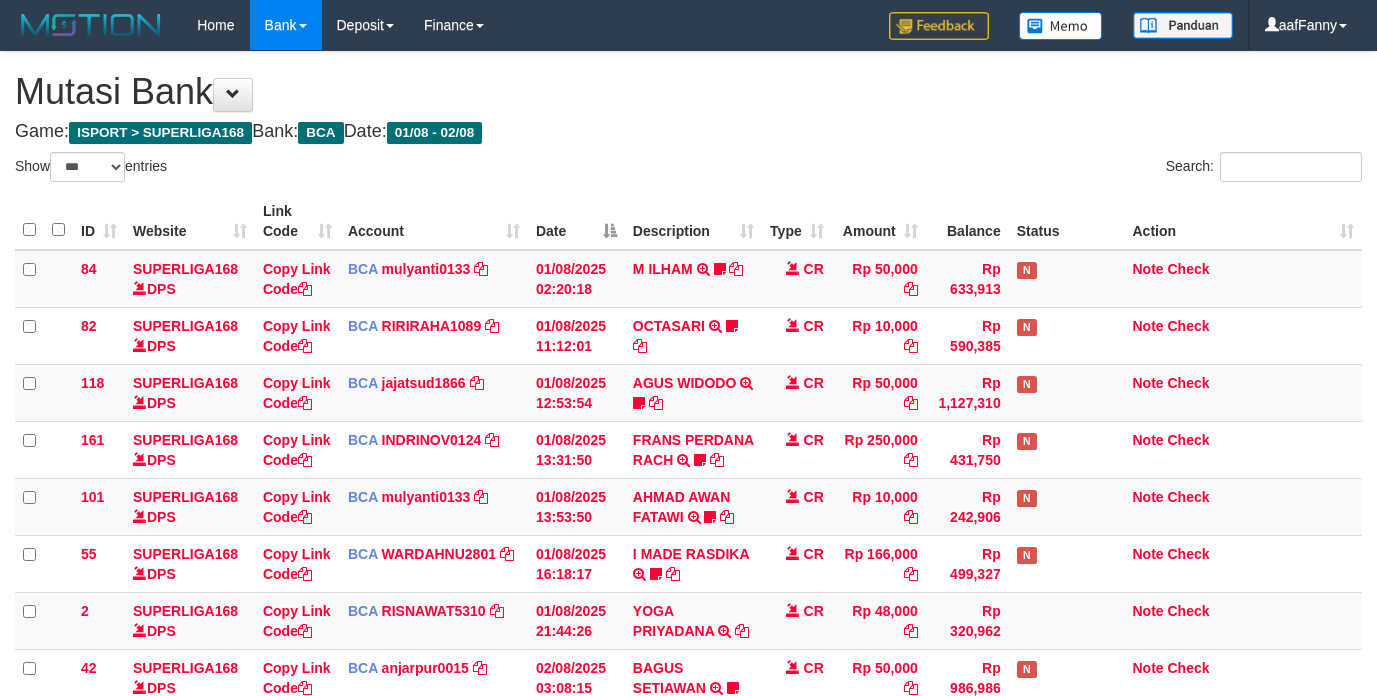 select on "***" 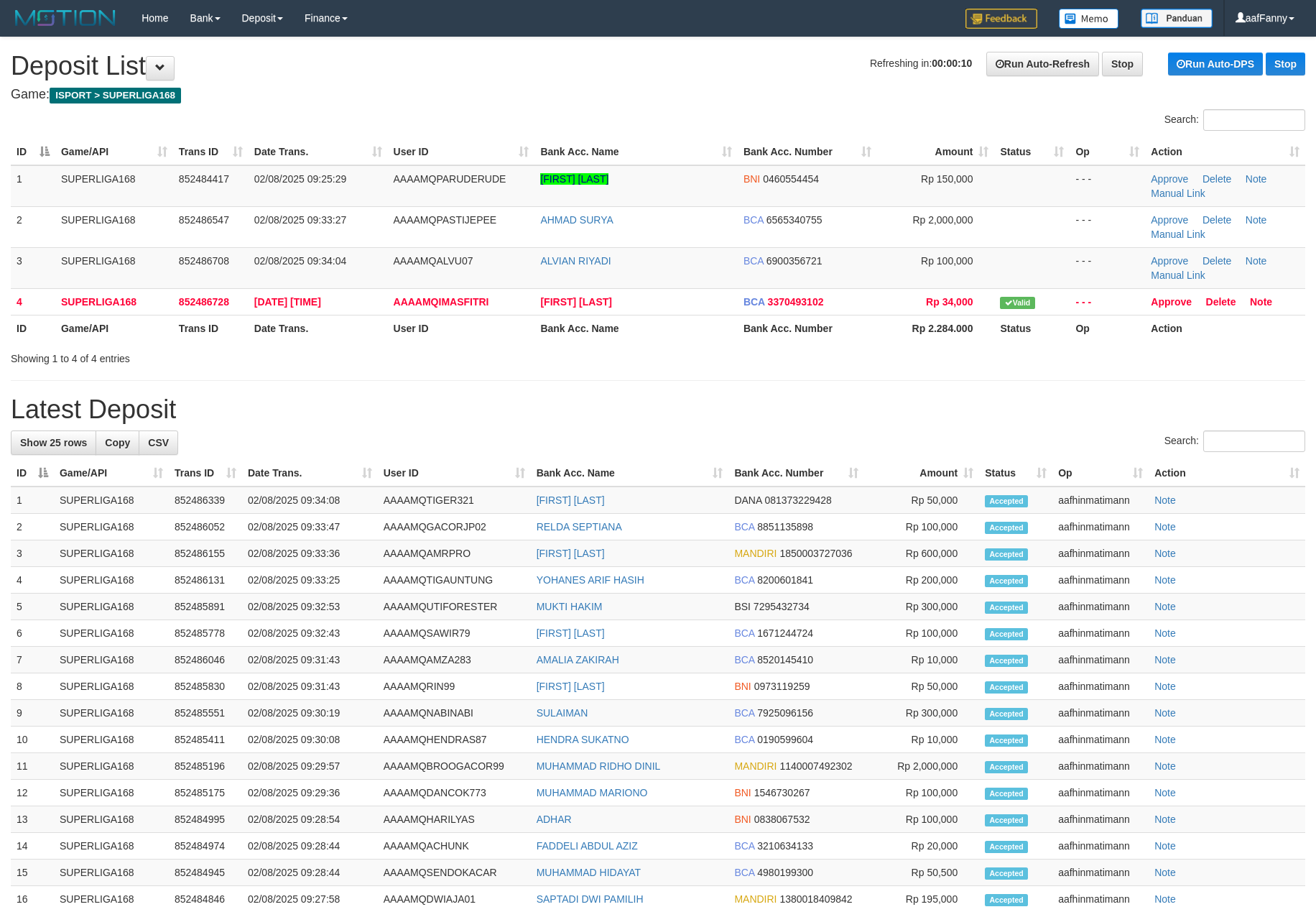 scroll, scrollTop: 0, scrollLeft: 0, axis: both 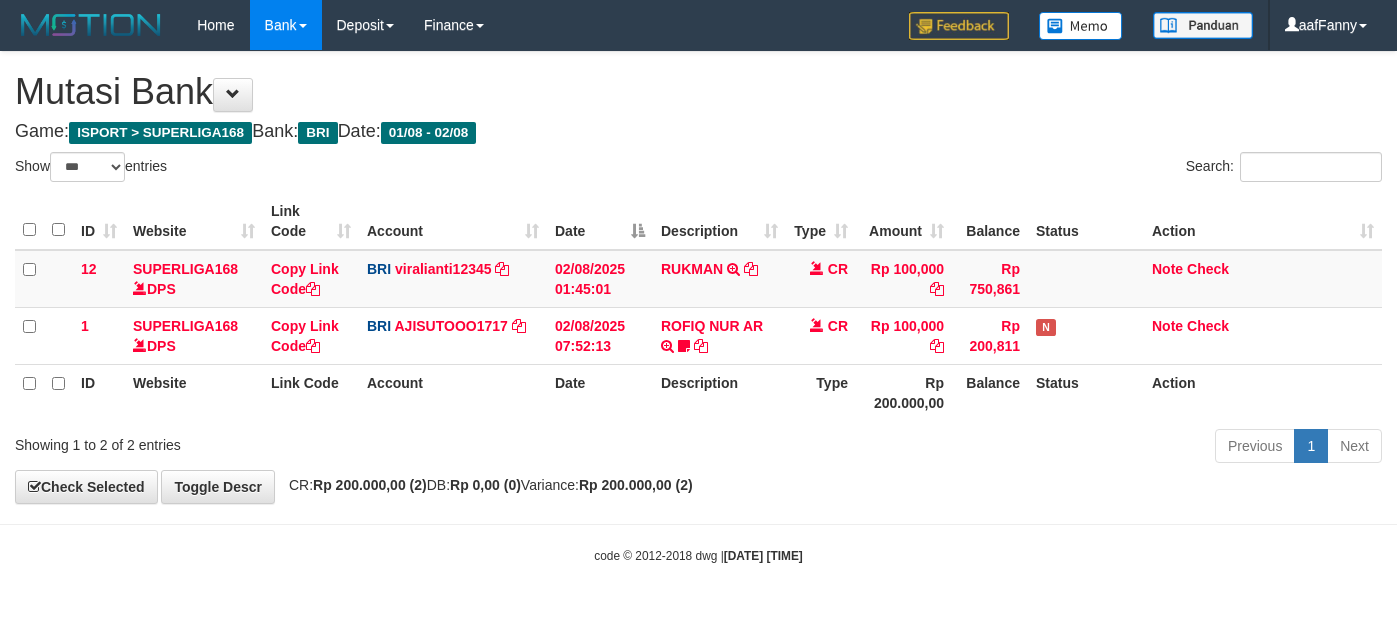 select on "***" 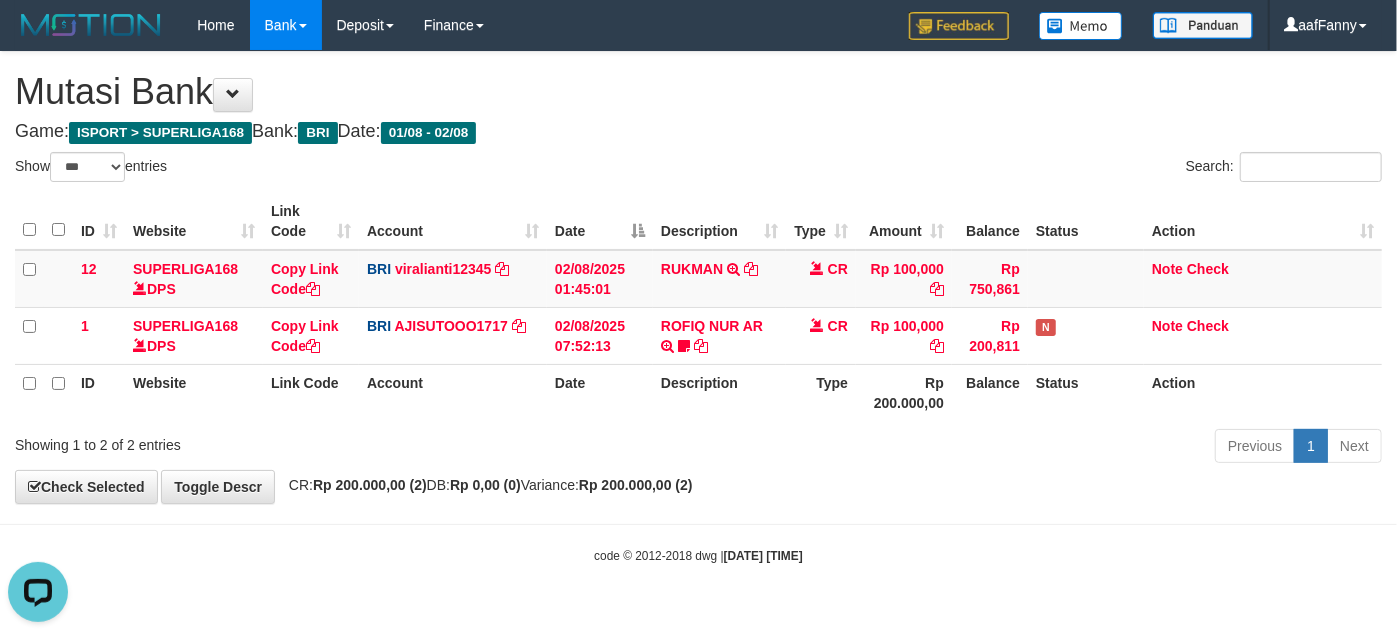 scroll, scrollTop: 0, scrollLeft: 0, axis: both 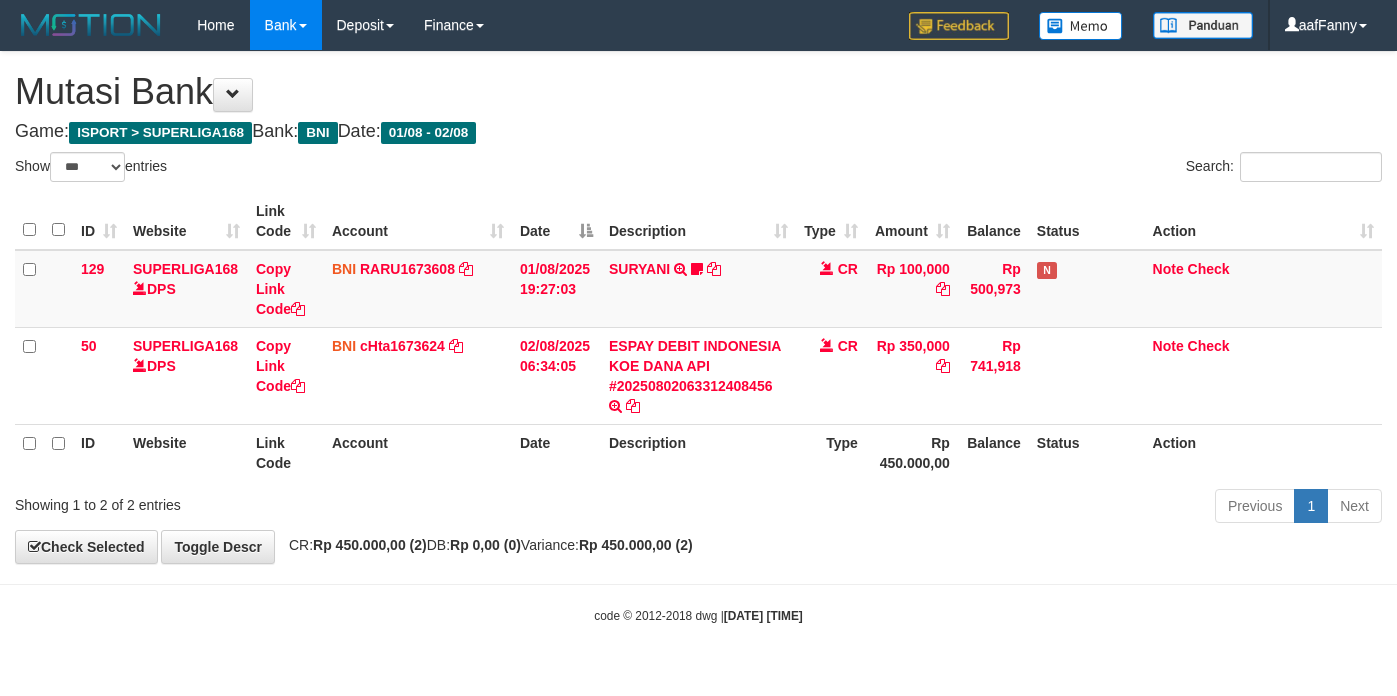 select on "***" 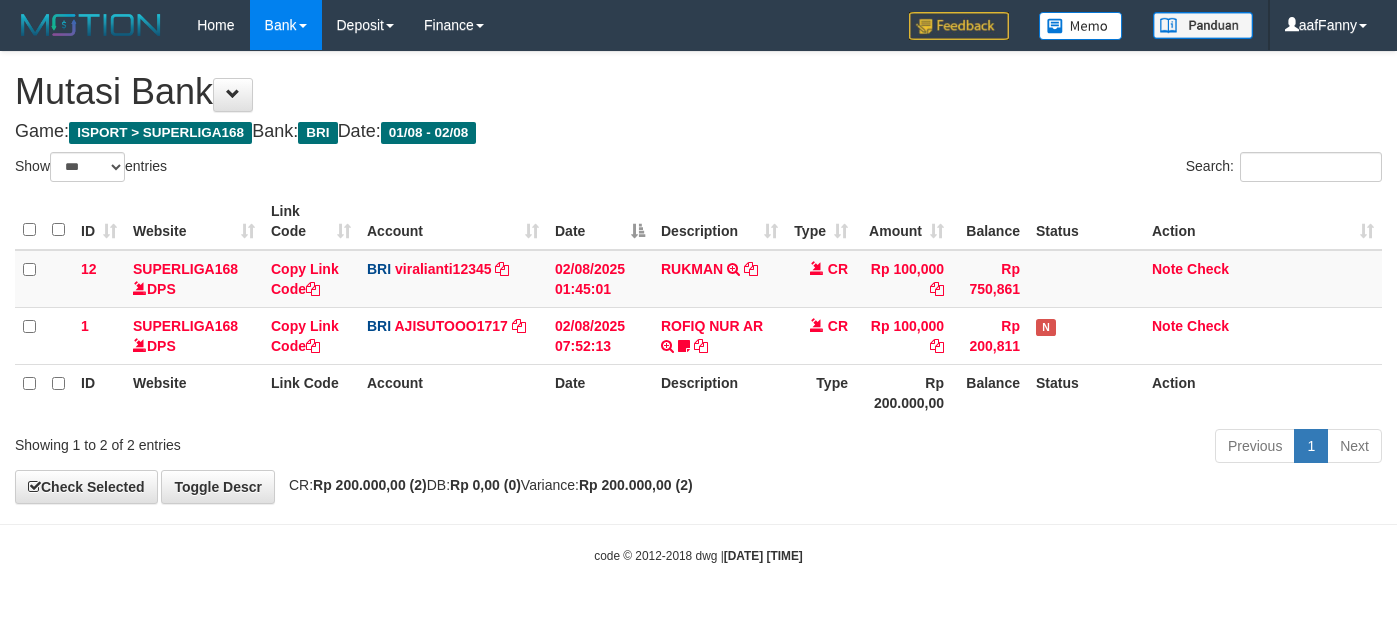 select on "***" 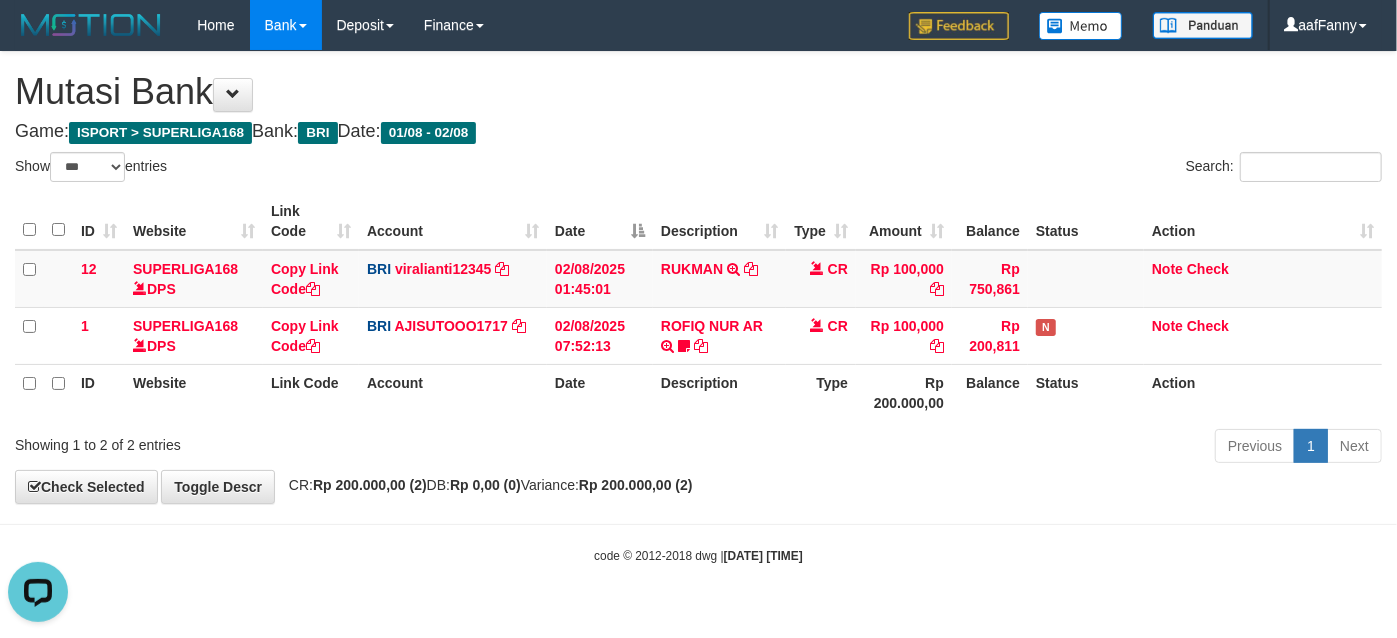 scroll, scrollTop: 0, scrollLeft: 0, axis: both 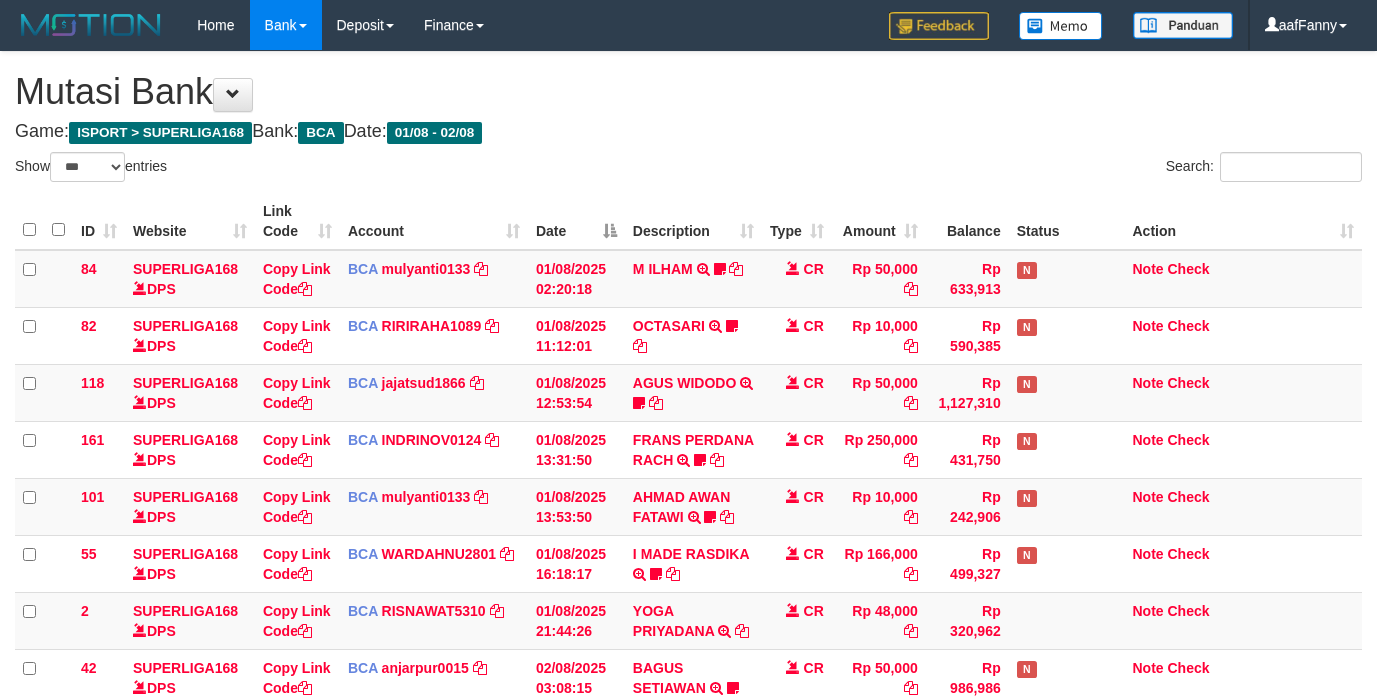 select on "***" 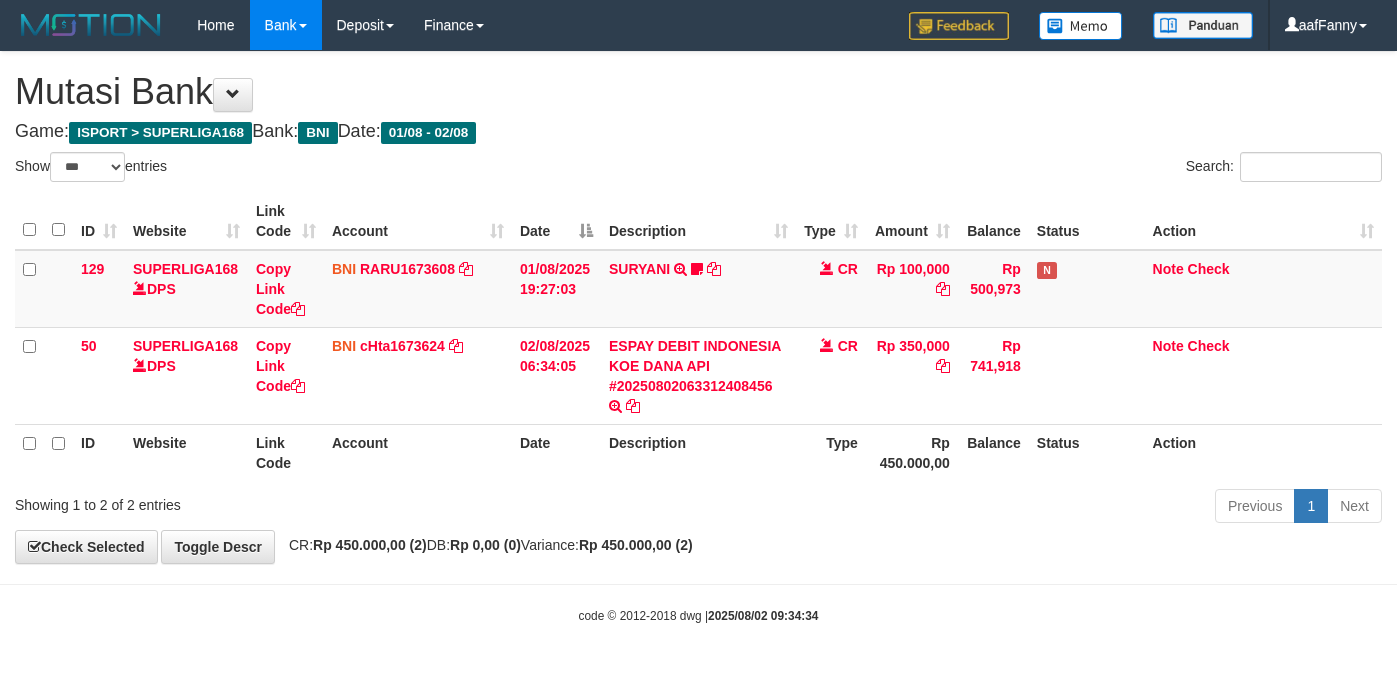 select on "***" 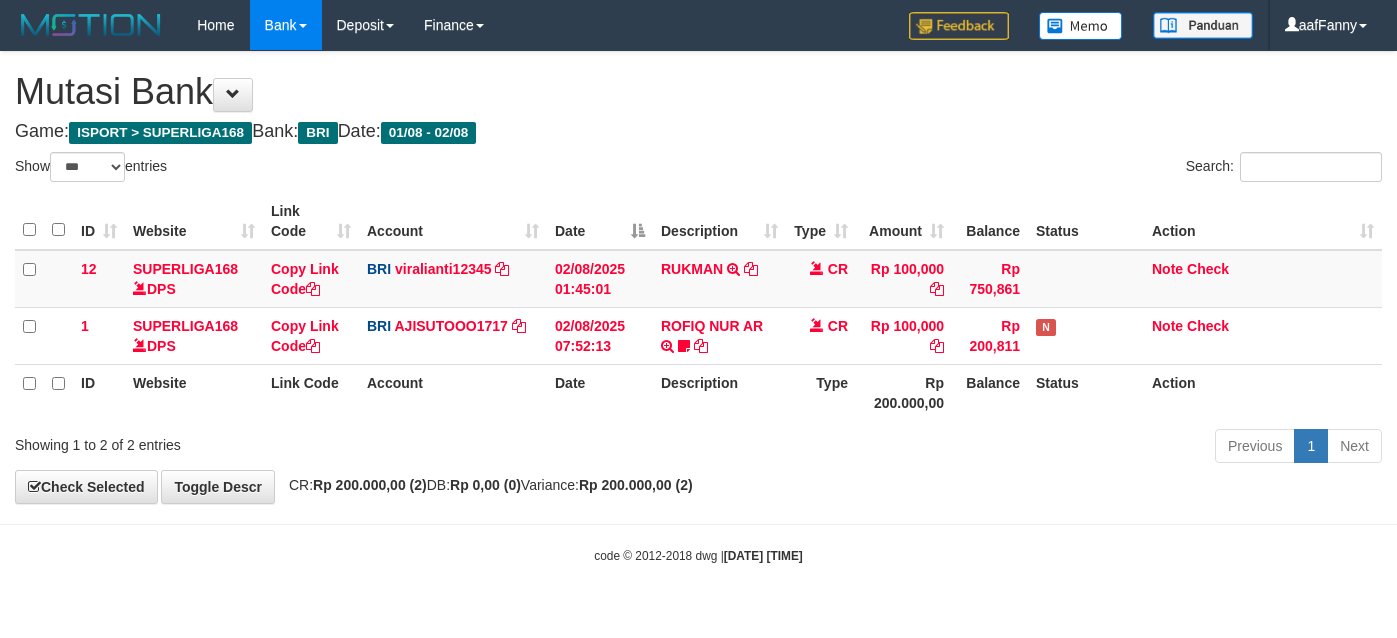 select on "***" 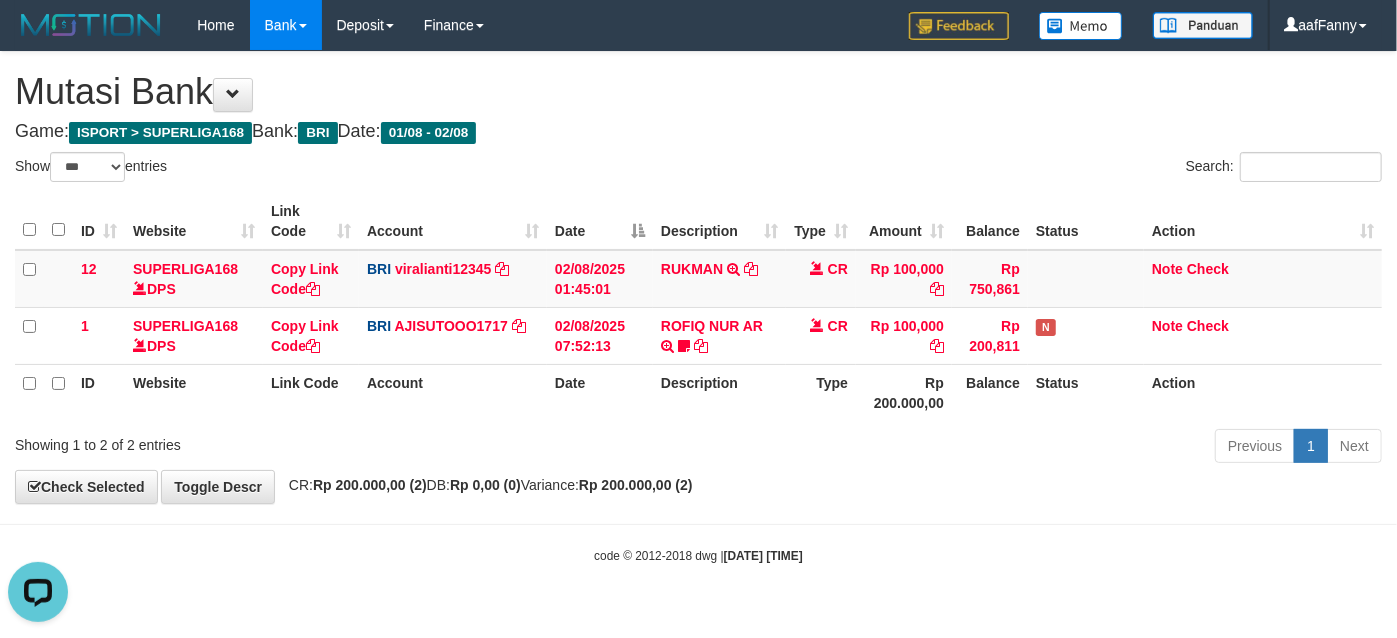 scroll, scrollTop: 0, scrollLeft: 0, axis: both 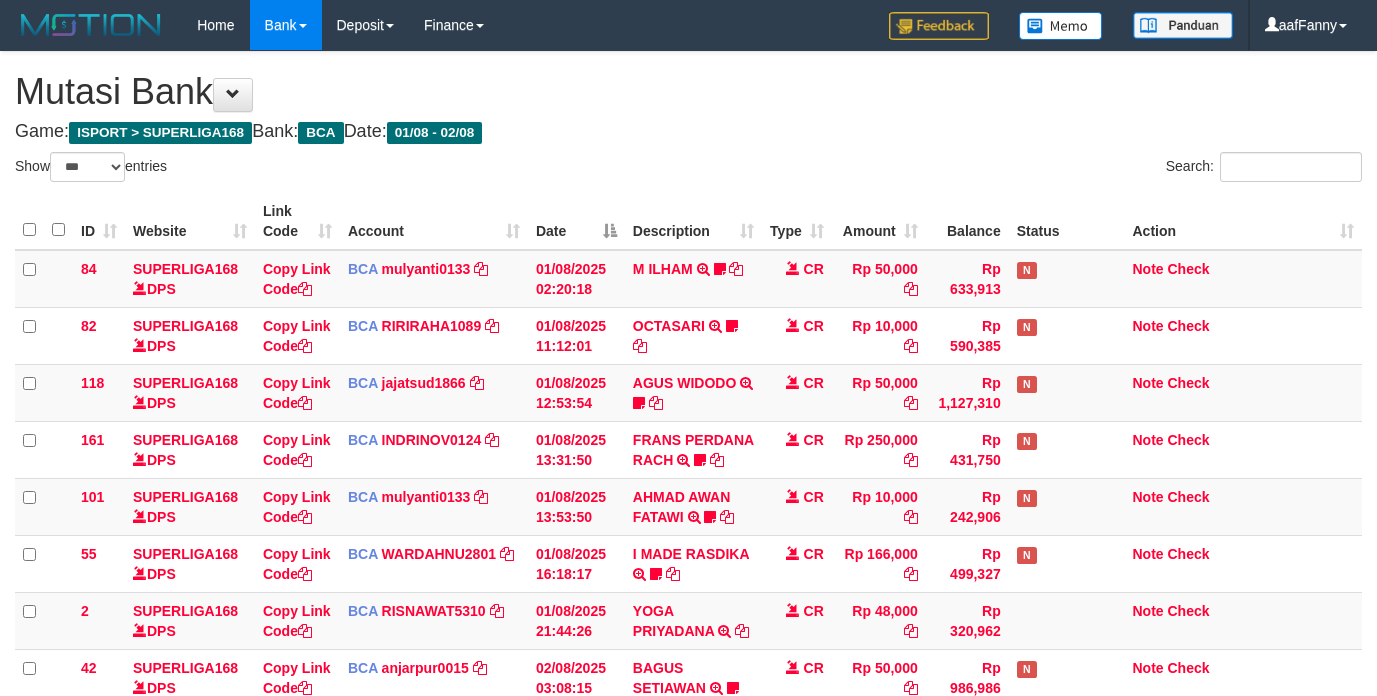 select on "***" 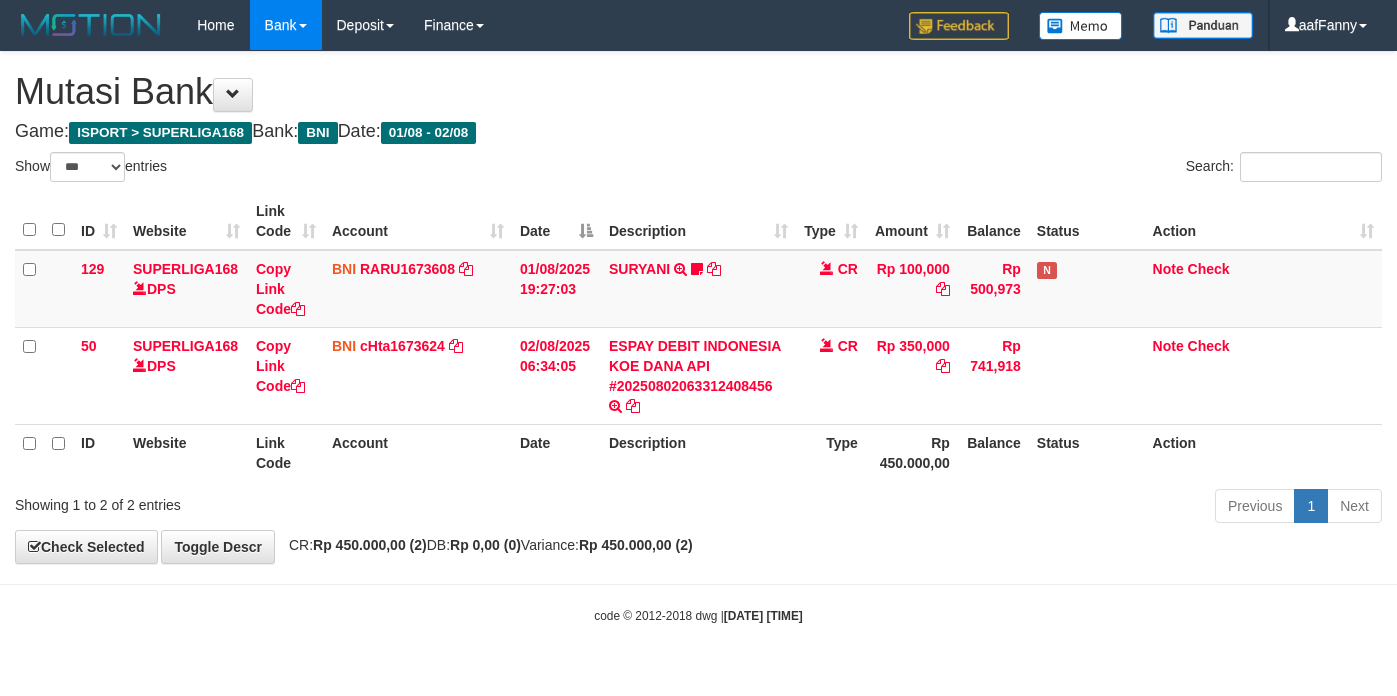 select on "***" 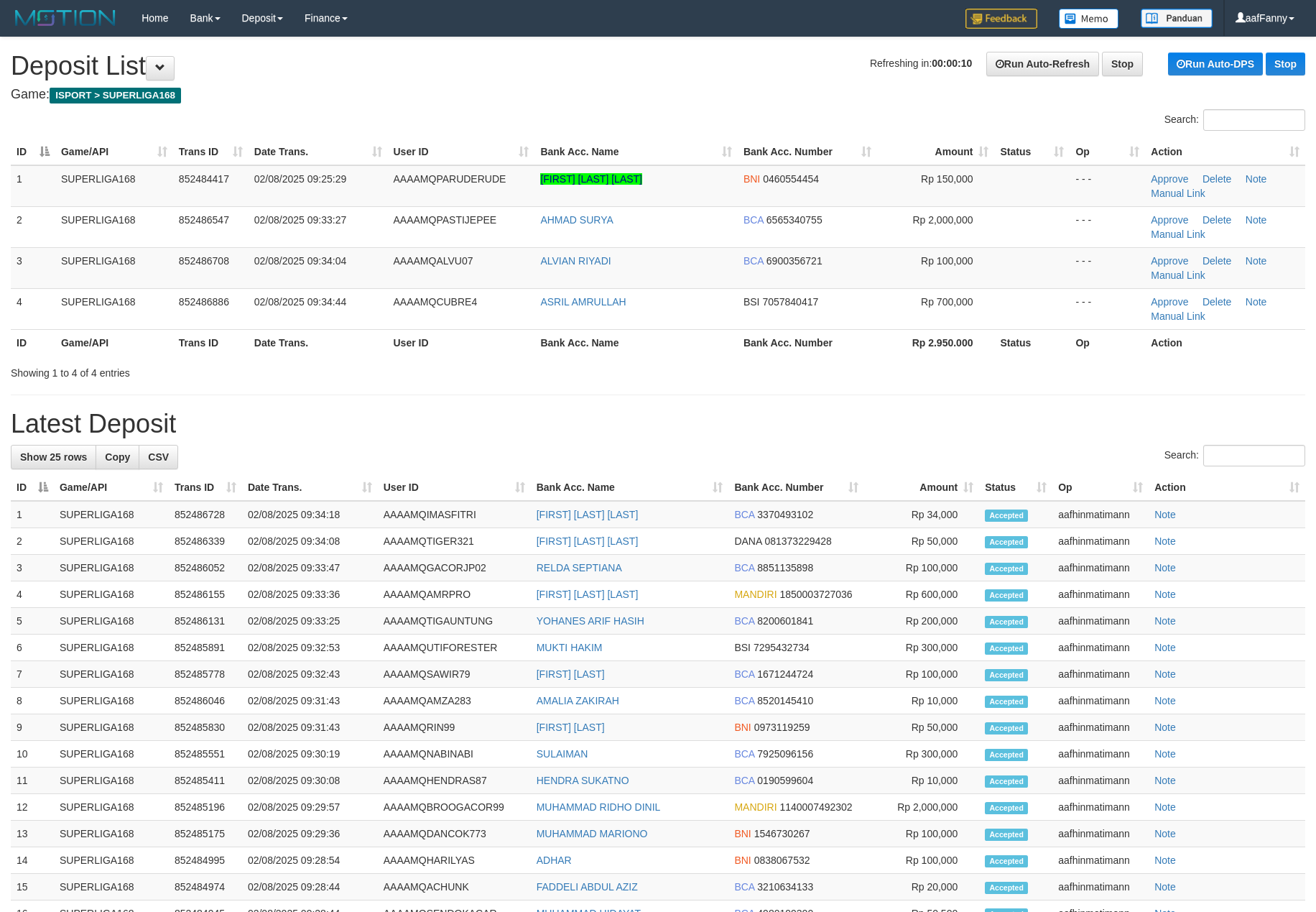 scroll, scrollTop: 0, scrollLeft: 0, axis: both 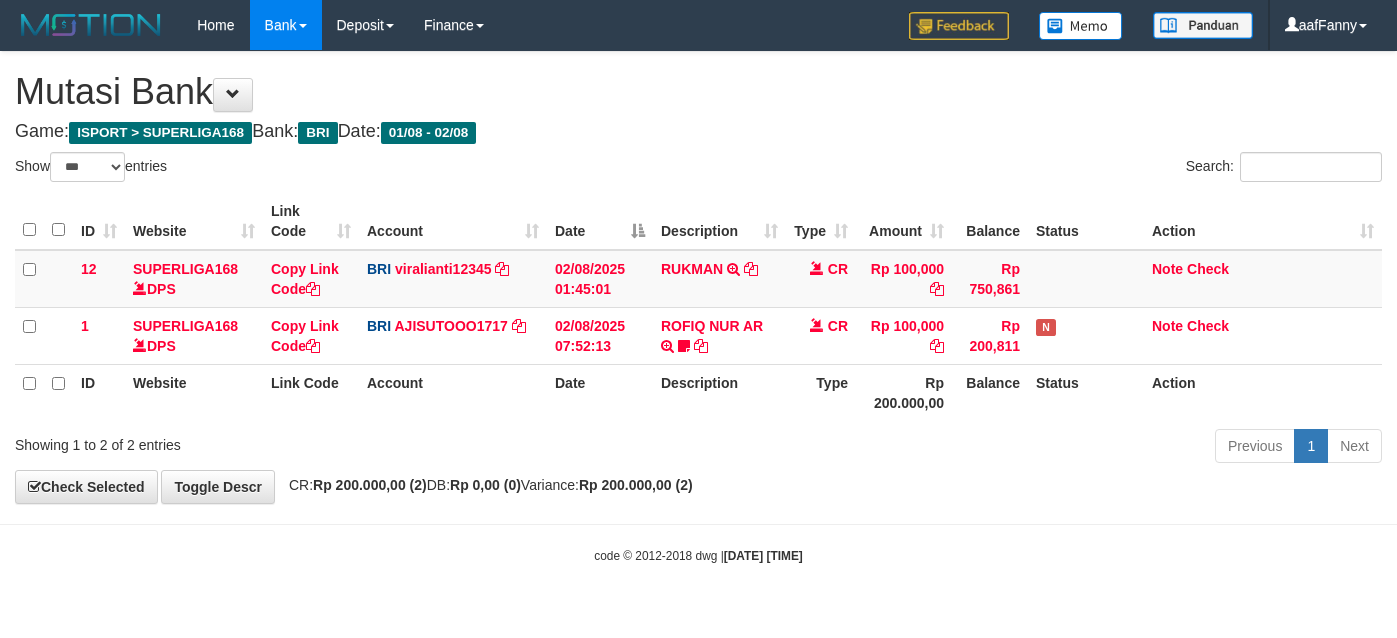 select on "***" 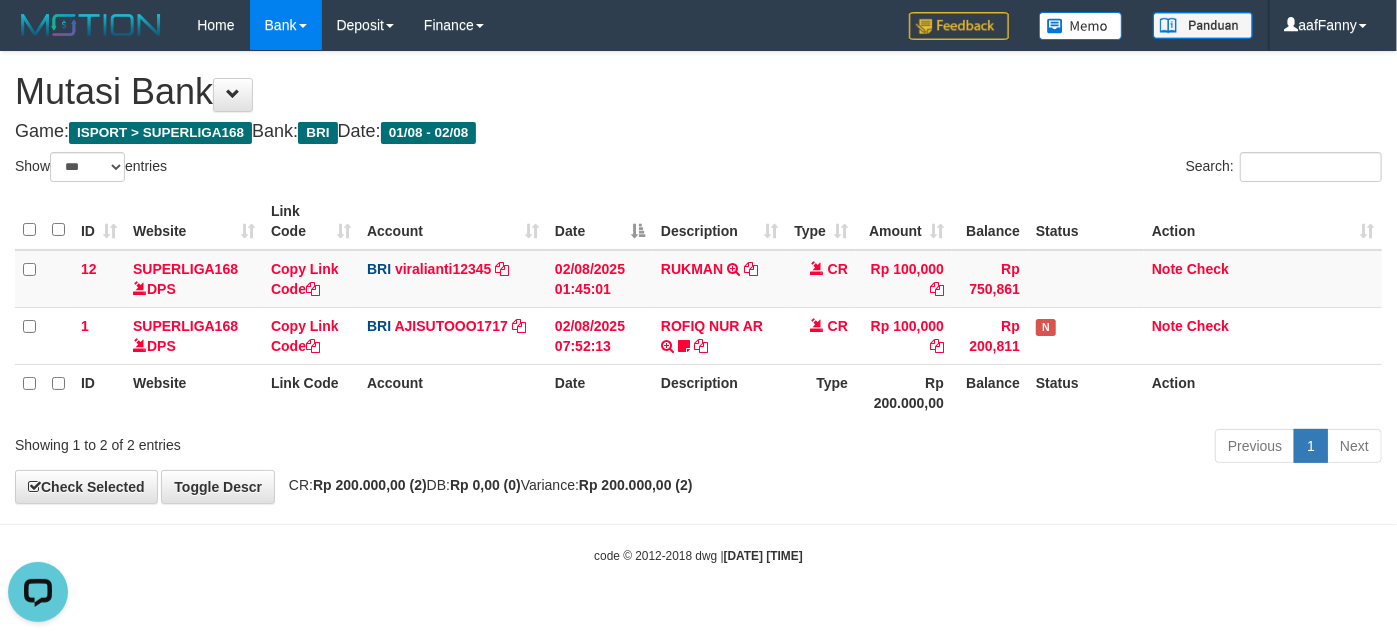 scroll, scrollTop: 0, scrollLeft: 0, axis: both 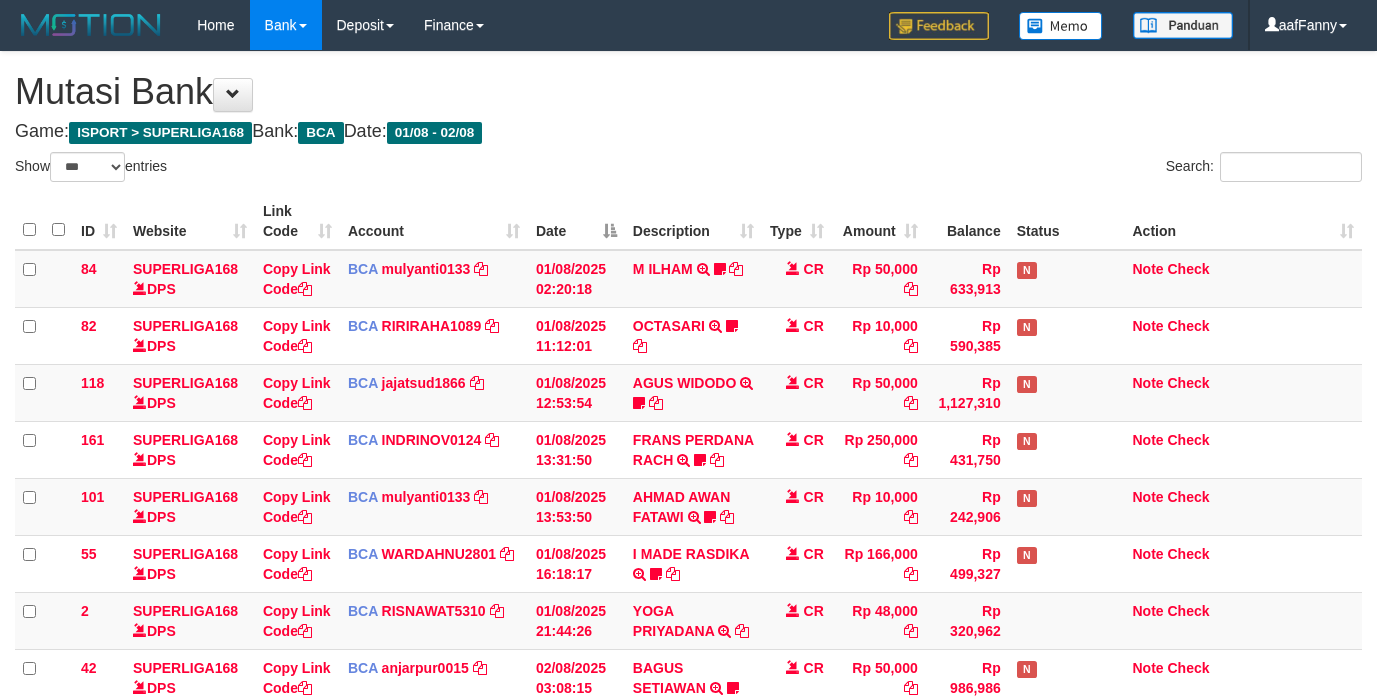 select on "***" 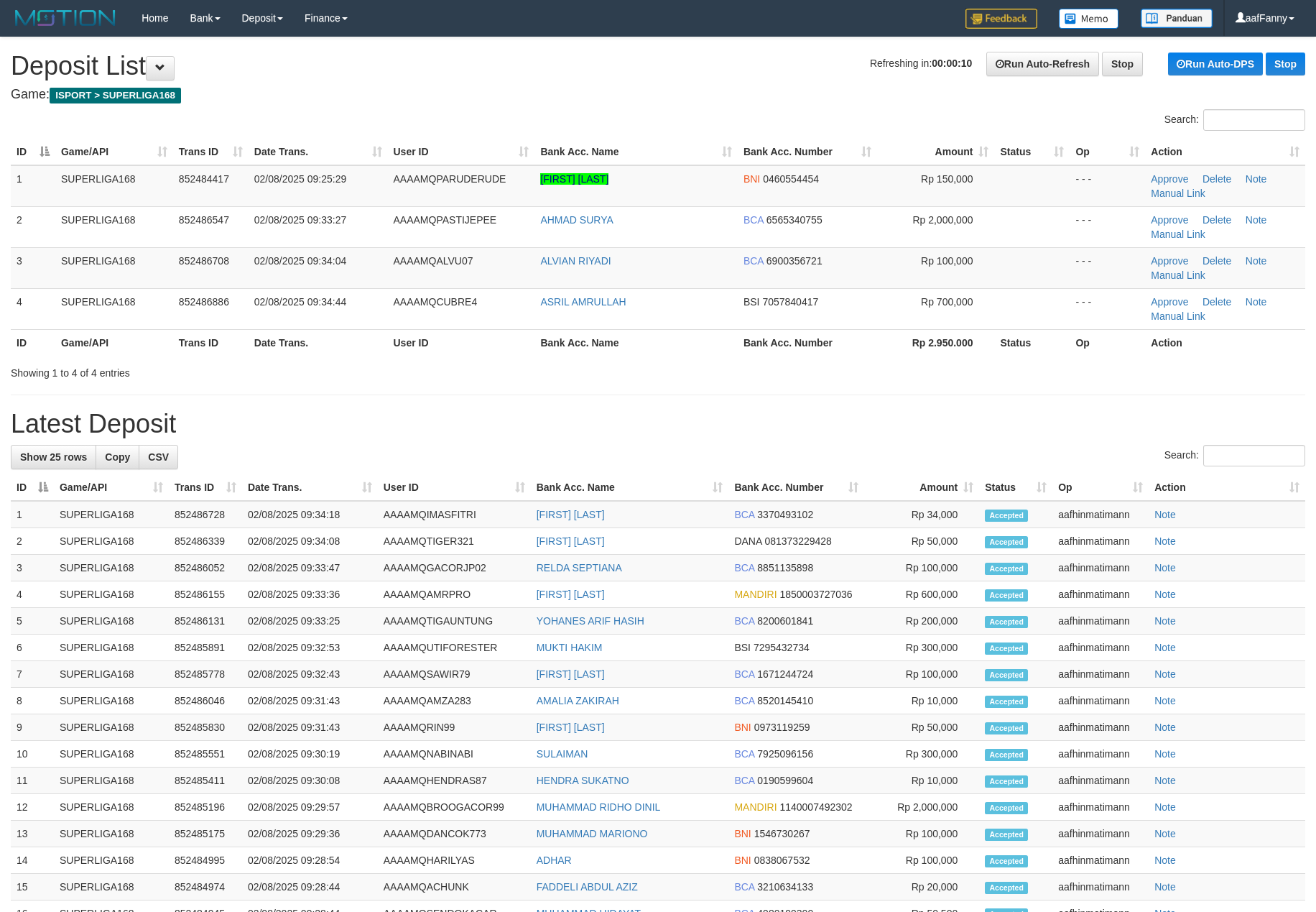 scroll, scrollTop: 0, scrollLeft: 0, axis: both 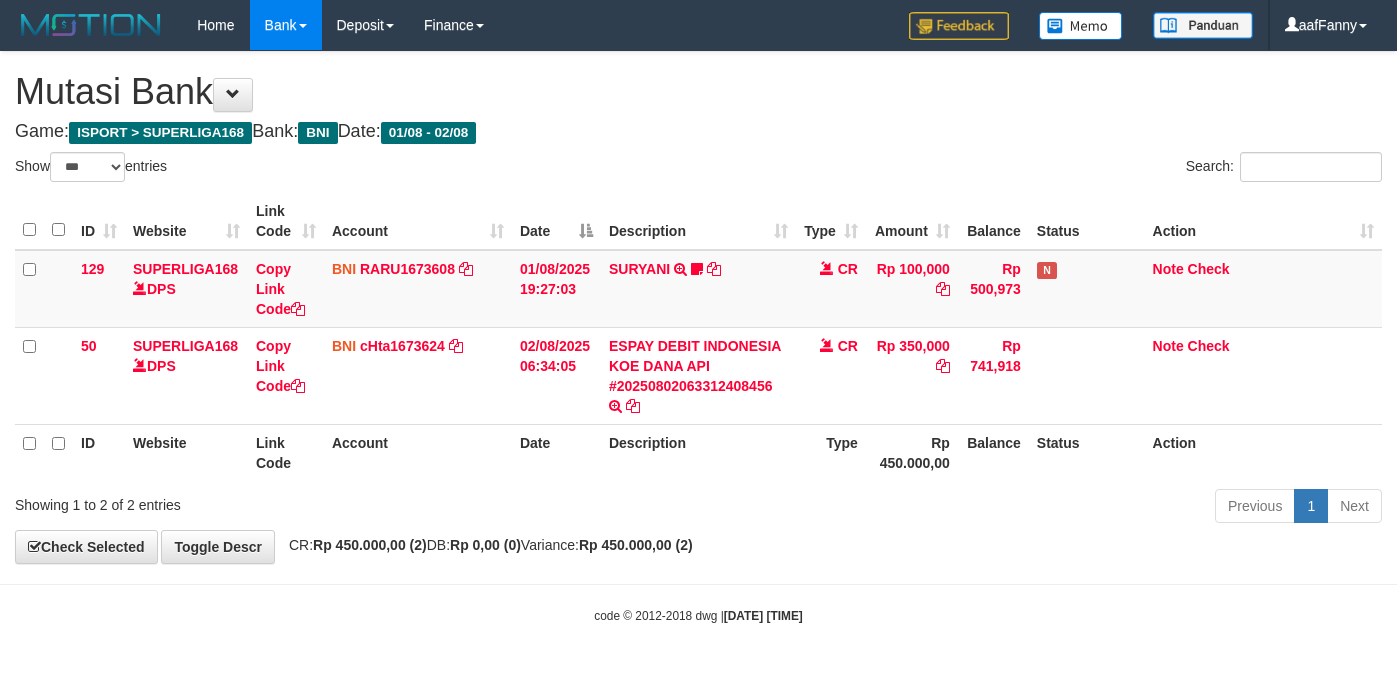 select on "***" 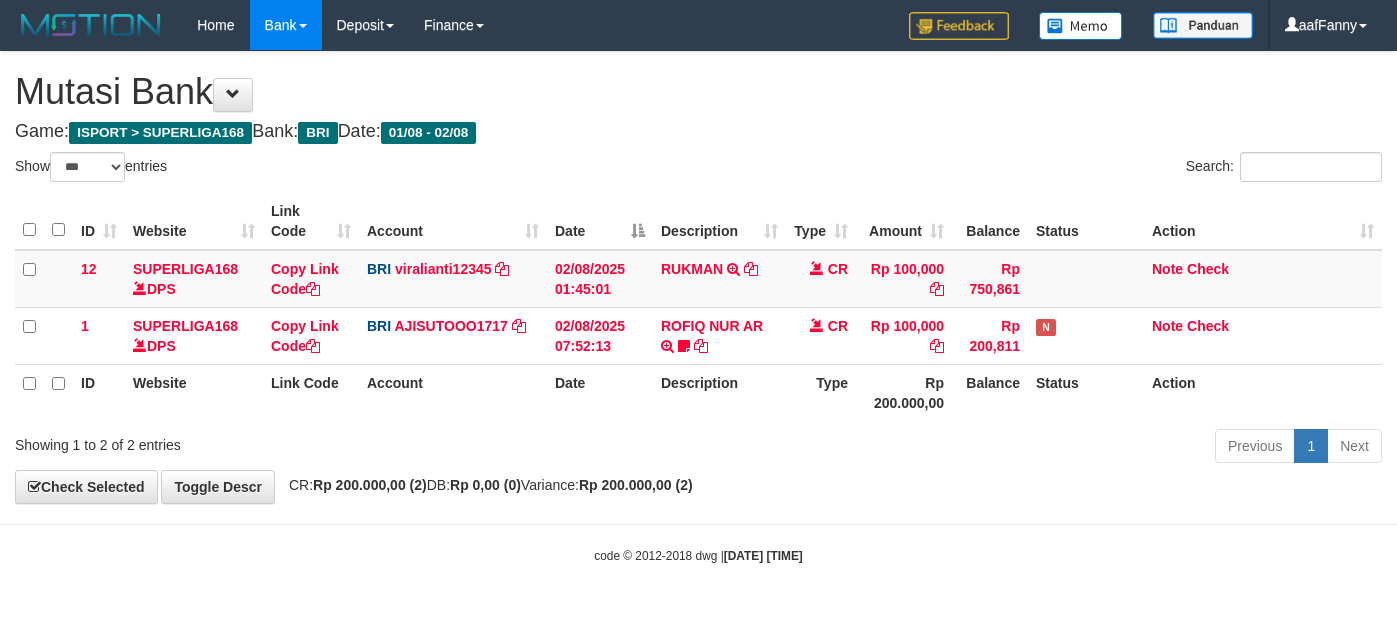 select on "***" 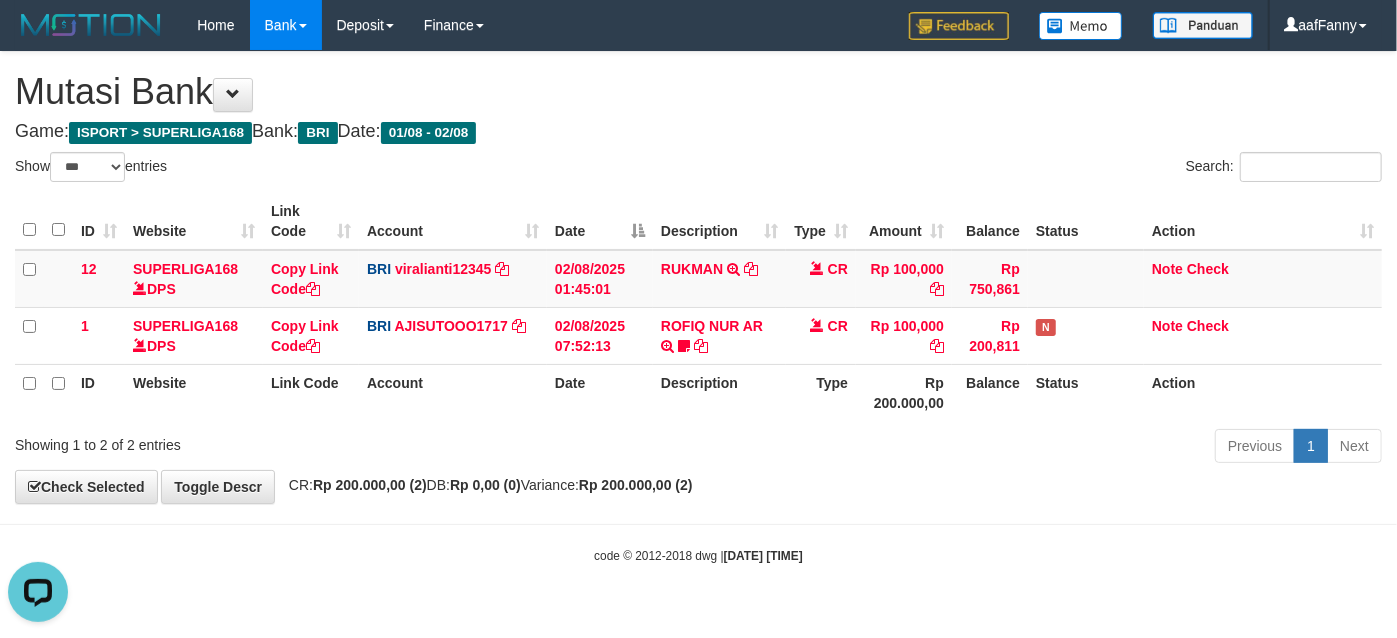 scroll, scrollTop: 0, scrollLeft: 0, axis: both 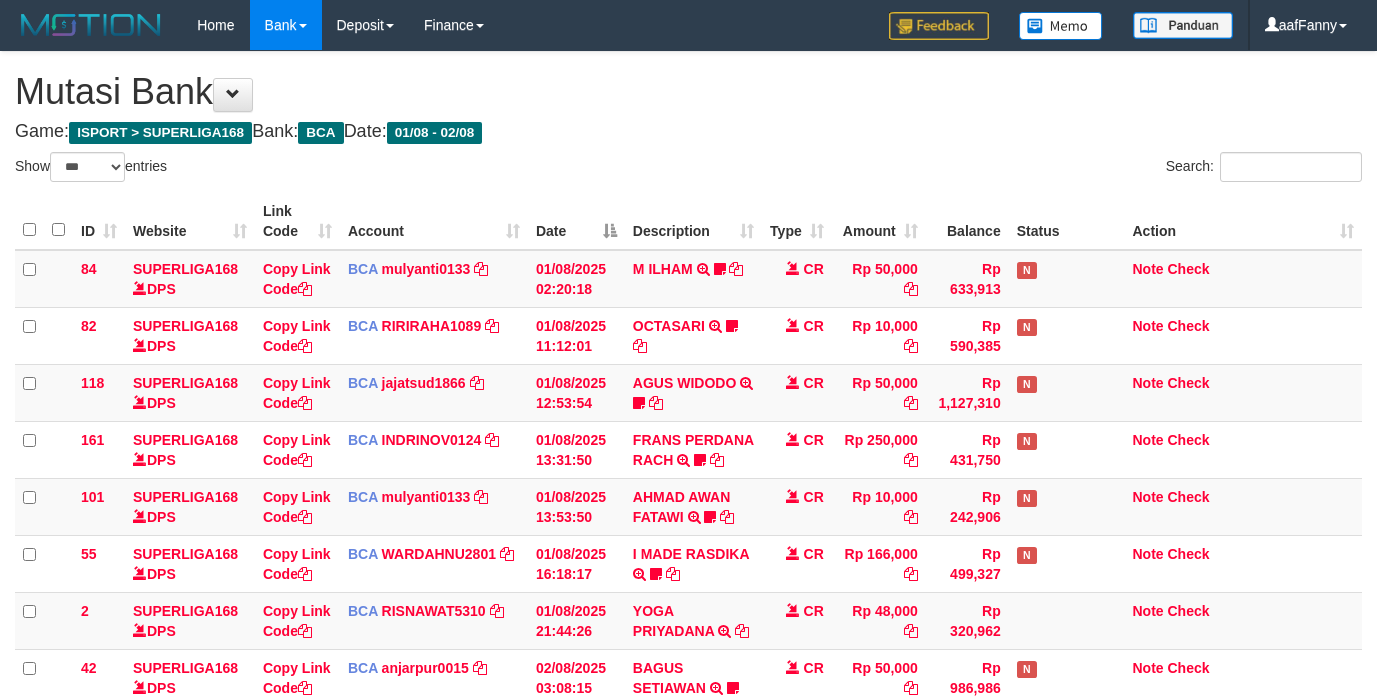 select on "***" 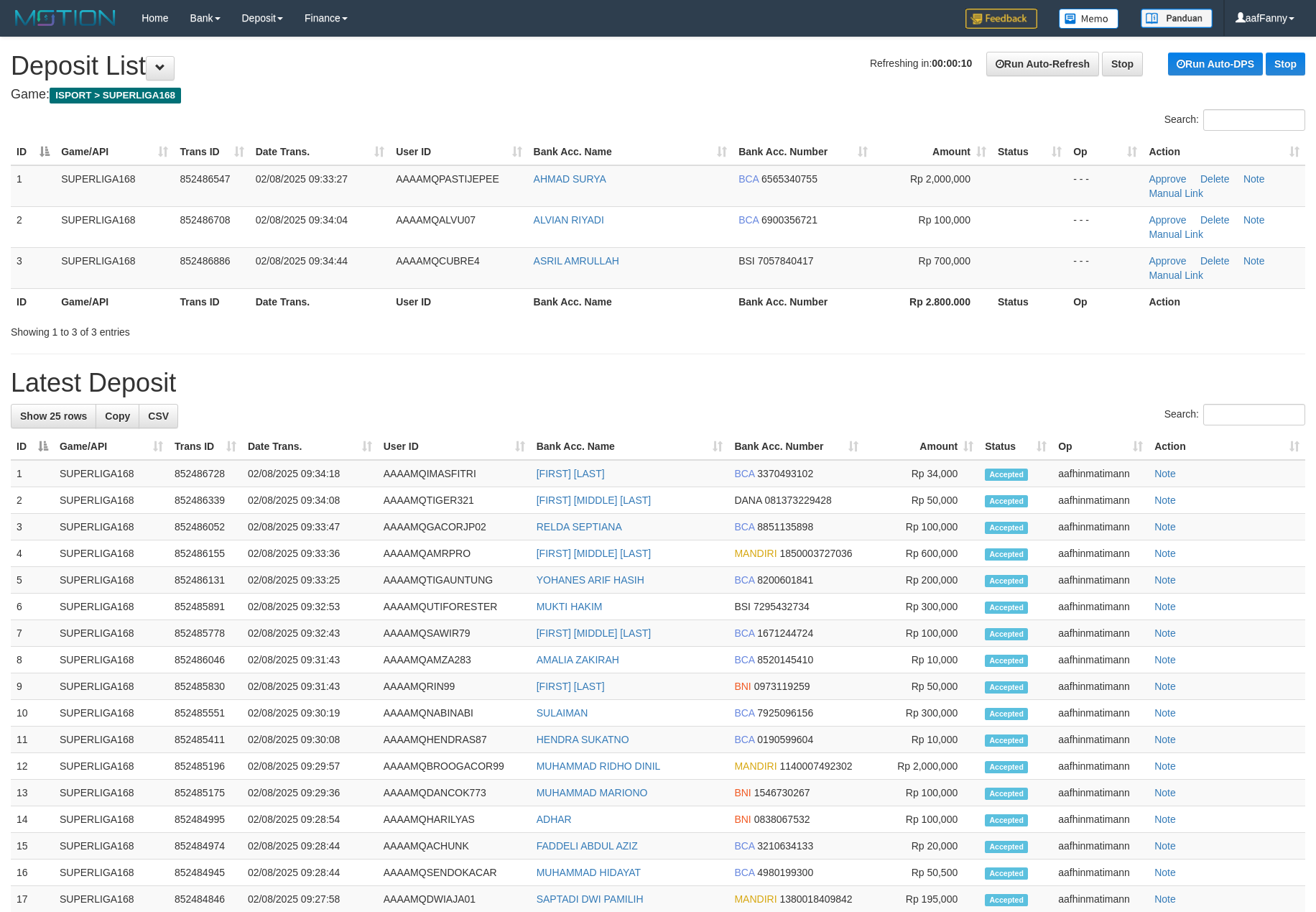 scroll, scrollTop: 0, scrollLeft: 0, axis: both 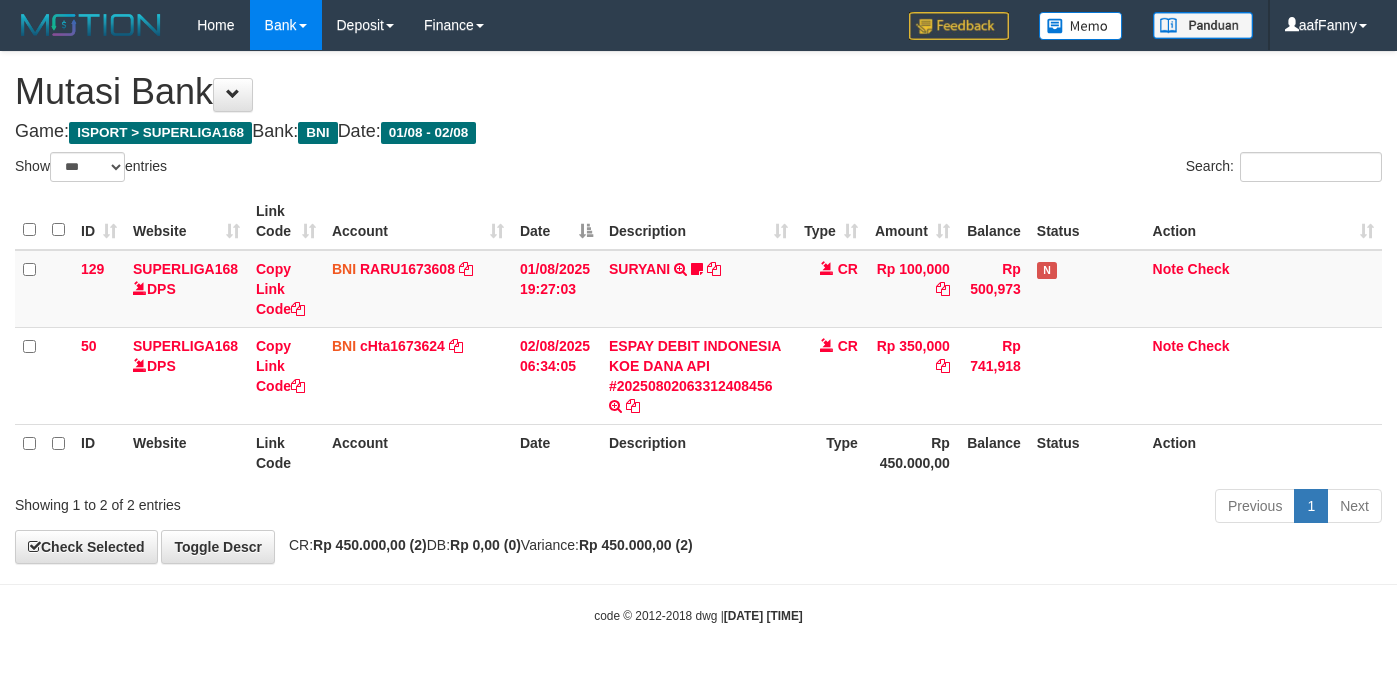 select on "***" 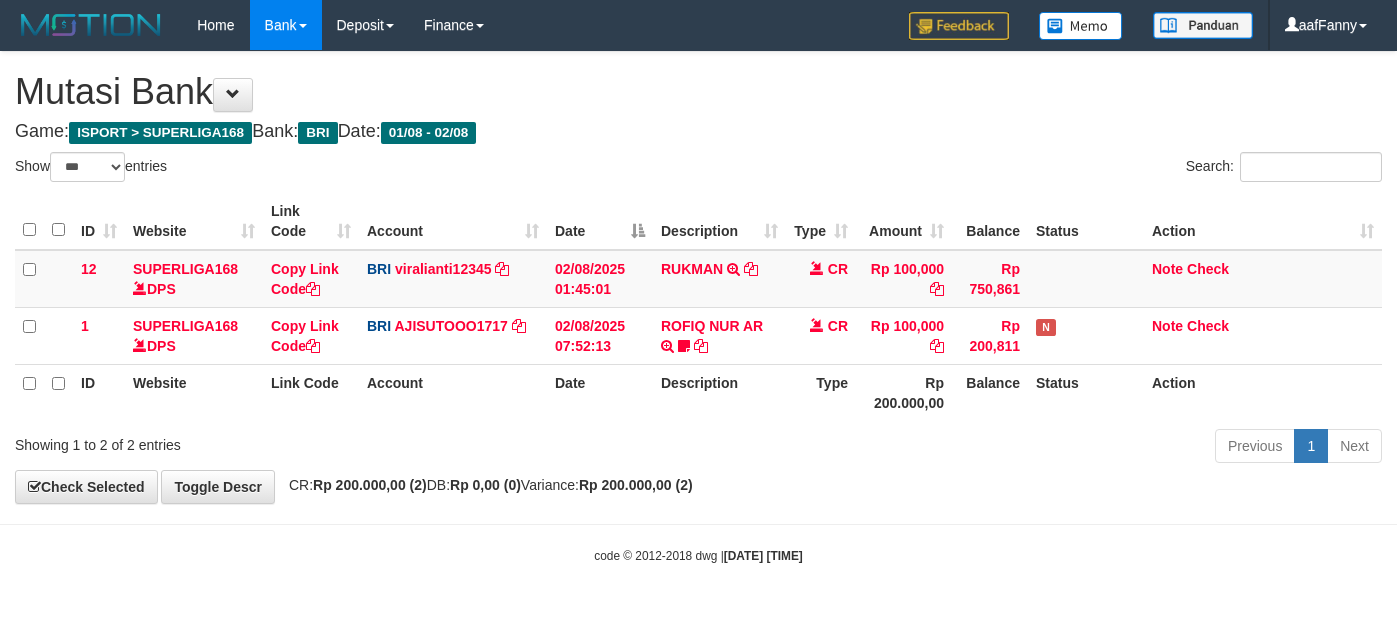select on "***" 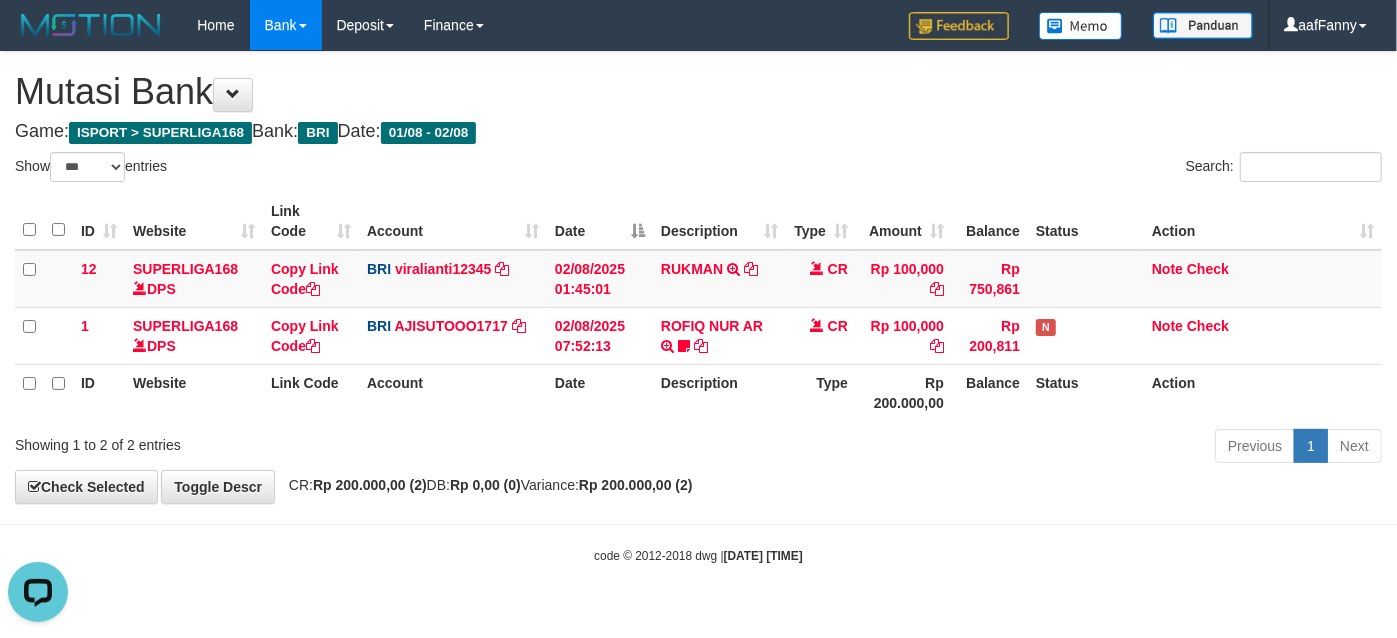 scroll, scrollTop: 0, scrollLeft: 0, axis: both 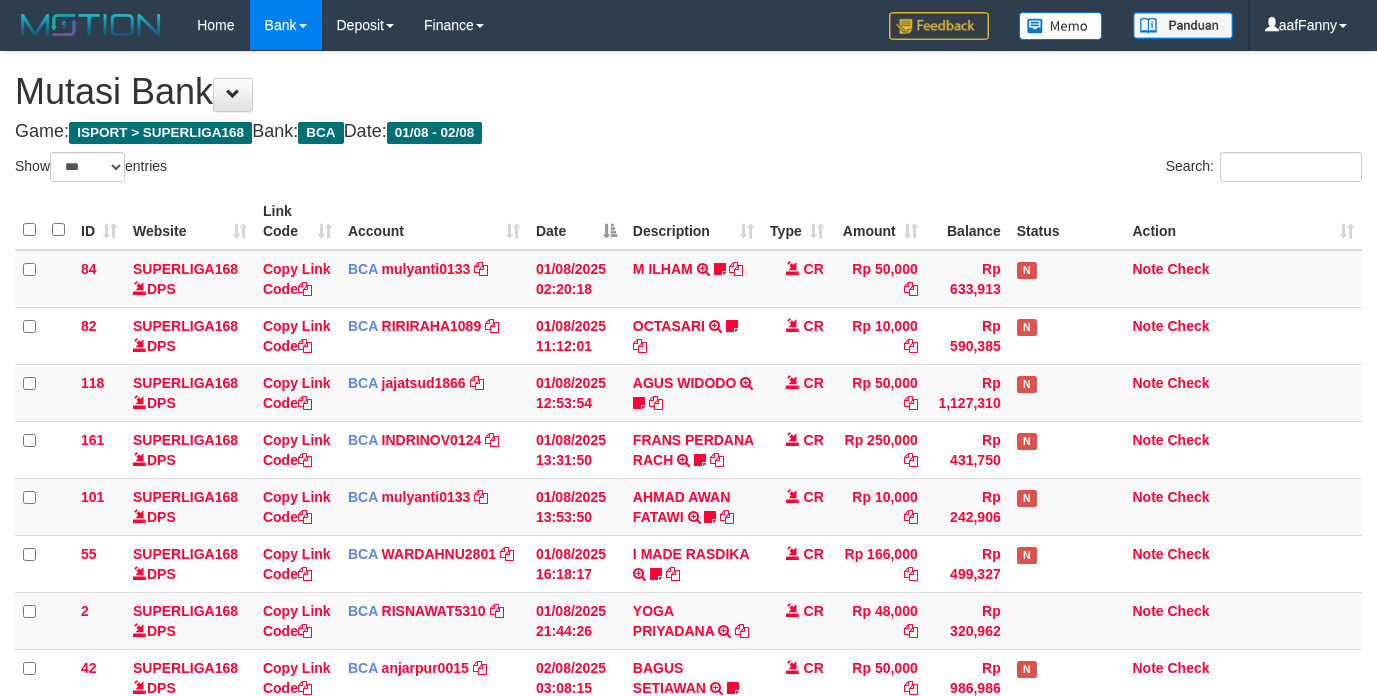 select on "***" 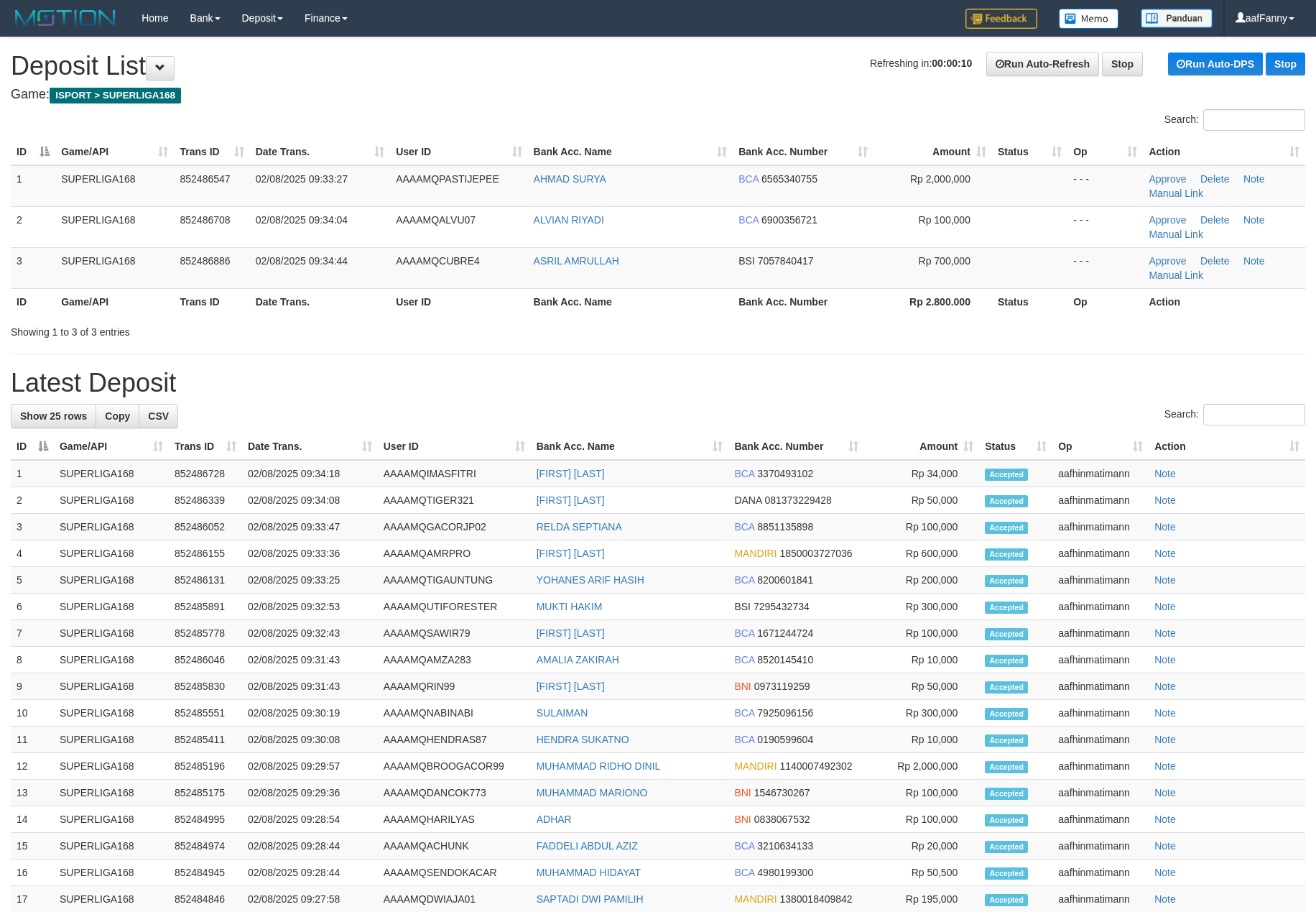 scroll, scrollTop: 0, scrollLeft: 0, axis: both 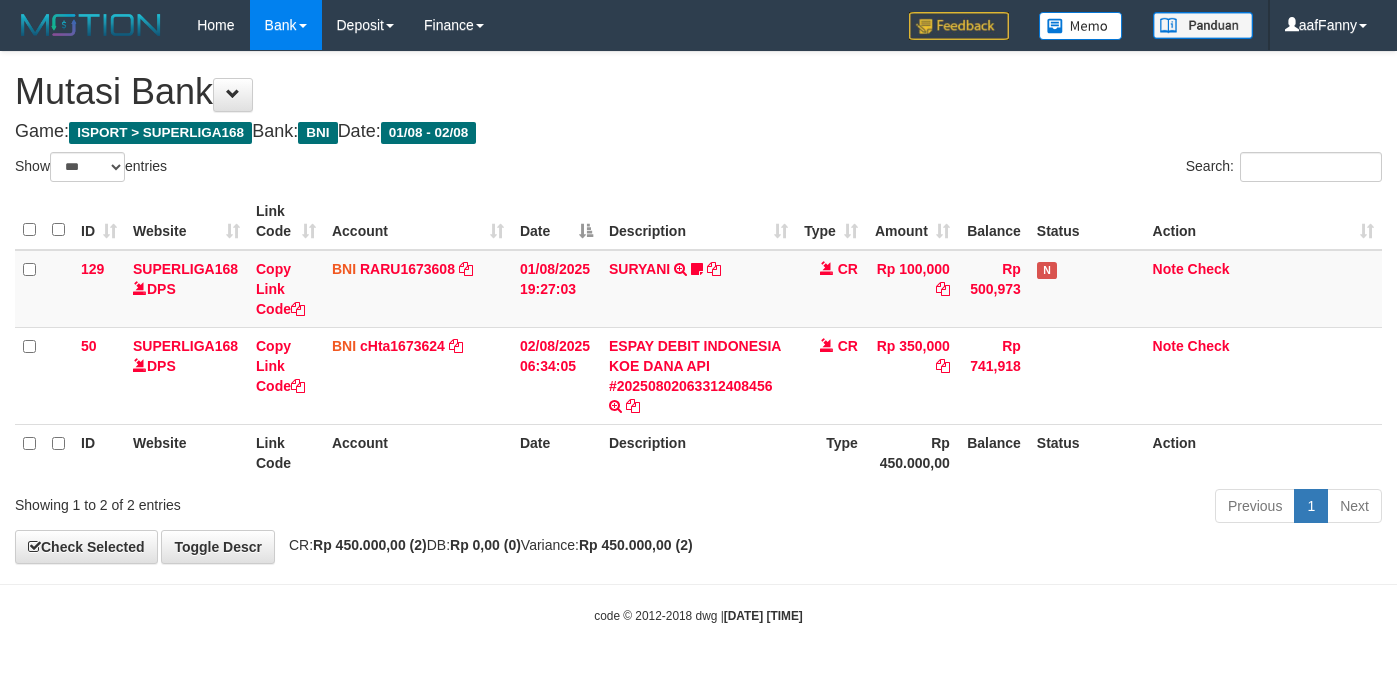select on "***" 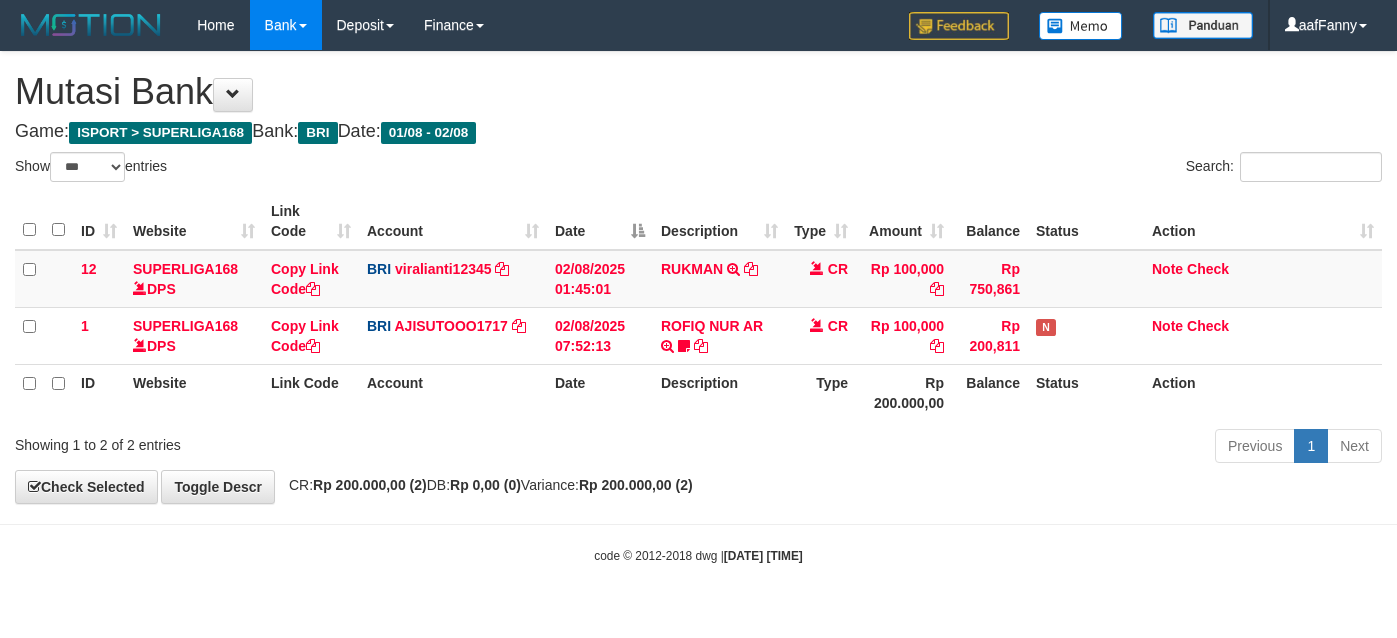 select on "***" 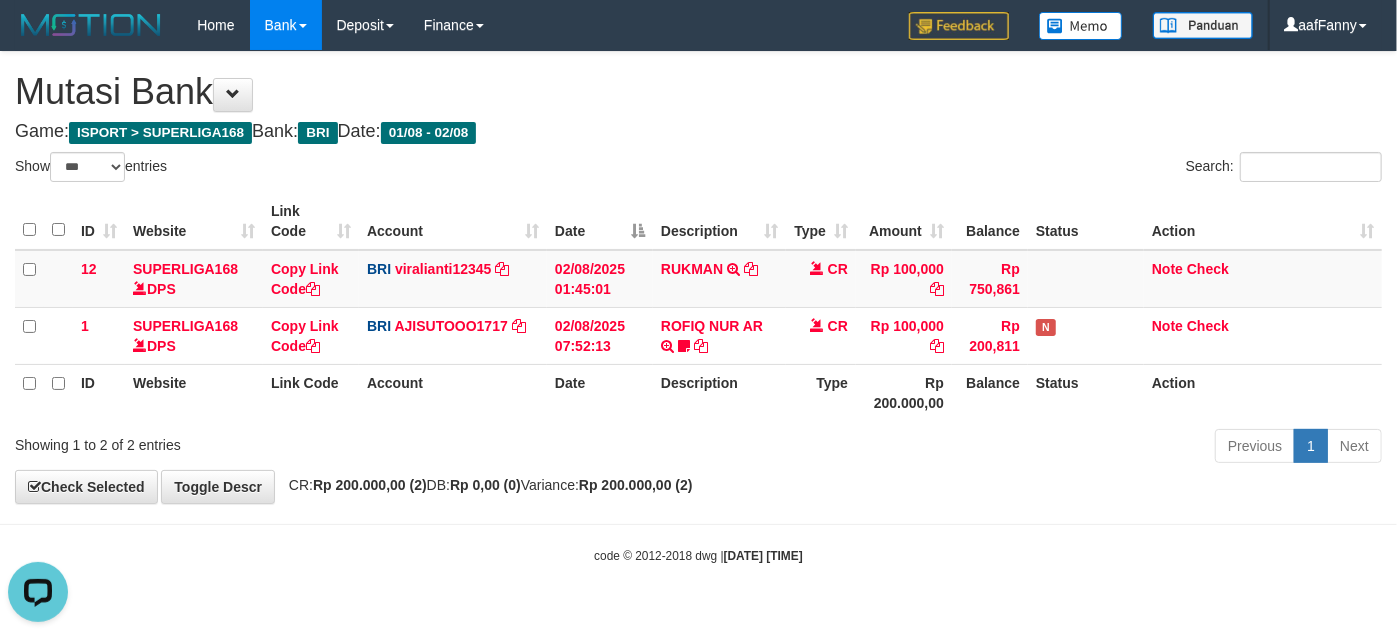 scroll, scrollTop: 0, scrollLeft: 0, axis: both 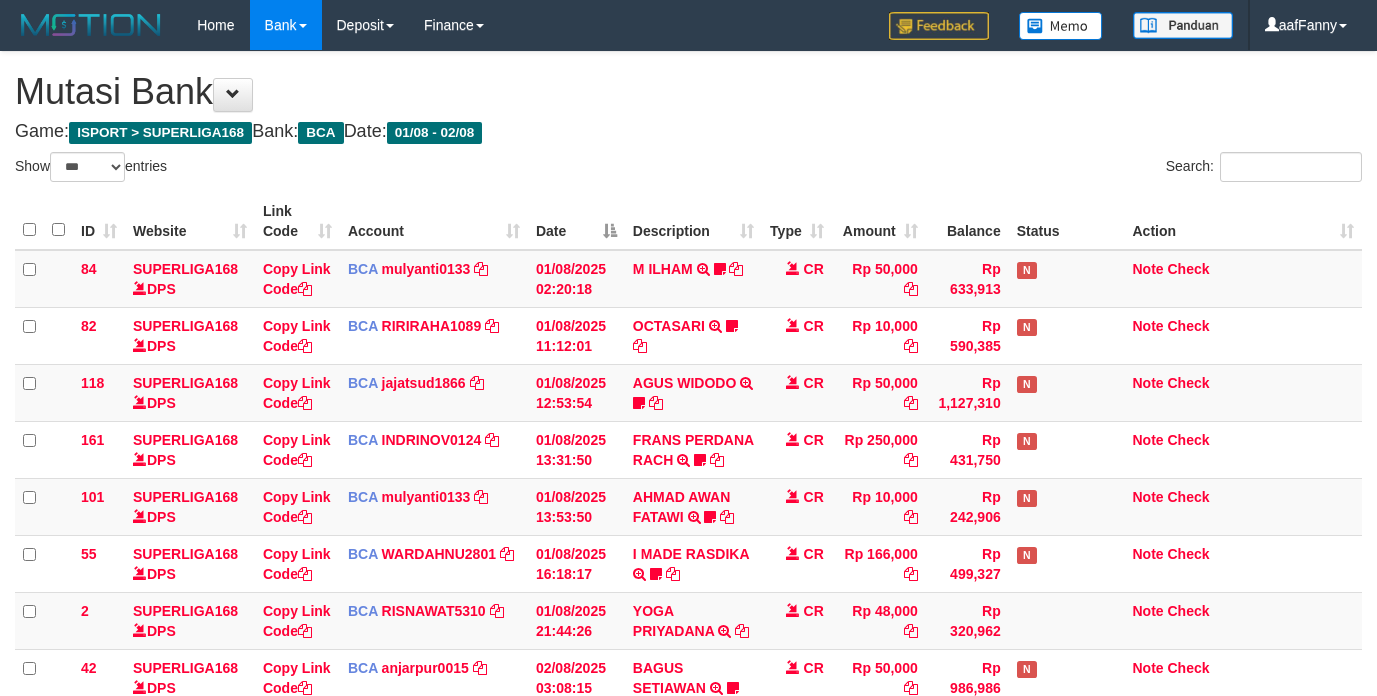 select on "***" 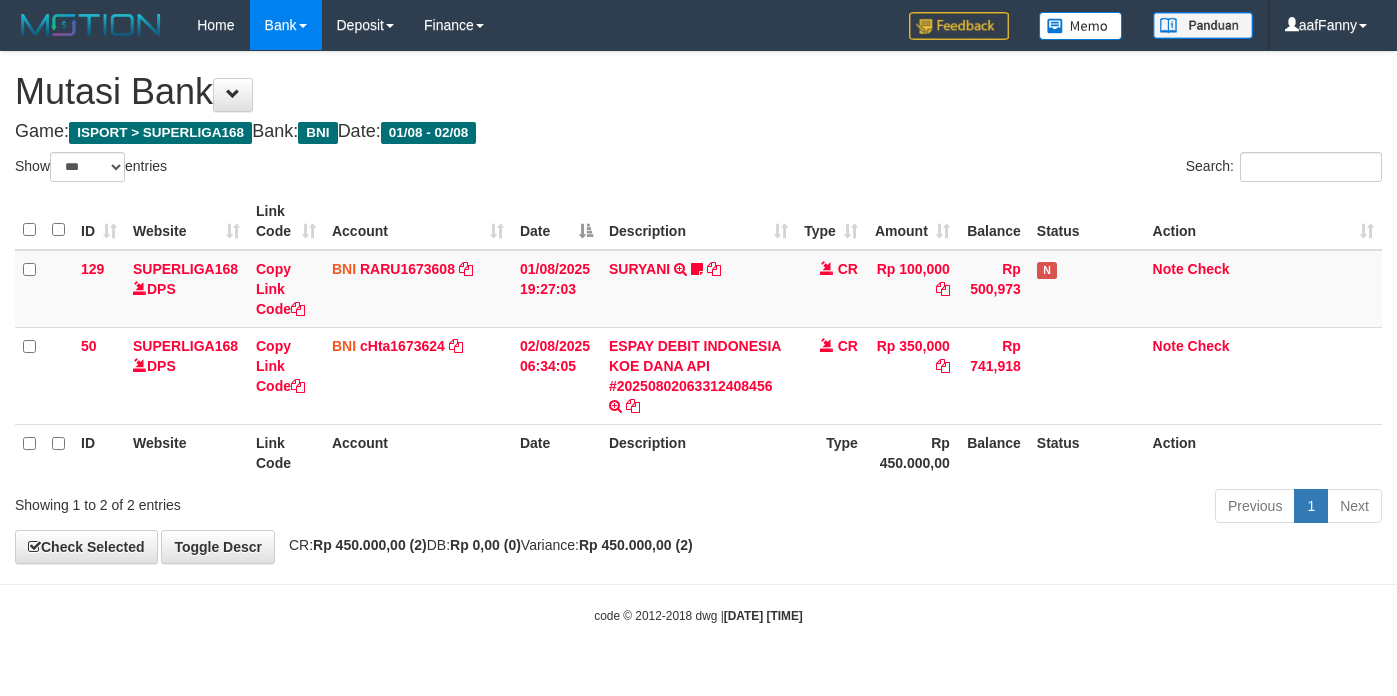 select on "***" 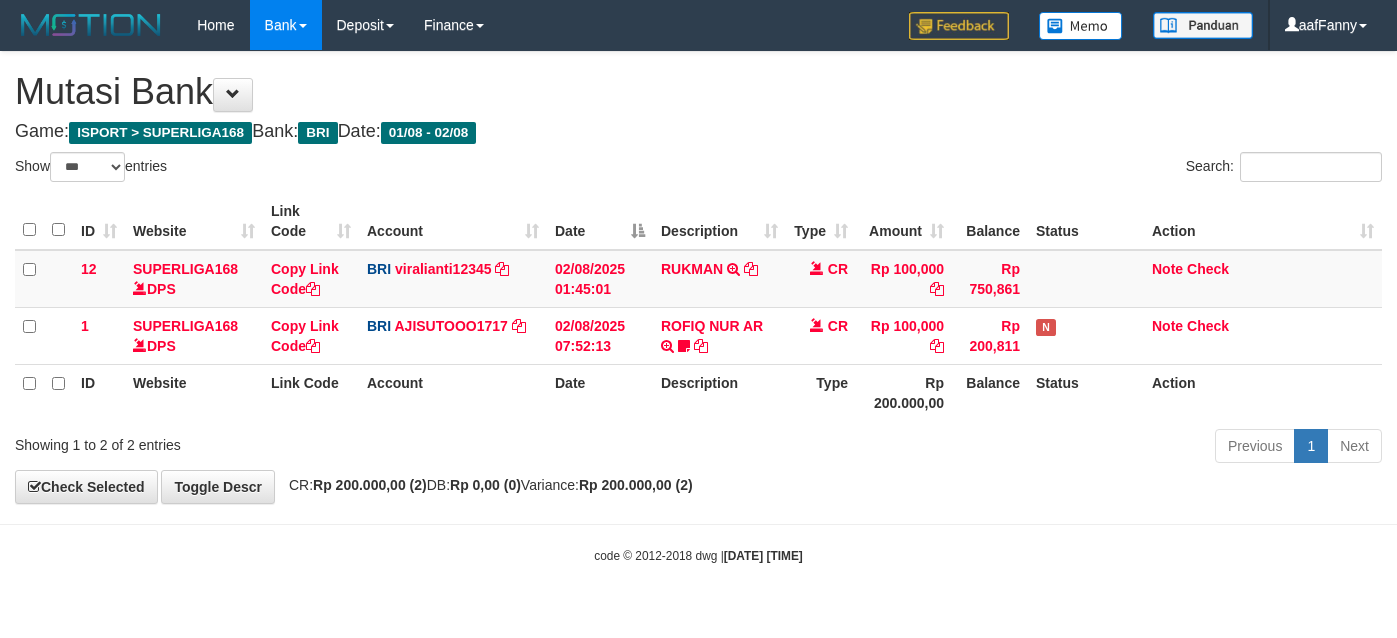 select on "***" 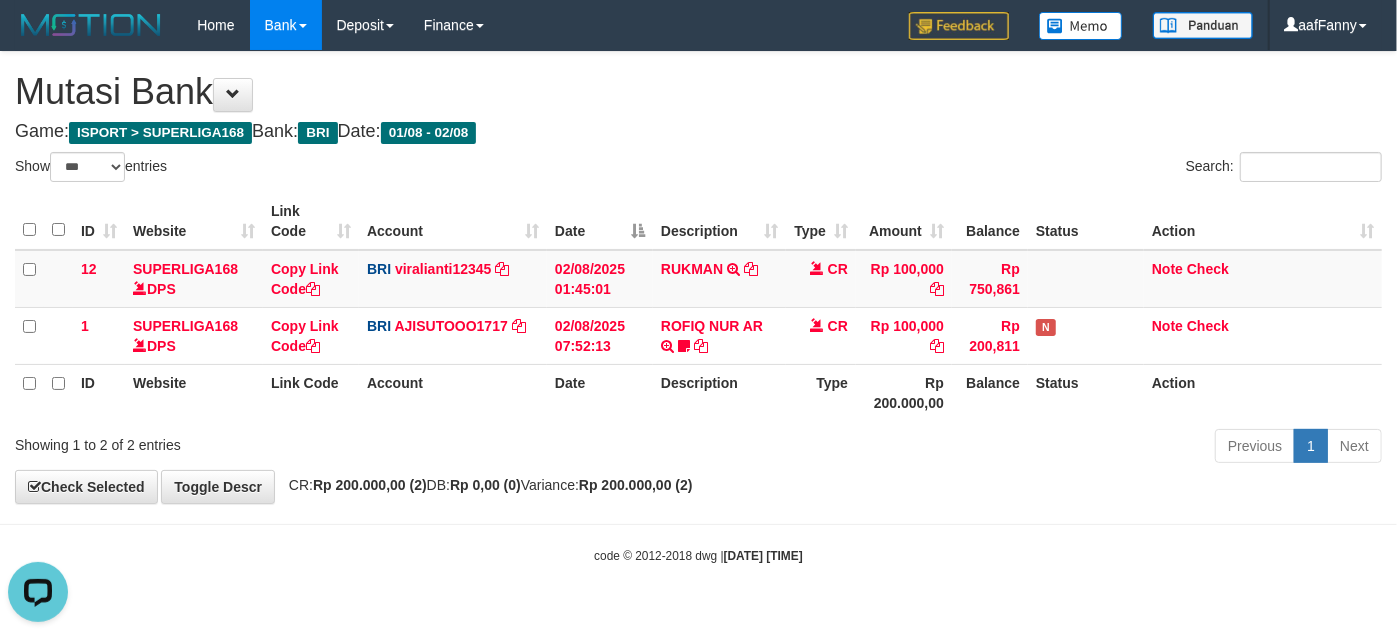 scroll, scrollTop: 0, scrollLeft: 0, axis: both 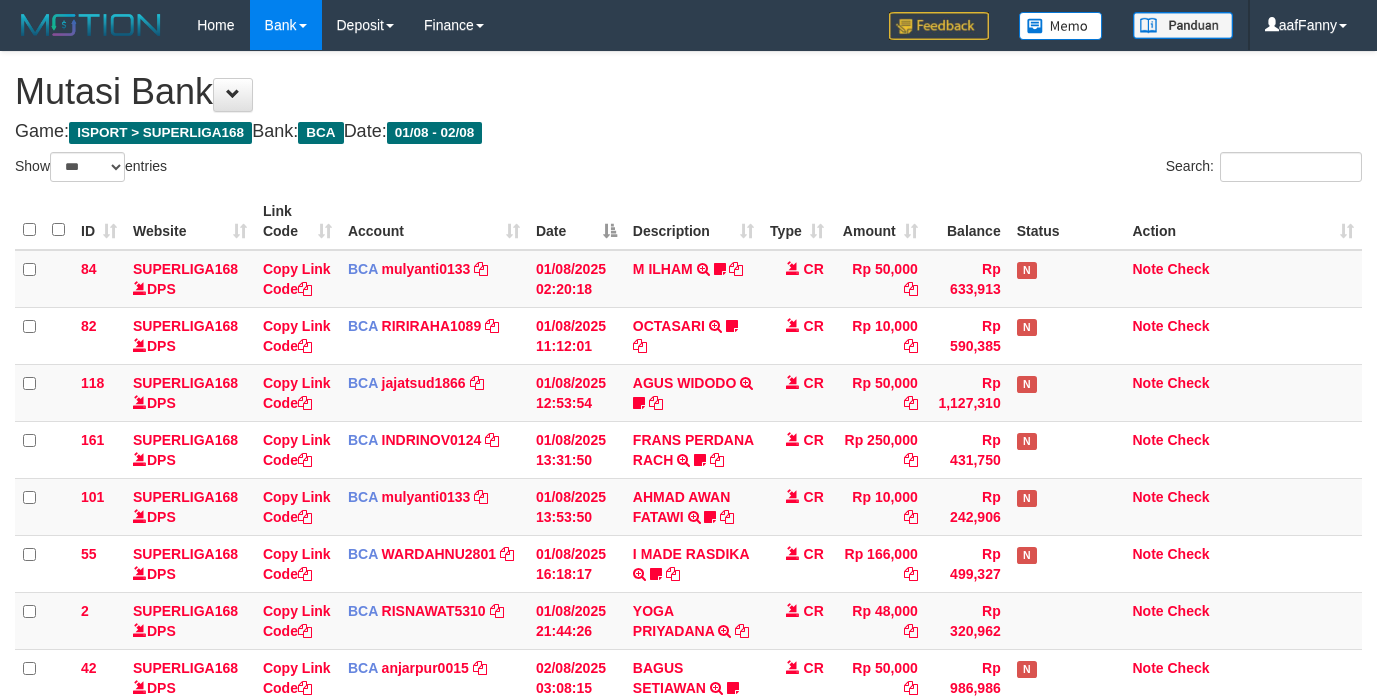 select on "***" 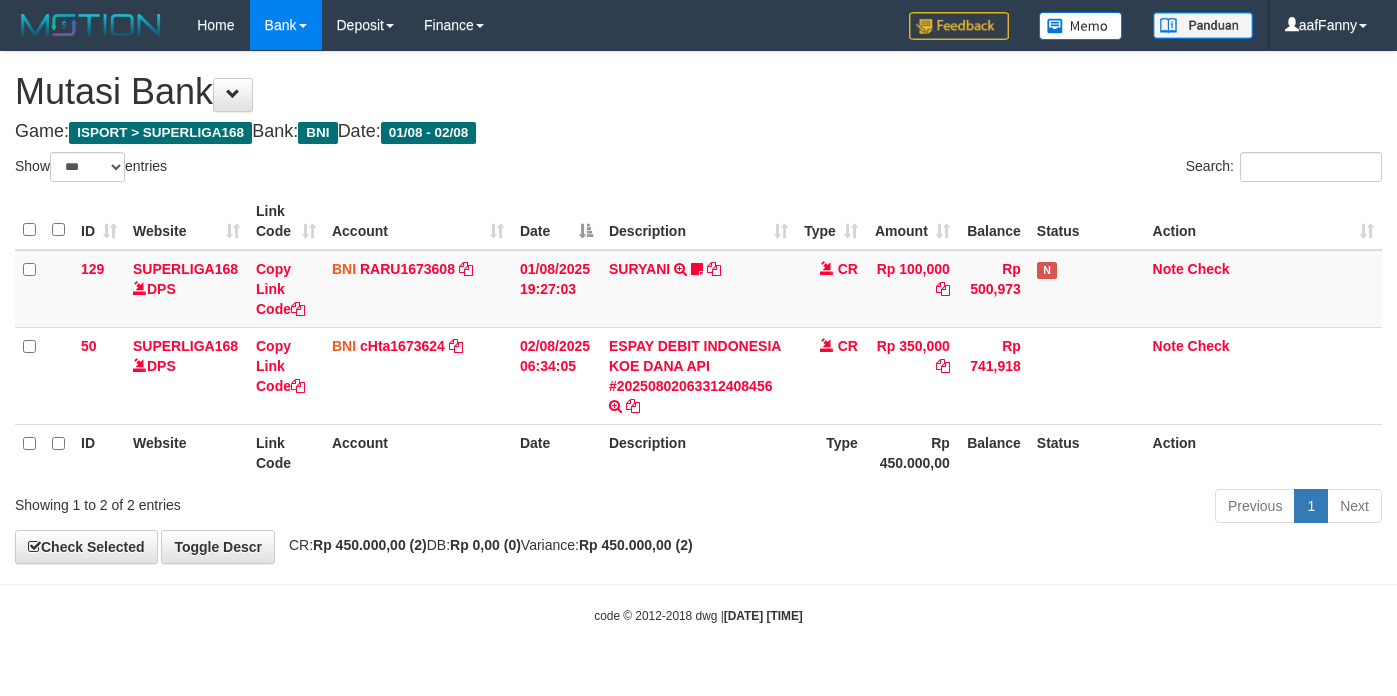 select on "***" 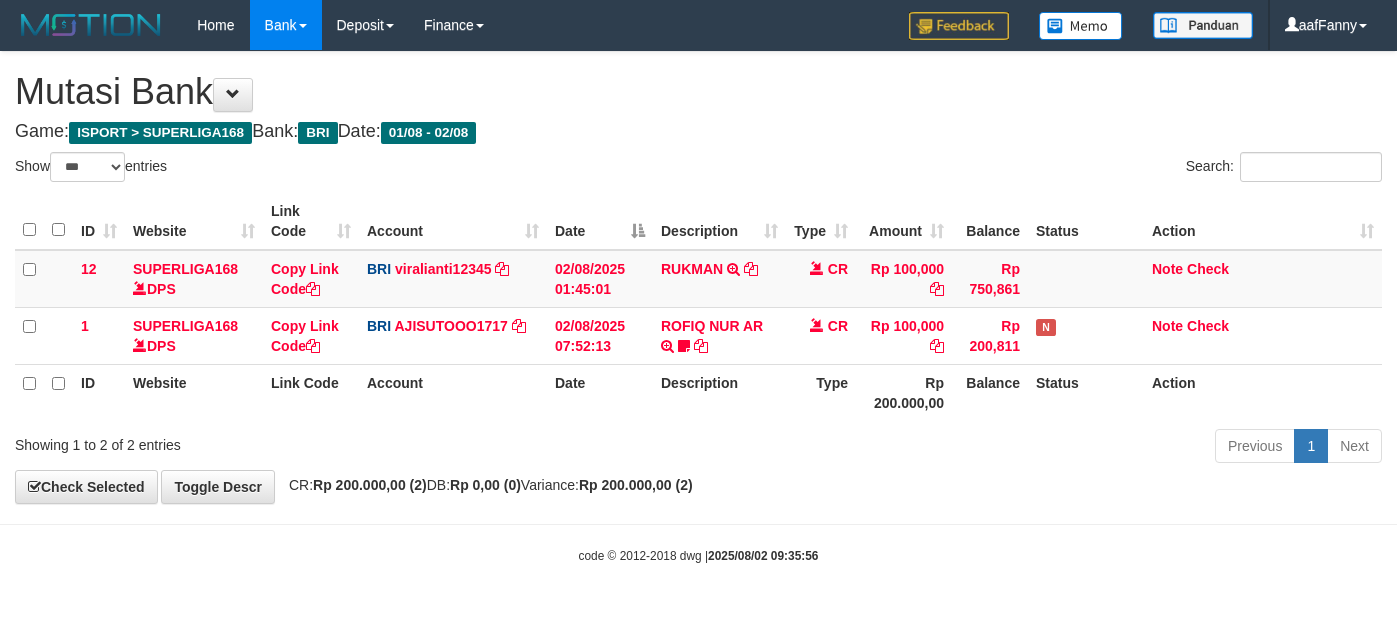 select on "***" 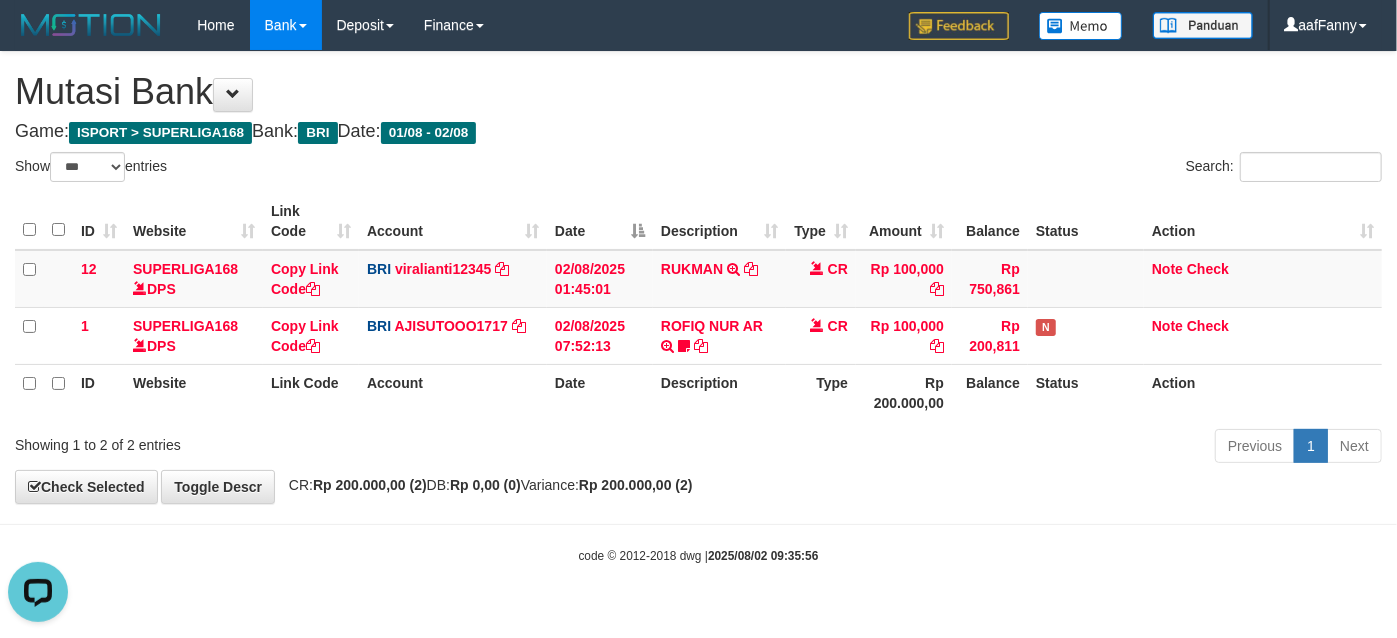 scroll, scrollTop: 0, scrollLeft: 0, axis: both 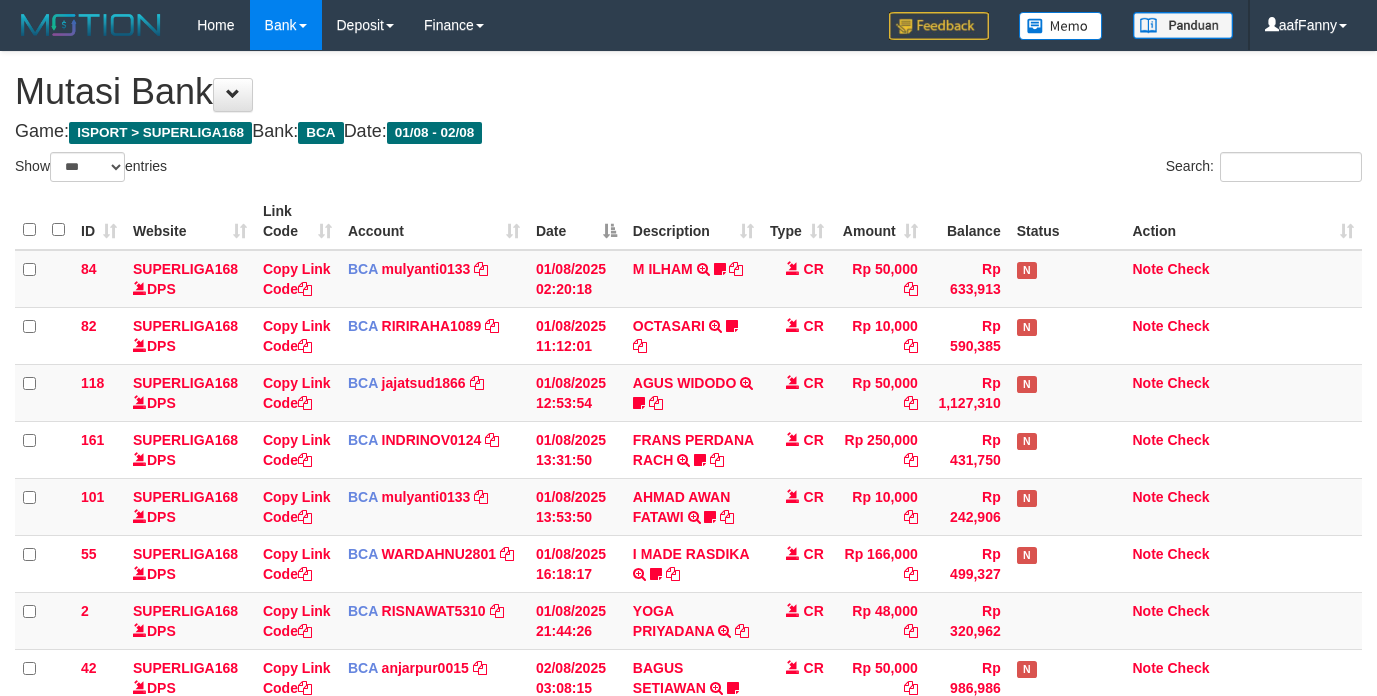 select on "***" 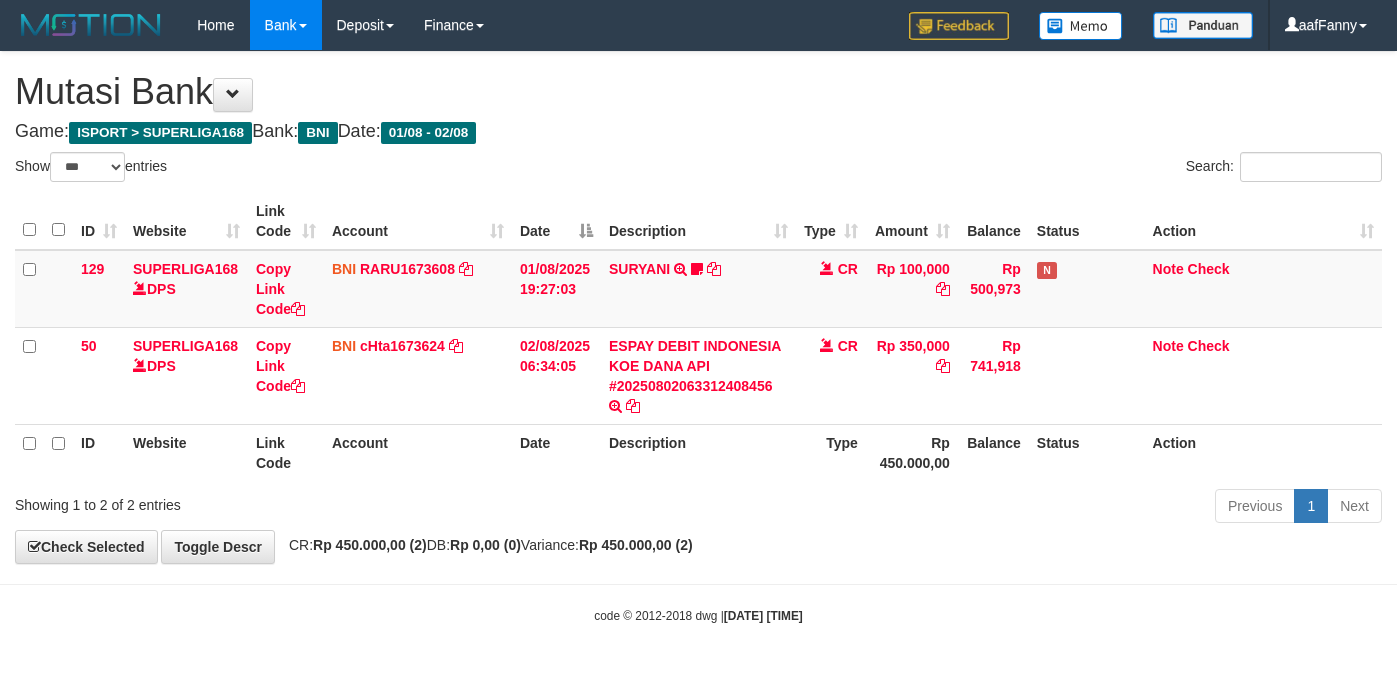 select on "***" 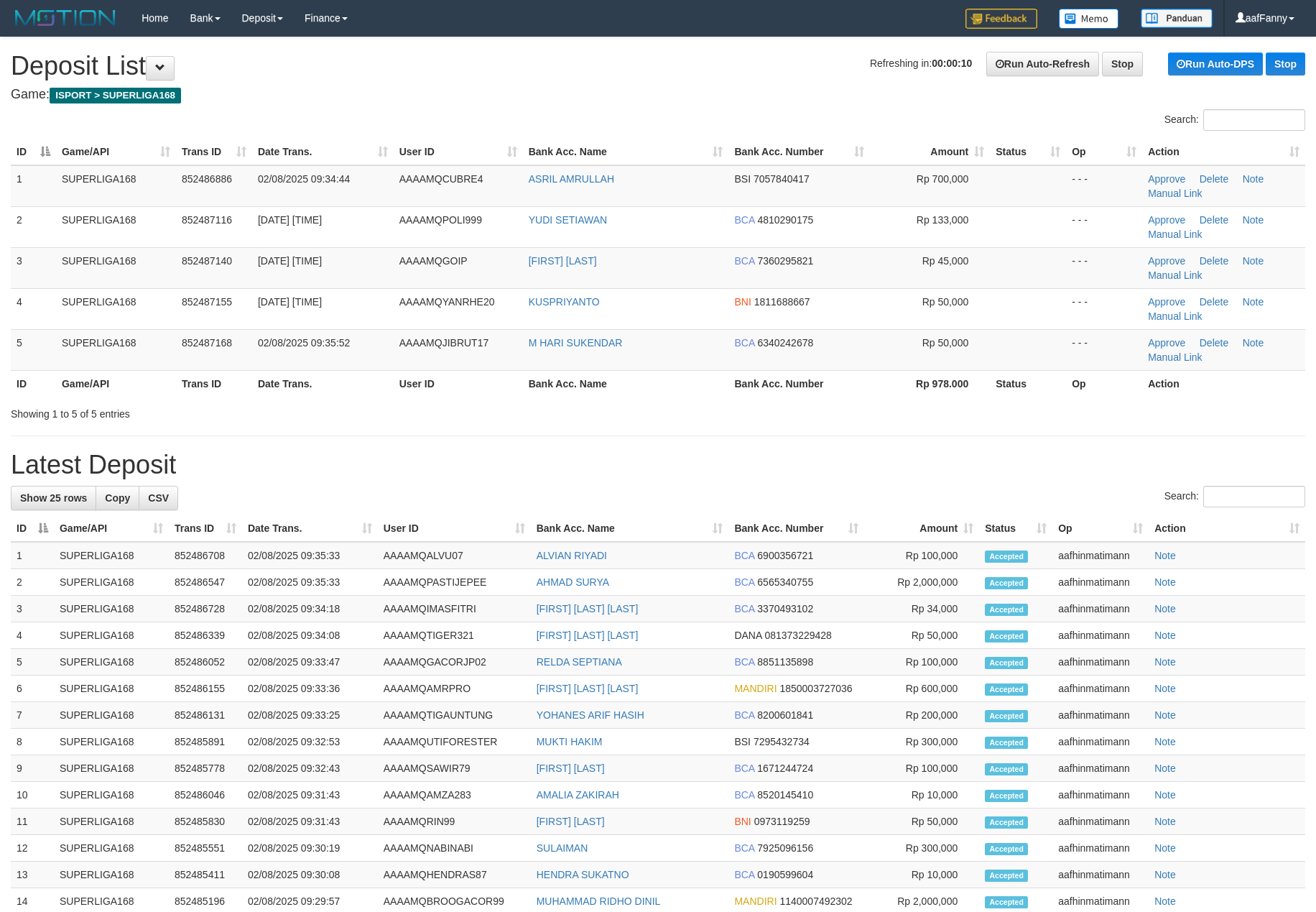 scroll, scrollTop: 0, scrollLeft: 0, axis: both 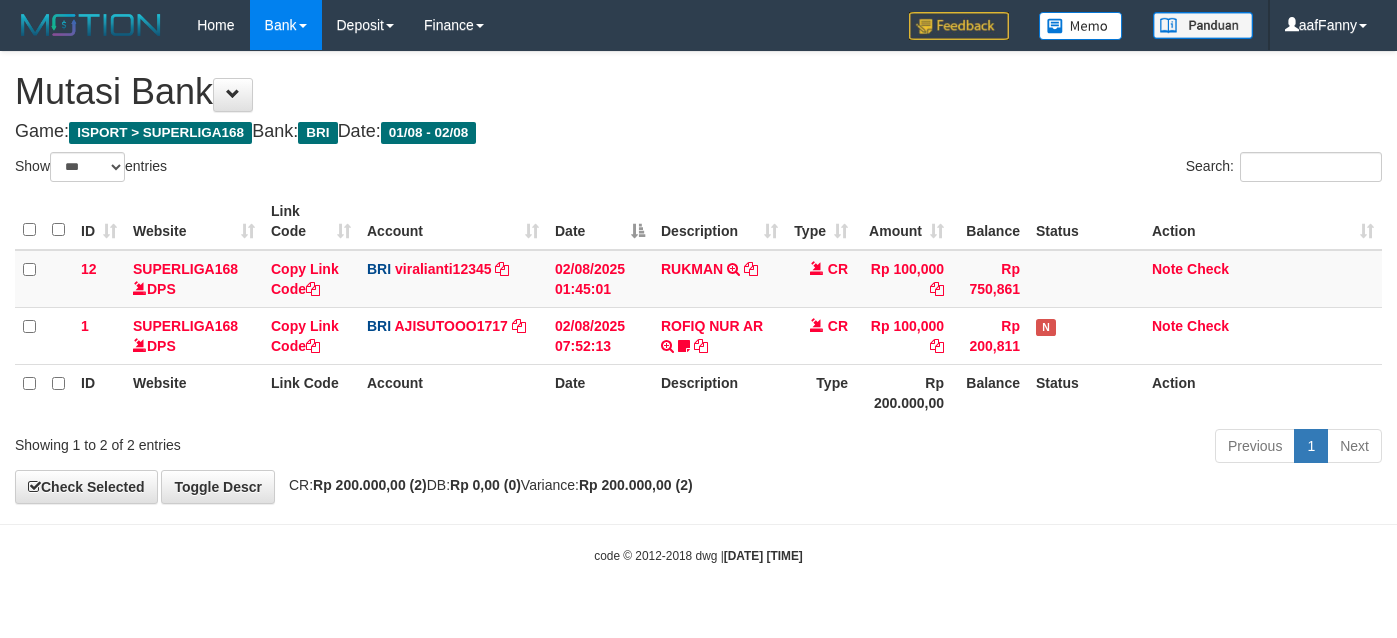 select on "***" 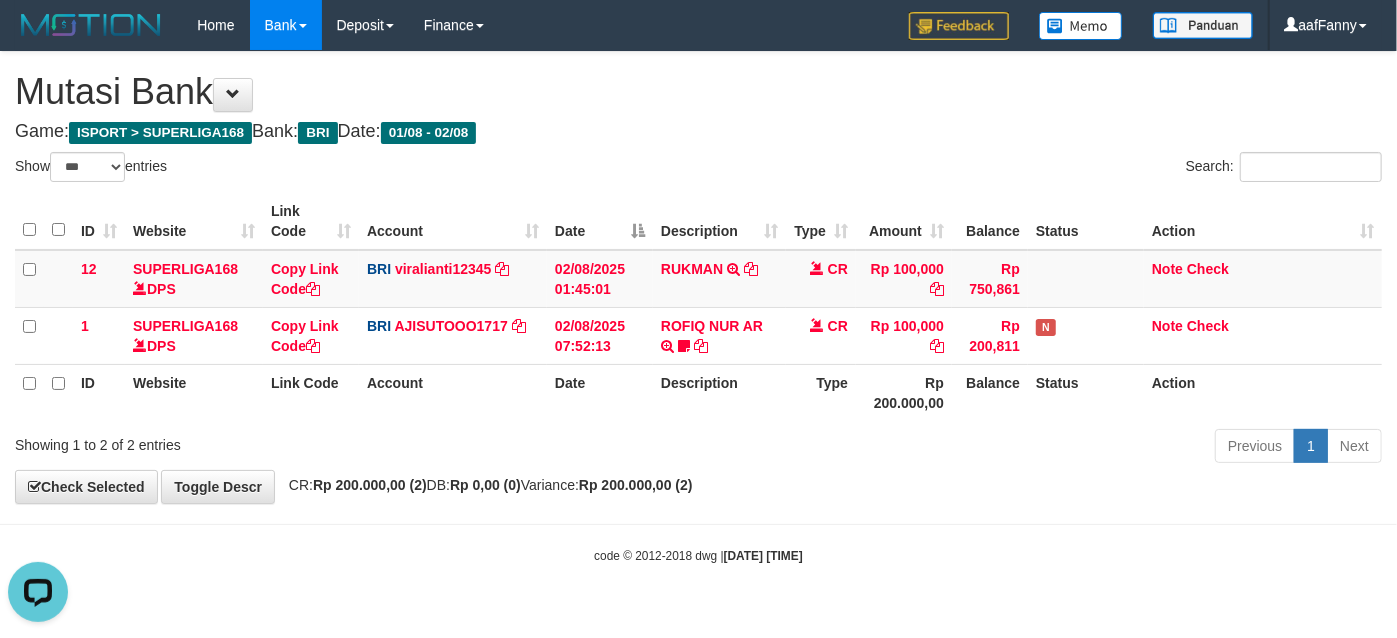 scroll, scrollTop: 0, scrollLeft: 0, axis: both 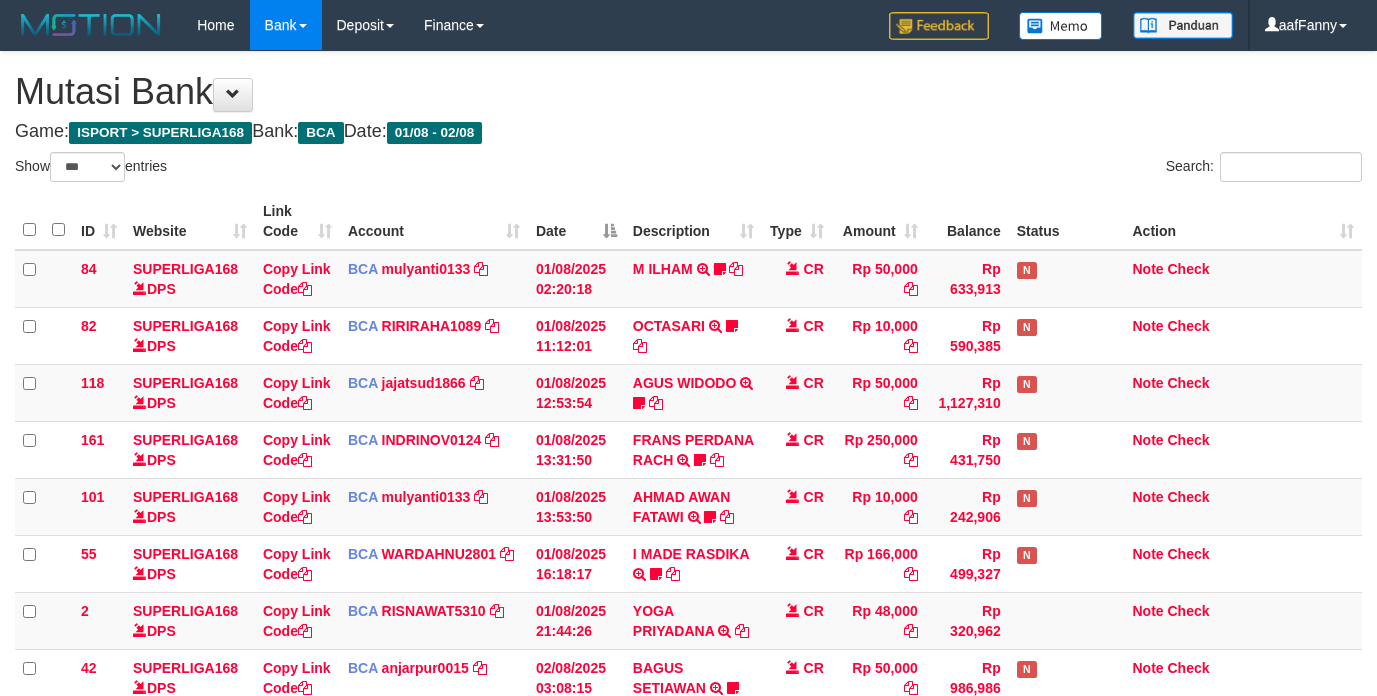 select on "***" 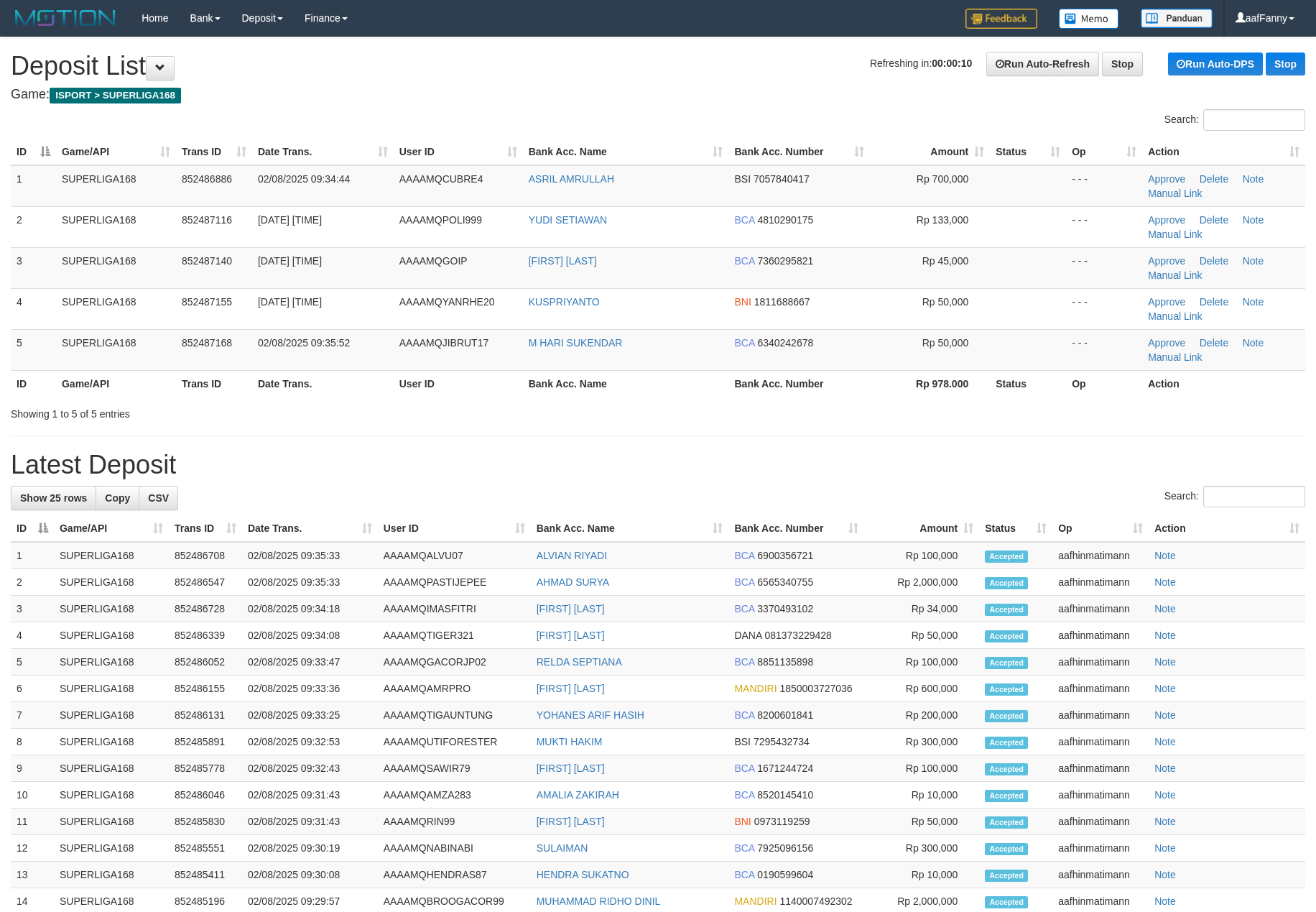 scroll, scrollTop: 0, scrollLeft: 0, axis: both 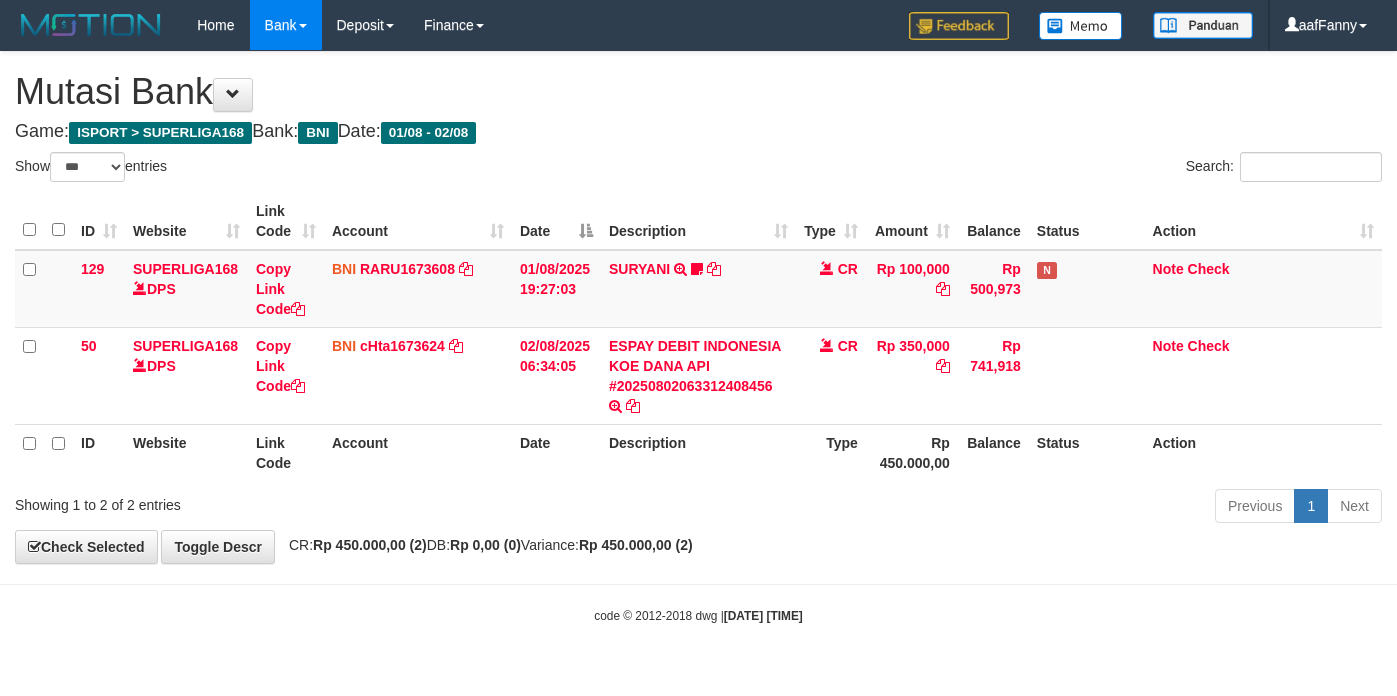 select on "***" 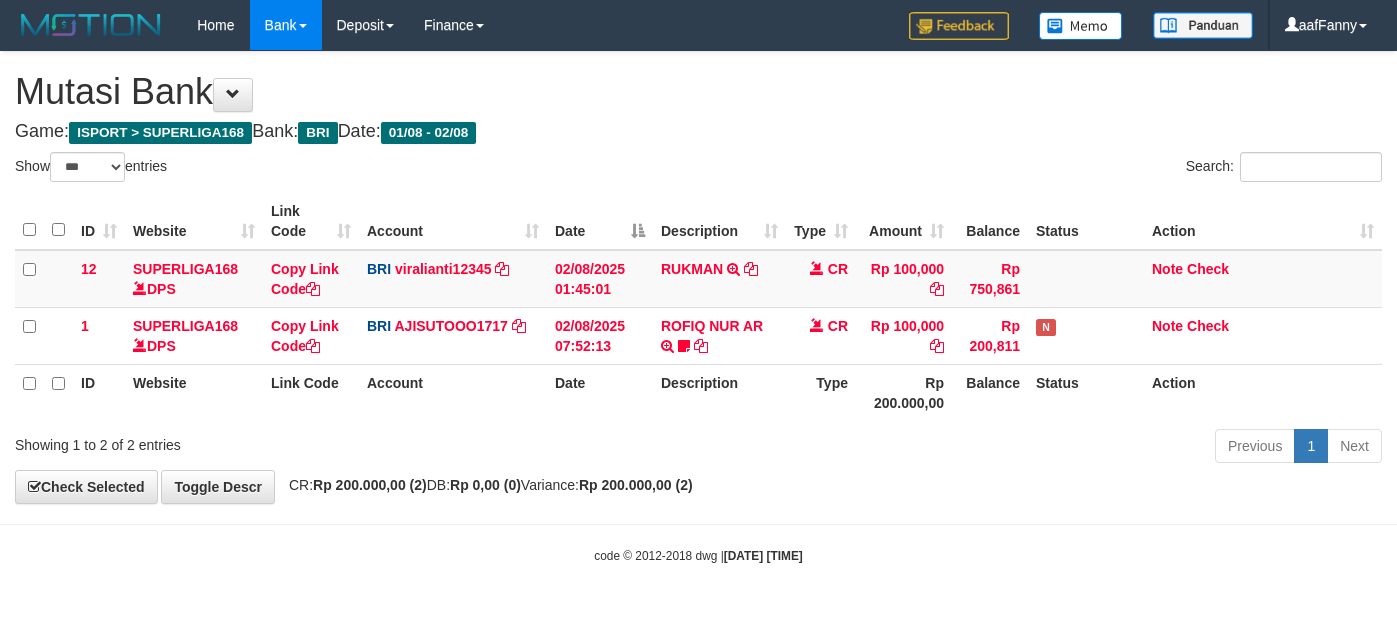 select on "***" 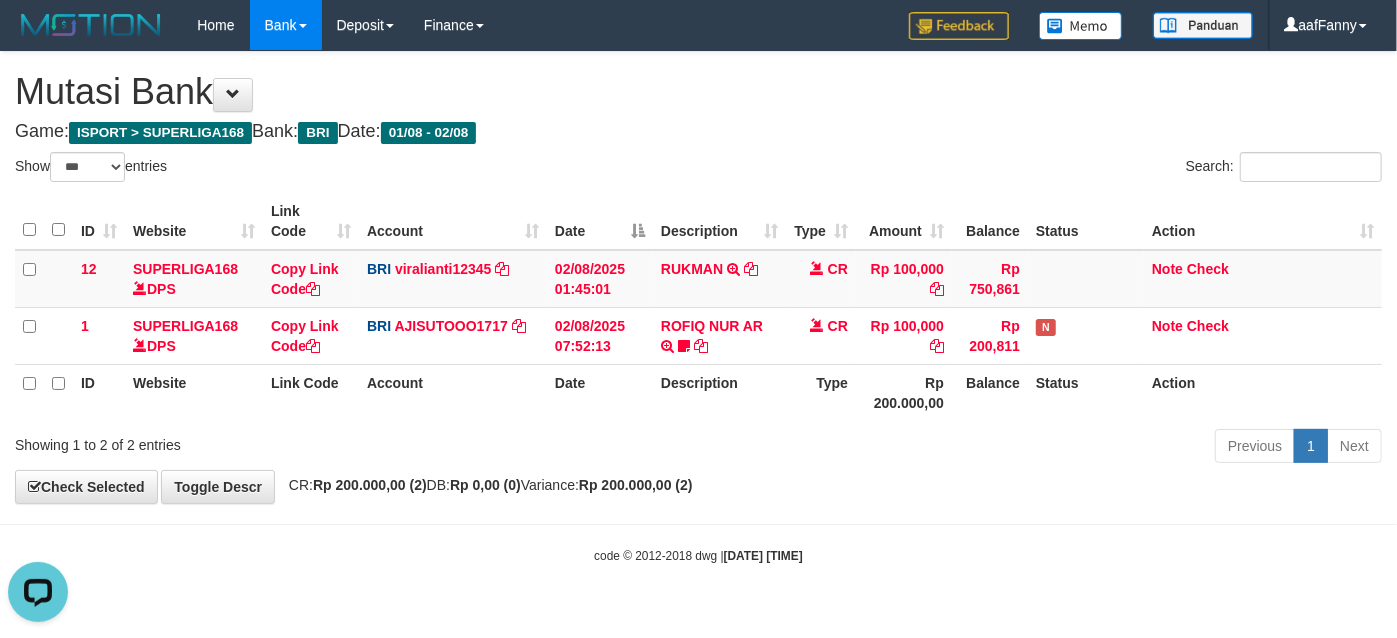 scroll, scrollTop: 0, scrollLeft: 0, axis: both 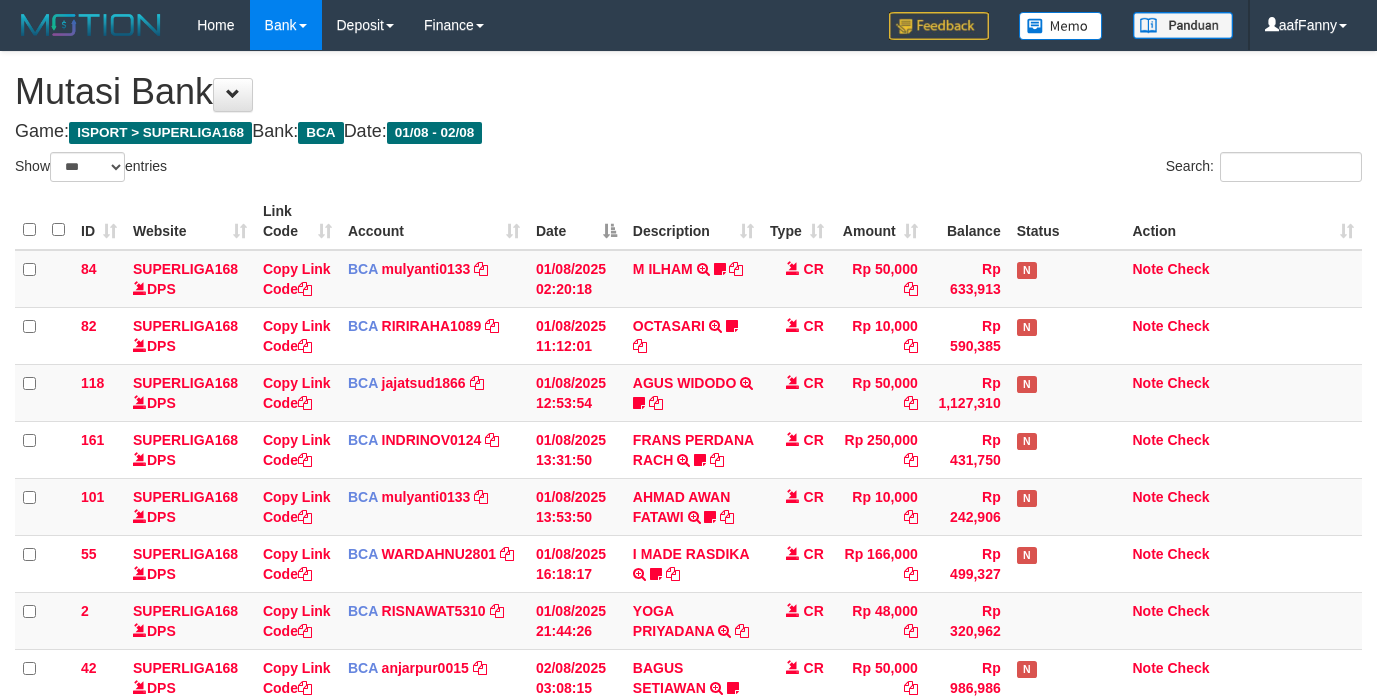 select on "***" 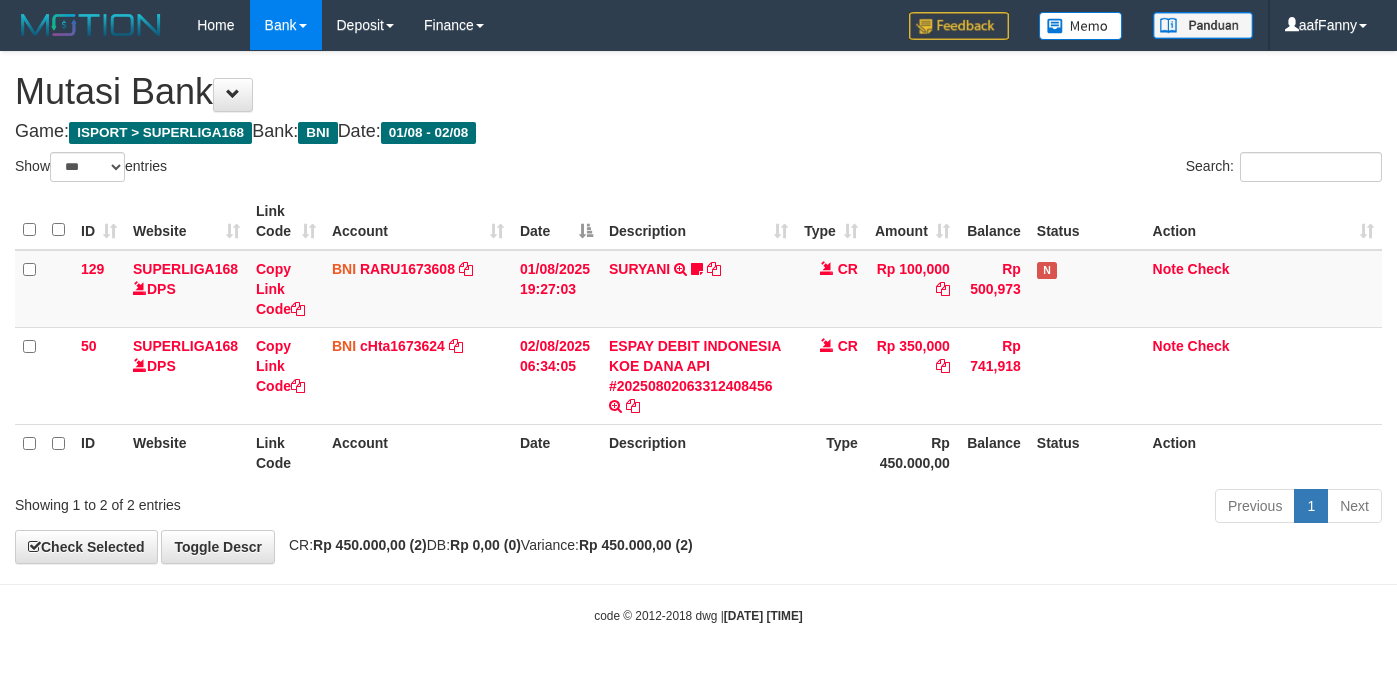 select on "***" 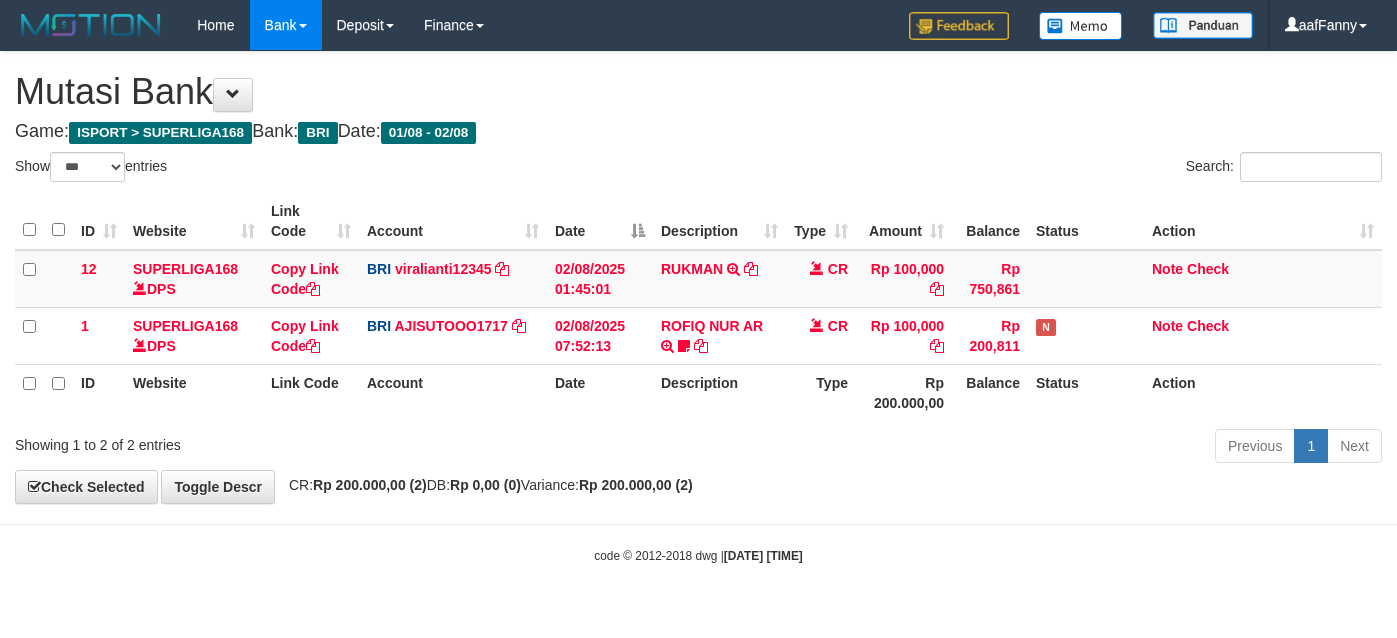 select on "***" 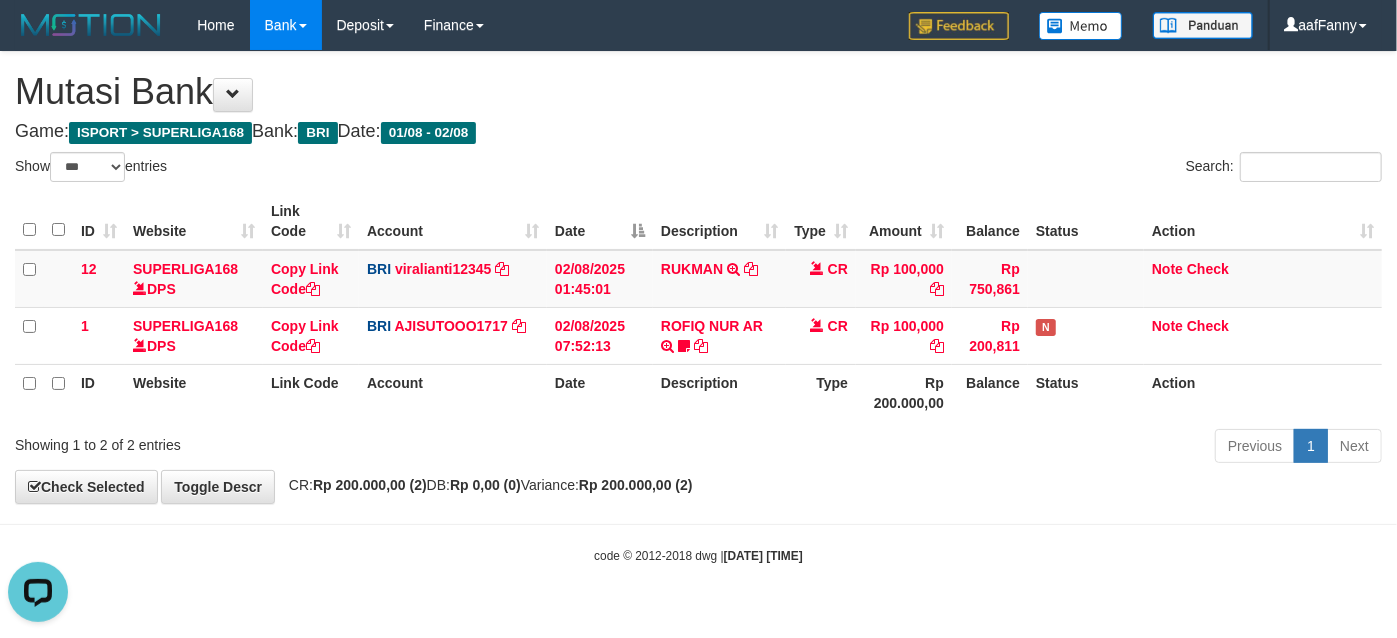 scroll, scrollTop: 0, scrollLeft: 0, axis: both 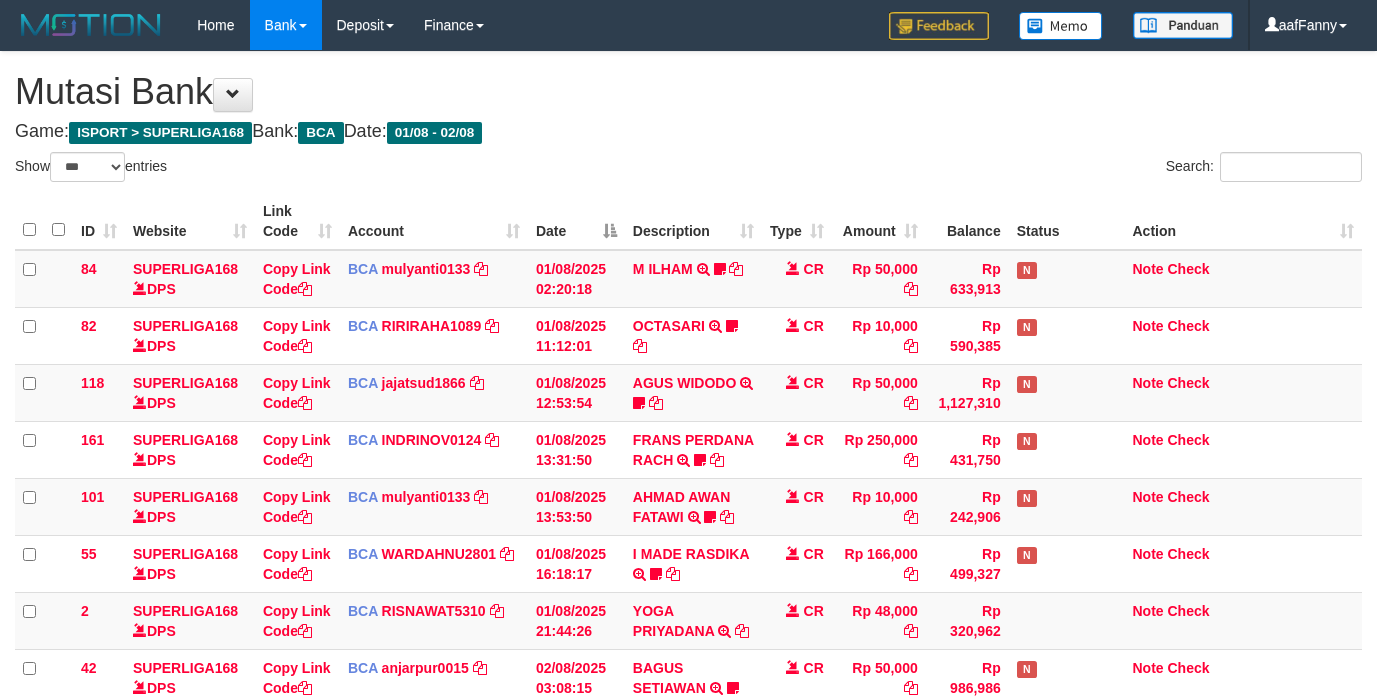 select on "***" 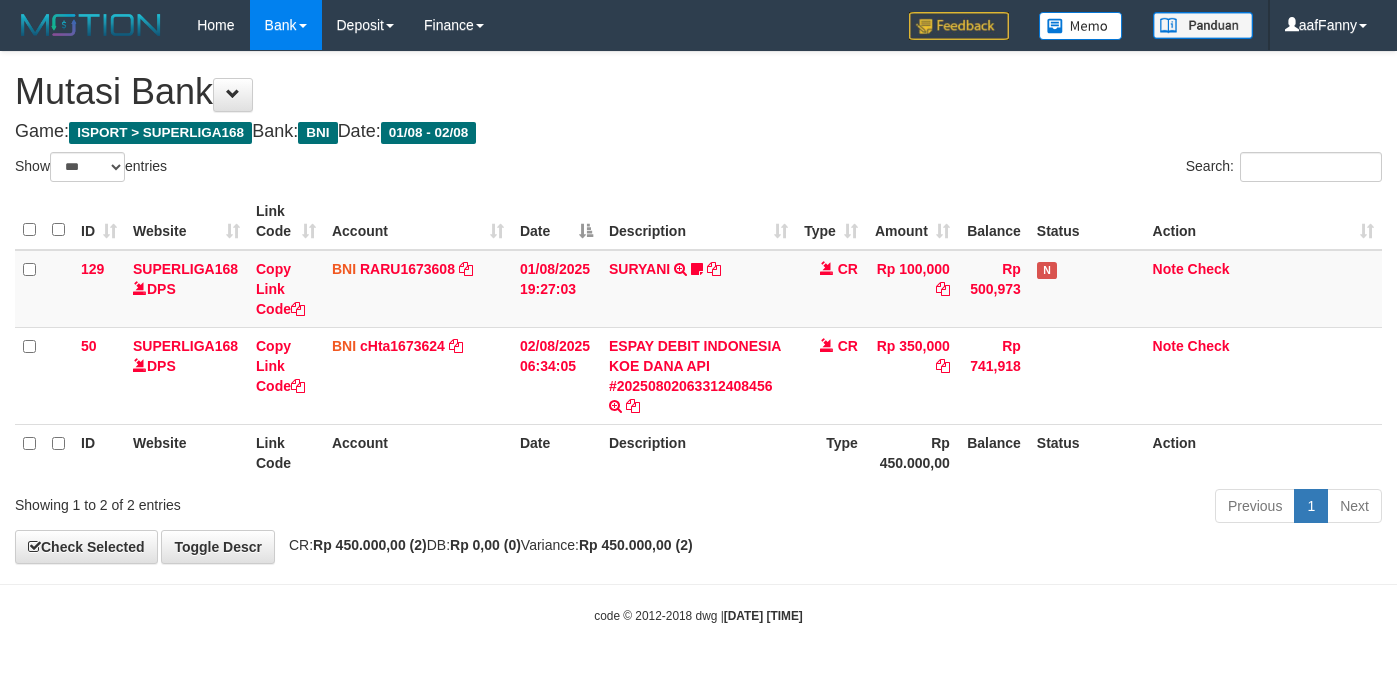 select on "***" 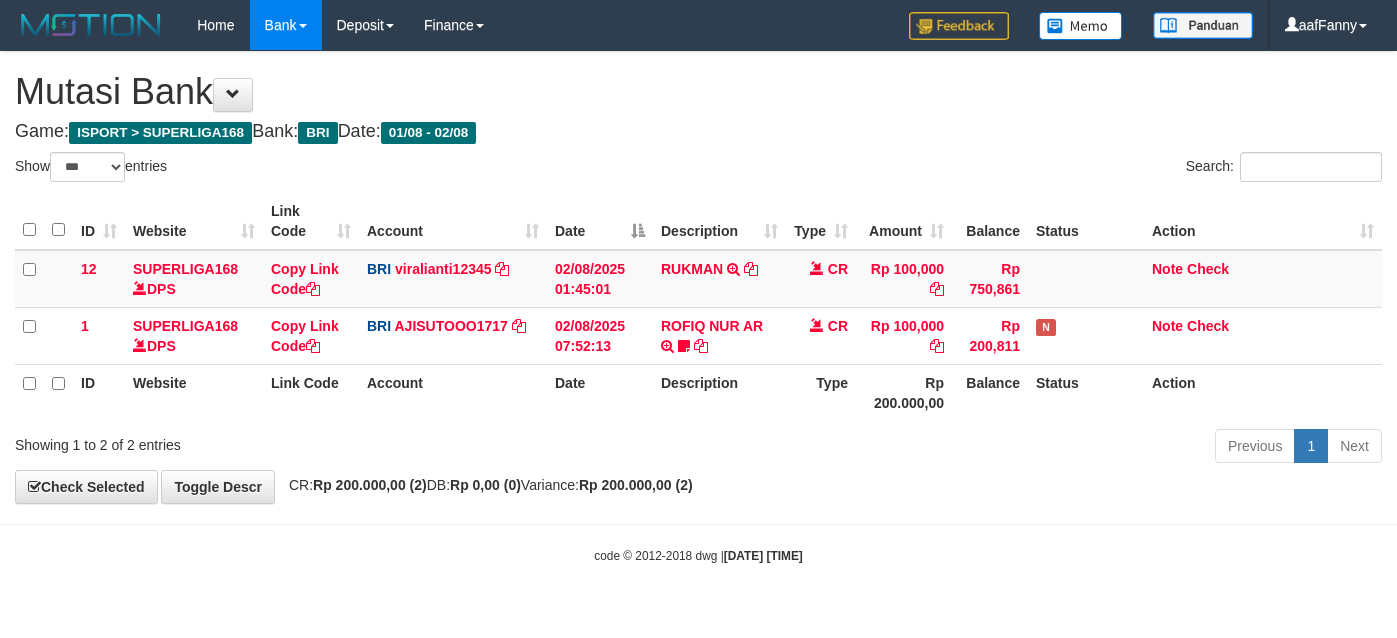 select on "***" 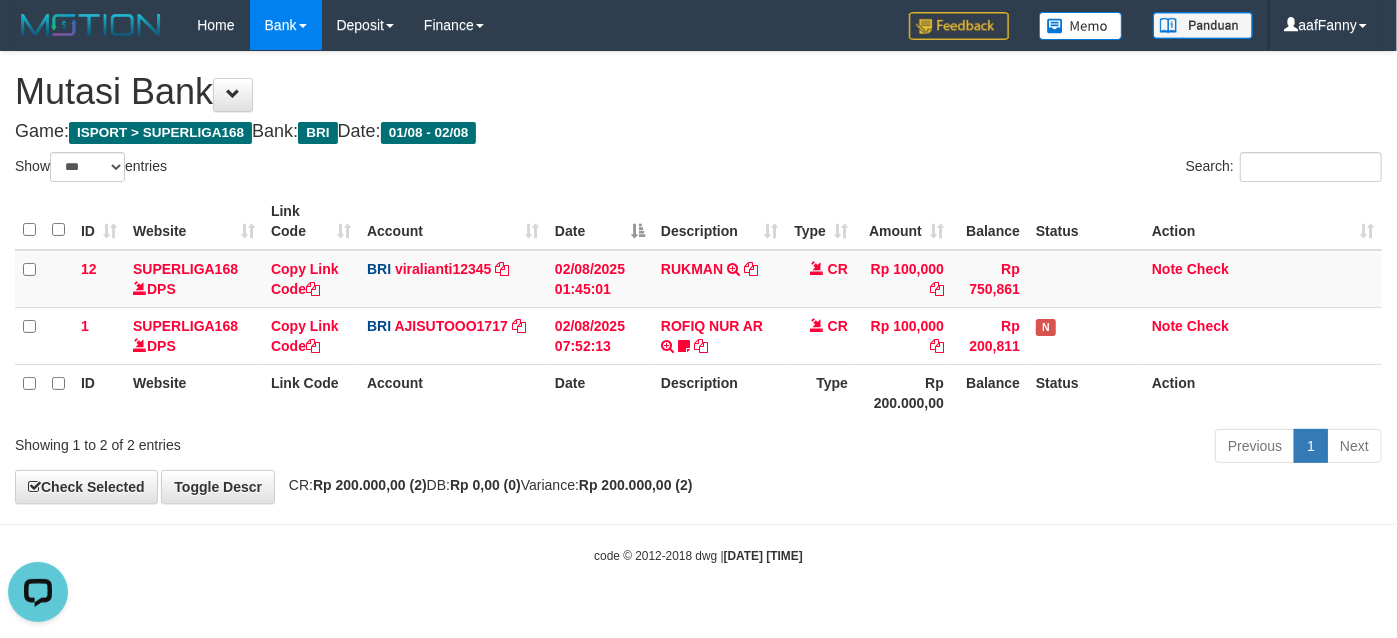 scroll, scrollTop: 0, scrollLeft: 0, axis: both 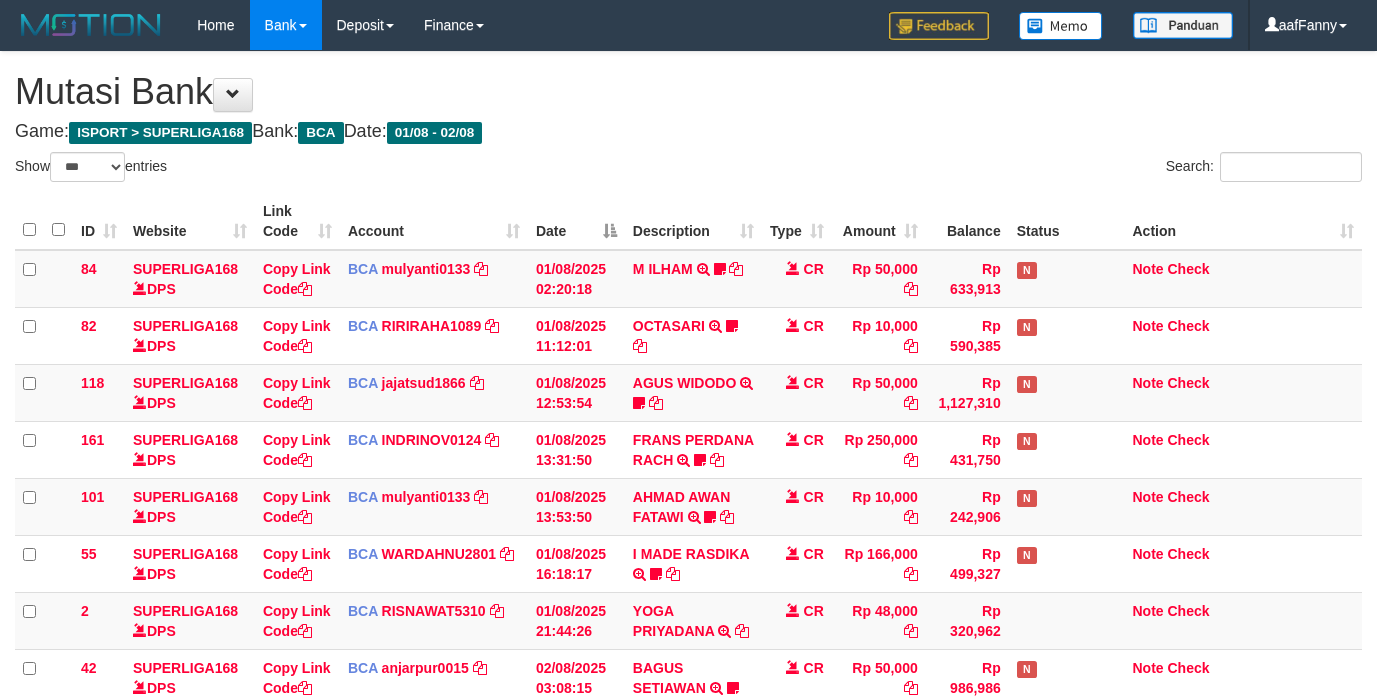 select on "***" 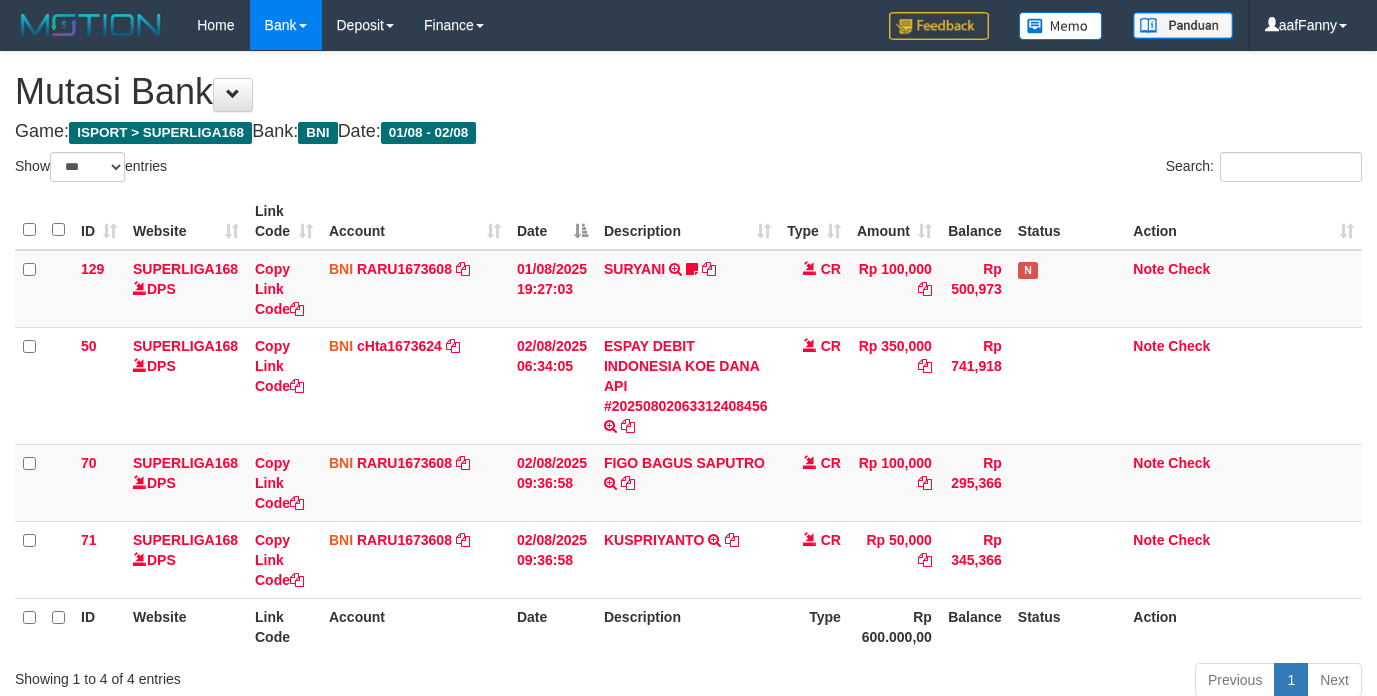 select on "***" 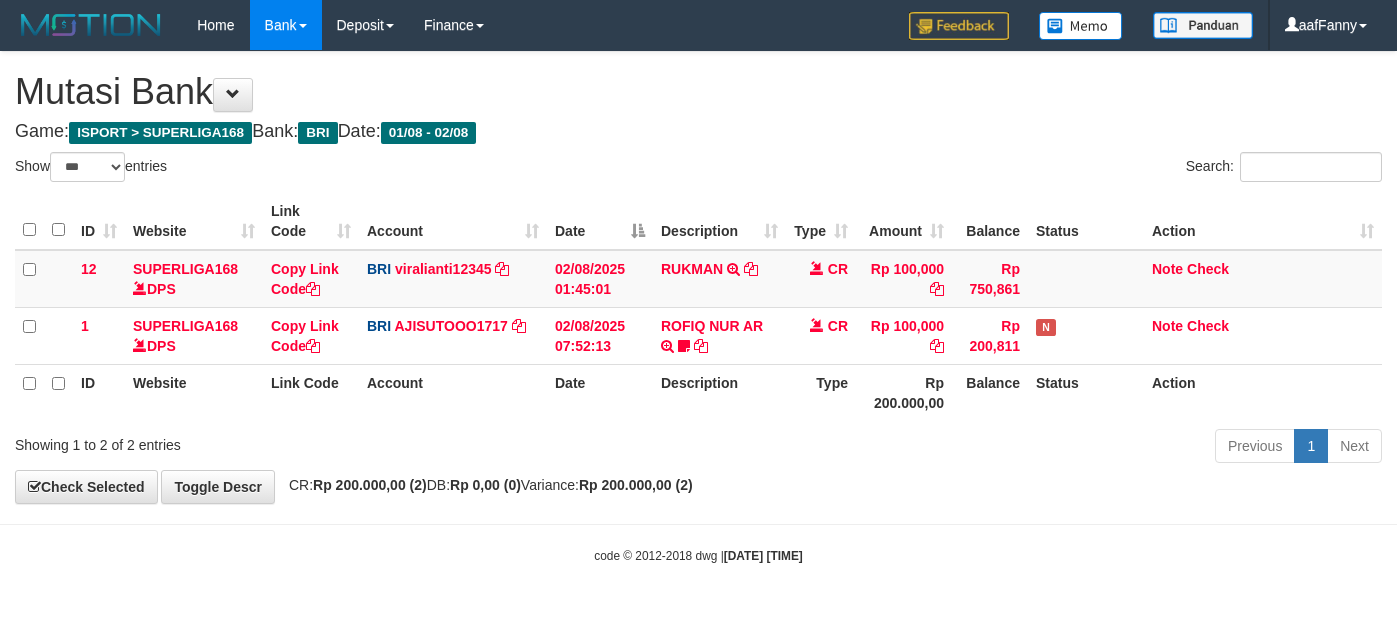 select on "***" 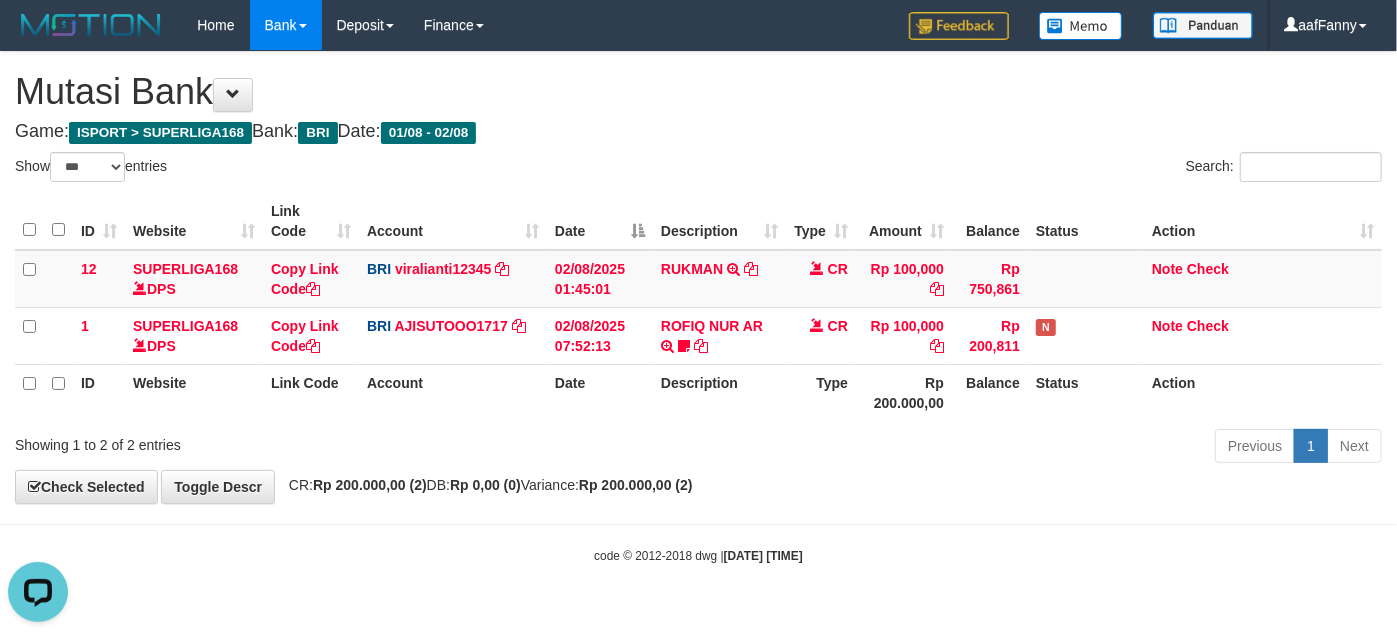 scroll, scrollTop: 0, scrollLeft: 0, axis: both 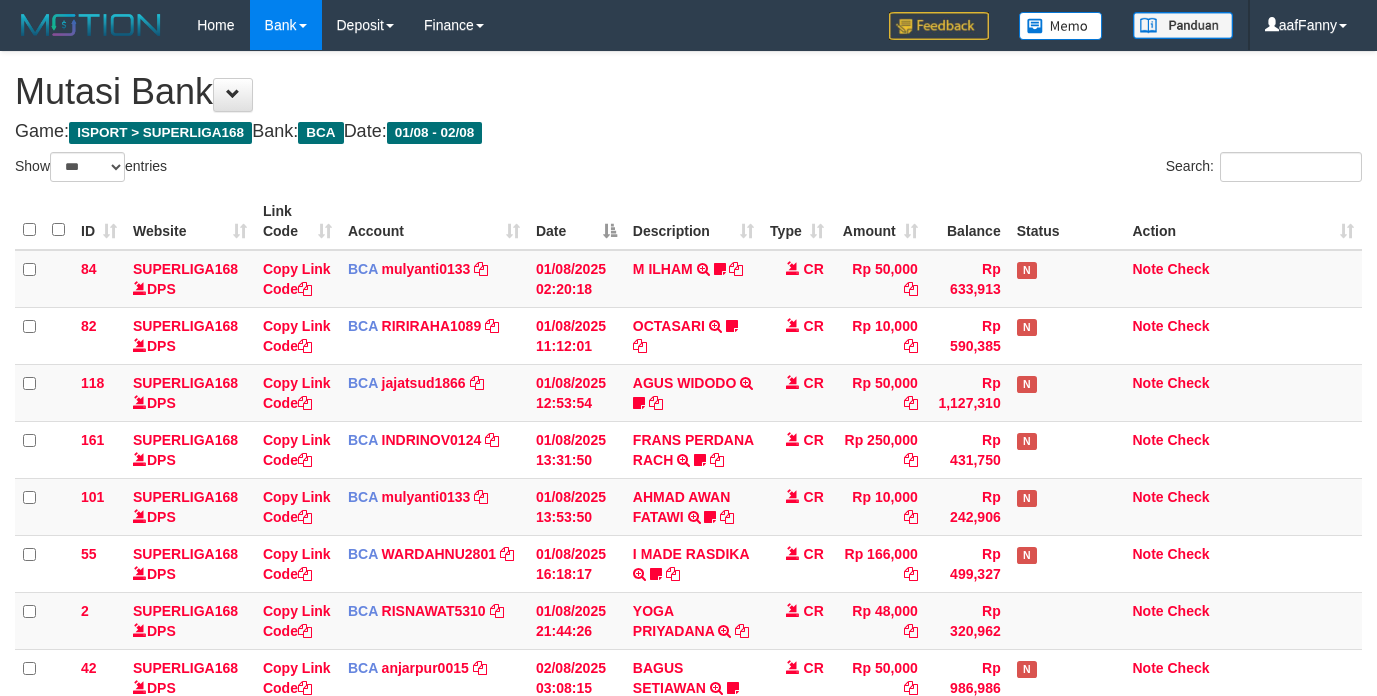 select on "***" 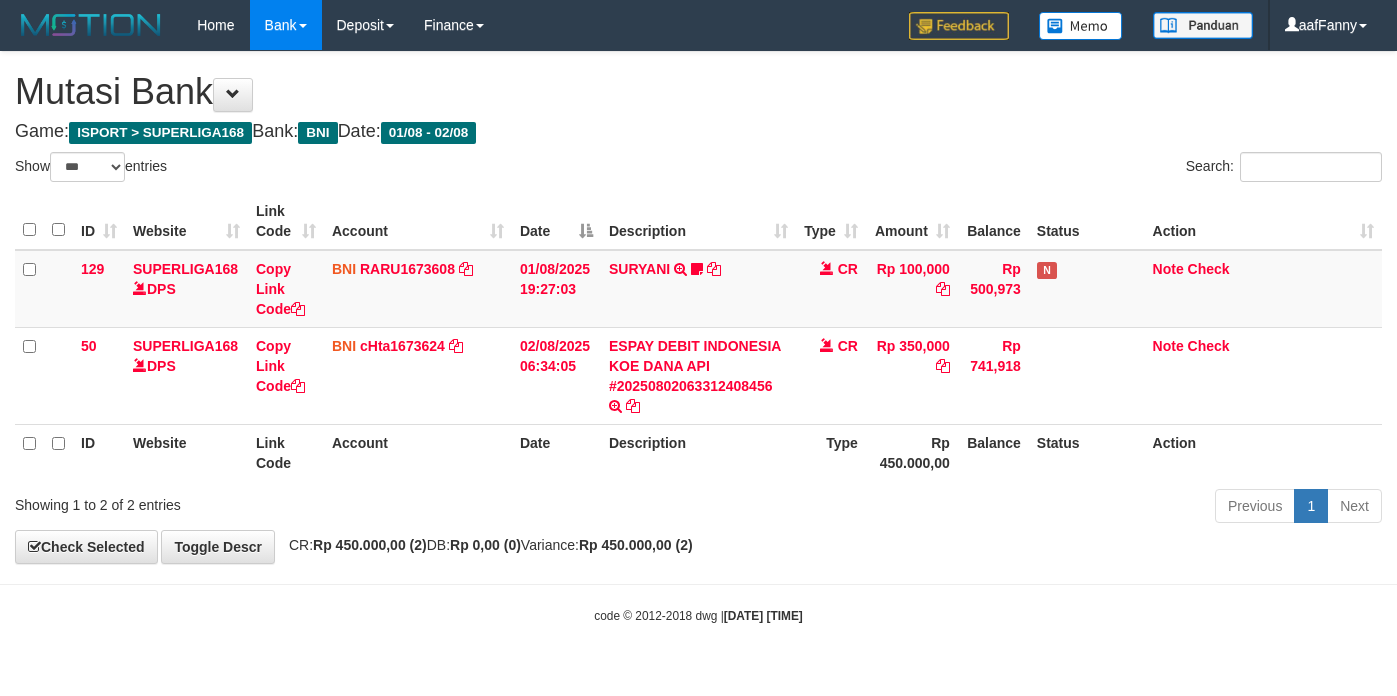 select on "***" 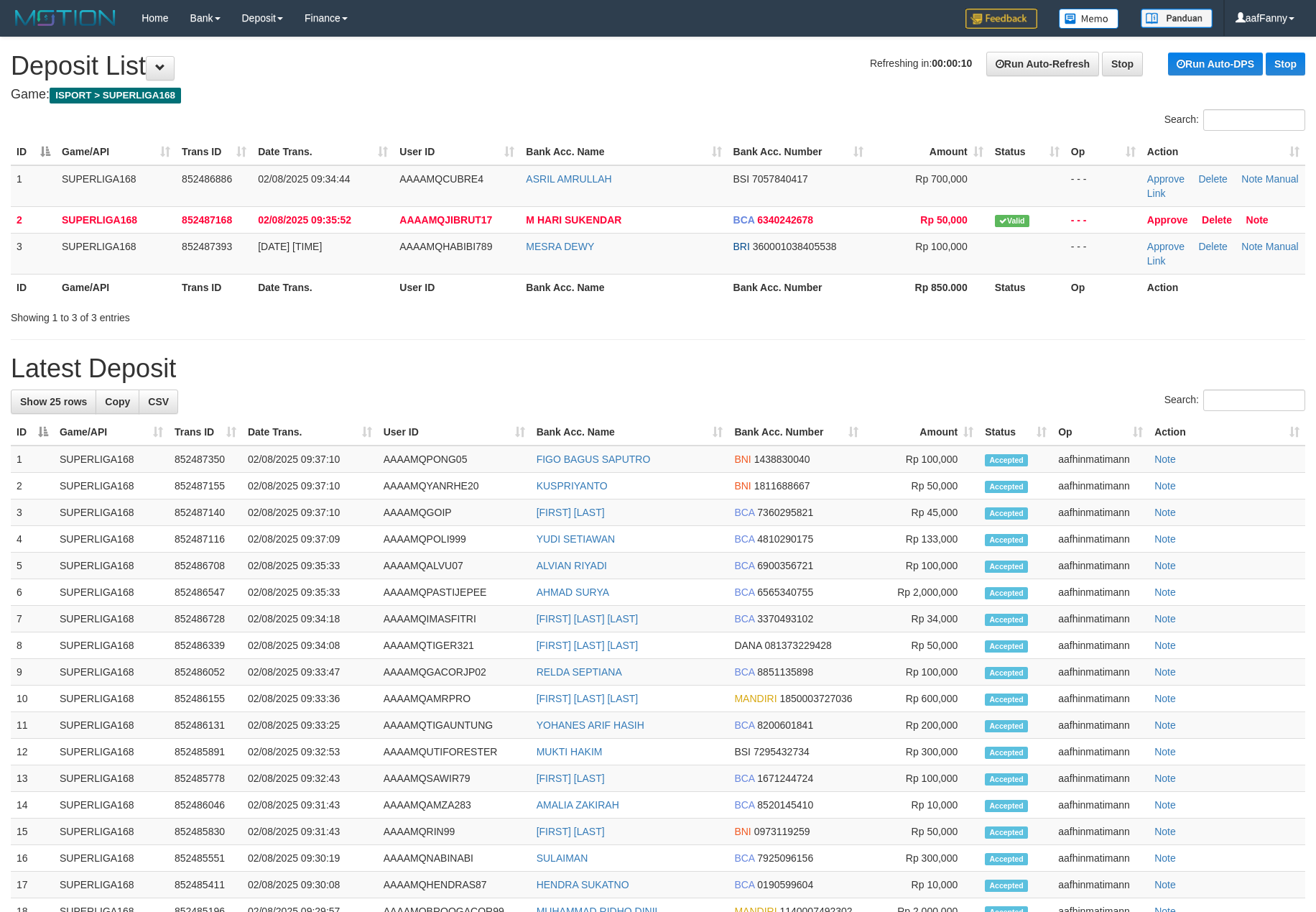 scroll, scrollTop: 0, scrollLeft: 0, axis: both 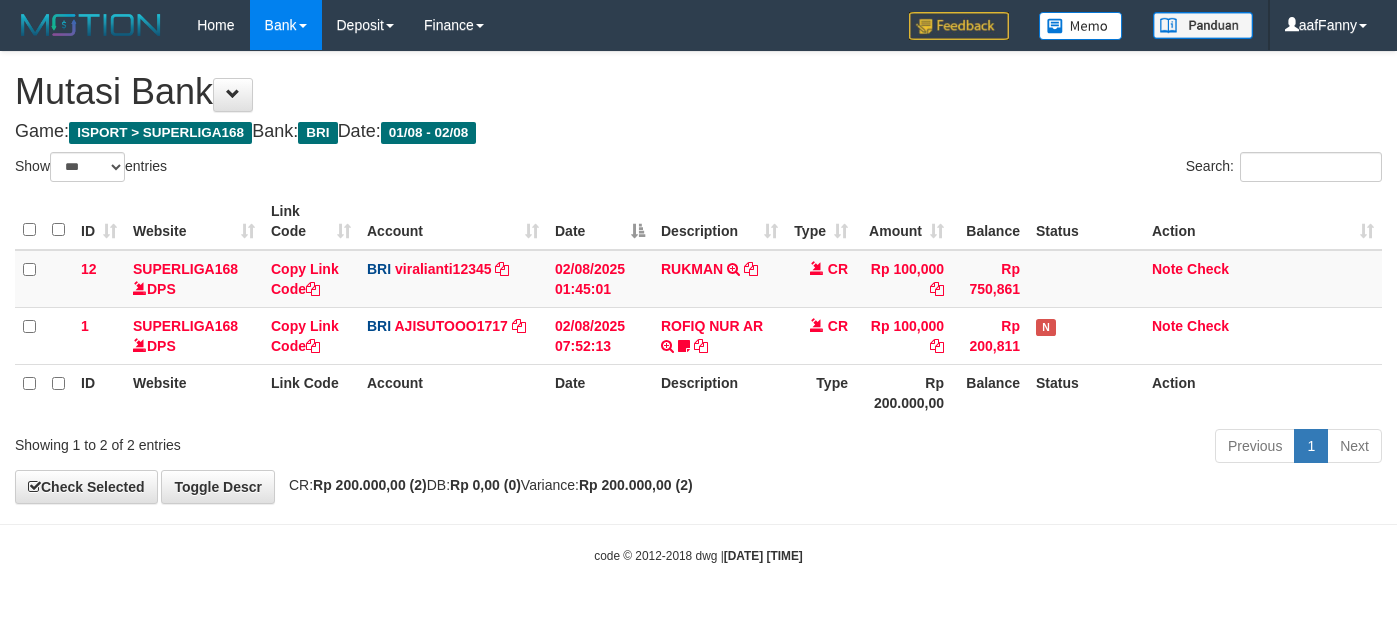 select on "***" 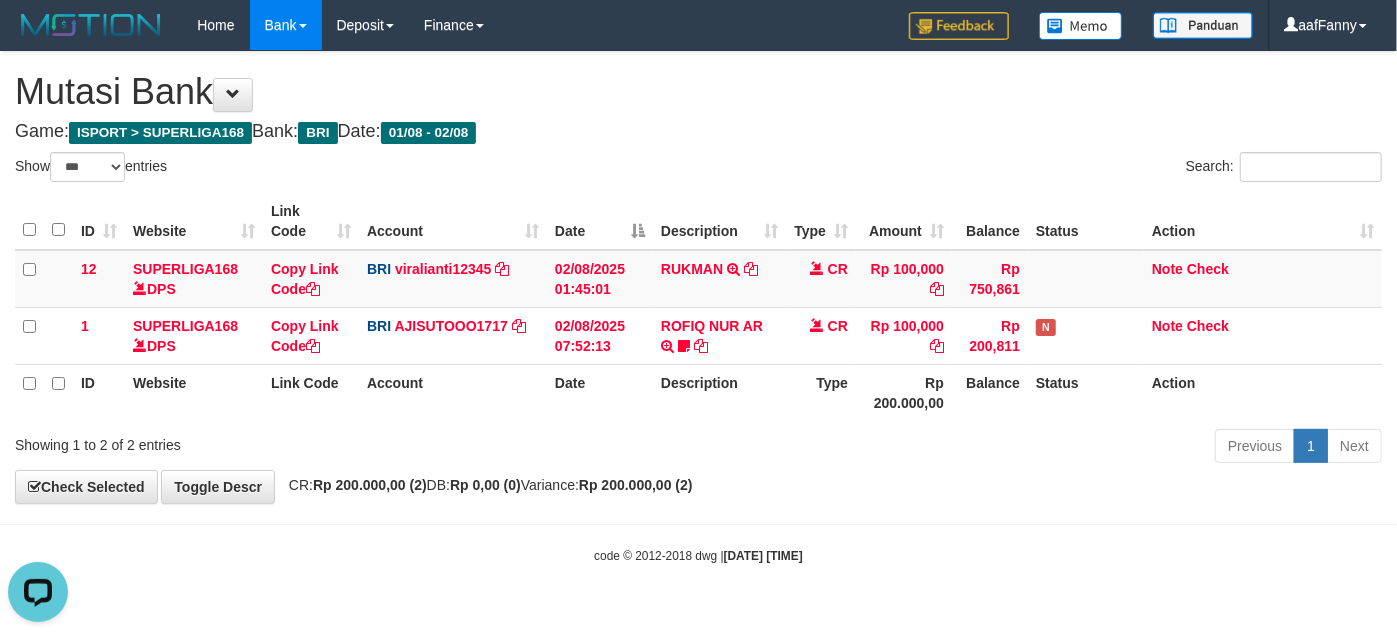 scroll, scrollTop: 0, scrollLeft: 0, axis: both 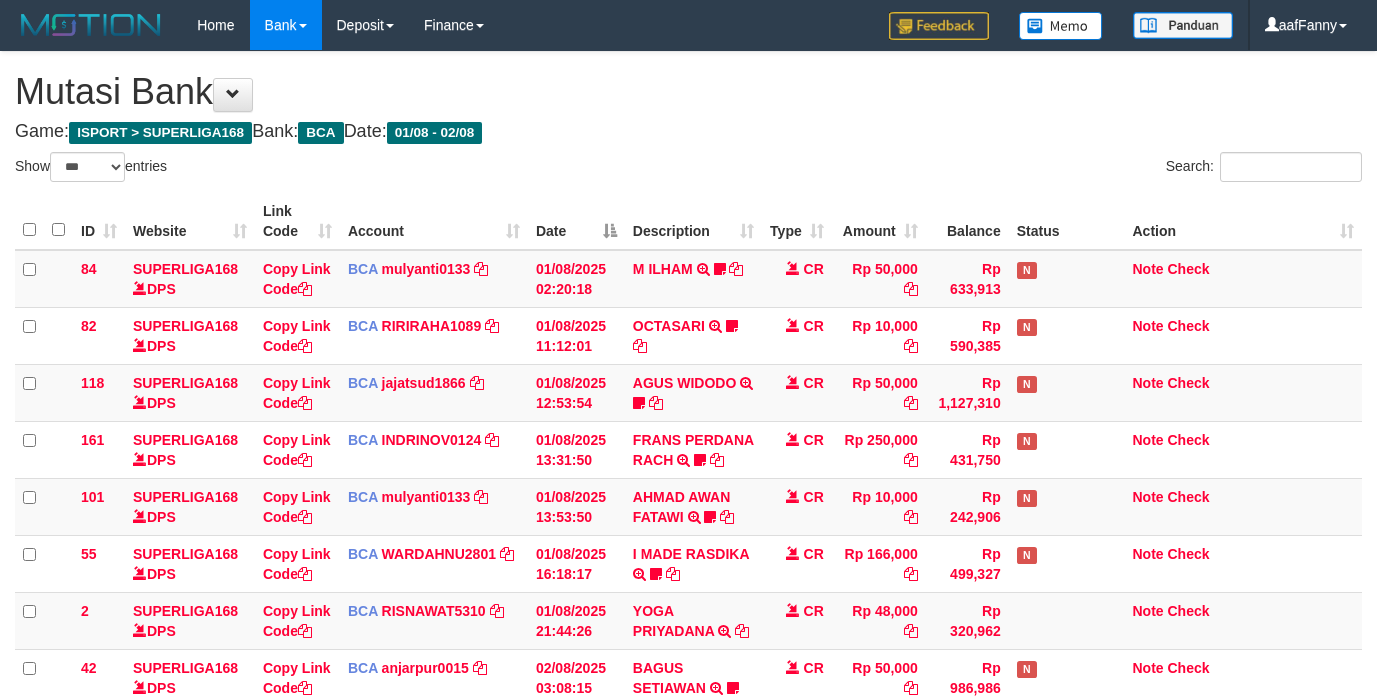select on "***" 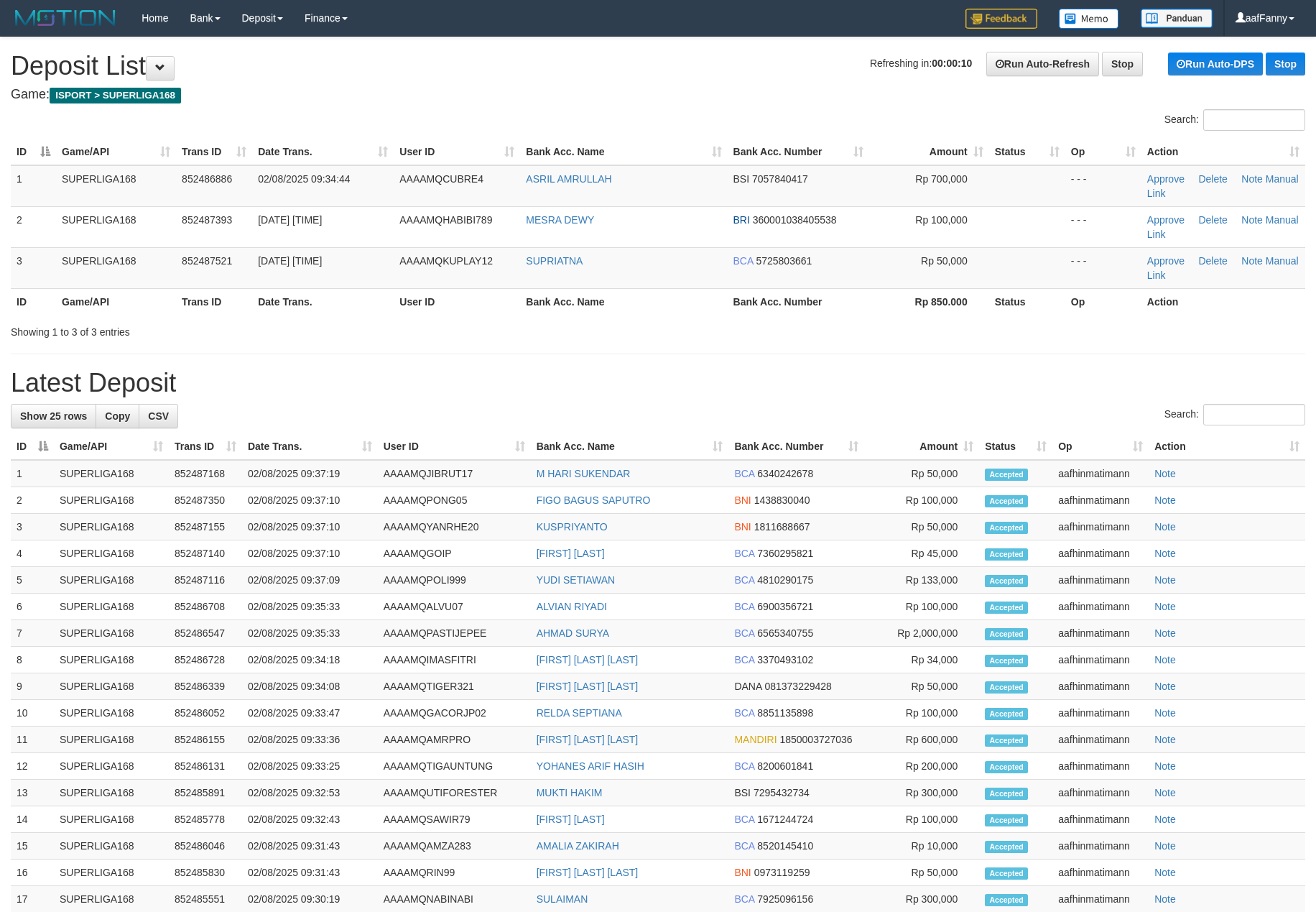 scroll, scrollTop: 0, scrollLeft: 0, axis: both 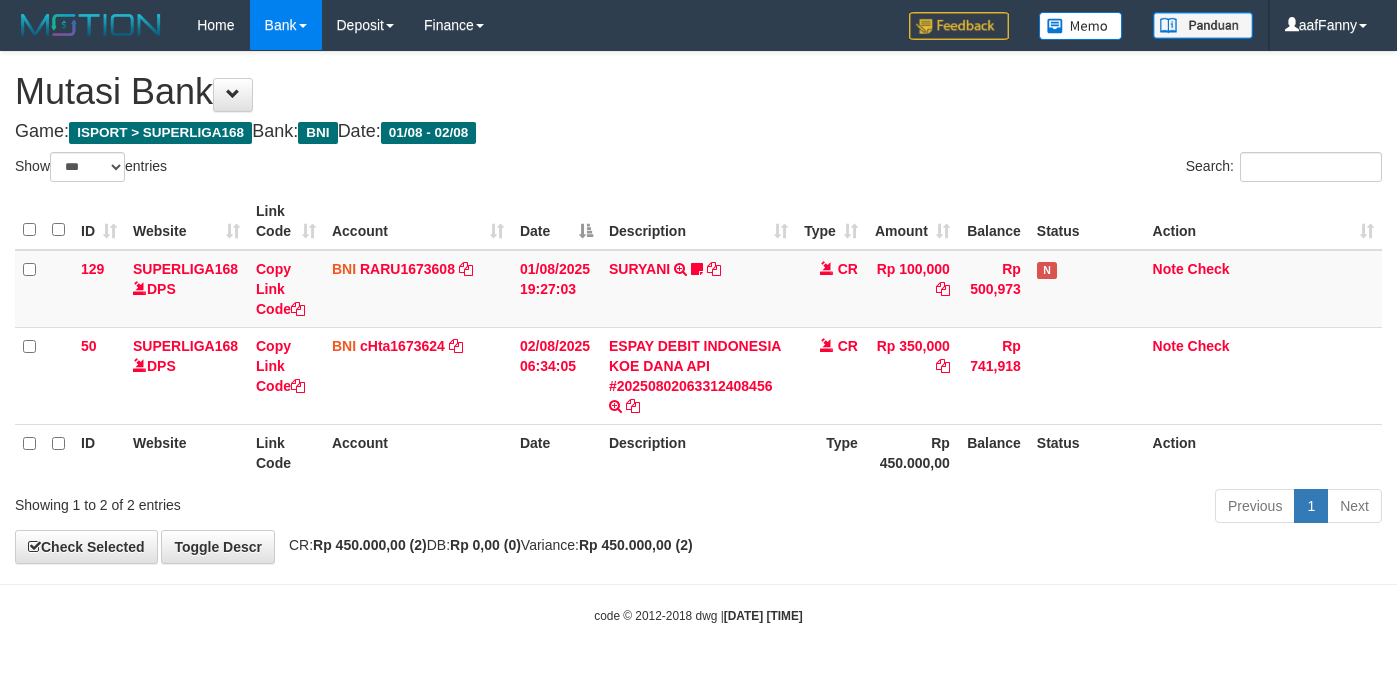 select on "***" 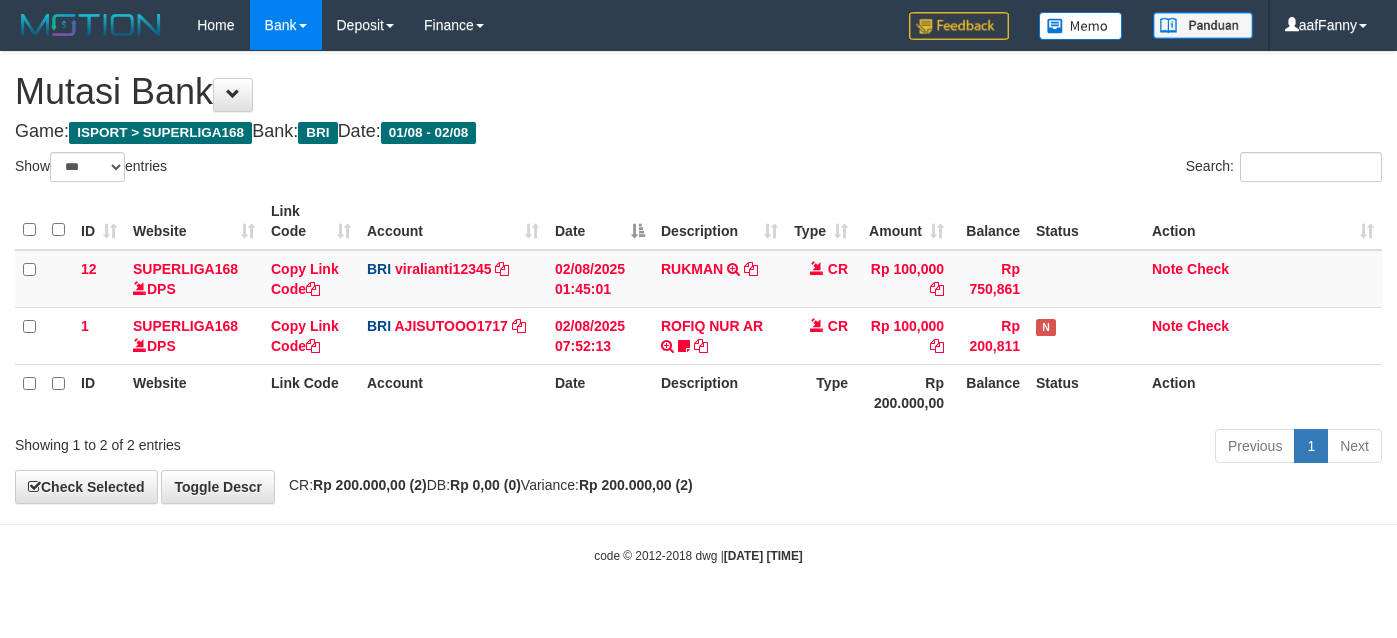 select on "***" 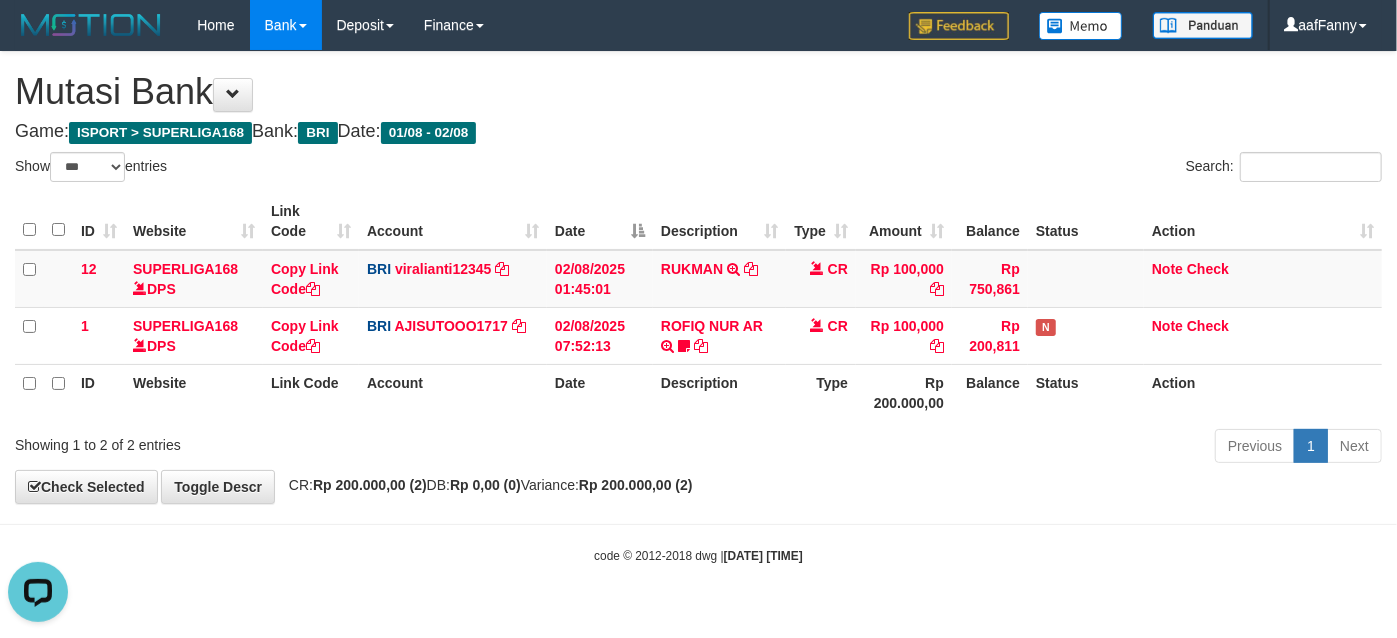 scroll, scrollTop: 0, scrollLeft: 0, axis: both 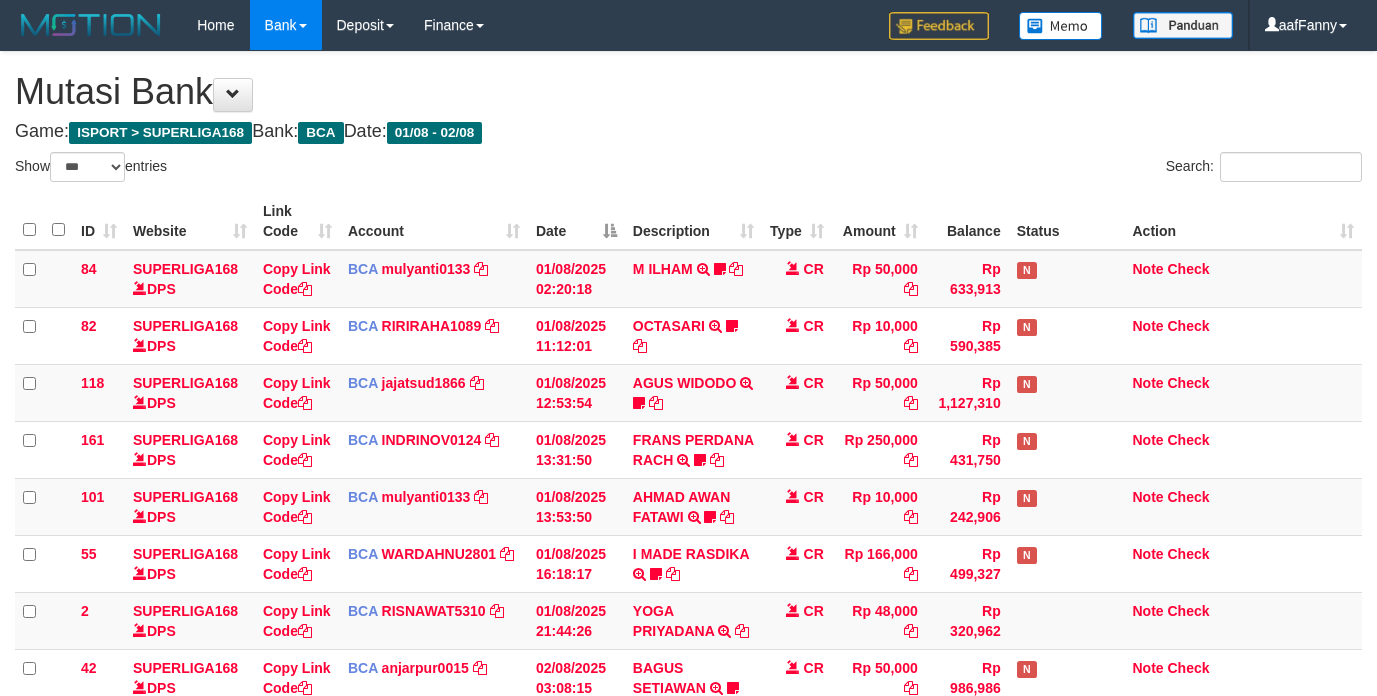 select on "***" 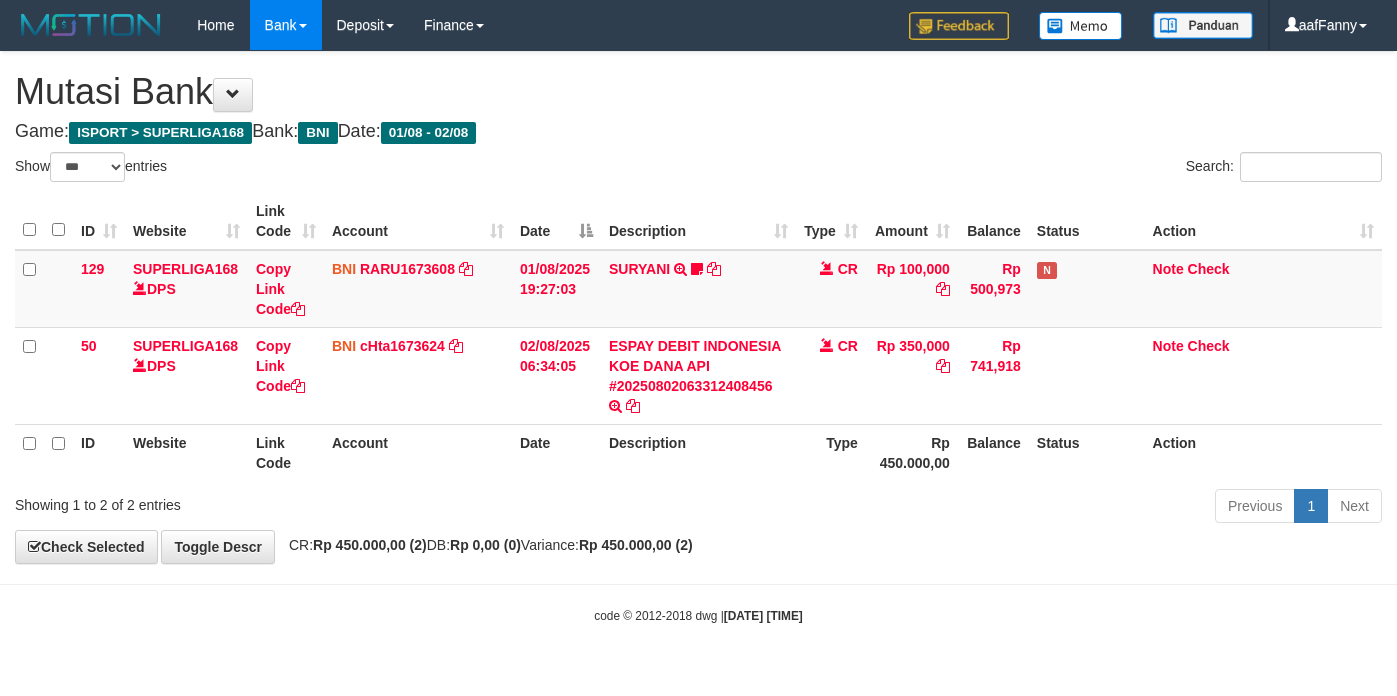 select on "***" 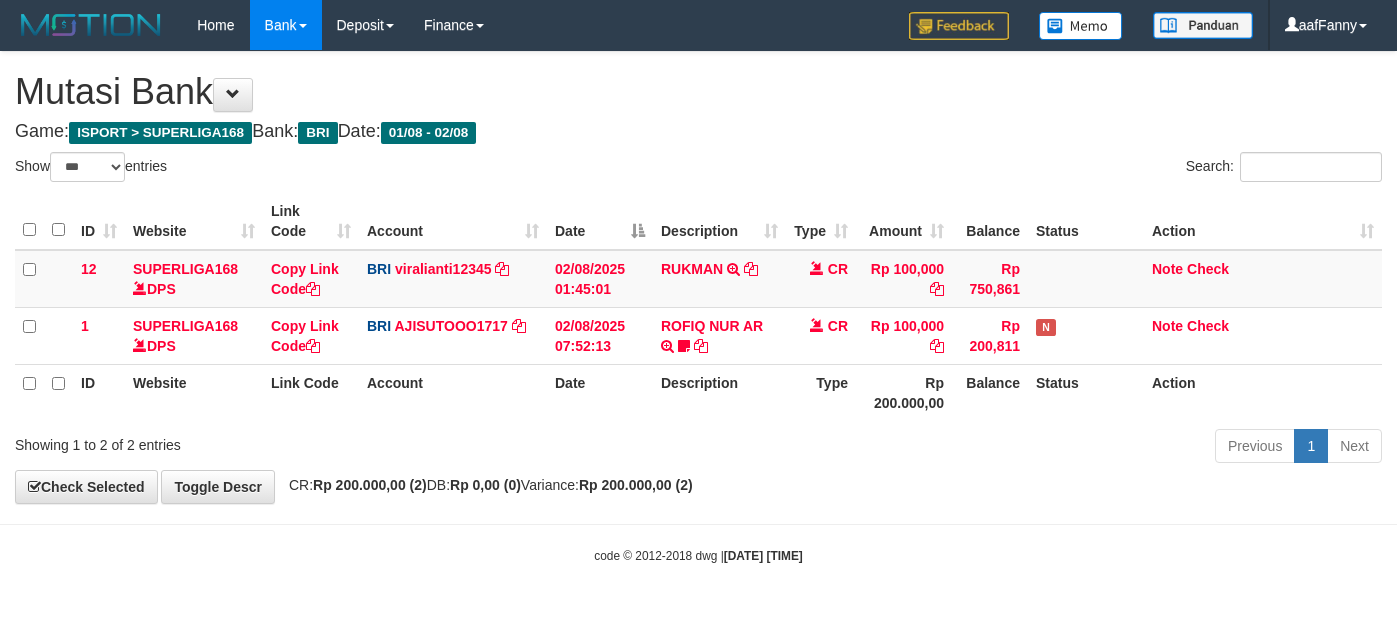 select on "***" 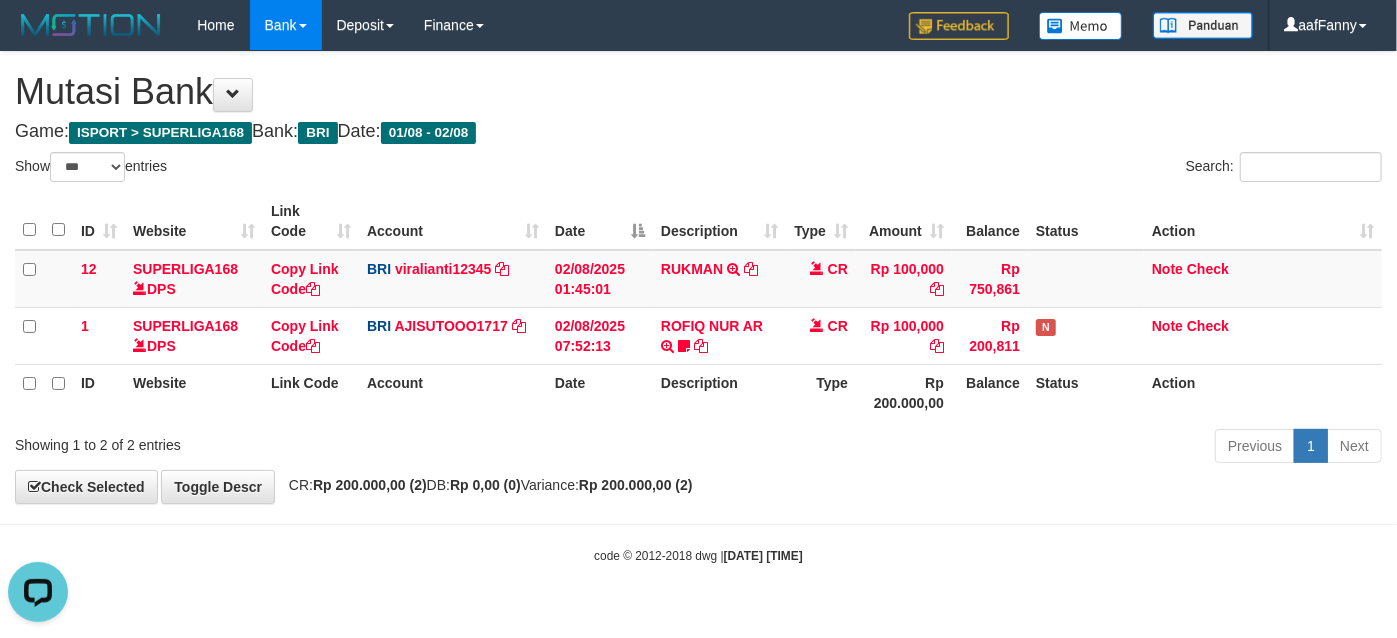 scroll, scrollTop: 0, scrollLeft: 0, axis: both 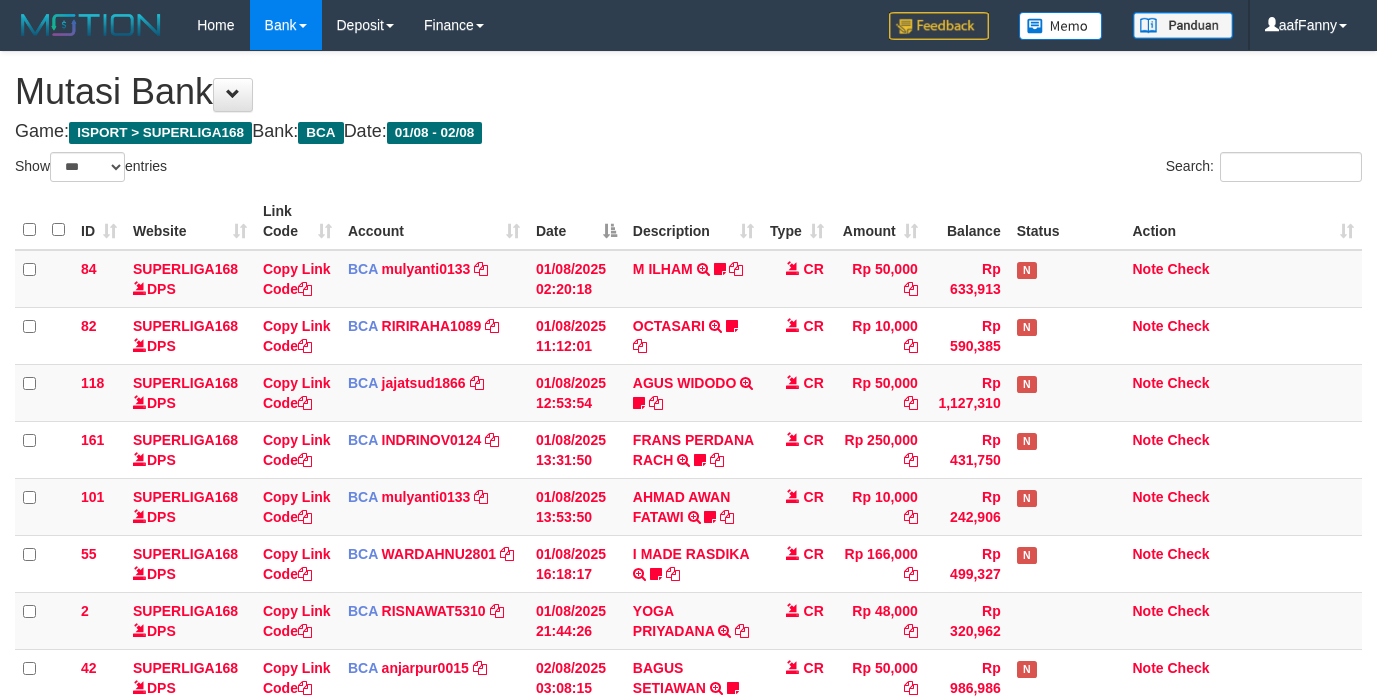 select on "***" 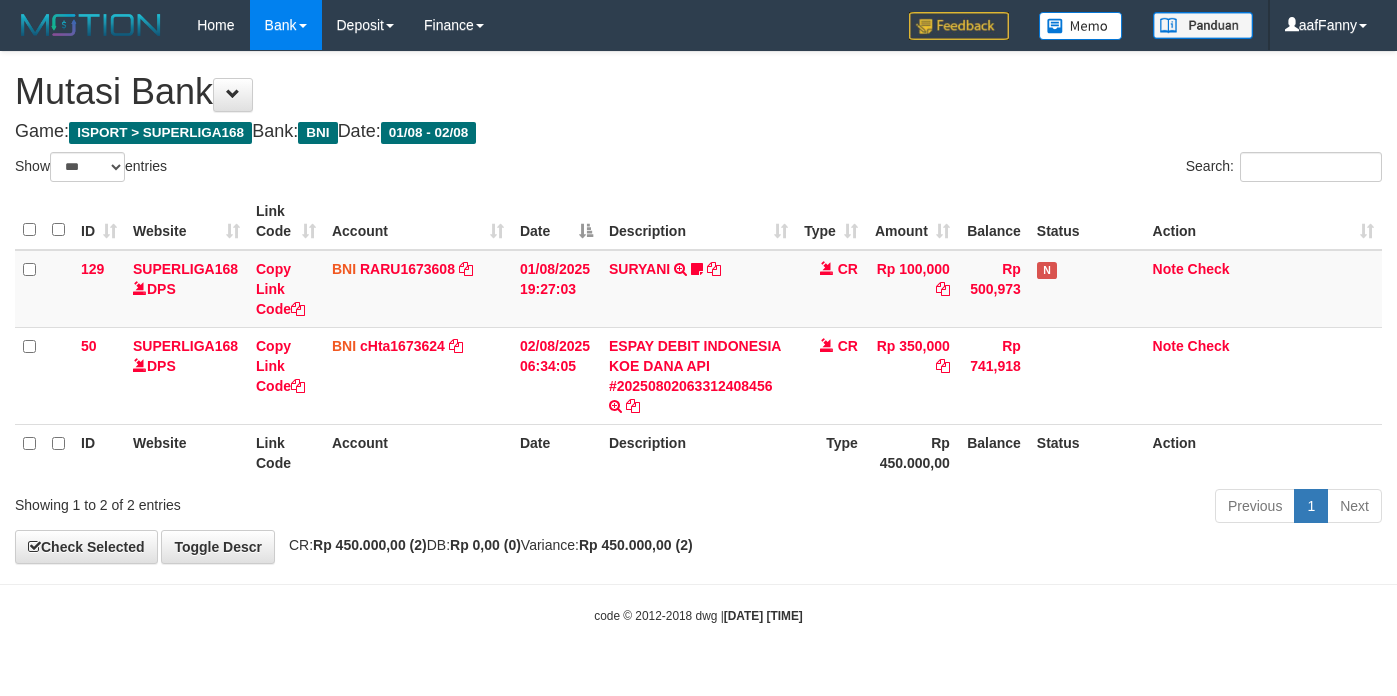 select on "***" 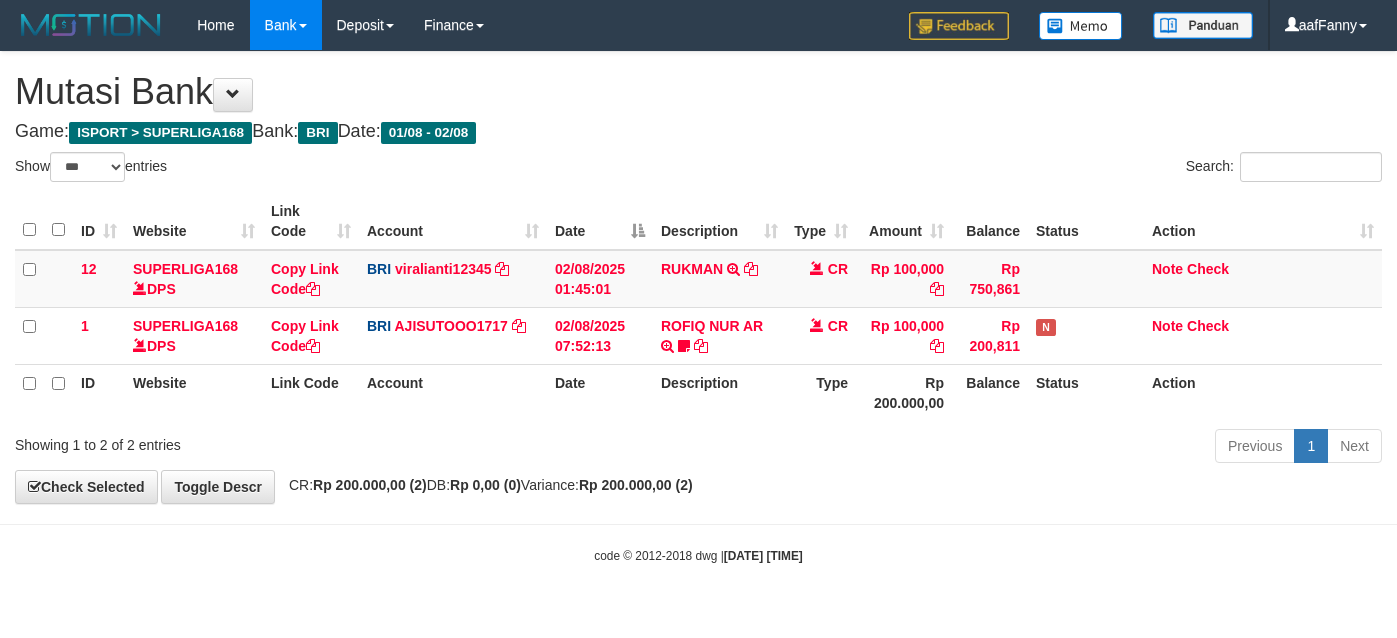 select on "***" 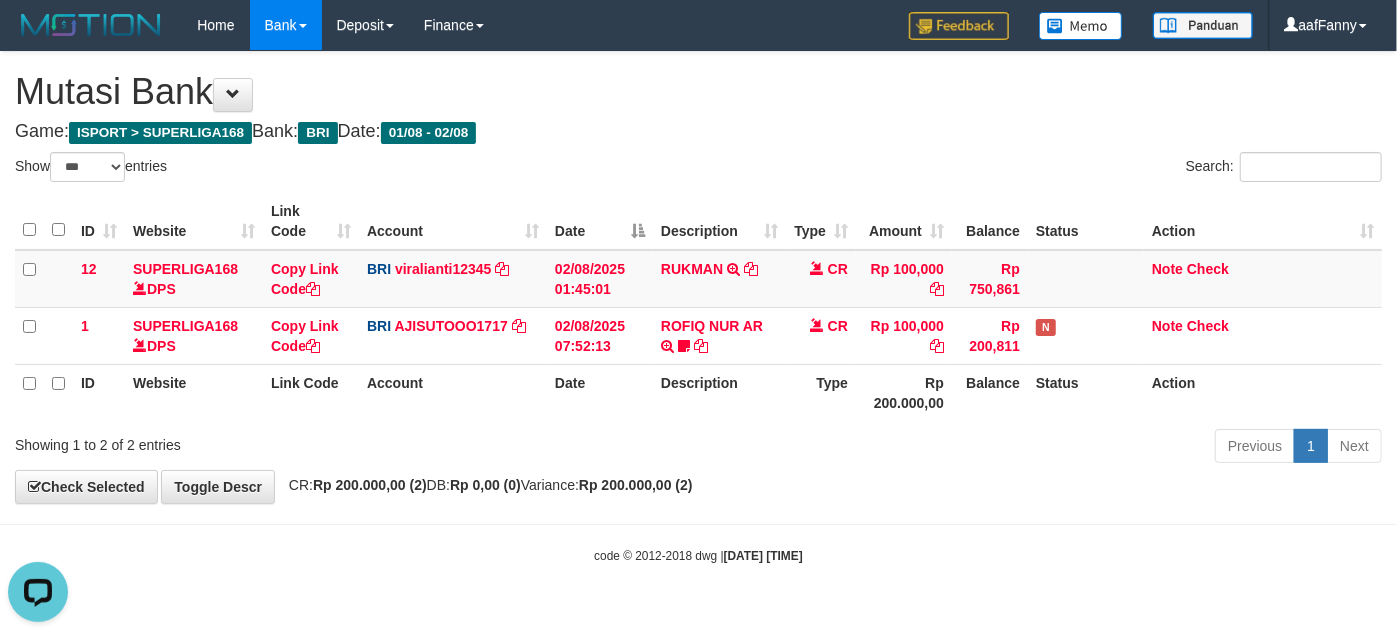scroll, scrollTop: 0, scrollLeft: 0, axis: both 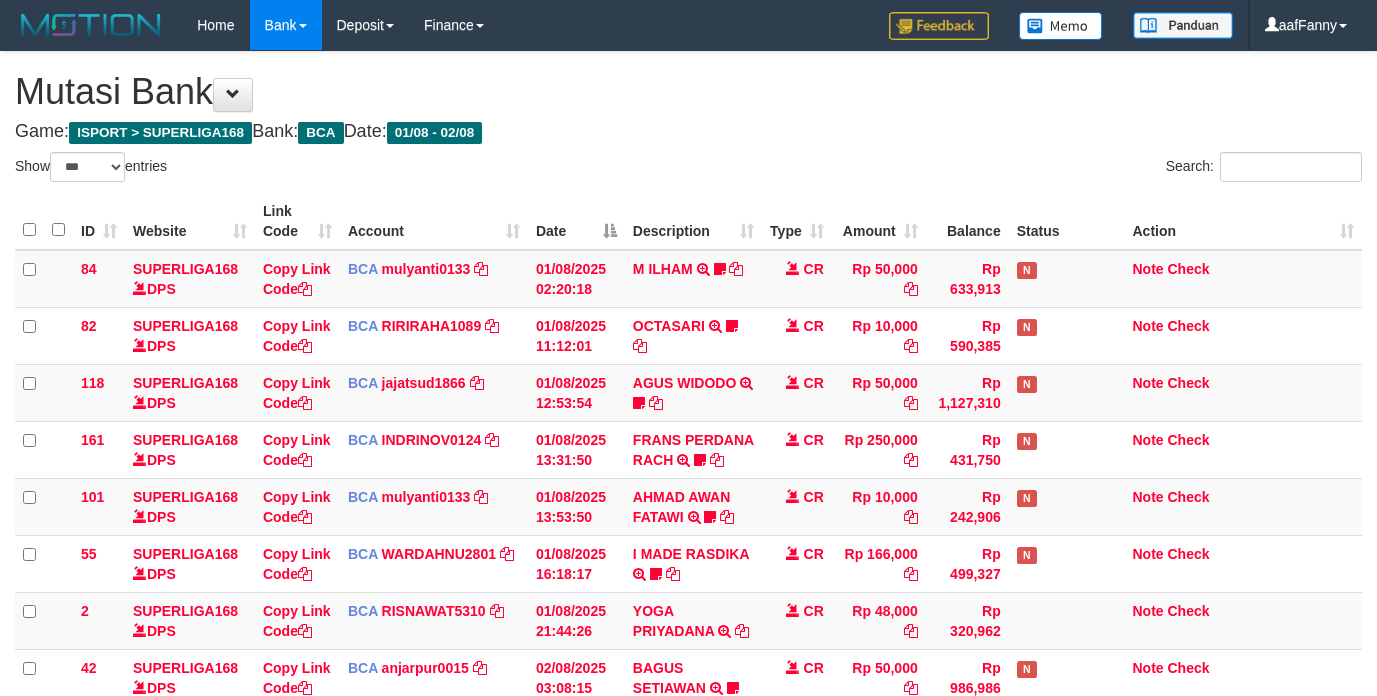 select on "***" 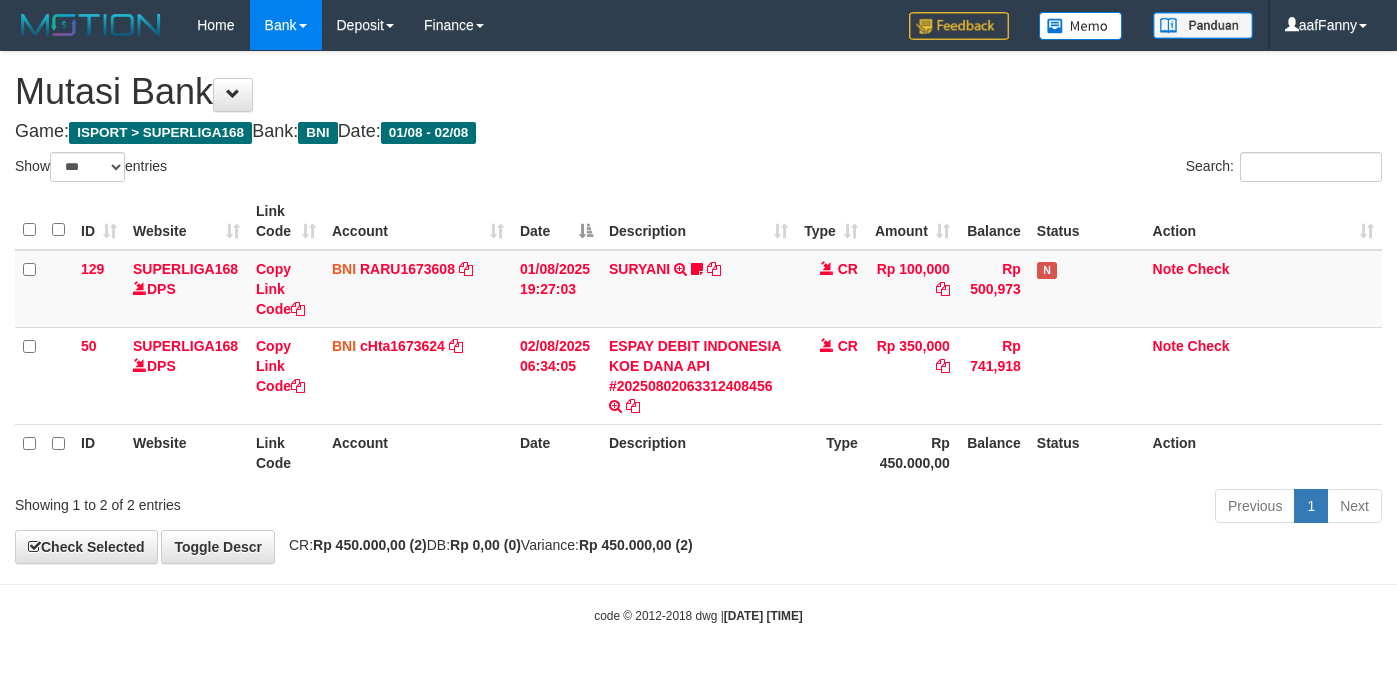 select on "***" 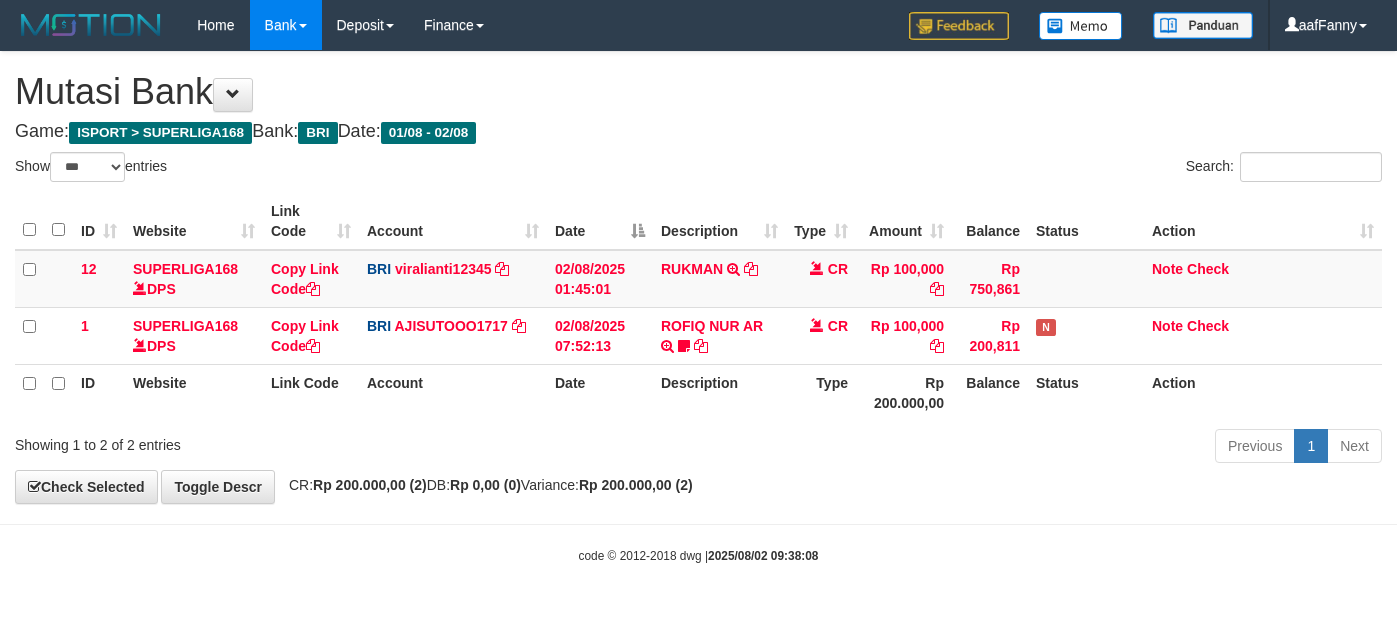select on "***" 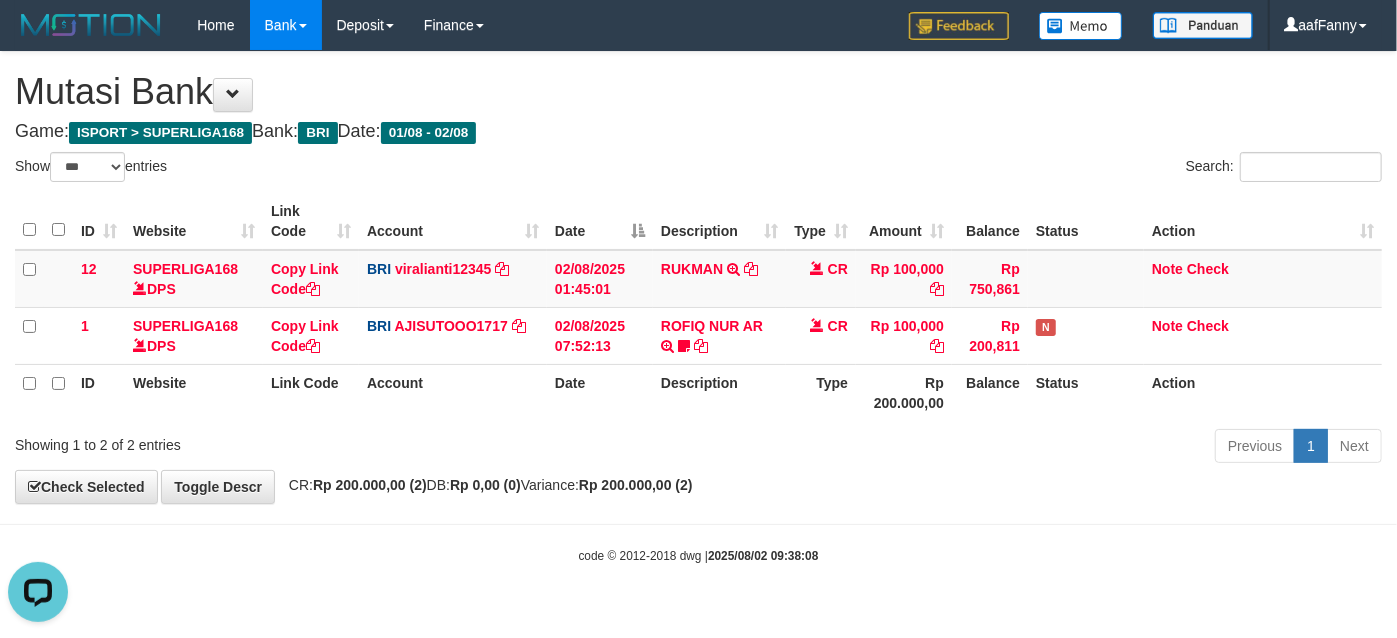 scroll, scrollTop: 0, scrollLeft: 0, axis: both 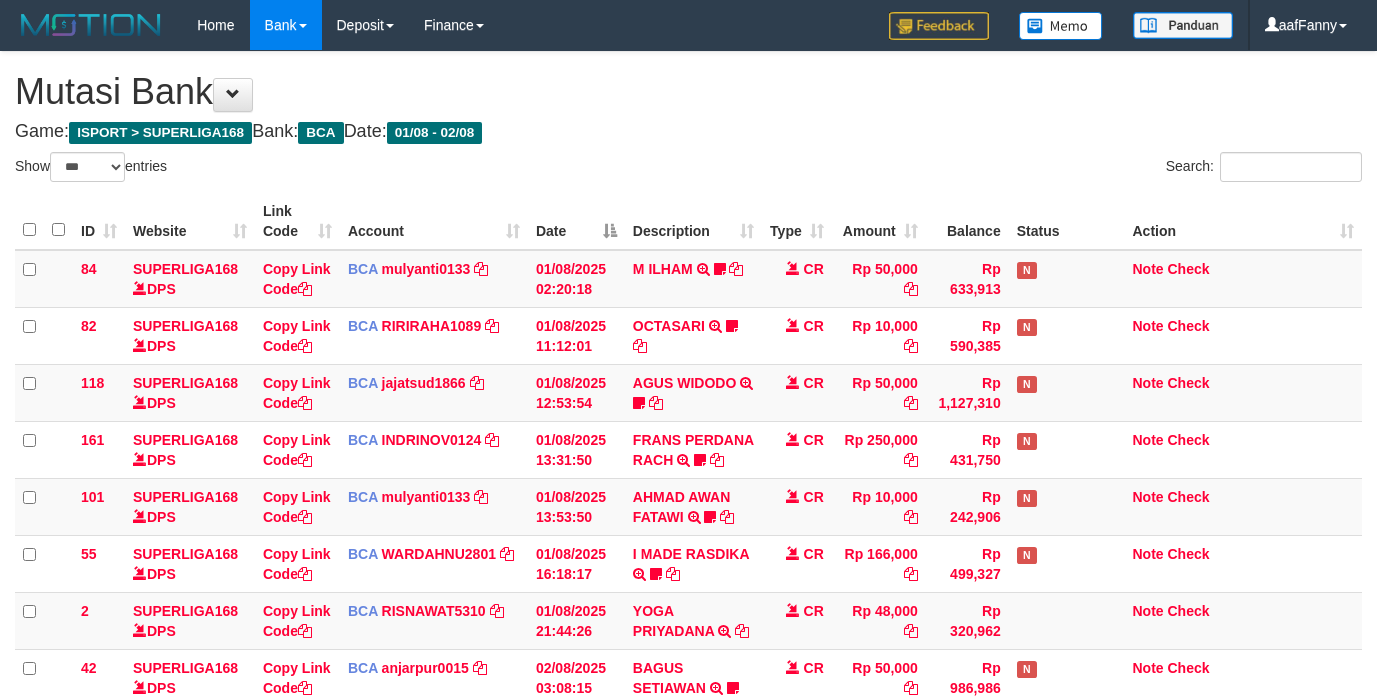 select on "***" 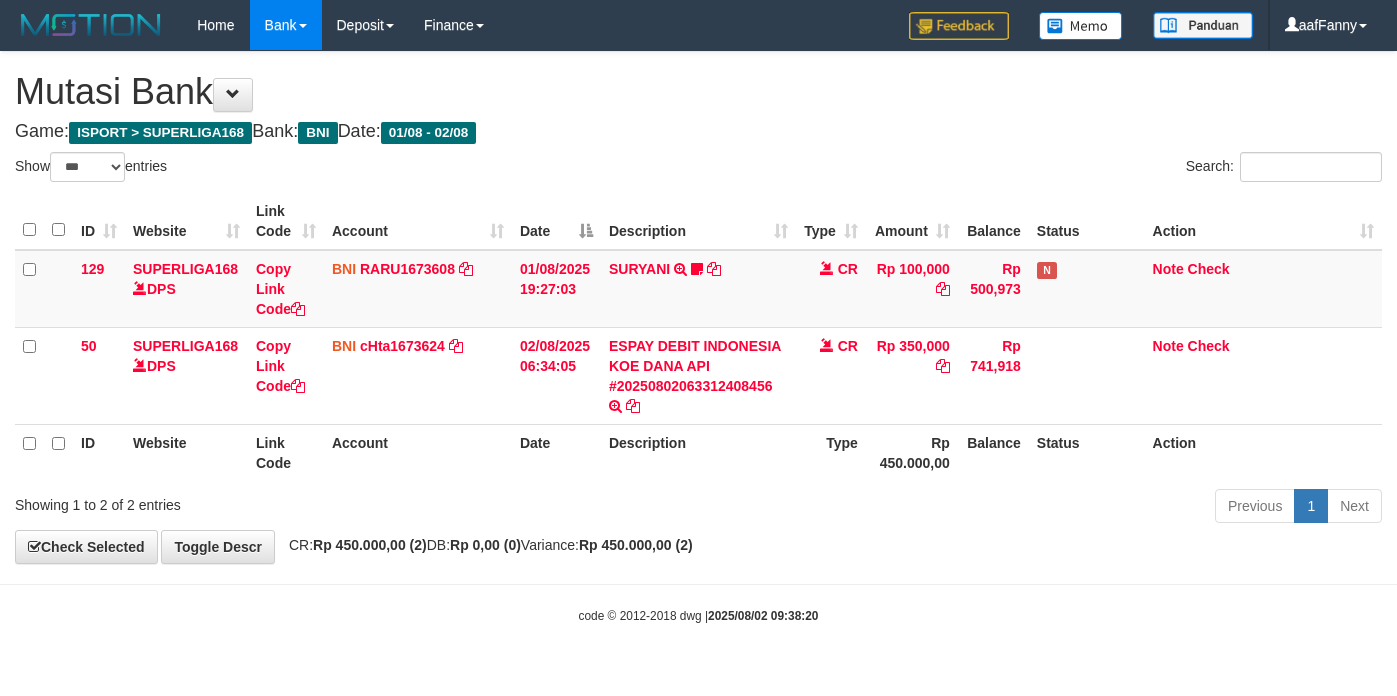 select on "***" 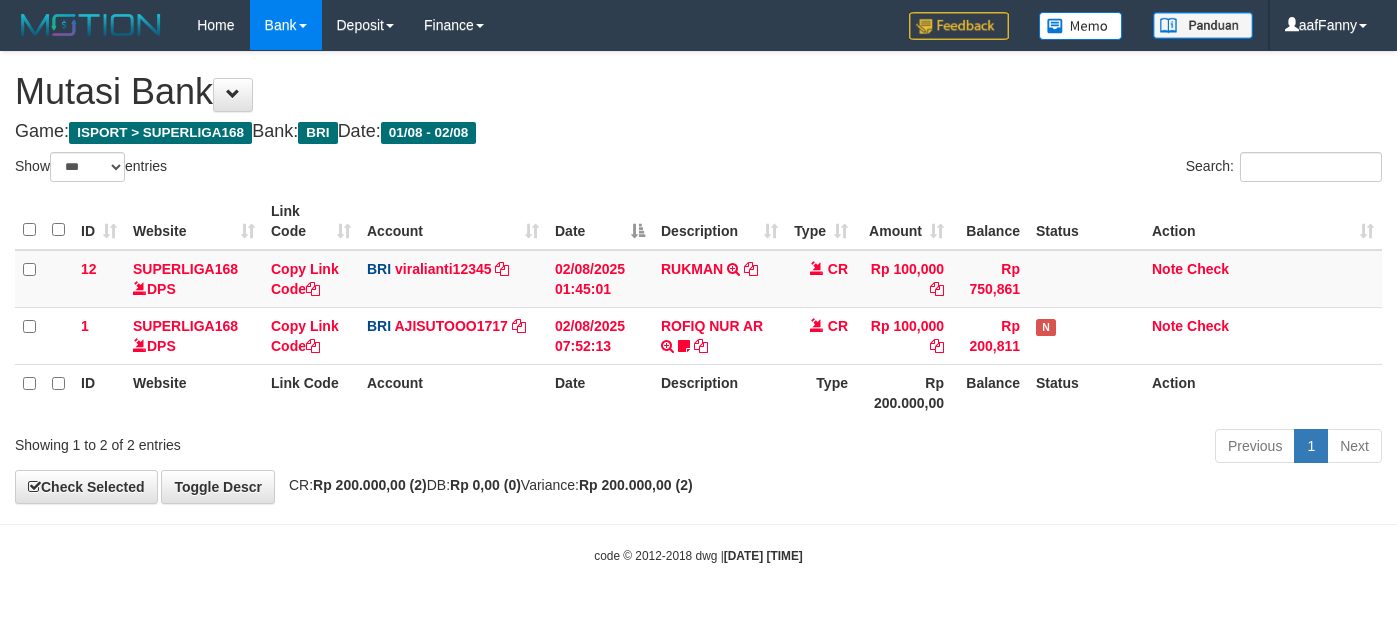 select on "***" 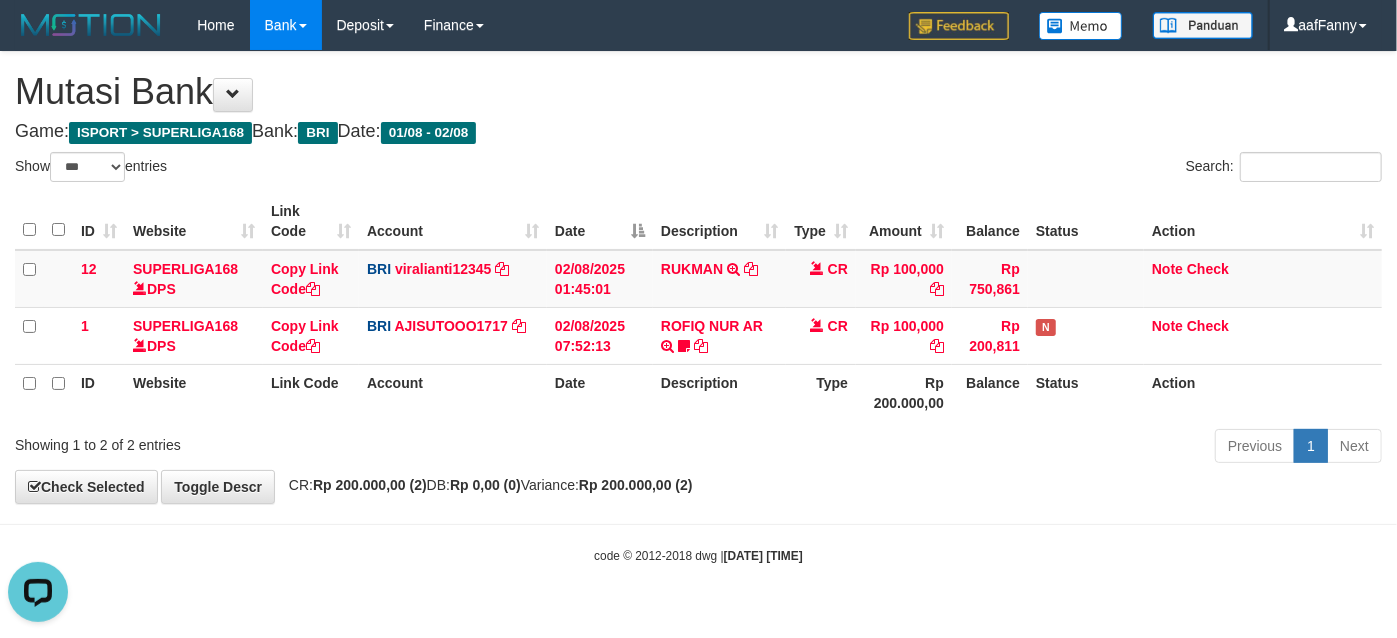 scroll, scrollTop: 0, scrollLeft: 0, axis: both 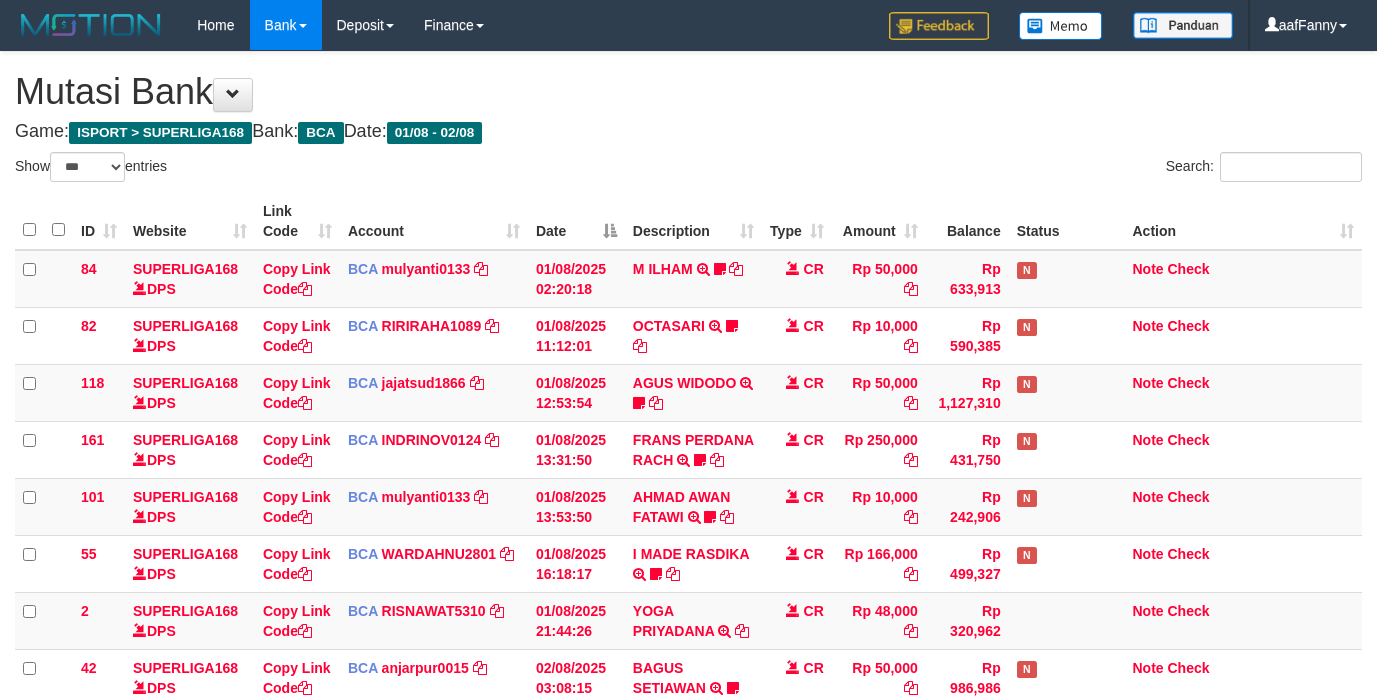 select on "***" 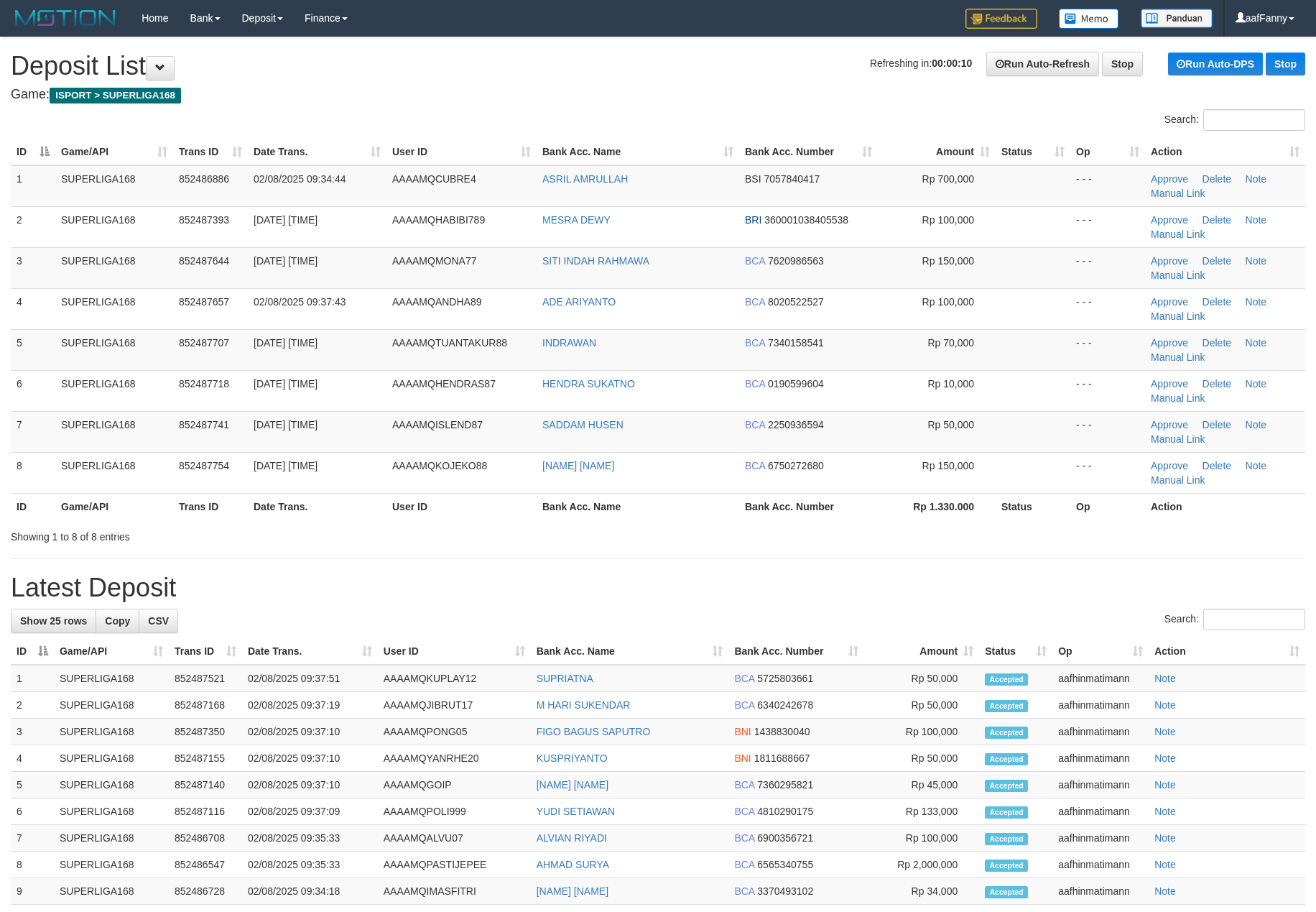 scroll, scrollTop: 0, scrollLeft: 0, axis: both 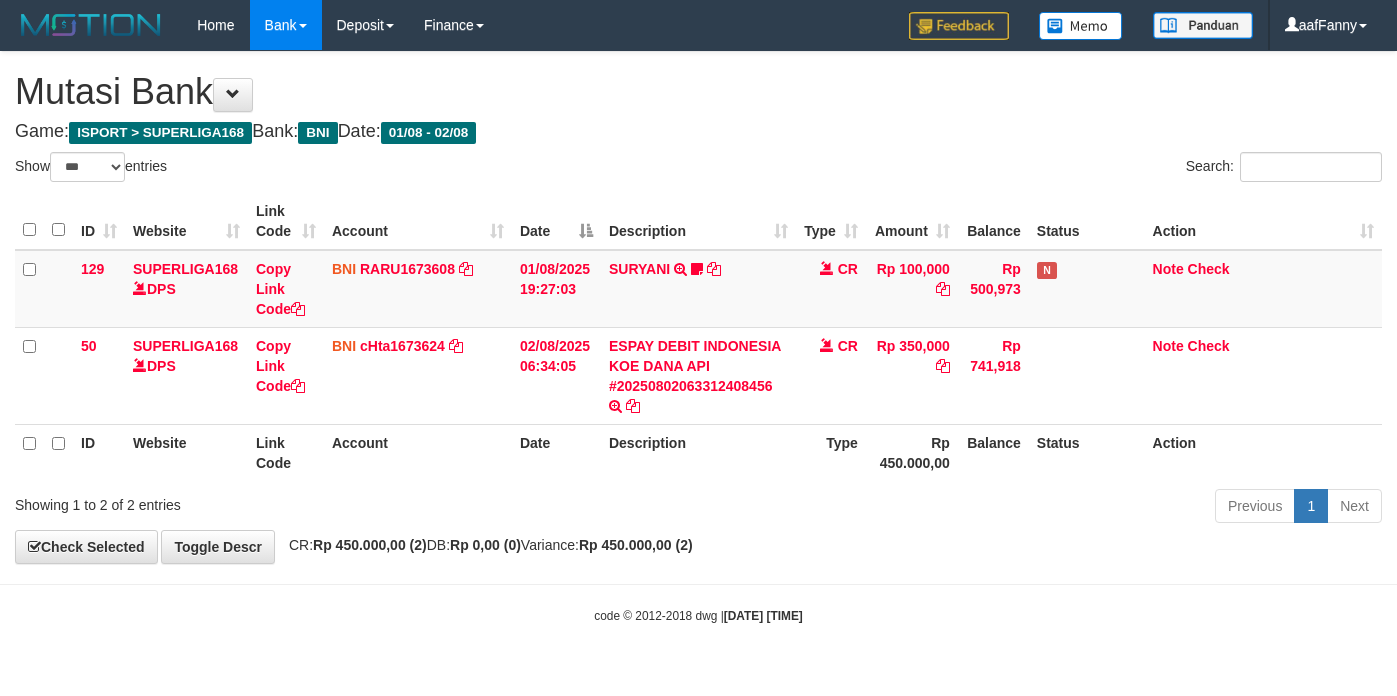 select on "***" 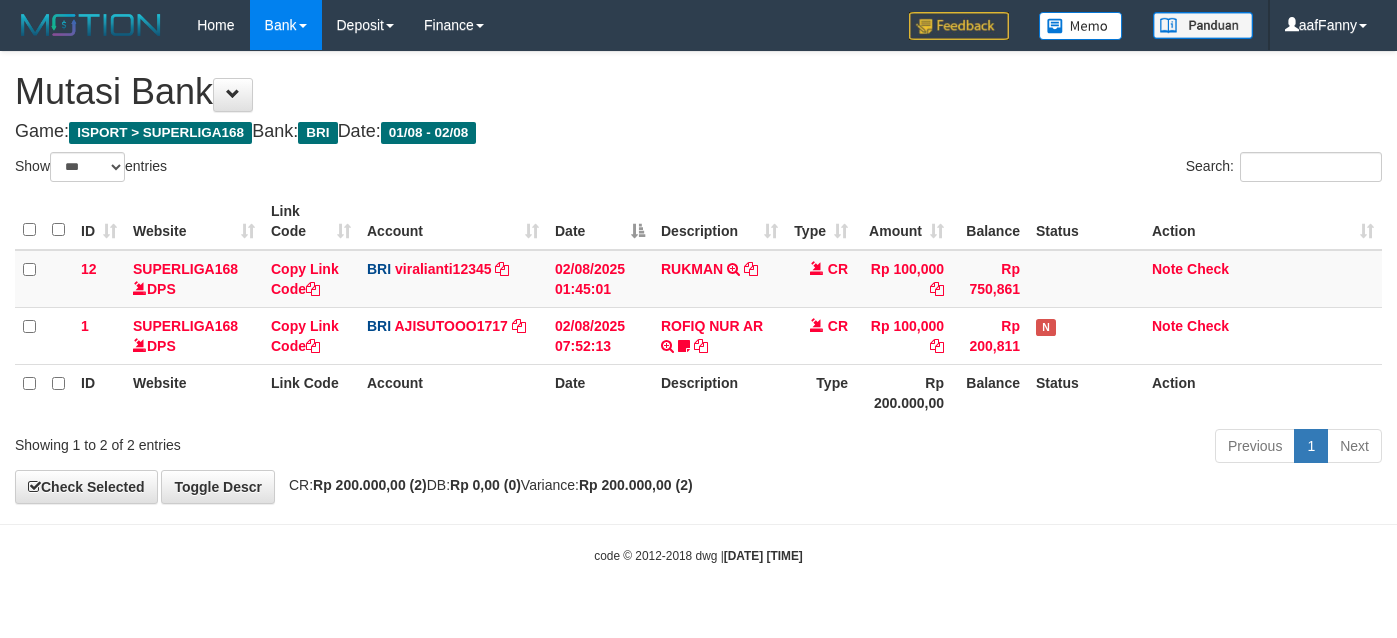 select on "***" 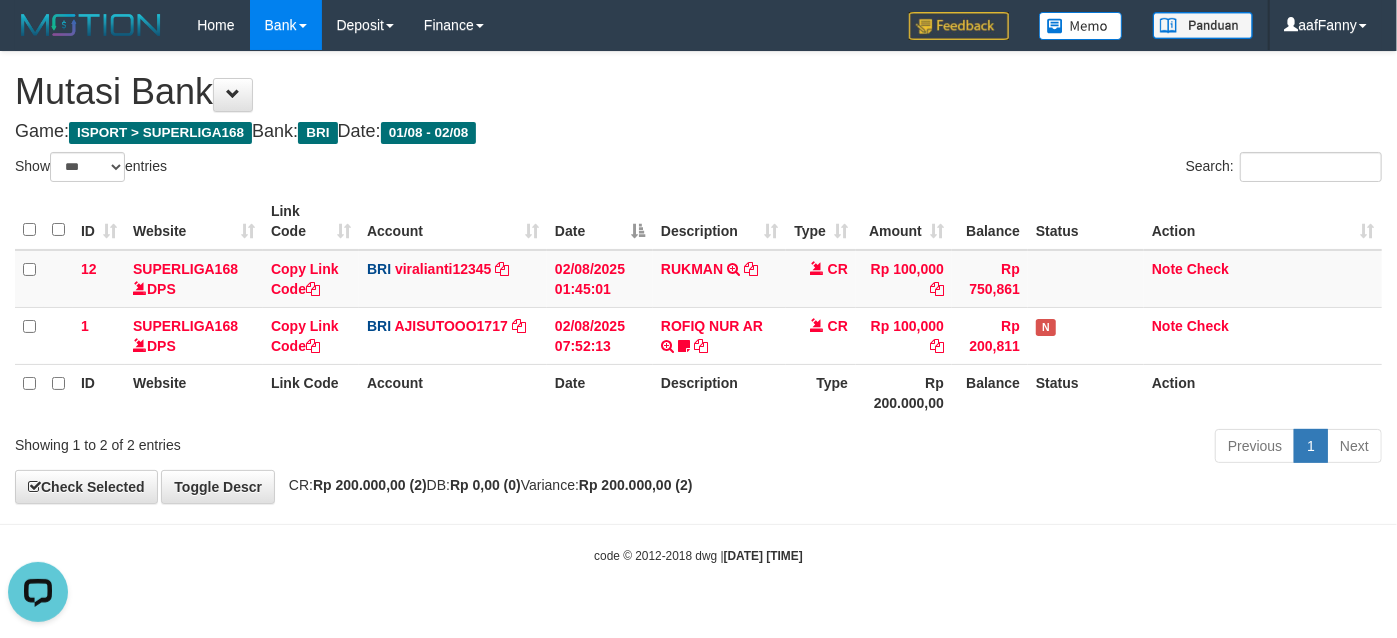 scroll, scrollTop: 0, scrollLeft: 0, axis: both 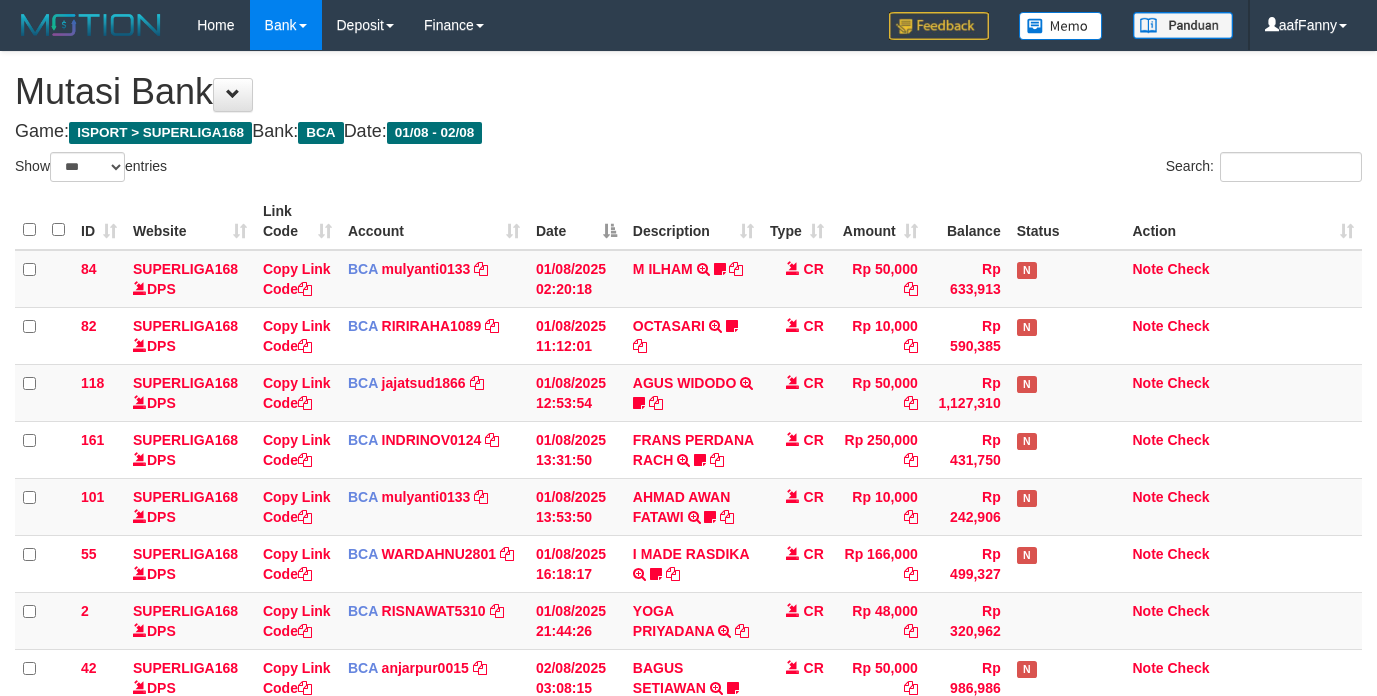 select on "***" 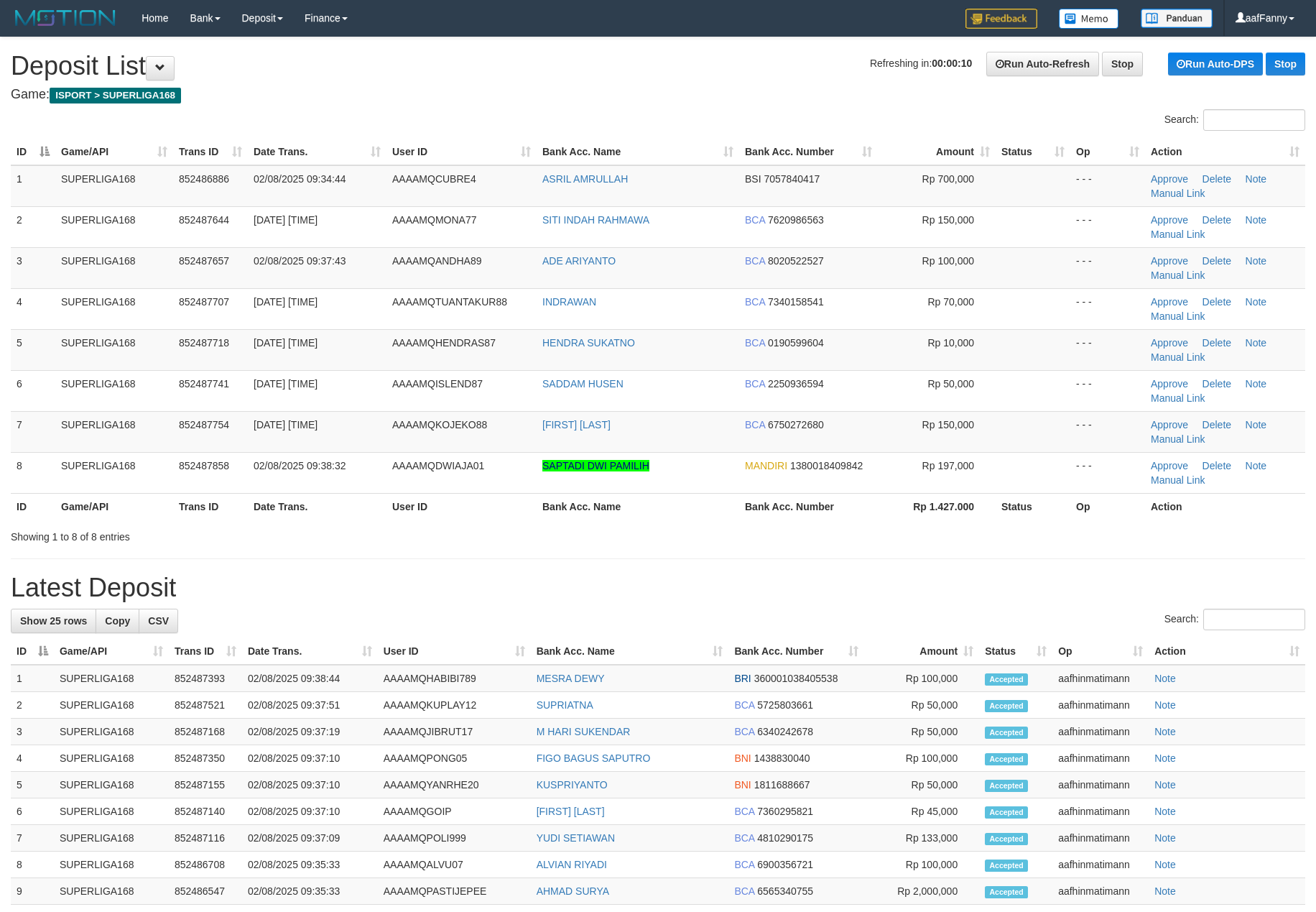 scroll, scrollTop: 0, scrollLeft: 0, axis: both 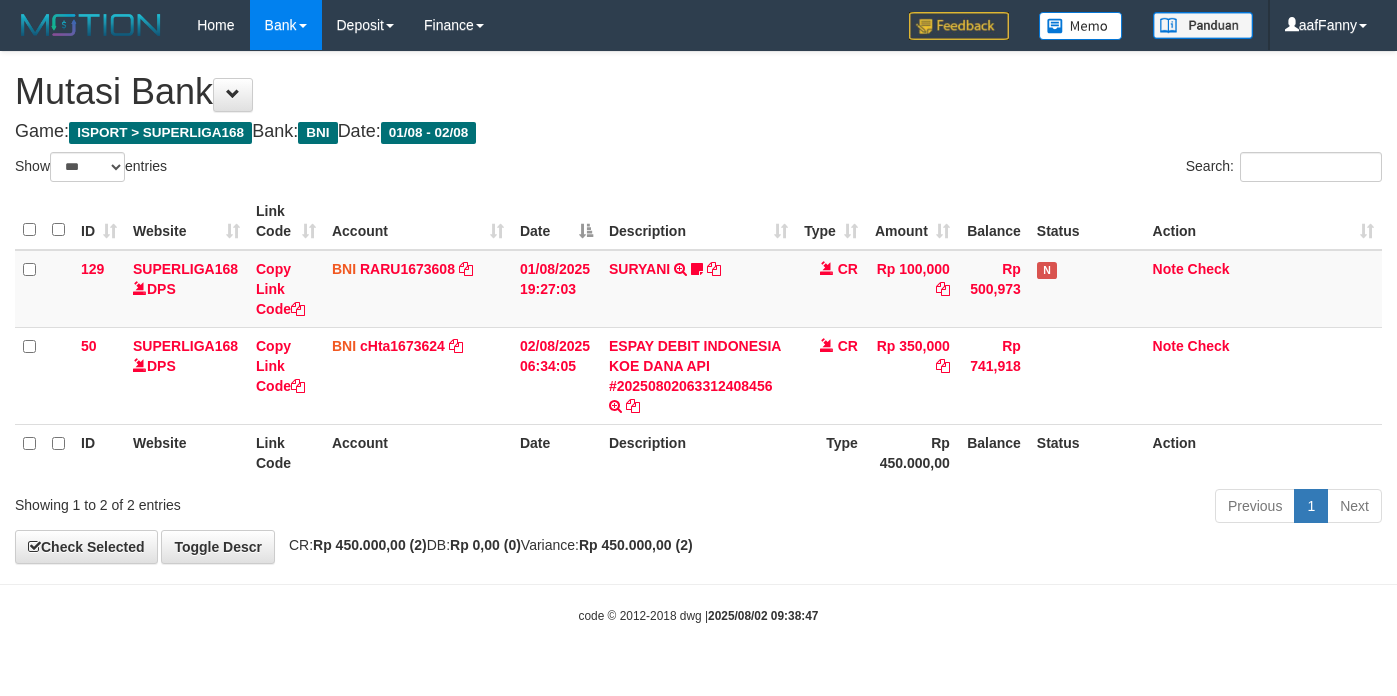 select on "***" 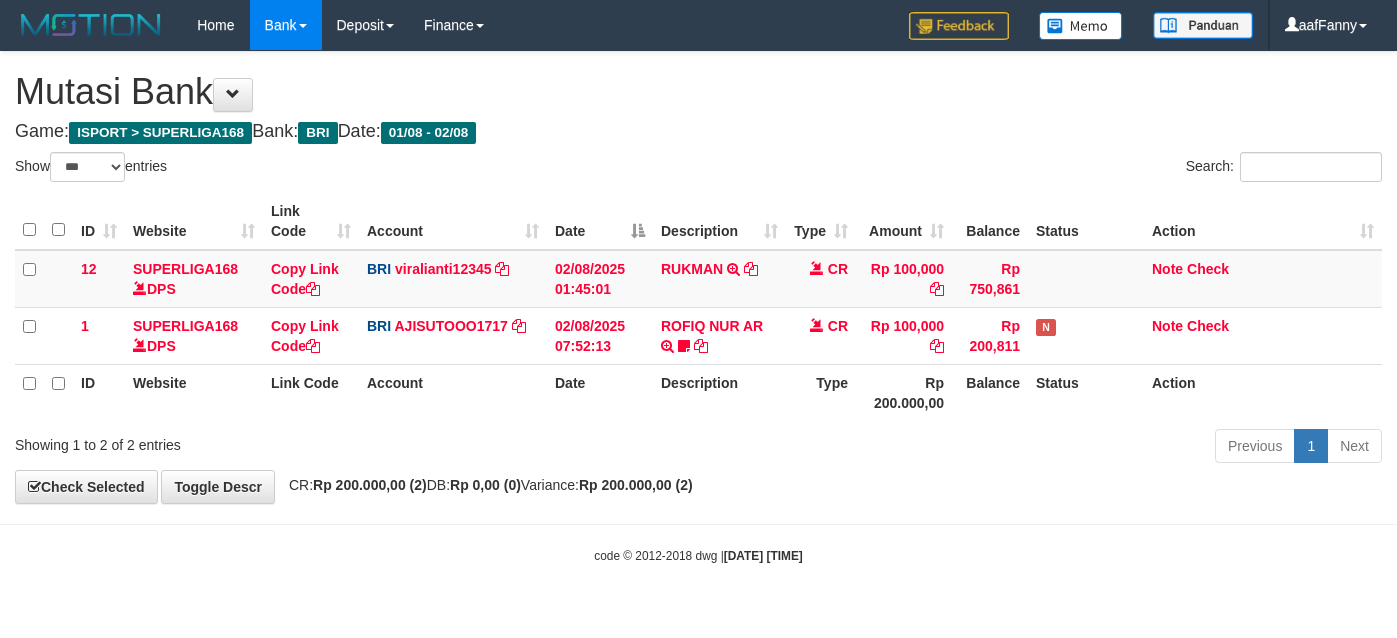 select on "***" 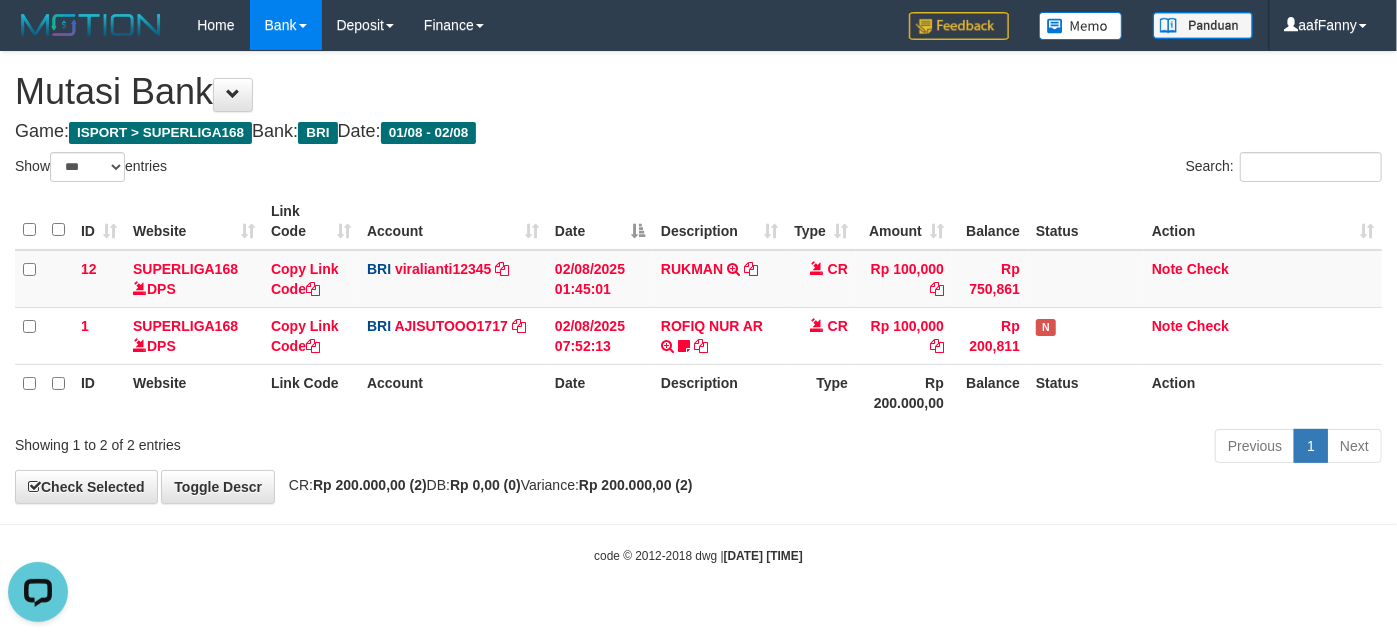 scroll, scrollTop: 0, scrollLeft: 0, axis: both 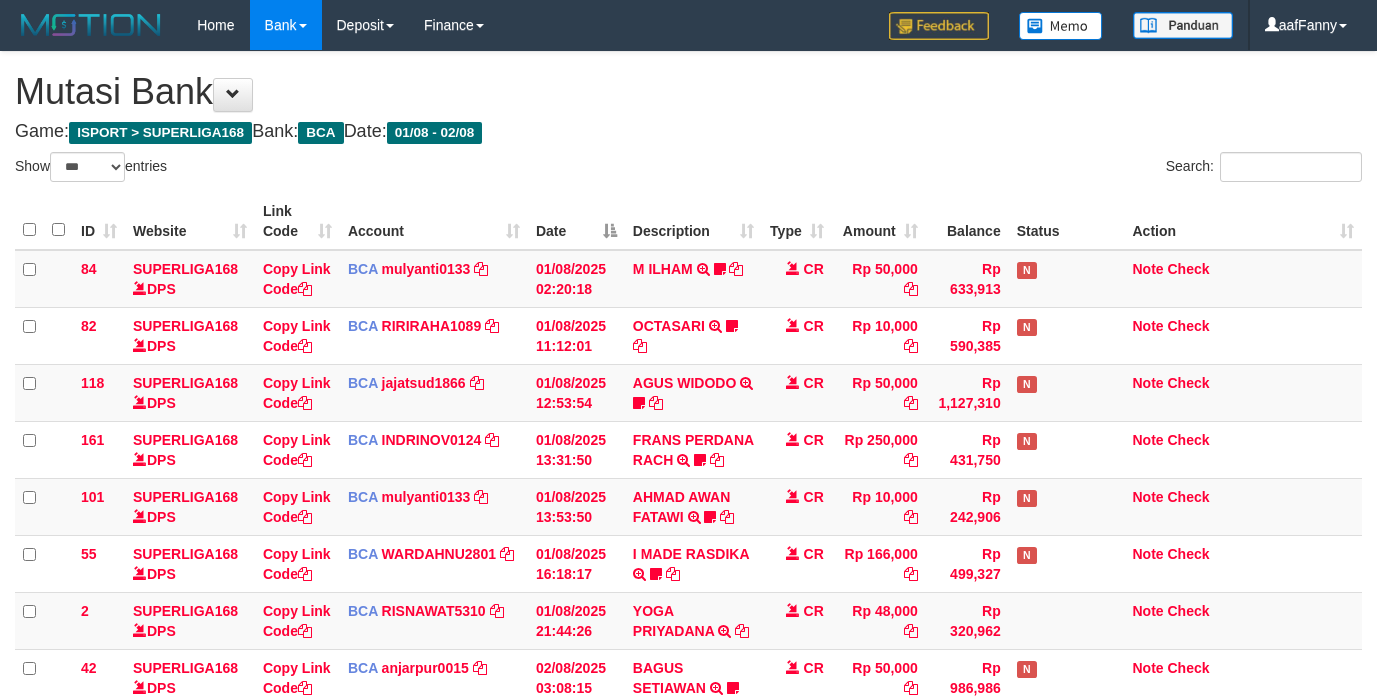 select on "***" 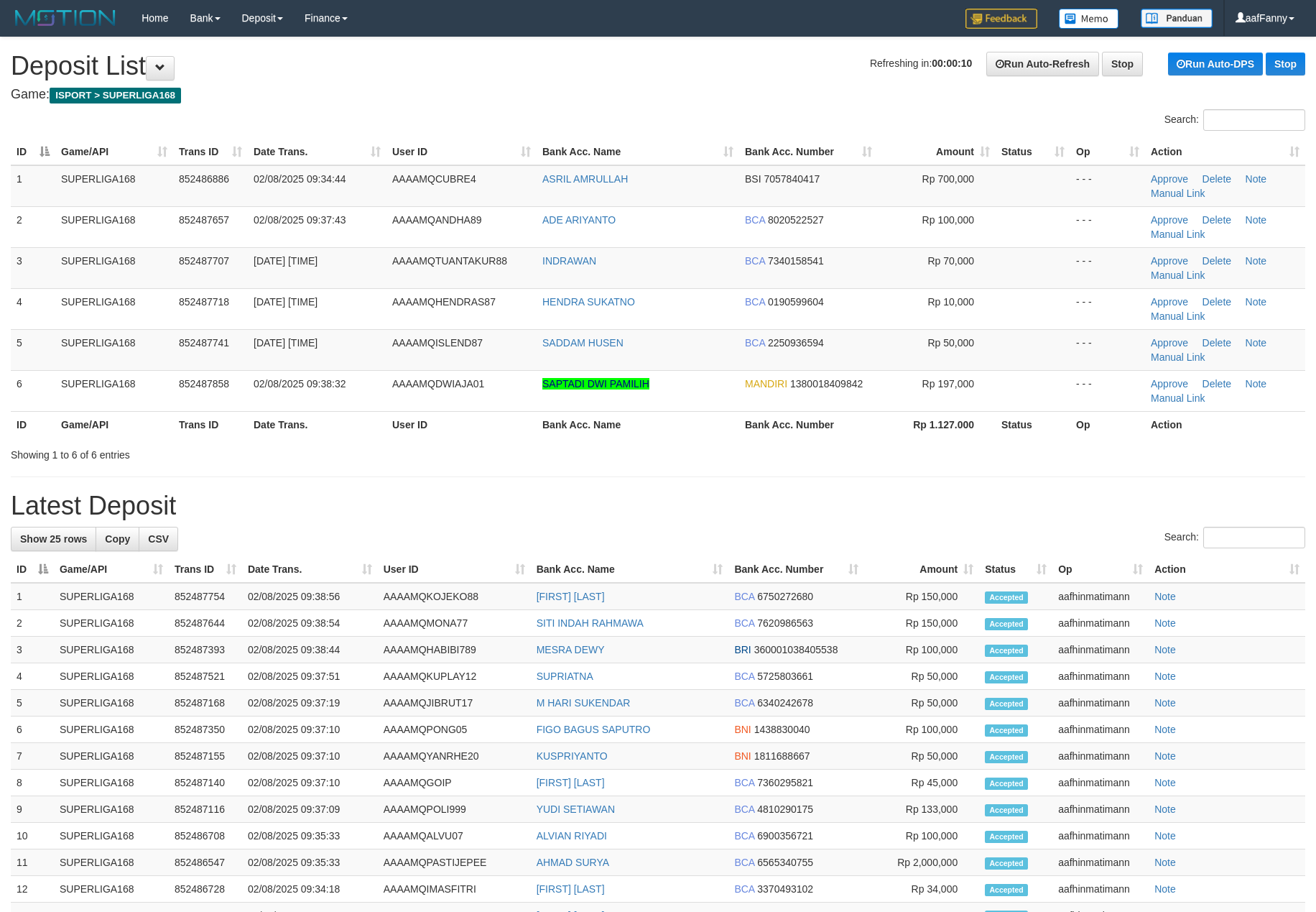 scroll, scrollTop: 0, scrollLeft: 0, axis: both 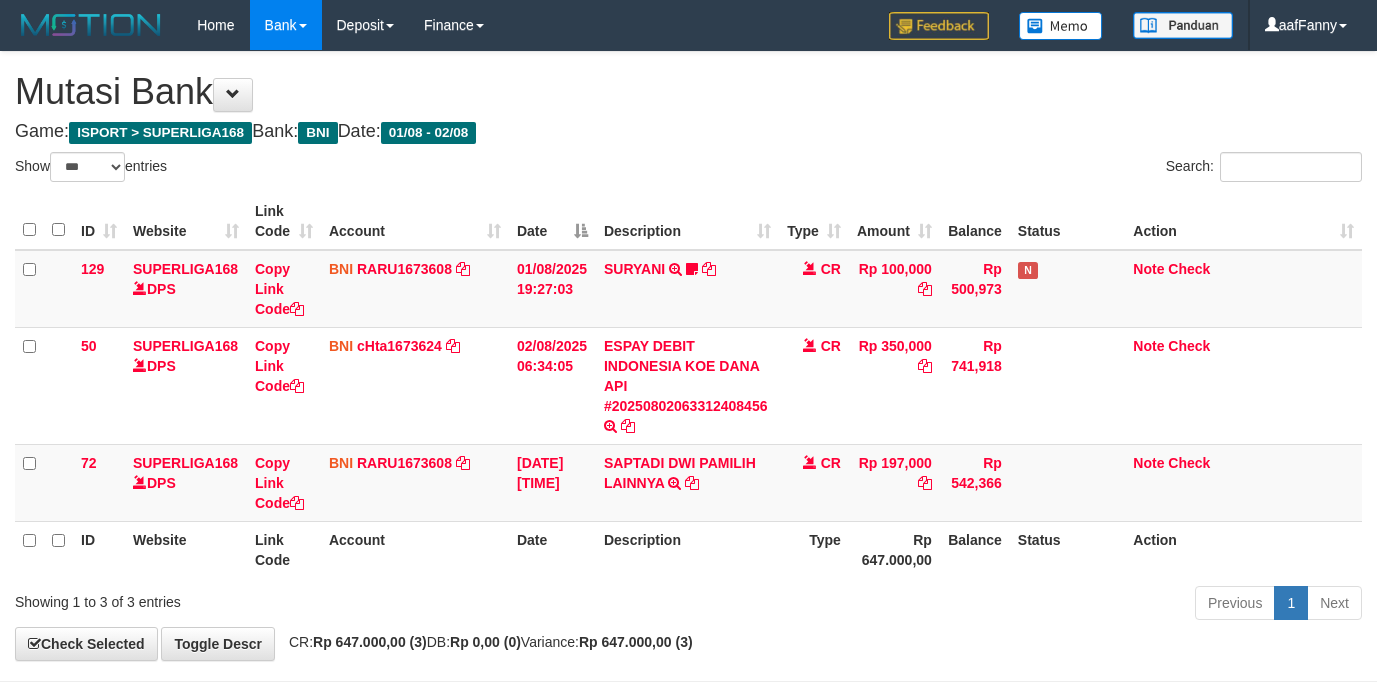 select on "***" 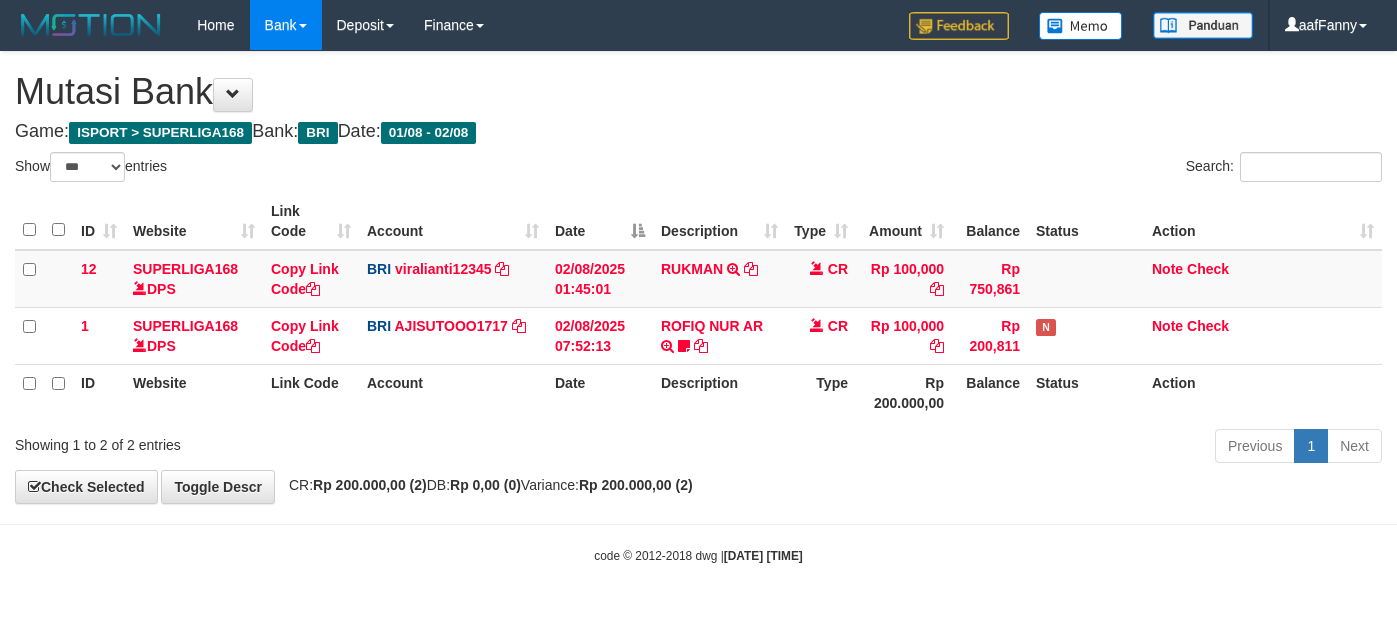 select on "***" 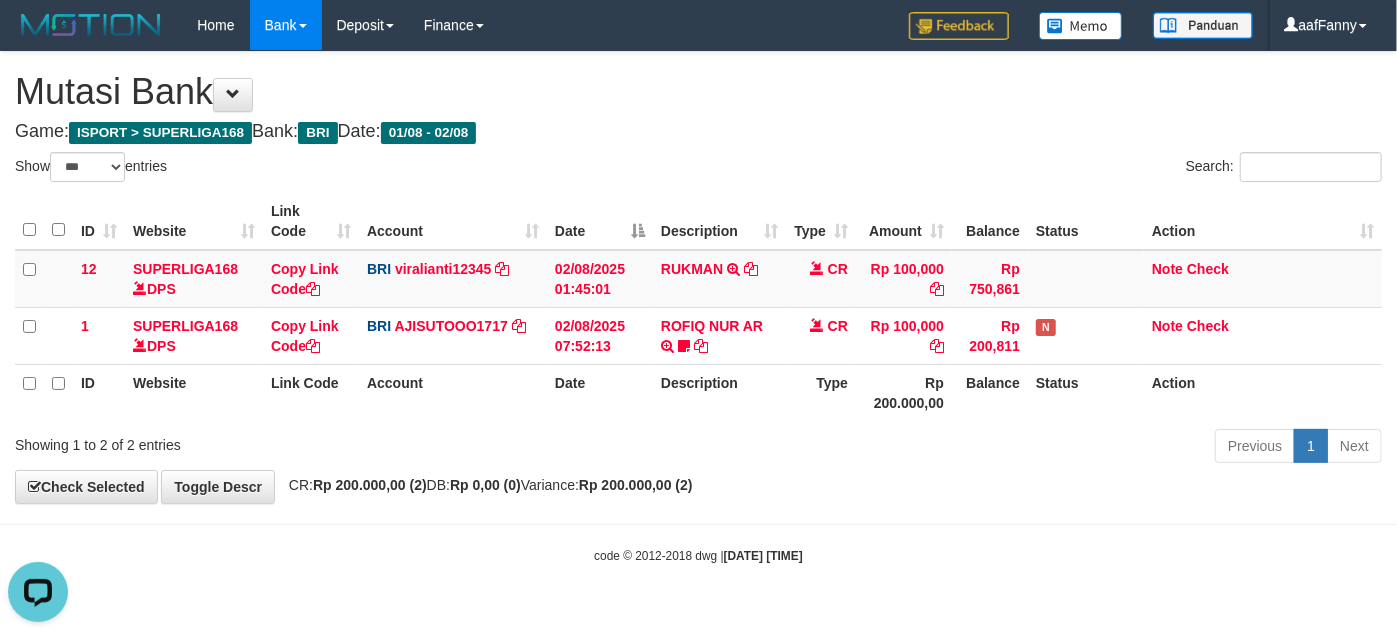 scroll, scrollTop: 0, scrollLeft: 0, axis: both 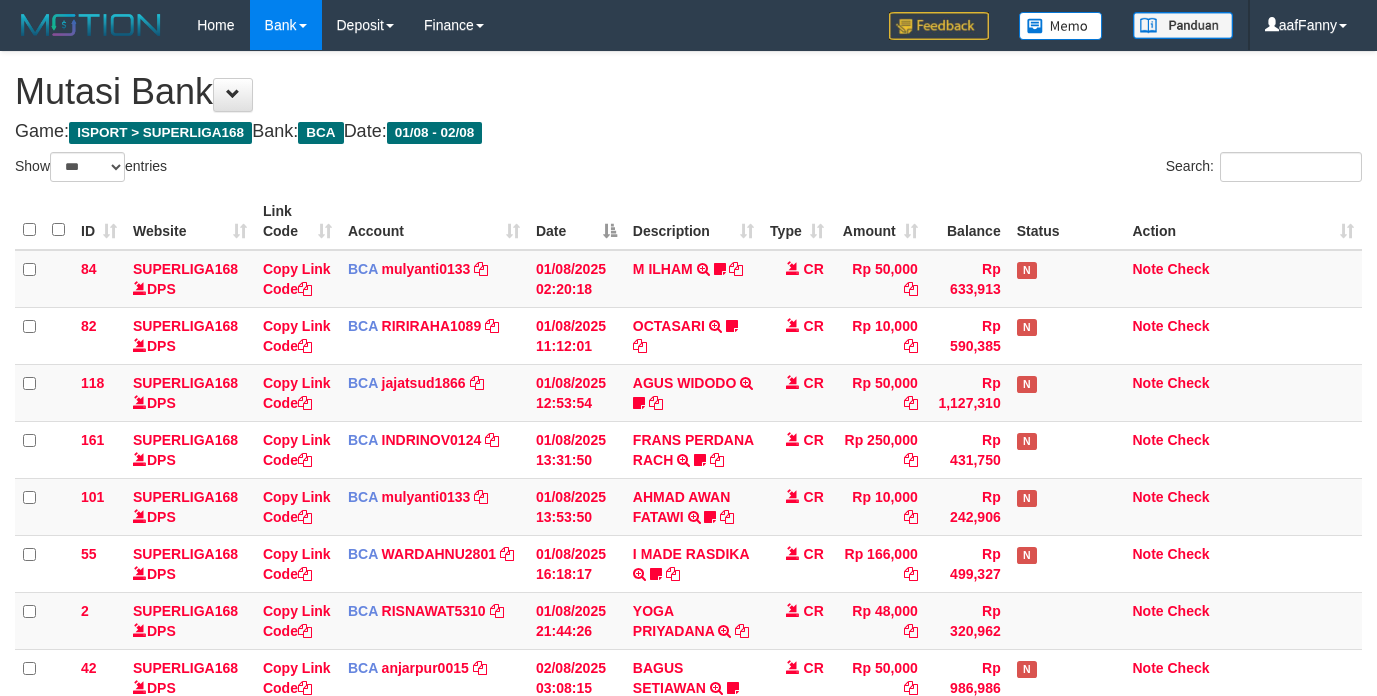 select on "***" 